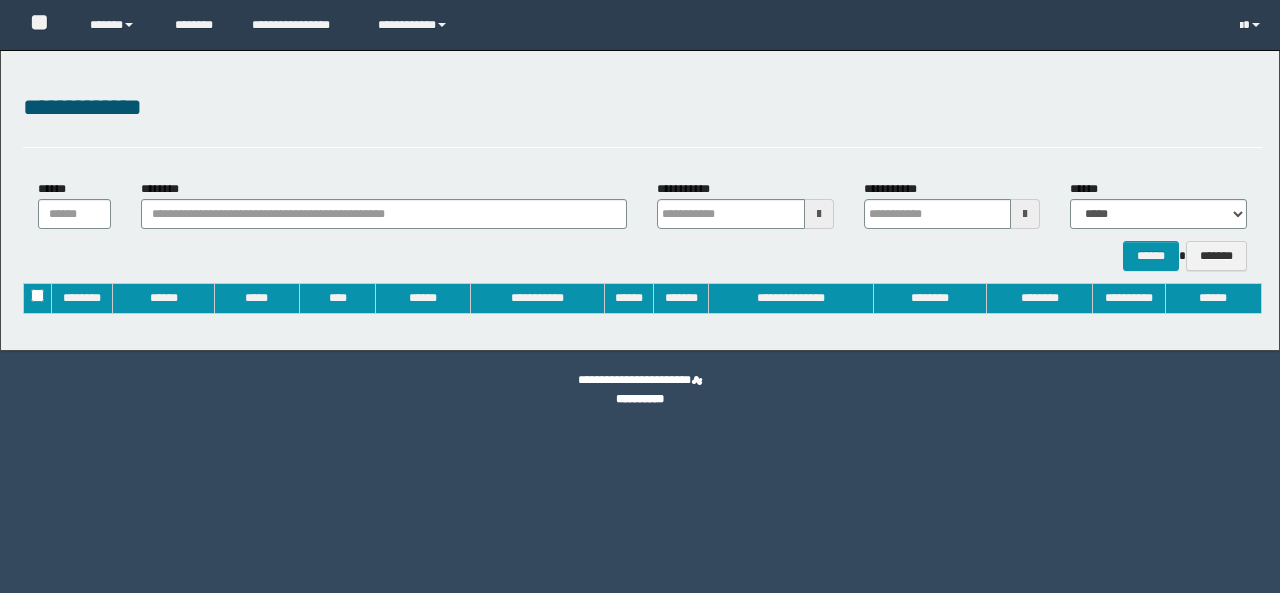 type on "**********" 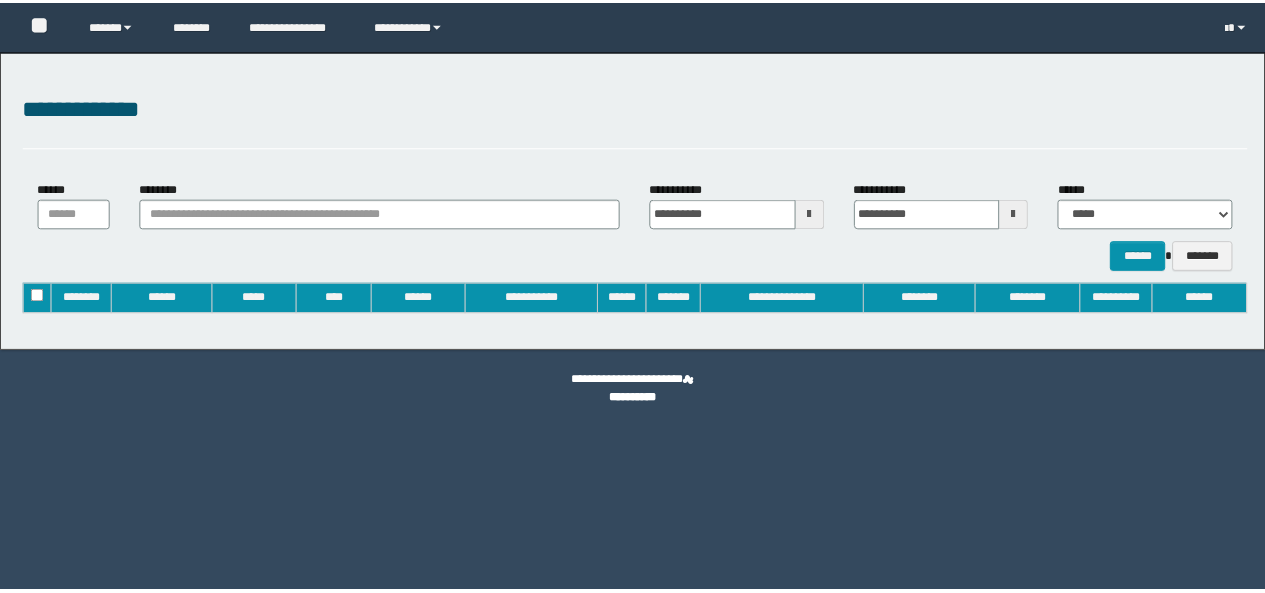 scroll, scrollTop: 0, scrollLeft: 0, axis: both 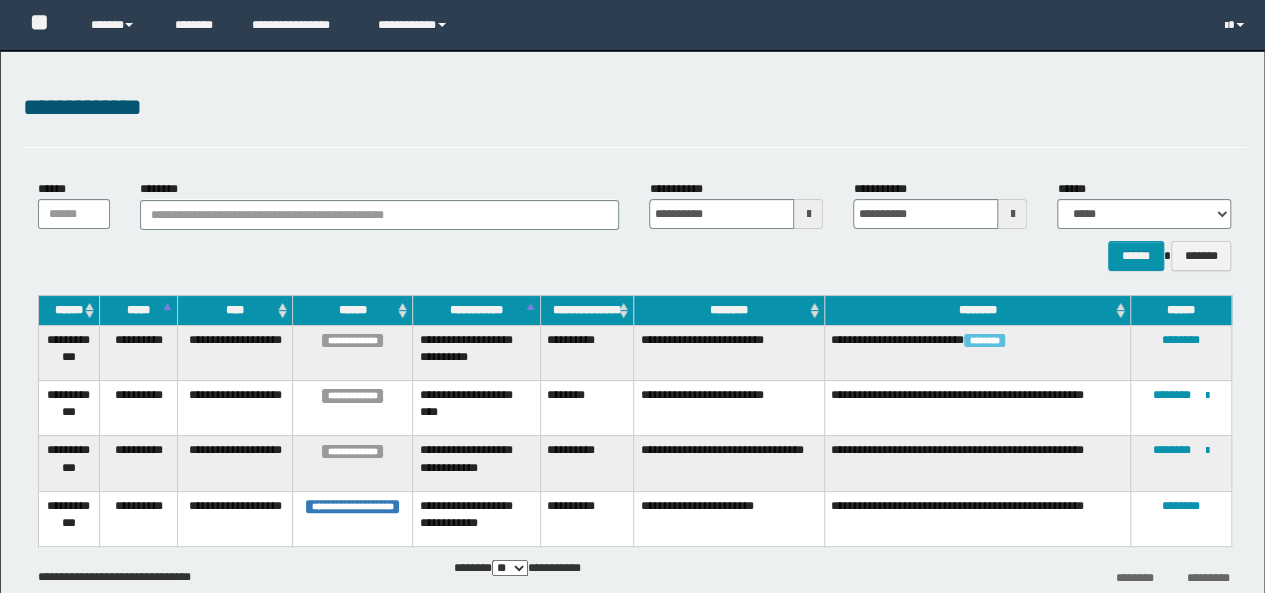 click on "**********" at bounding box center [729, 518] 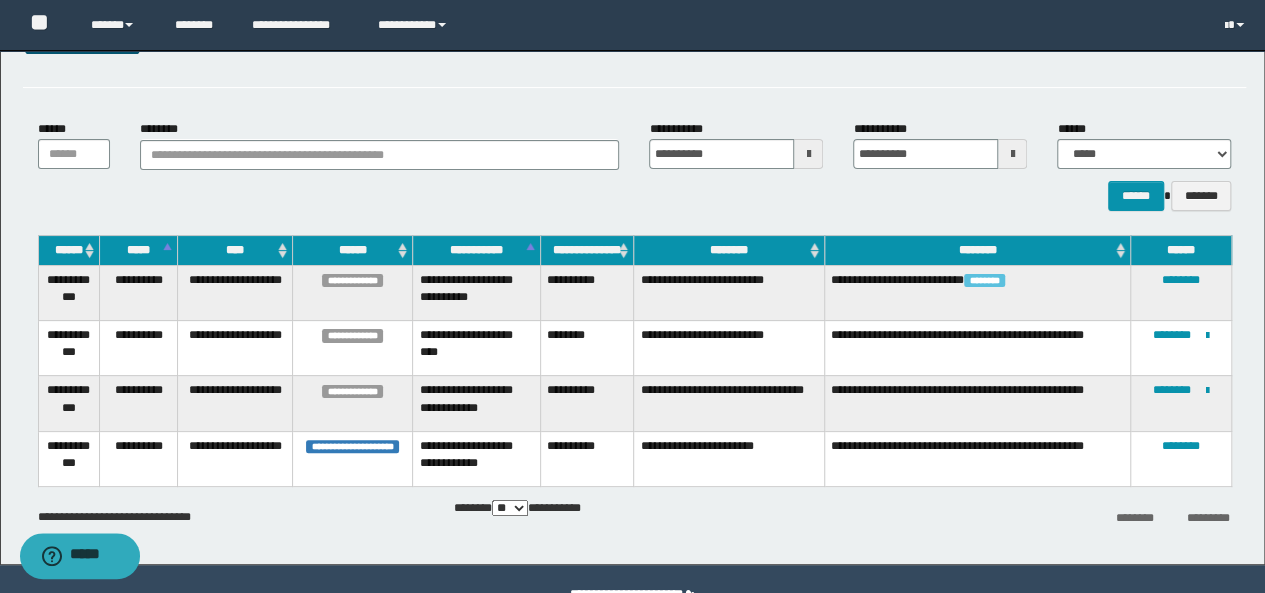 scroll, scrollTop: 108, scrollLeft: 0, axis: vertical 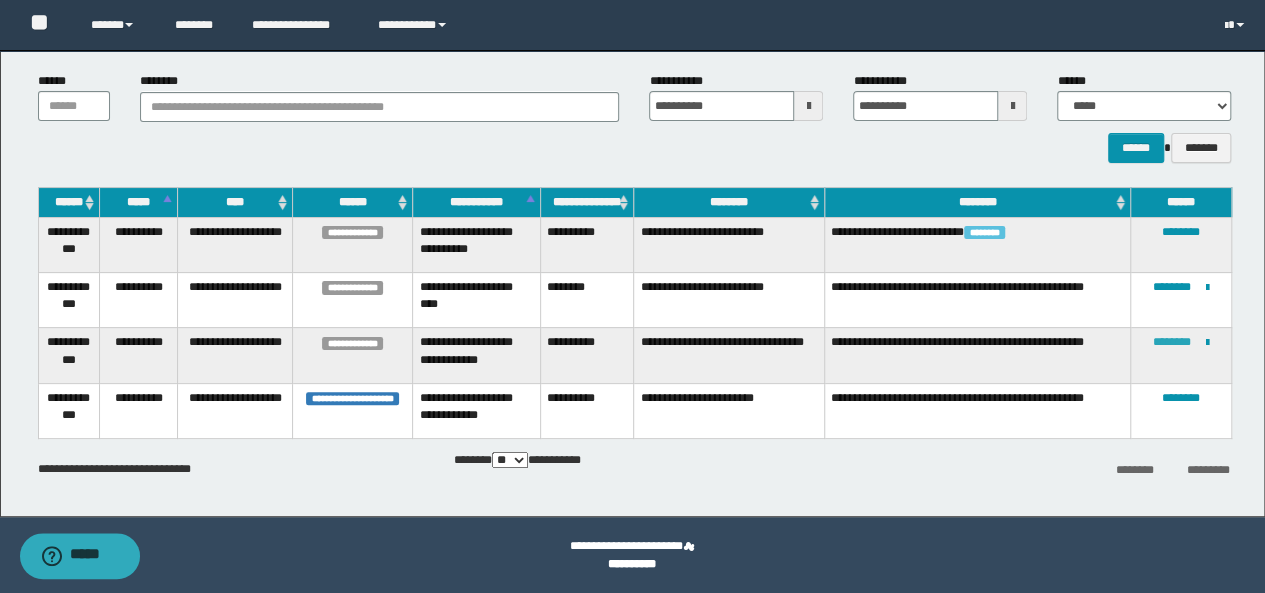 click on "********" at bounding box center [1172, 342] 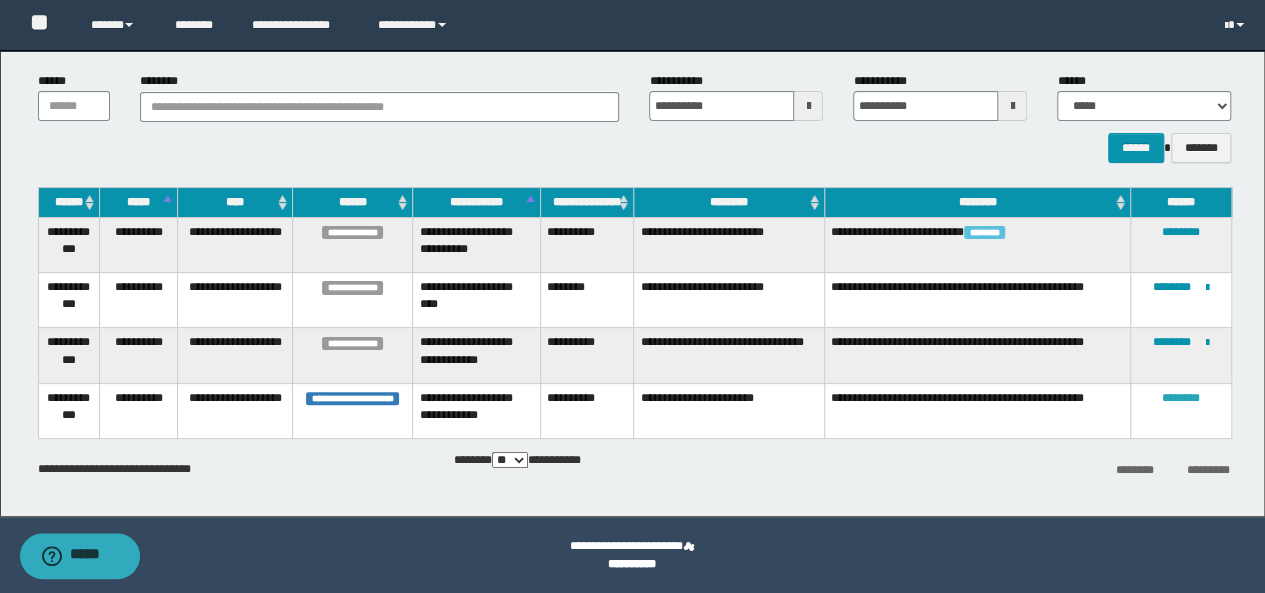 click on "********" at bounding box center [1181, 398] 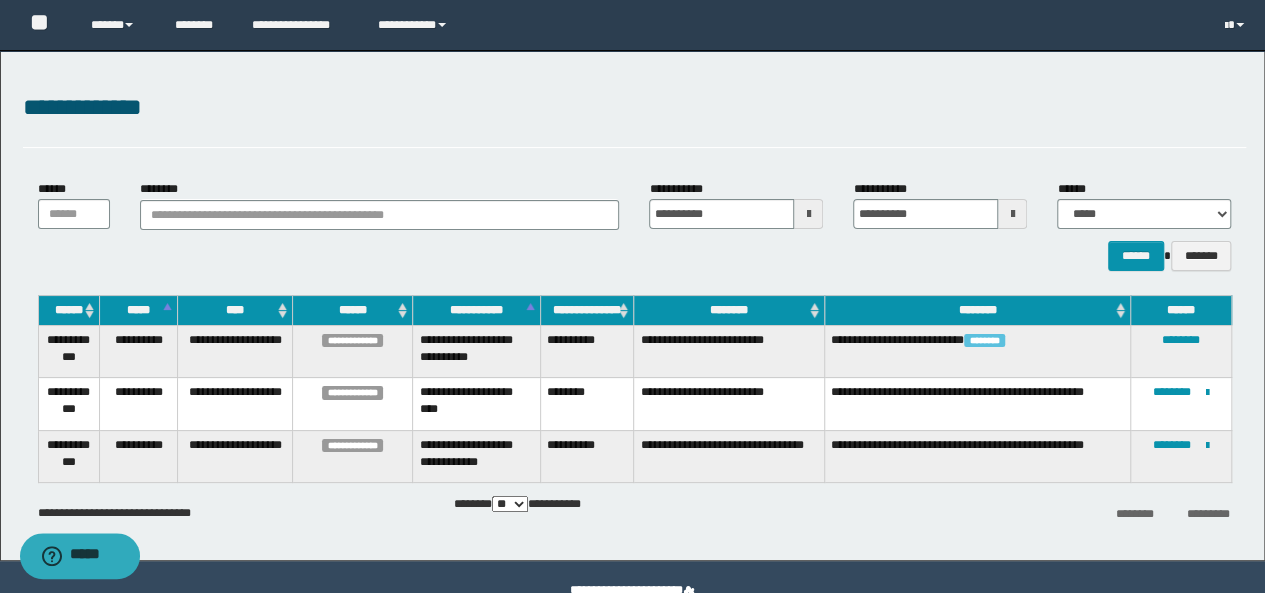 scroll, scrollTop: 44, scrollLeft: 0, axis: vertical 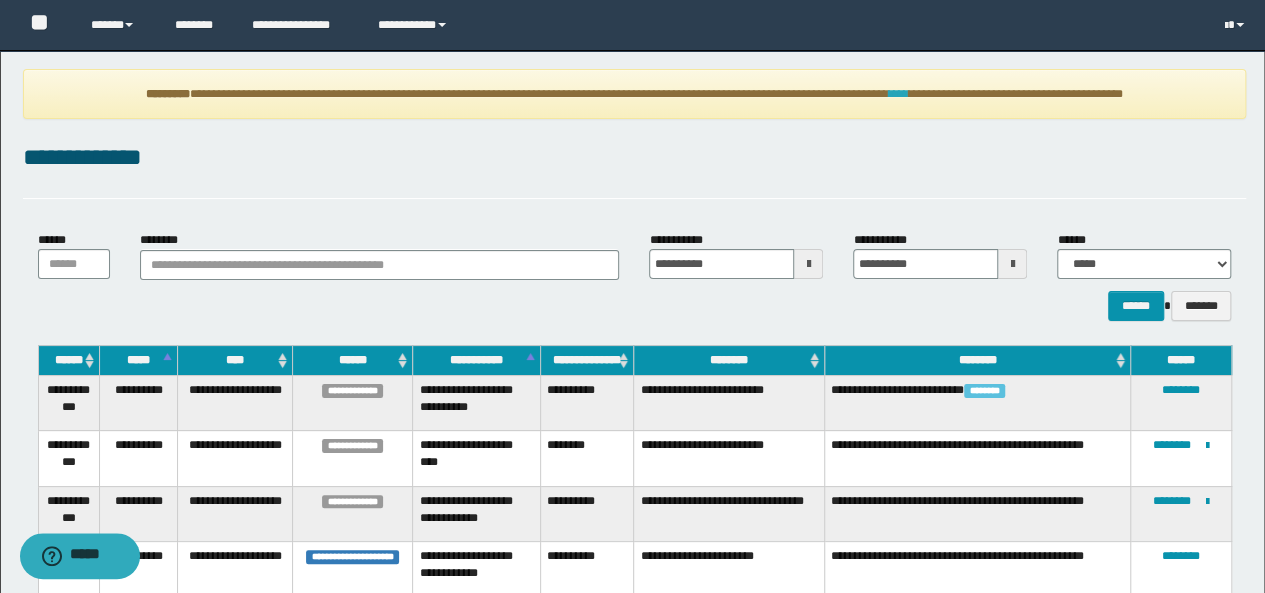 click on "****" at bounding box center (898, 94) 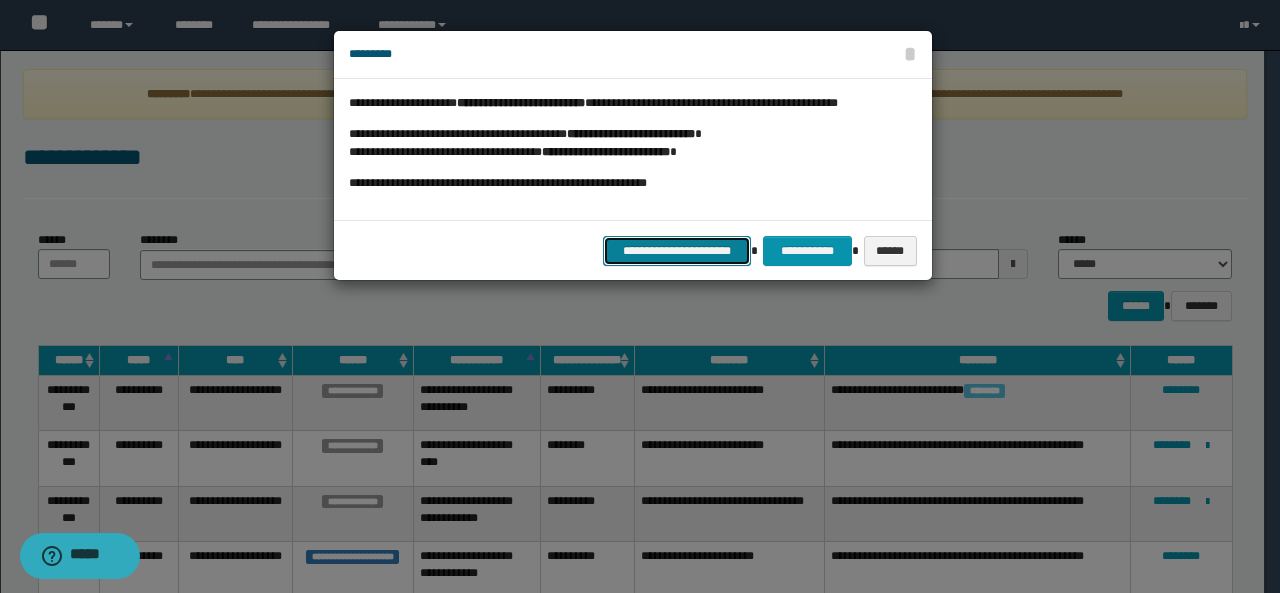 click on "**********" at bounding box center (677, 250) 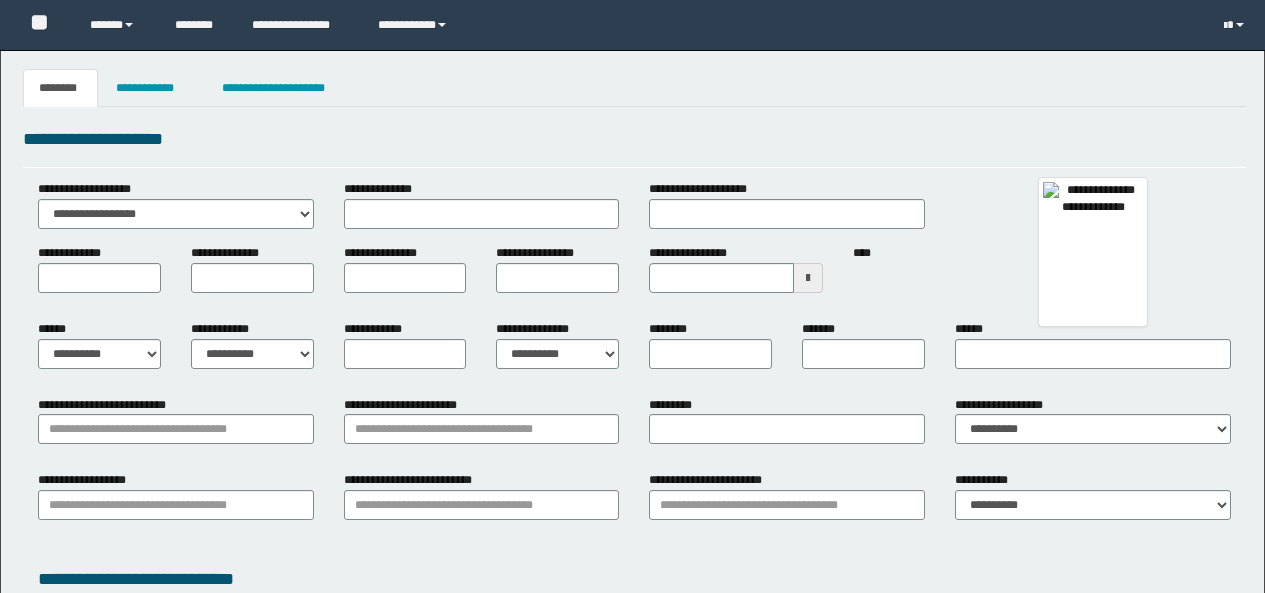 type 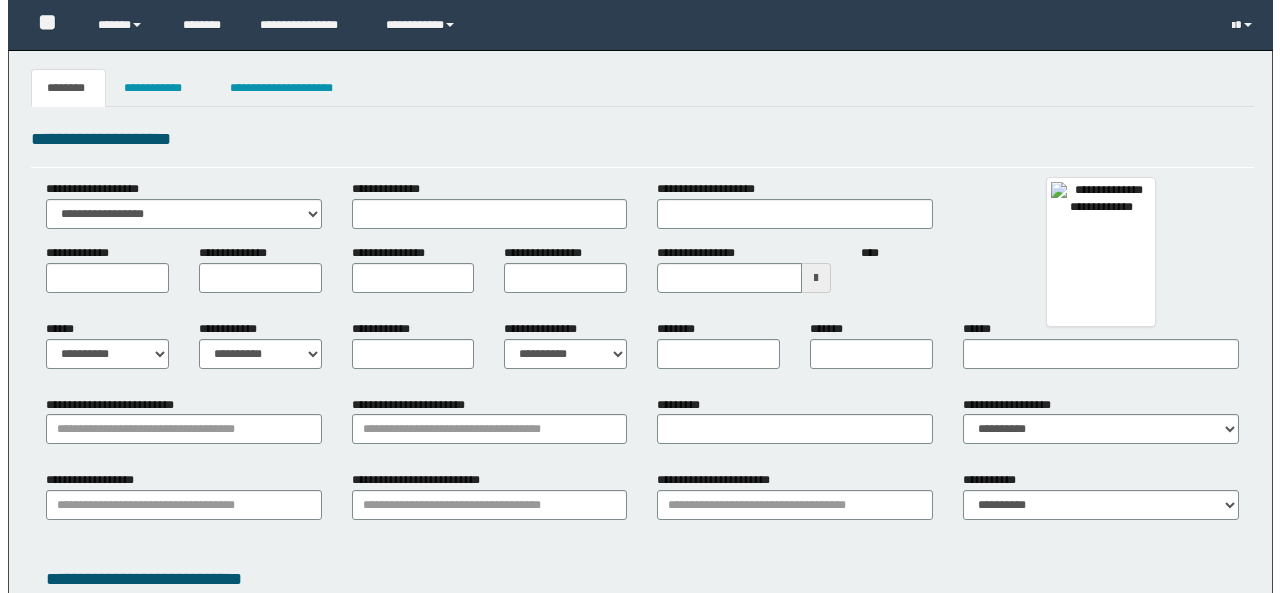 scroll, scrollTop: 0, scrollLeft: 0, axis: both 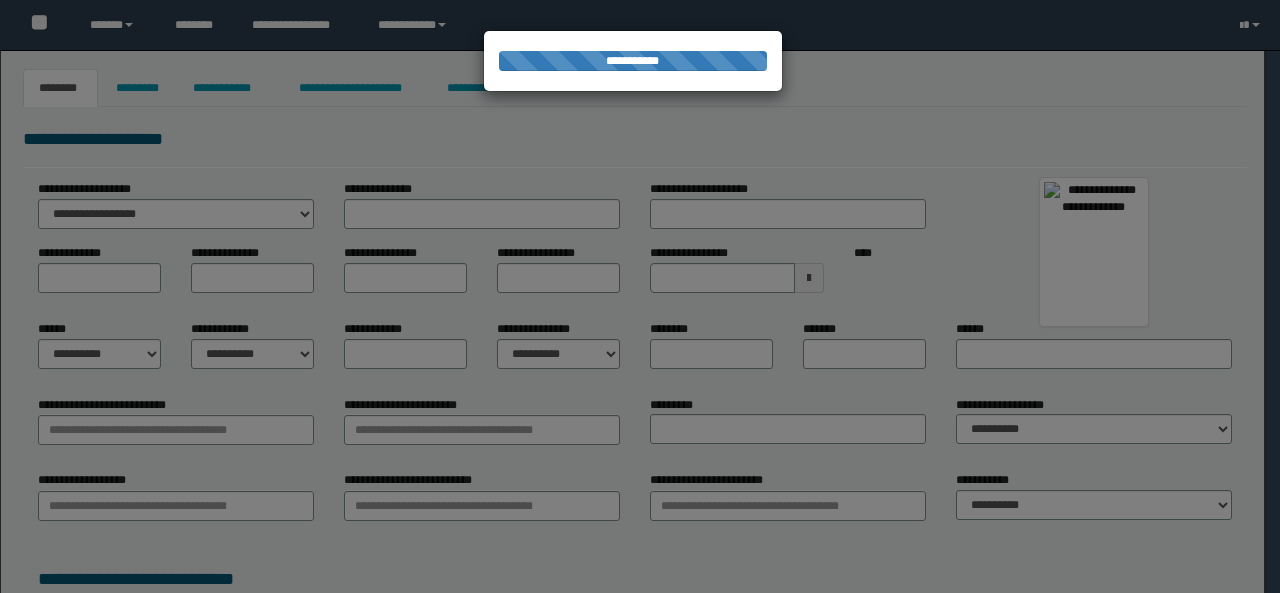 type on "**********" 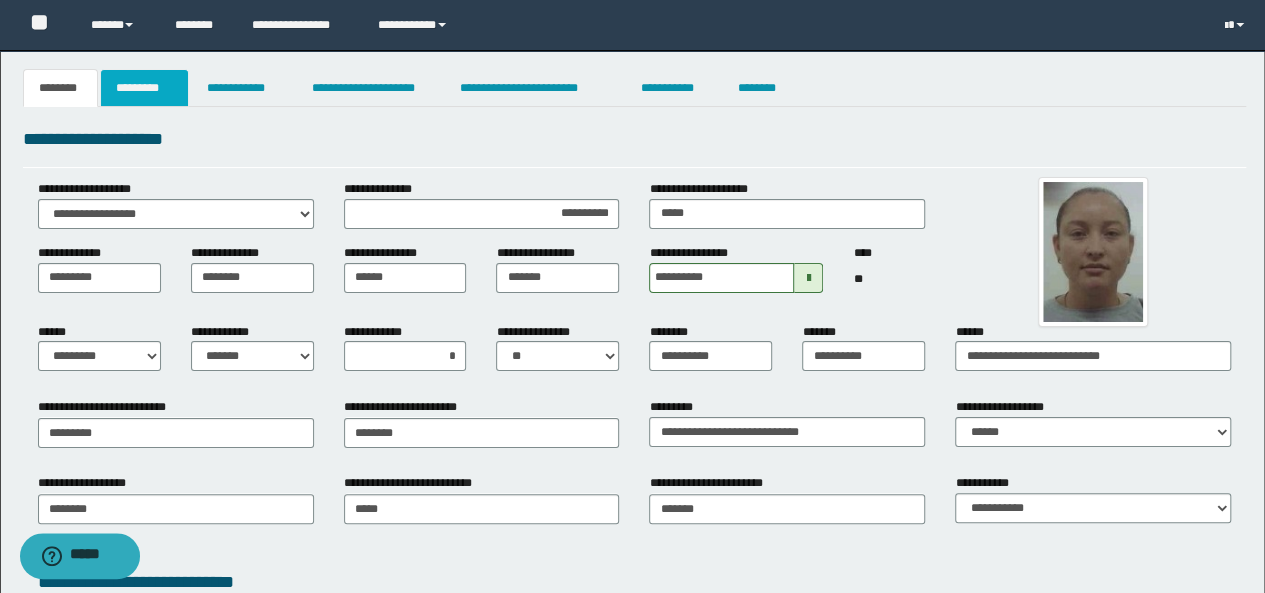click on "*********" at bounding box center (144, 88) 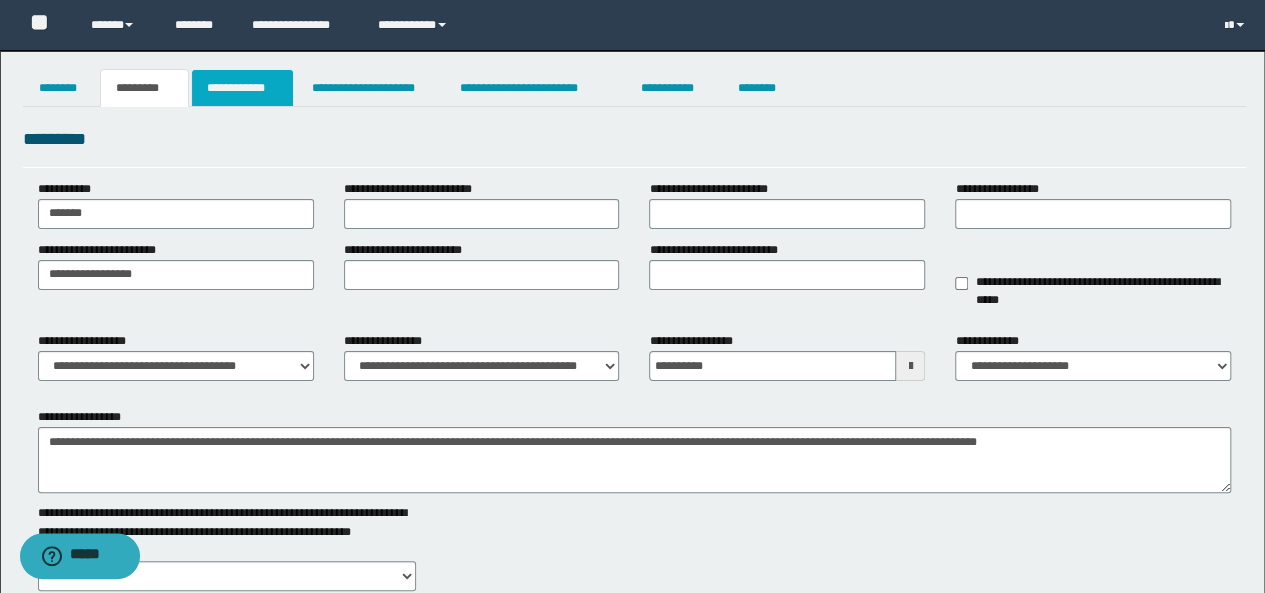 click on "**********" at bounding box center (243, 88) 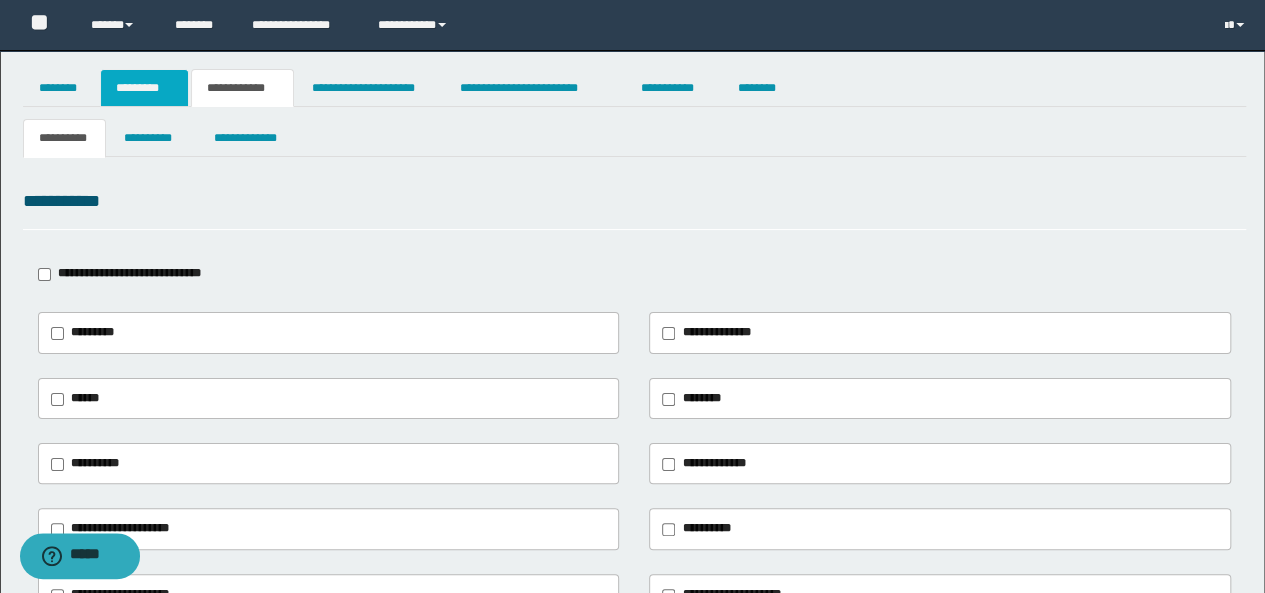 click on "*********" at bounding box center [144, 88] 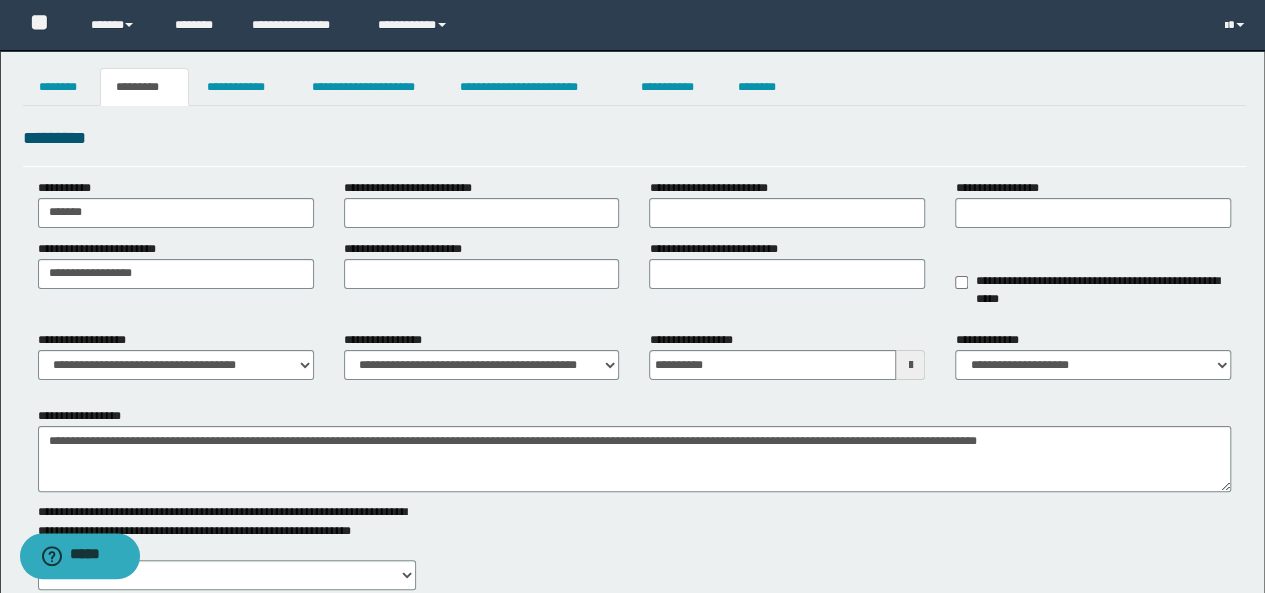 scroll, scrollTop: 0, scrollLeft: 0, axis: both 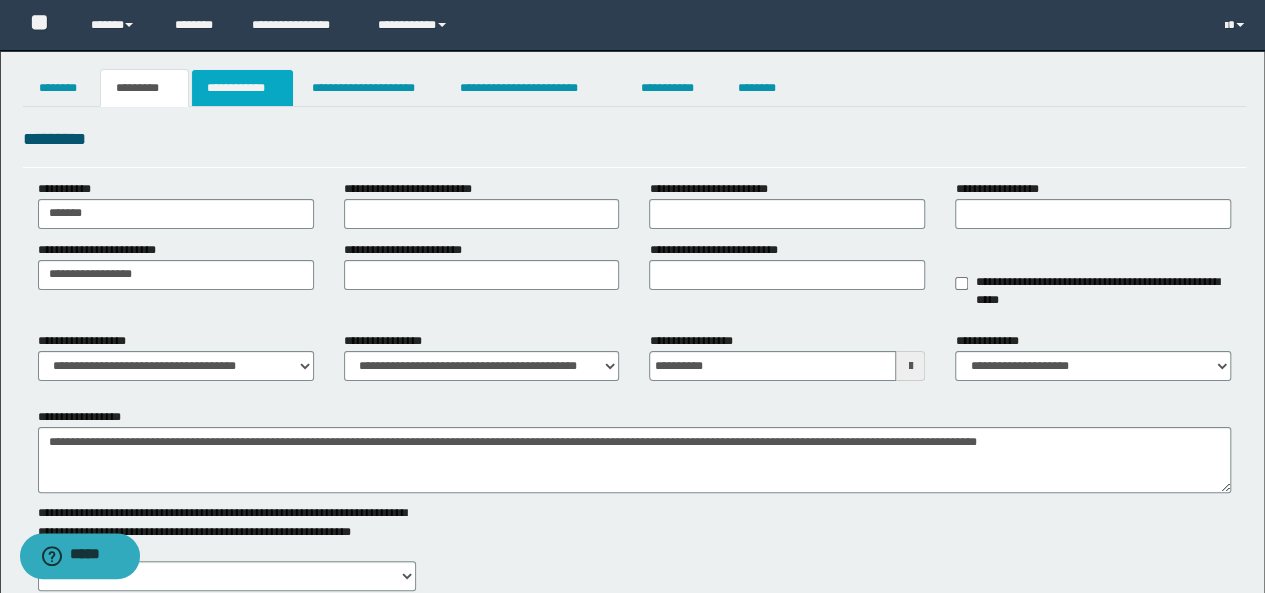 click on "**********" at bounding box center (243, 88) 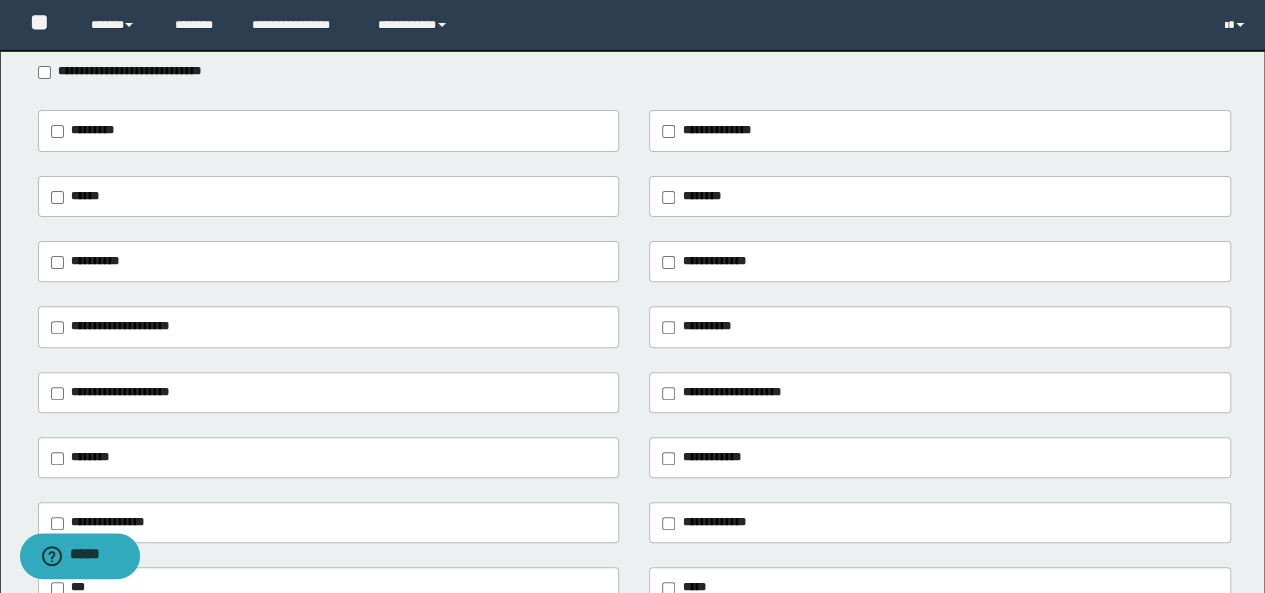 scroll, scrollTop: 300, scrollLeft: 0, axis: vertical 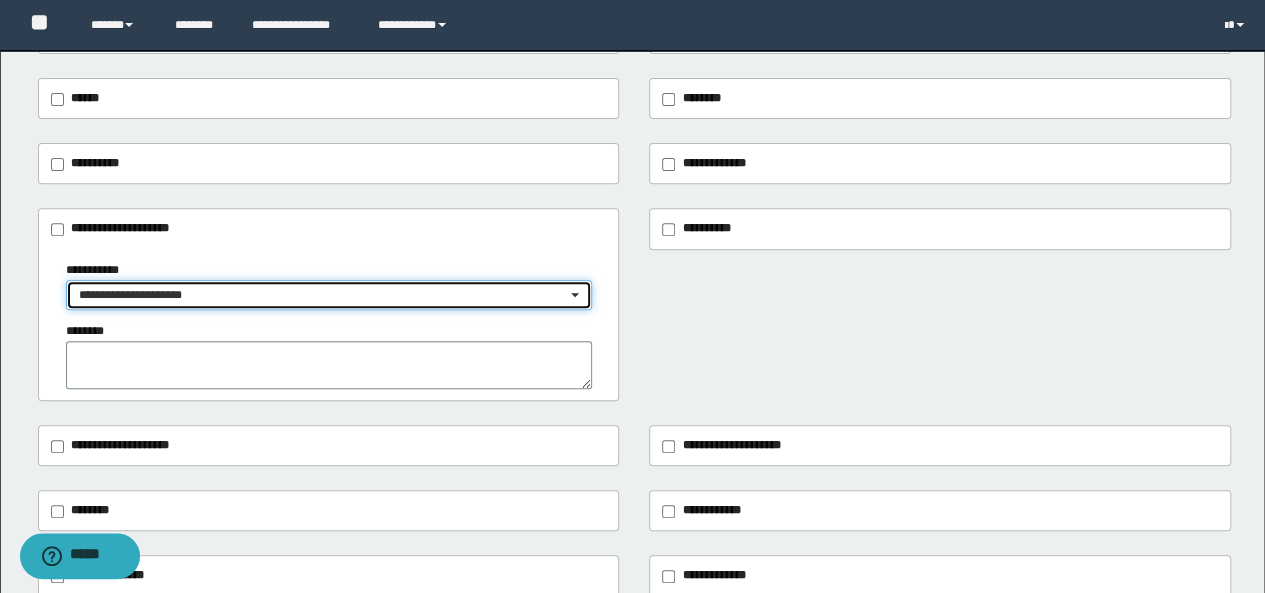 click on "**********" at bounding box center (323, 295) 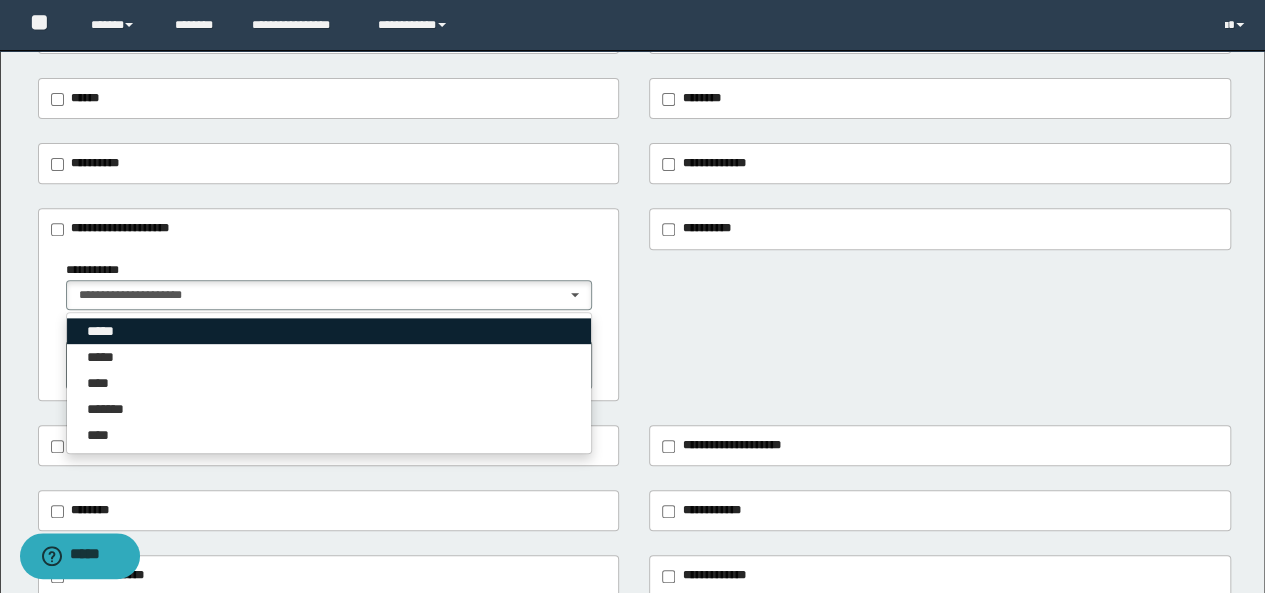 click on "*****" at bounding box center [329, 331] 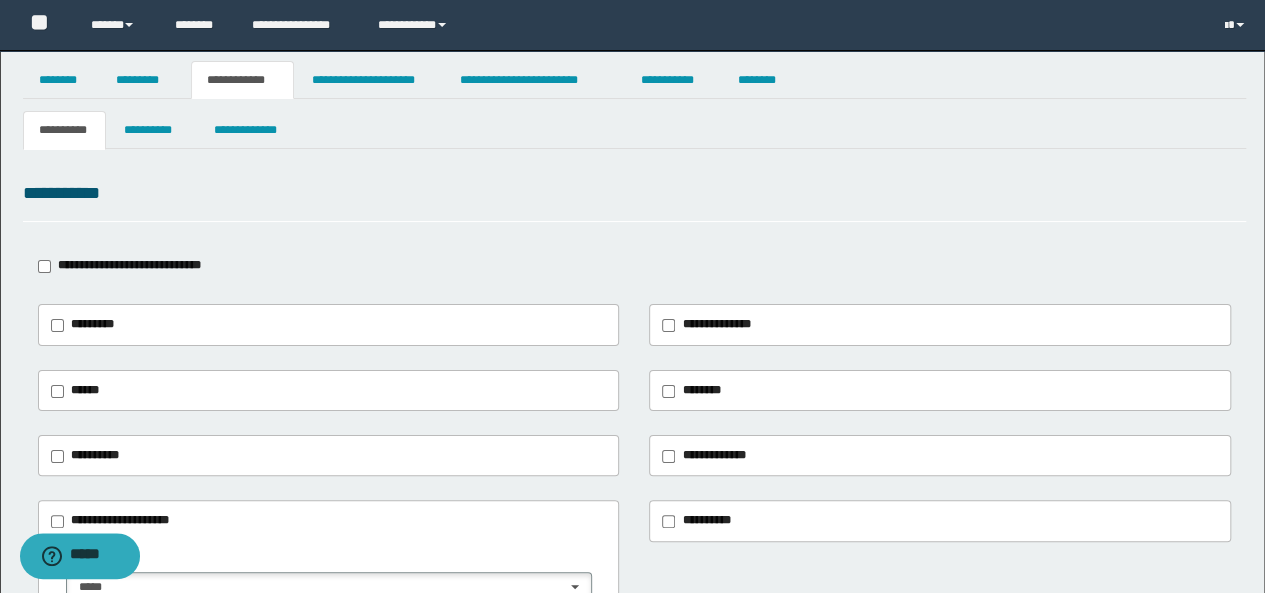 scroll, scrollTop: 0, scrollLeft: 0, axis: both 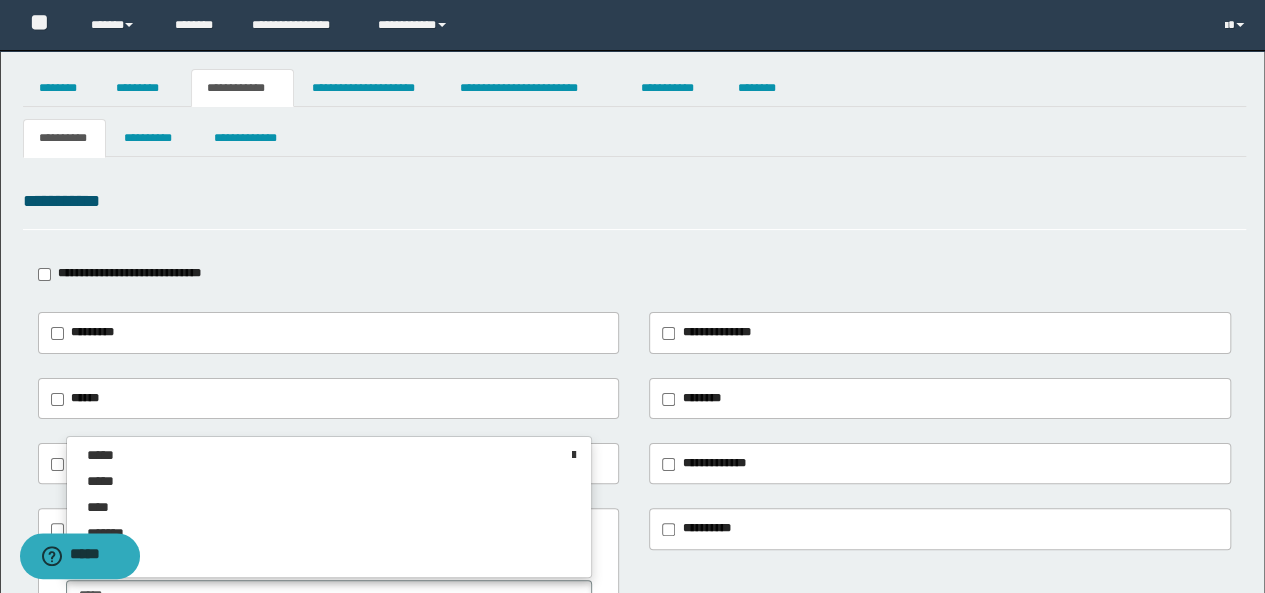 click on "**********" at bounding box center [713, 333] 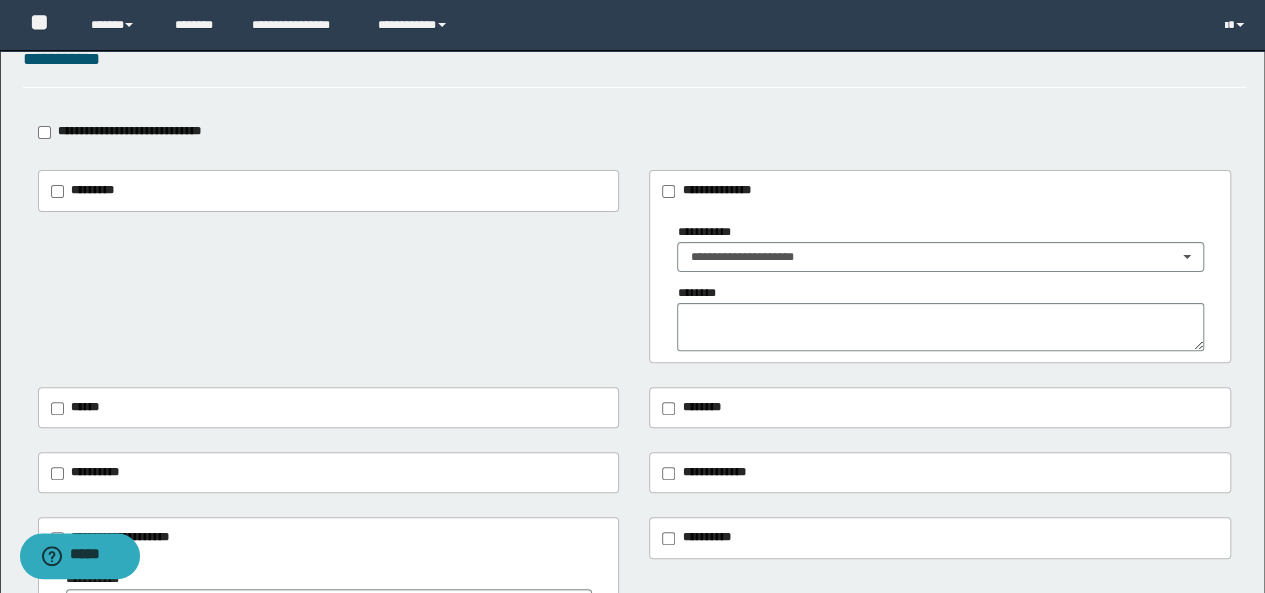 scroll, scrollTop: 200, scrollLeft: 0, axis: vertical 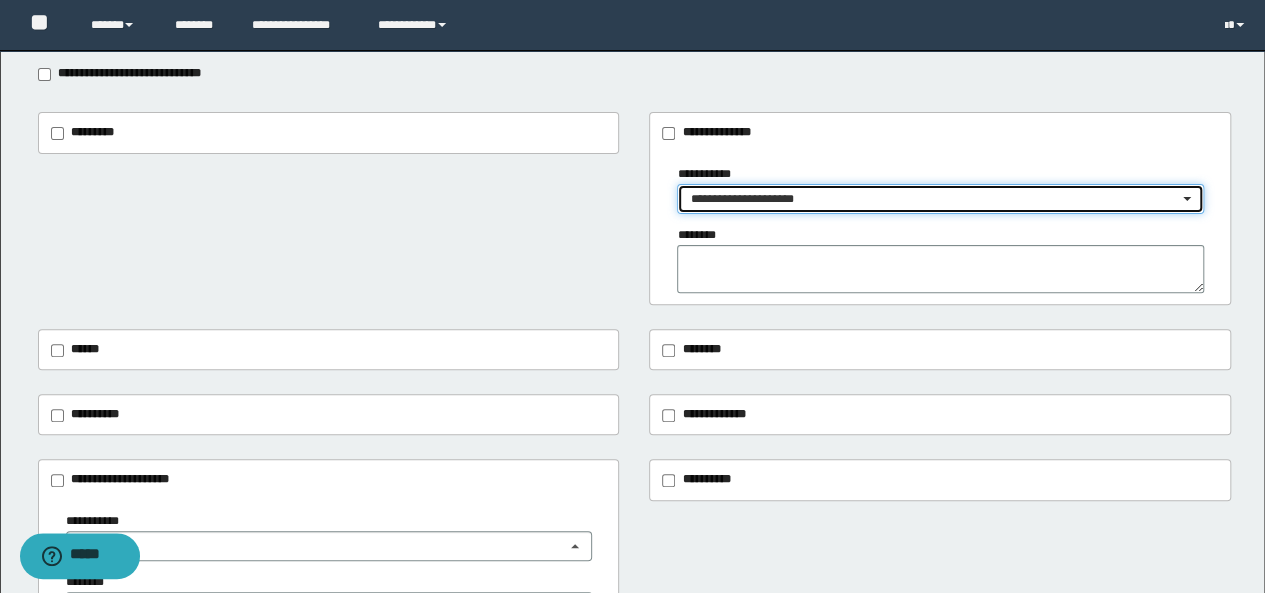 click on "**********" at bounding box center [934, 199] 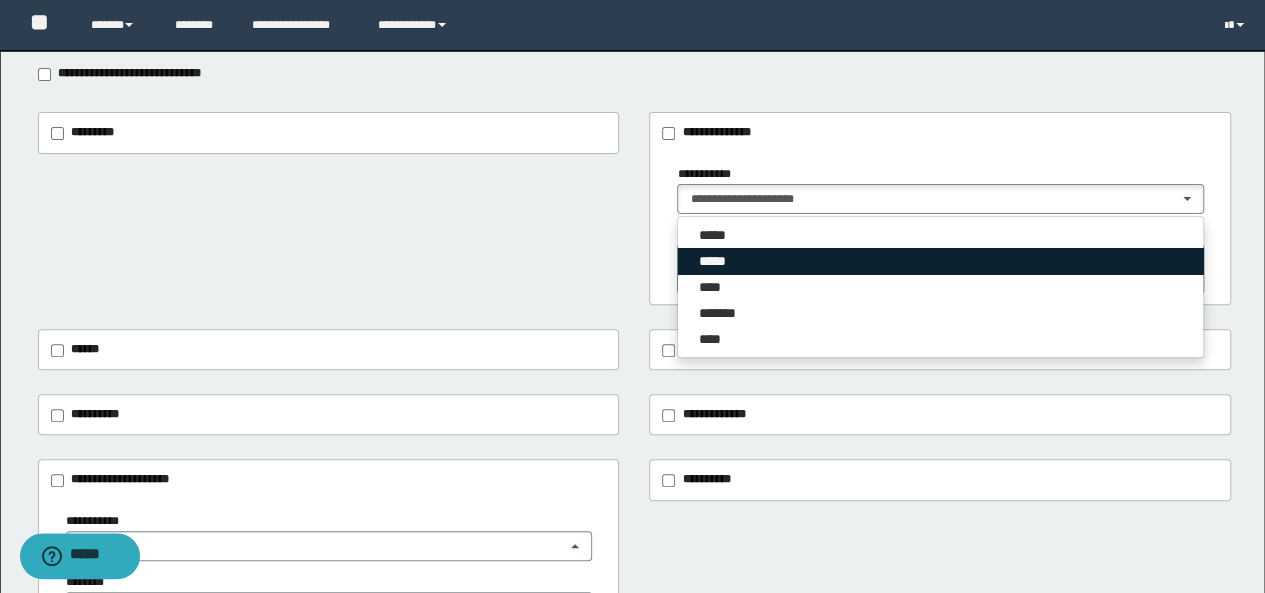 click on "*****" at bounding box center [940, 261] 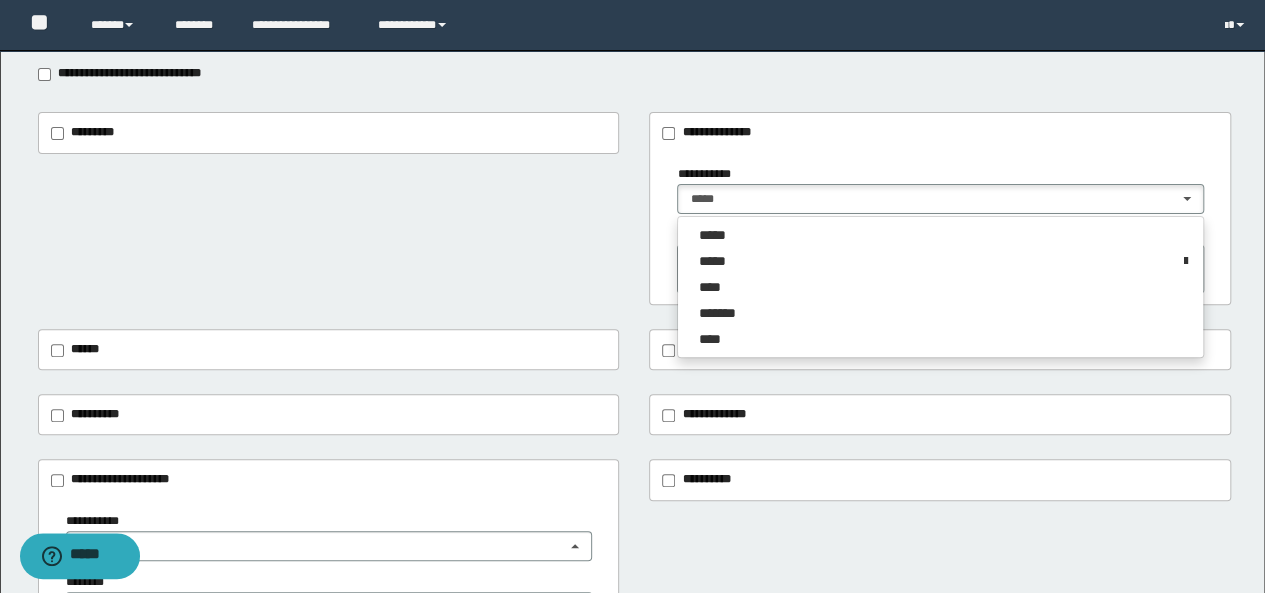 click on "**********" at bounding box center (635, 208) 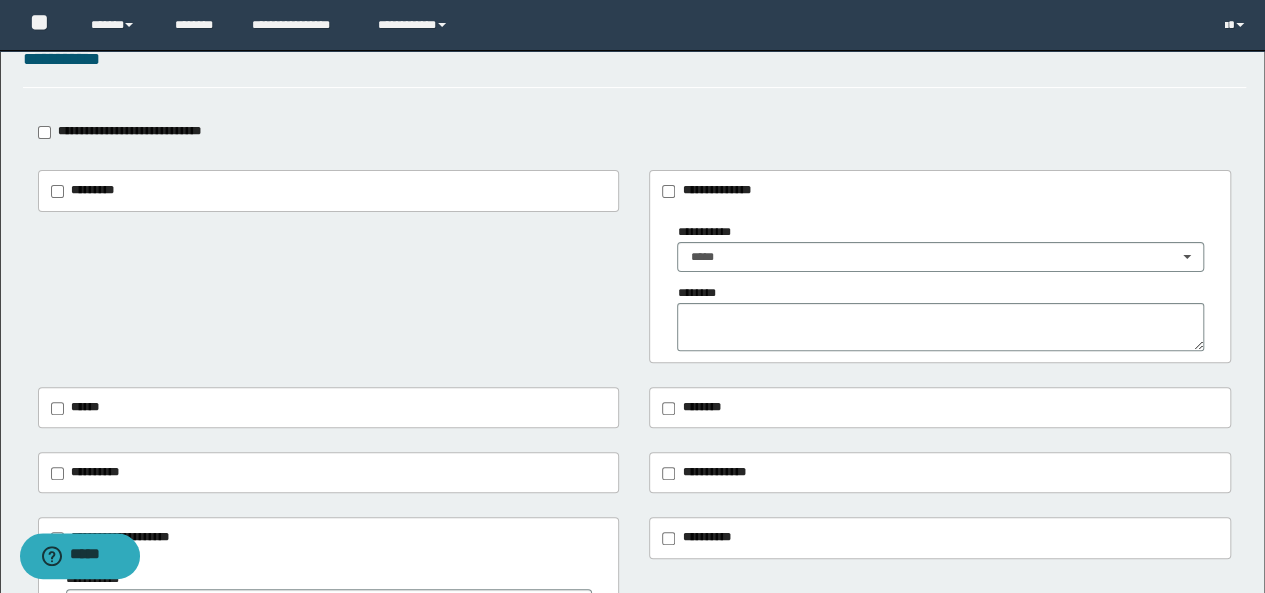 scroll, scrollTop: 0, scrollLeft: 0, axis: both 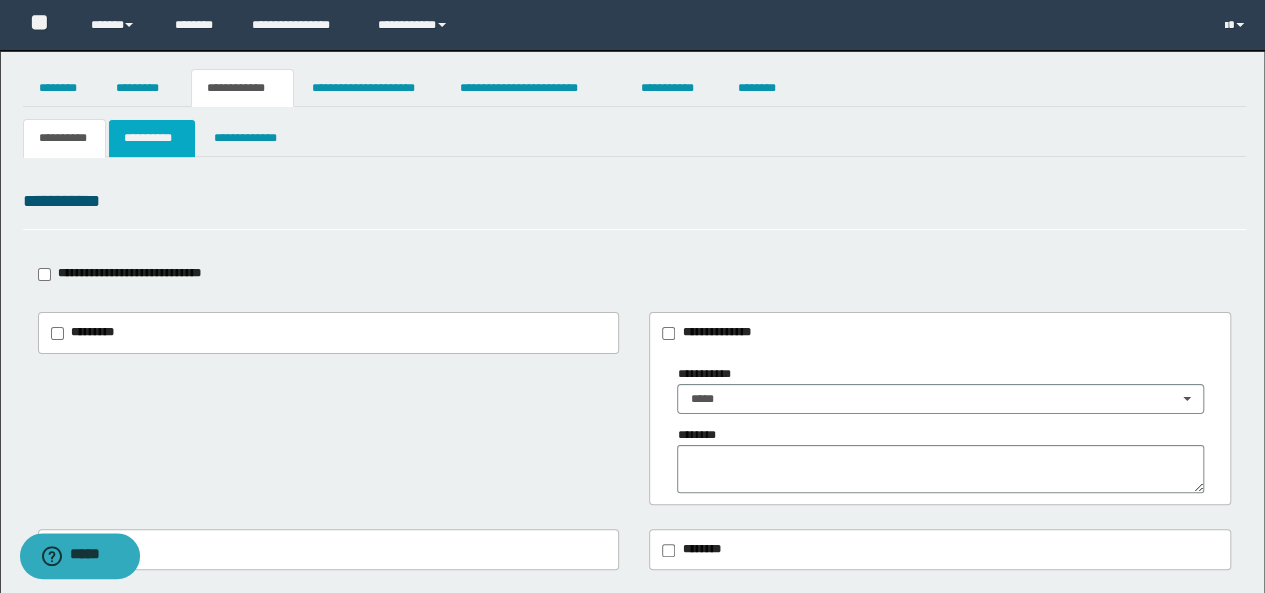 click on "**********" at bounding box center [151, 138] 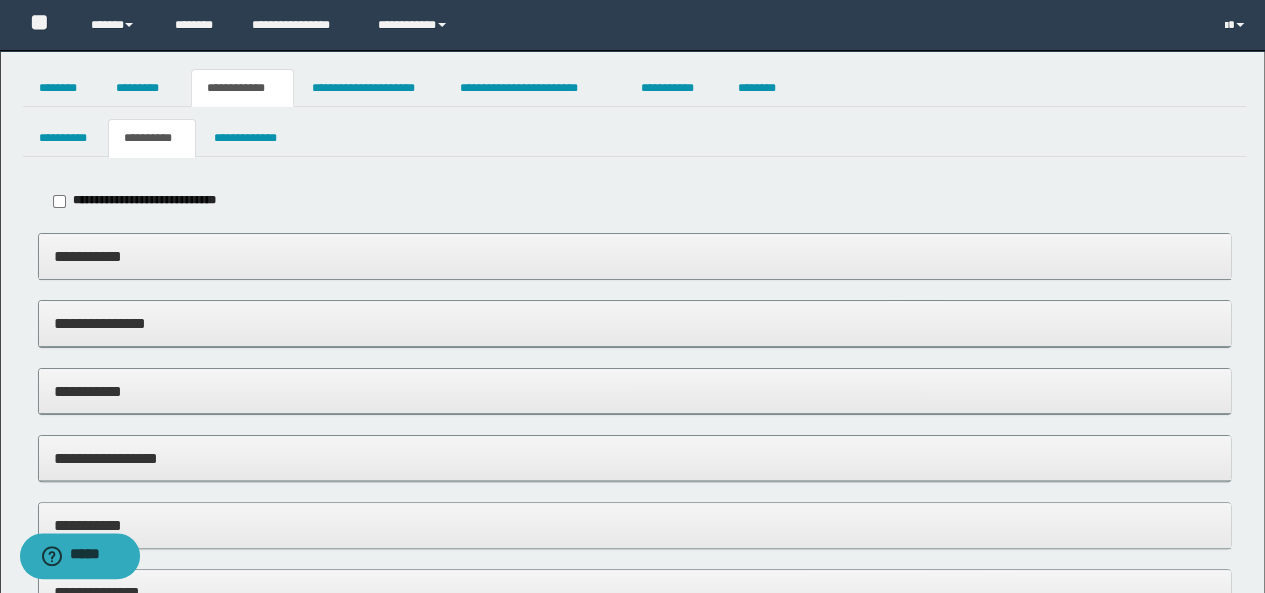 scroll, scrollTop: 200, scrollLeft: 0, axis: vertical 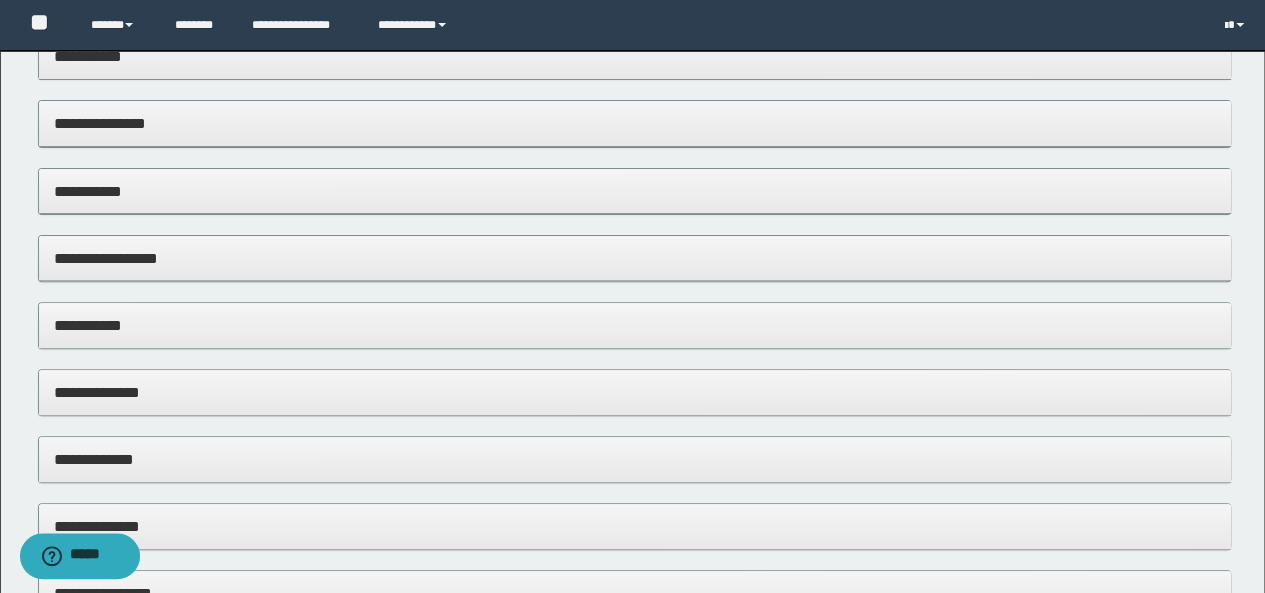 click on "**********" at bounding box center [635, 191] 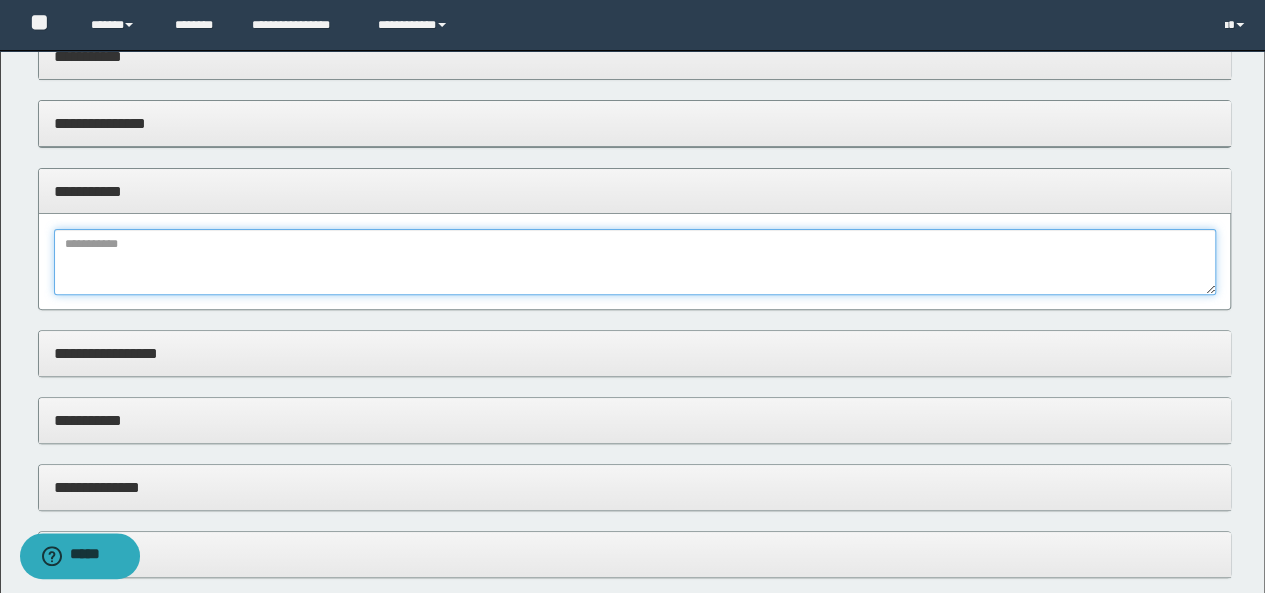 click at bounding box center (635, 262) 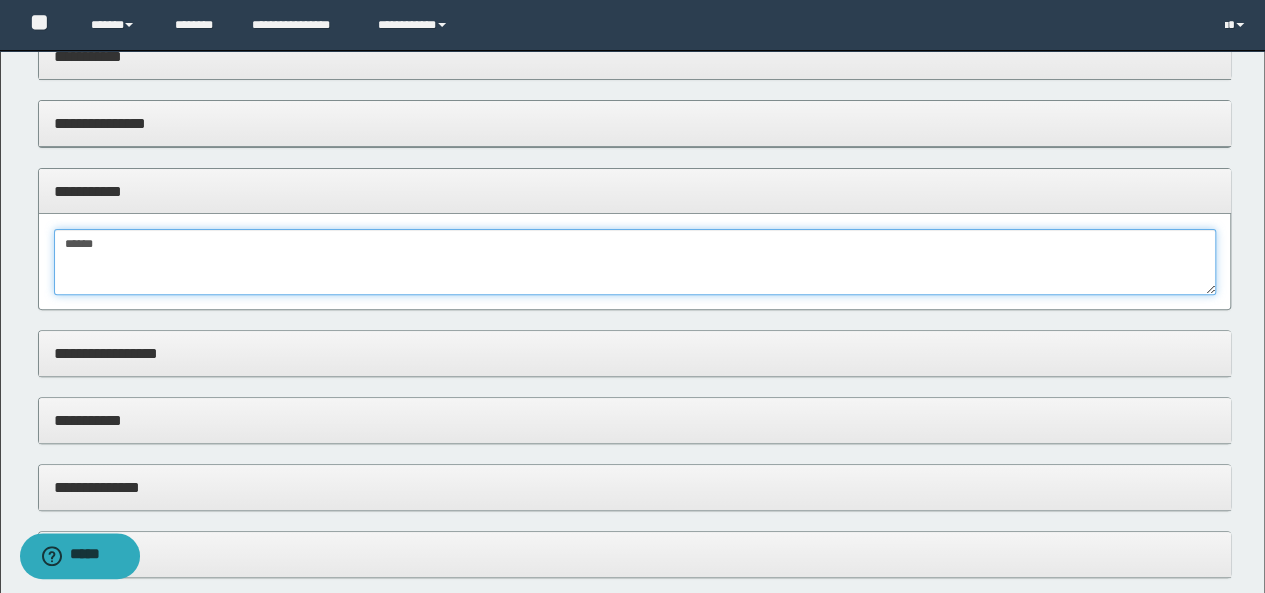 drag, startPoint x: 200, startPoint y: 257, endPoint x: 128, endPoint y: 257, distance: 72 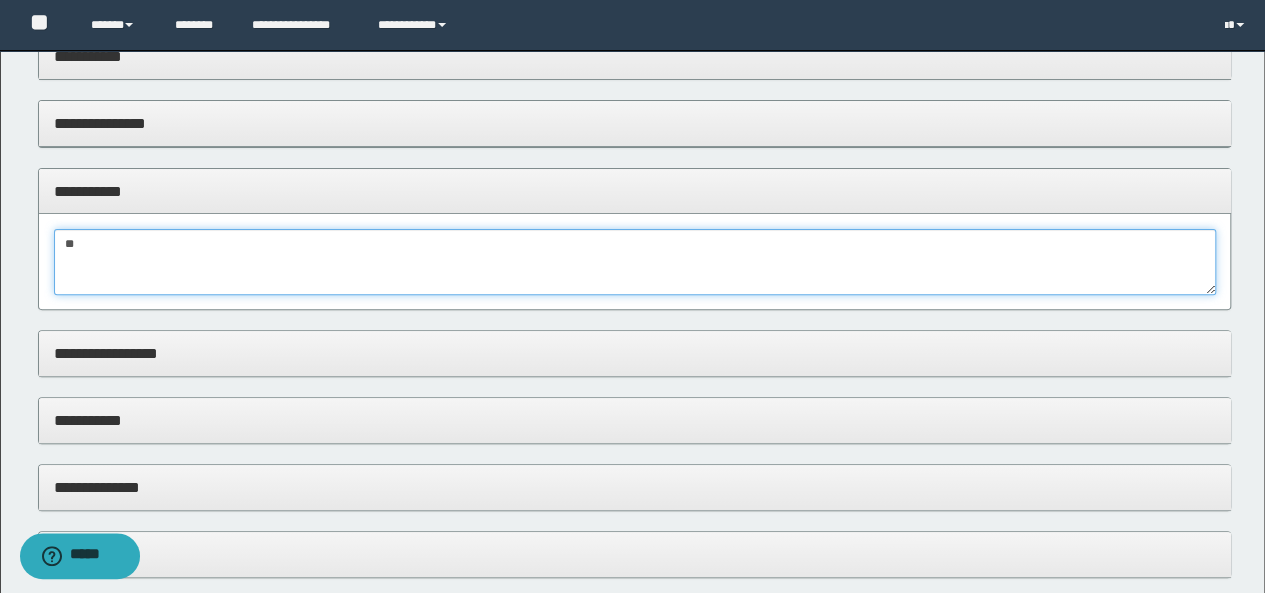 type on "*" 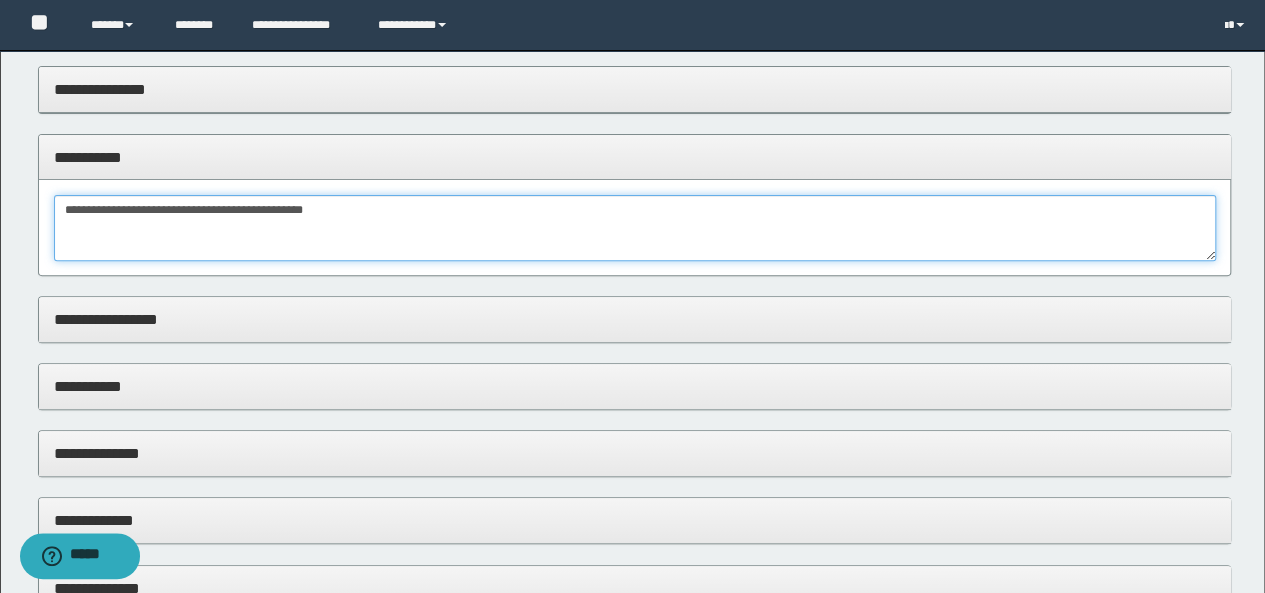 scroll, scrollTop: 560, scrollLeft: 0, axis: vertical 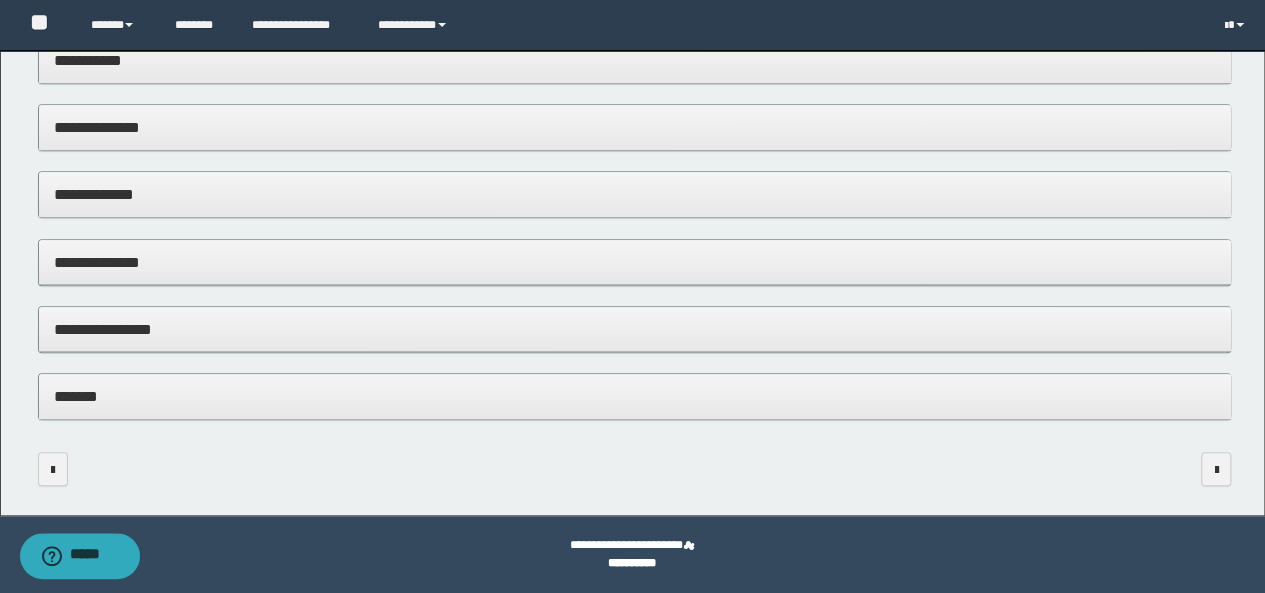 type on "**********" 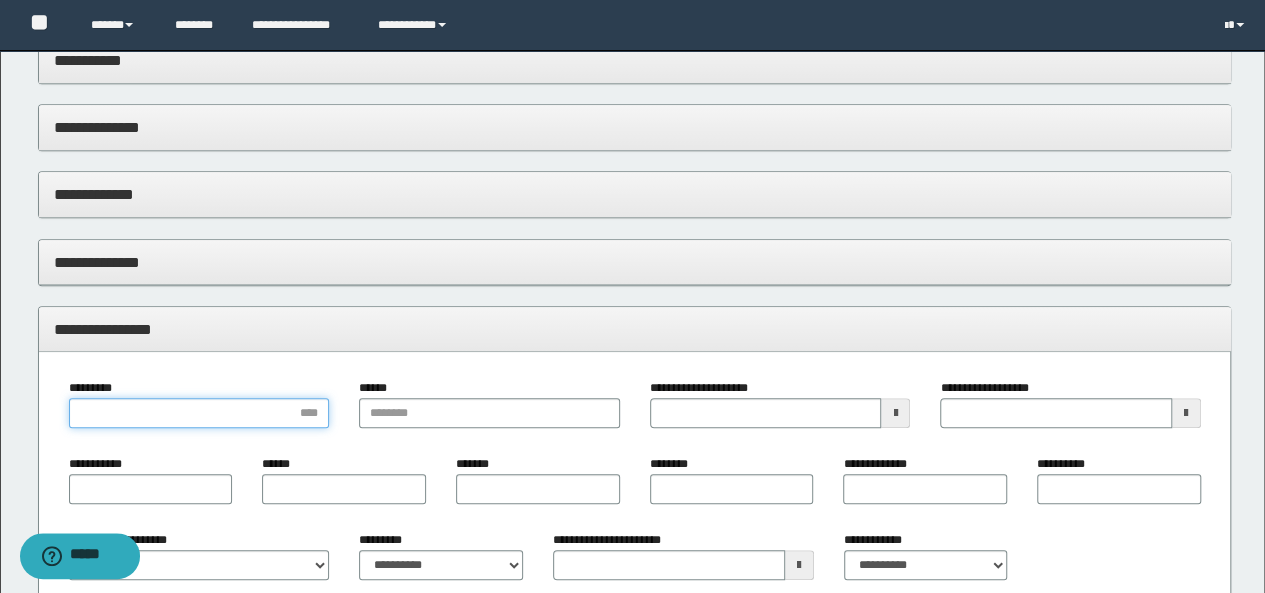 click on "*********" at bounding box center (199, 413) 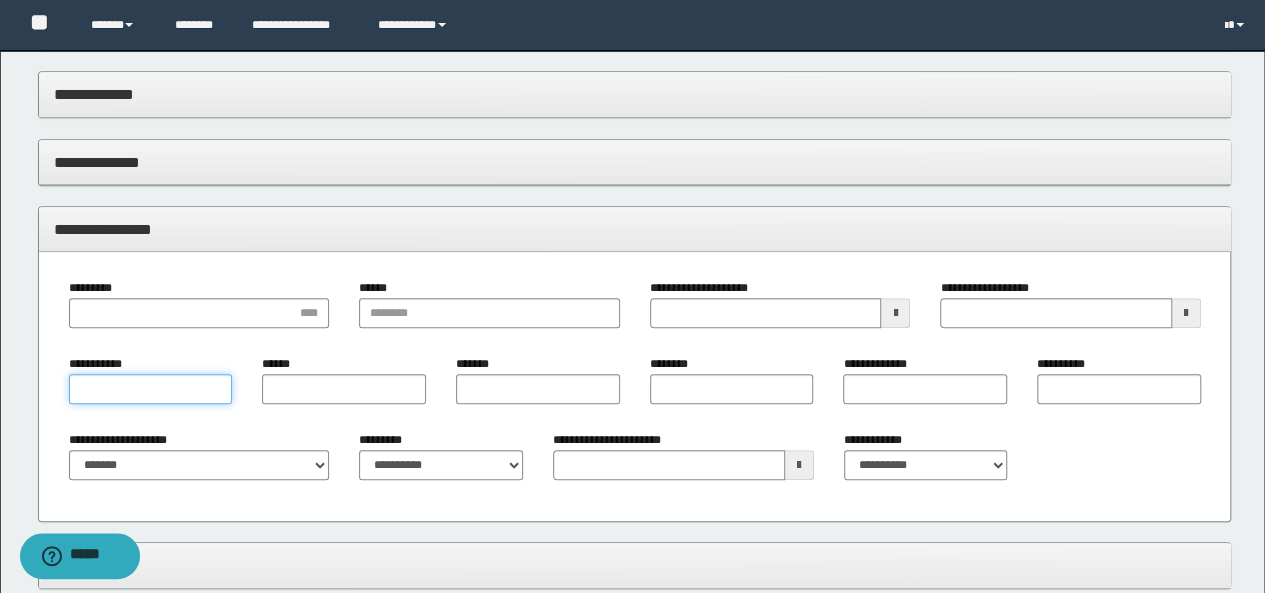 click on "**********" at bounding box center (151, 389) 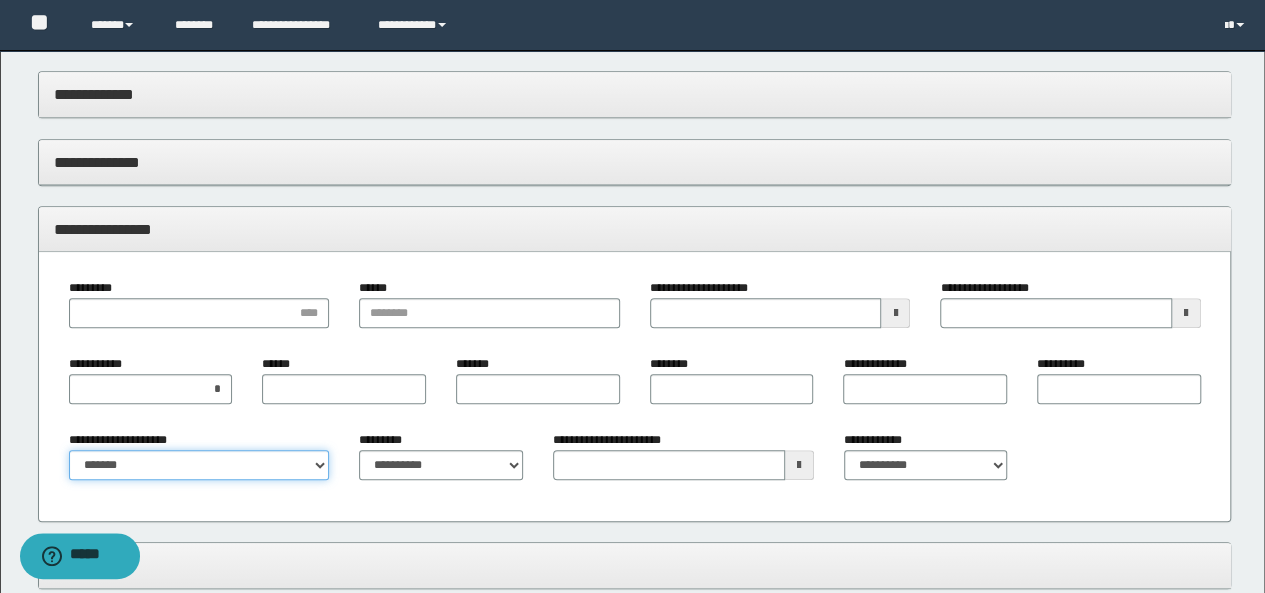 click on "**********" at bounding box center [199, 465] 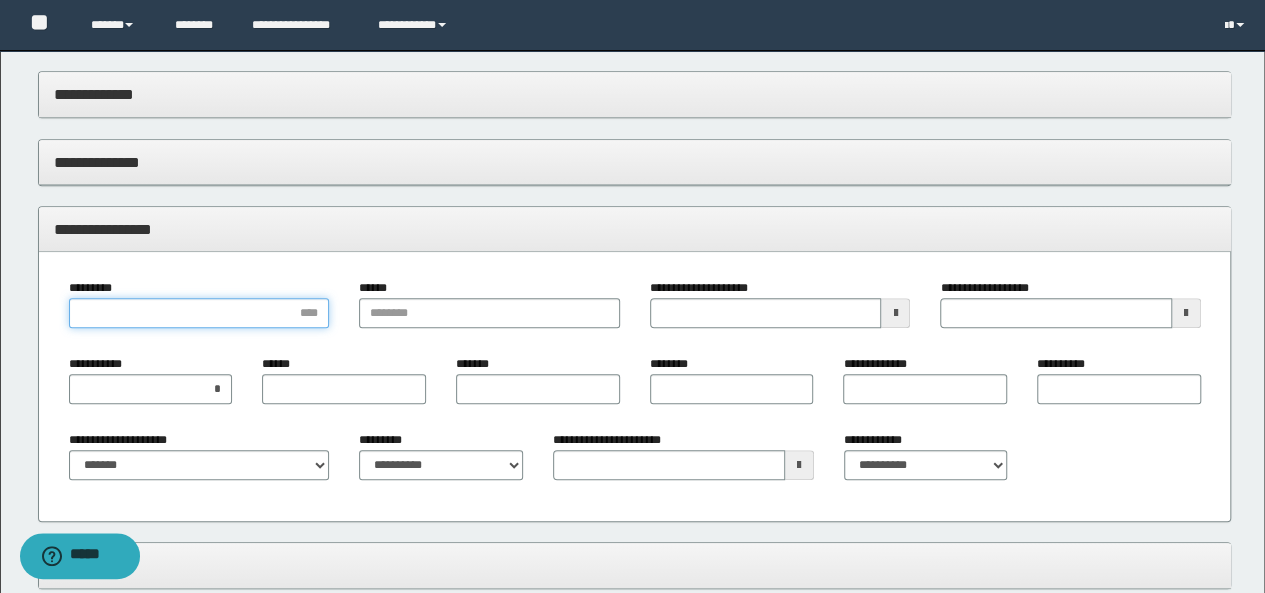 click on "*********" at bounding box center (199, 313) 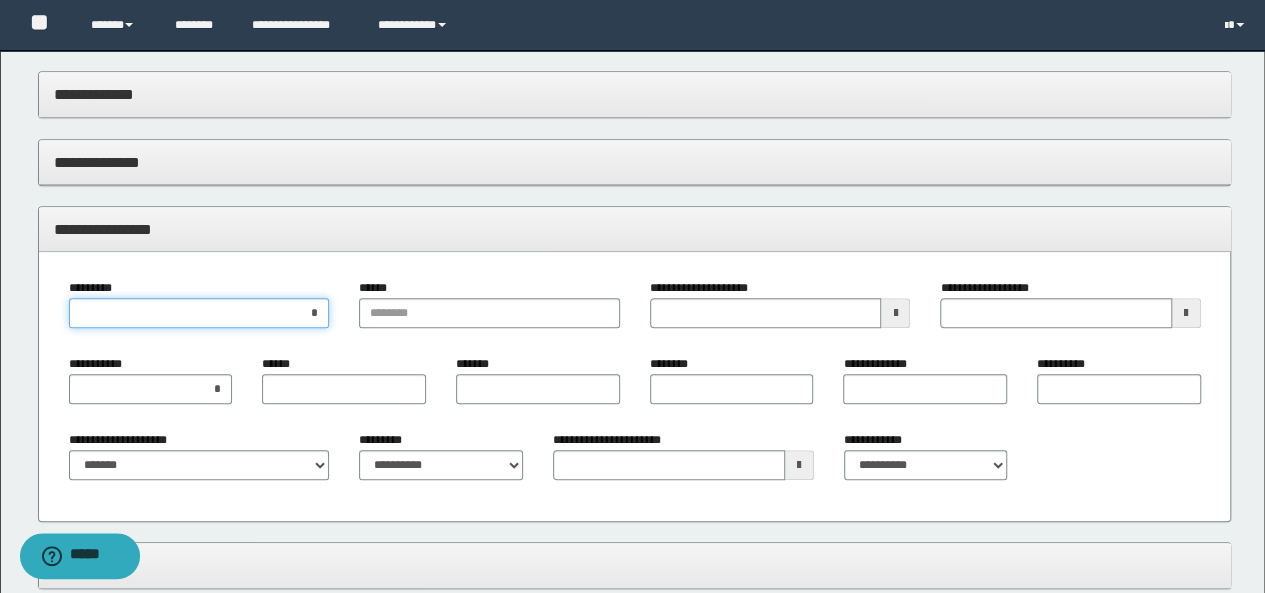 type on "**" 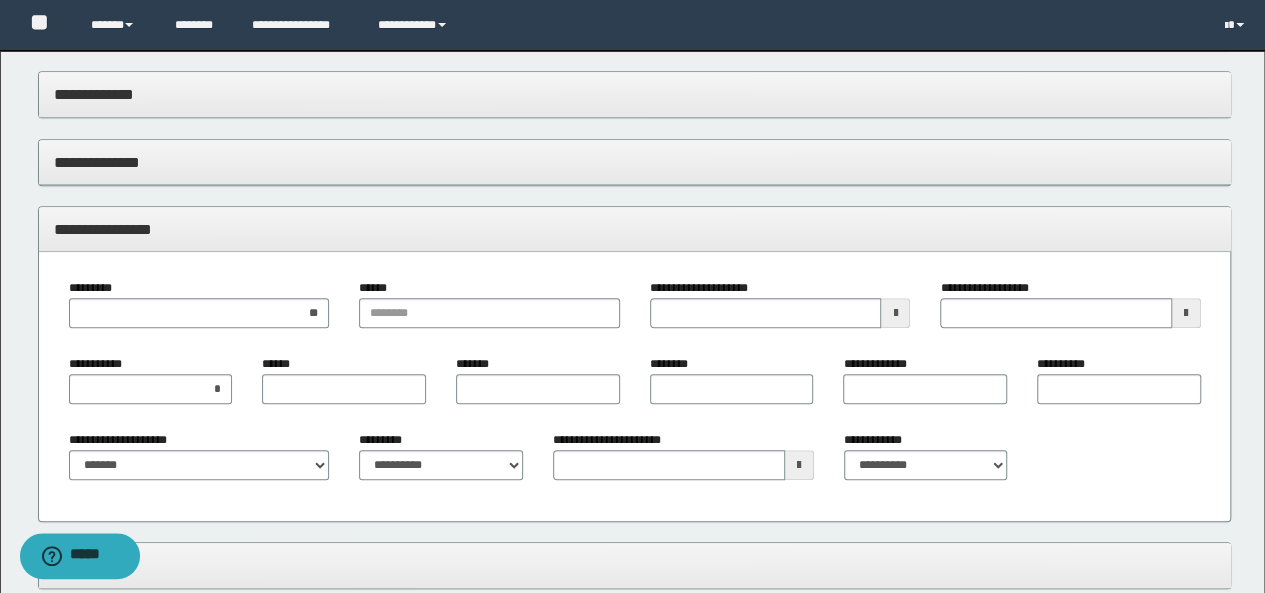 click at bounding box center (895, 313) 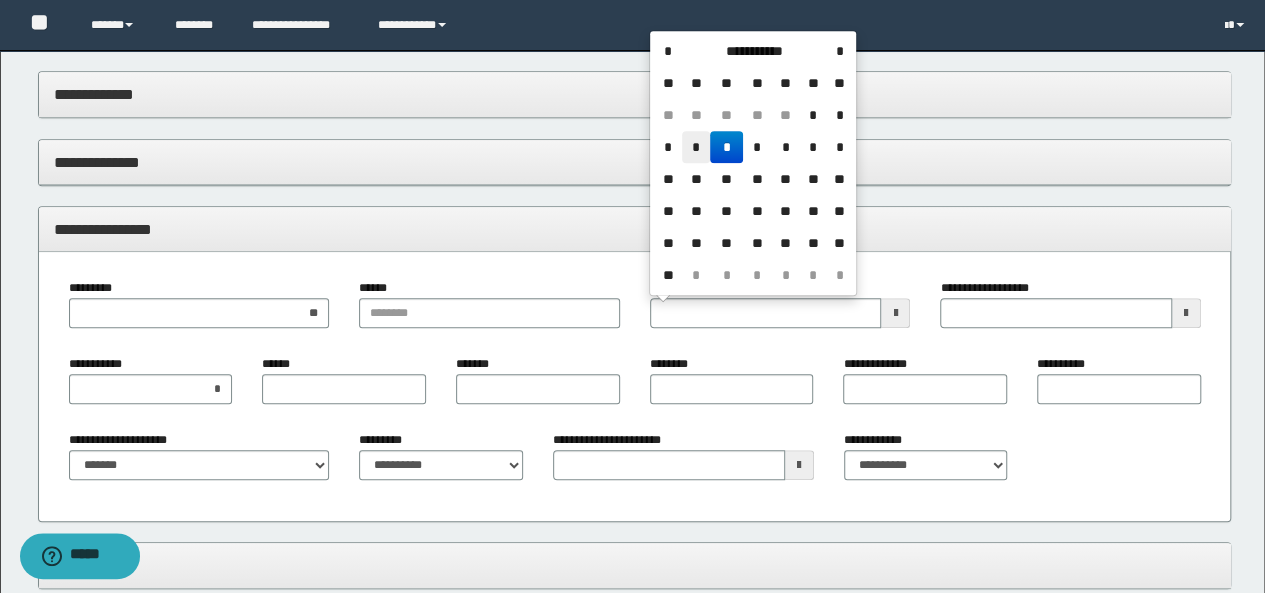click on "*" at bounding box center (696, 147) 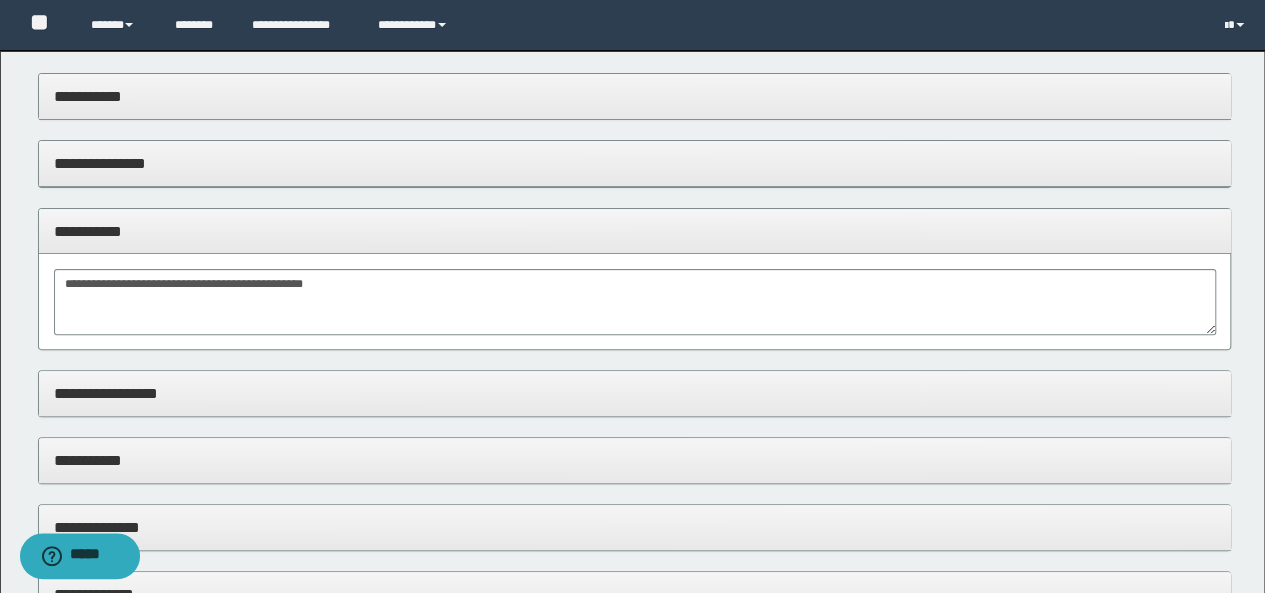 scroll, scrollTop: 0, scrollLeft: 0, axis: both 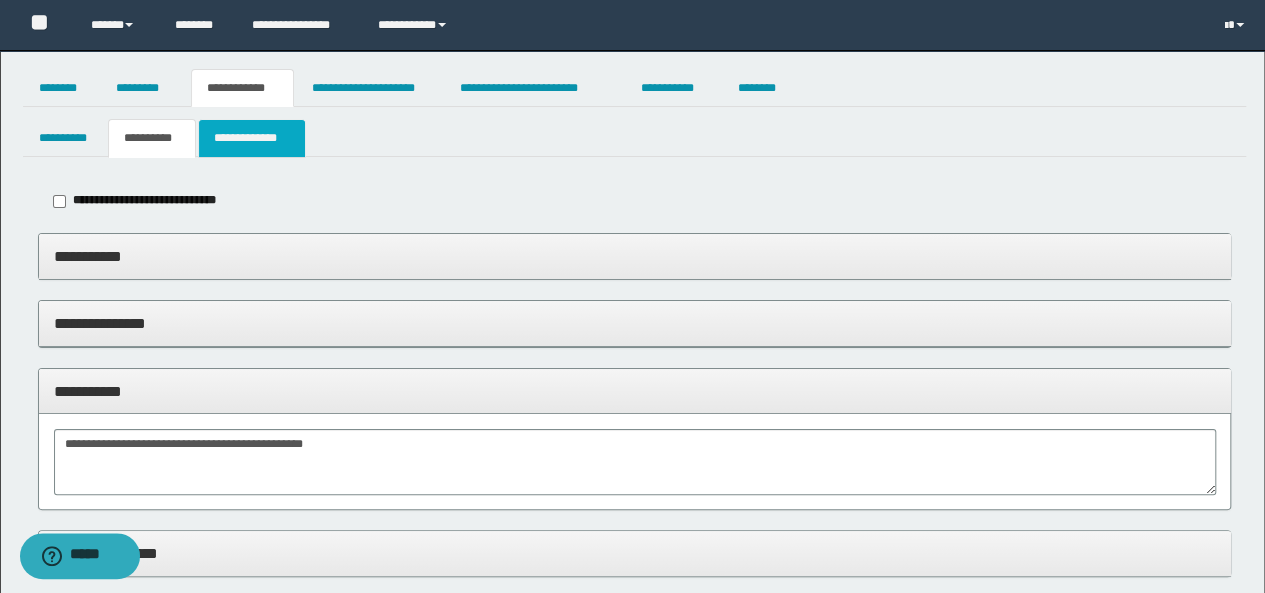 click on "**********" at bounding box center [252, 138] 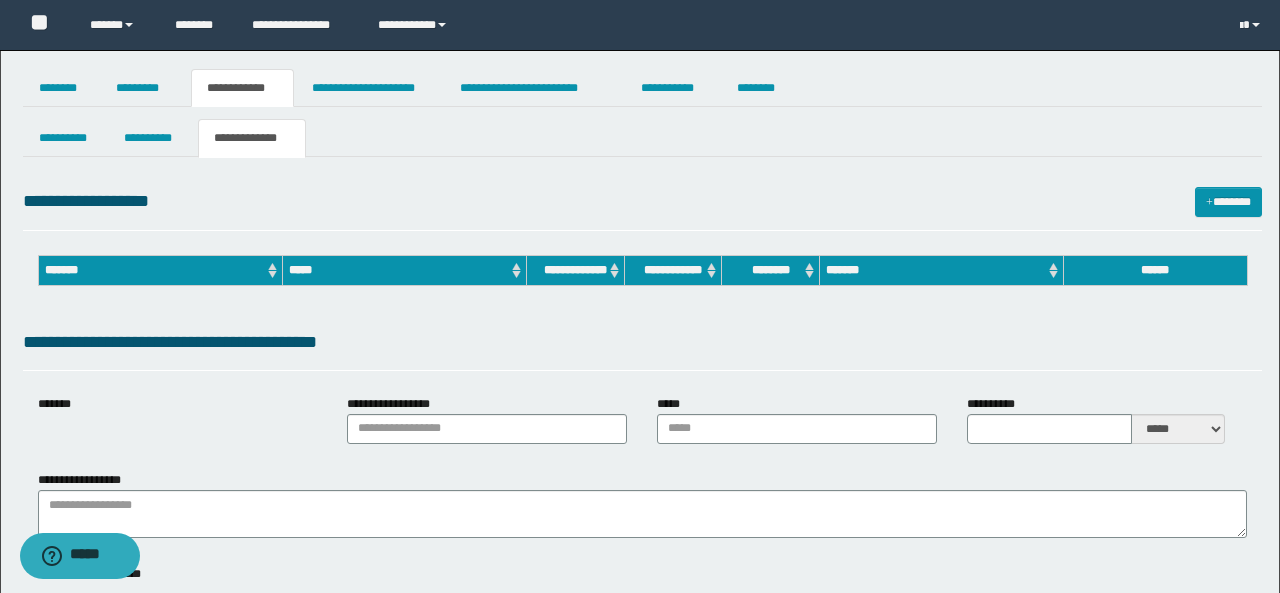 type on "**********" 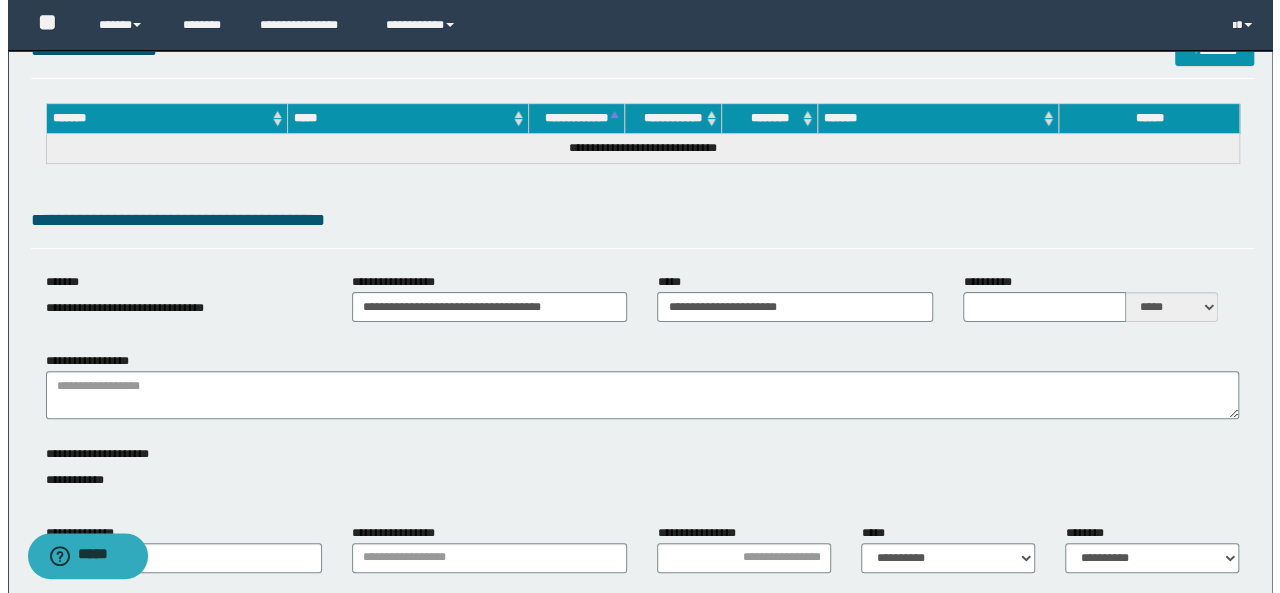 scroll, scrollTop: 0, scrollLeft: 0, axis: both 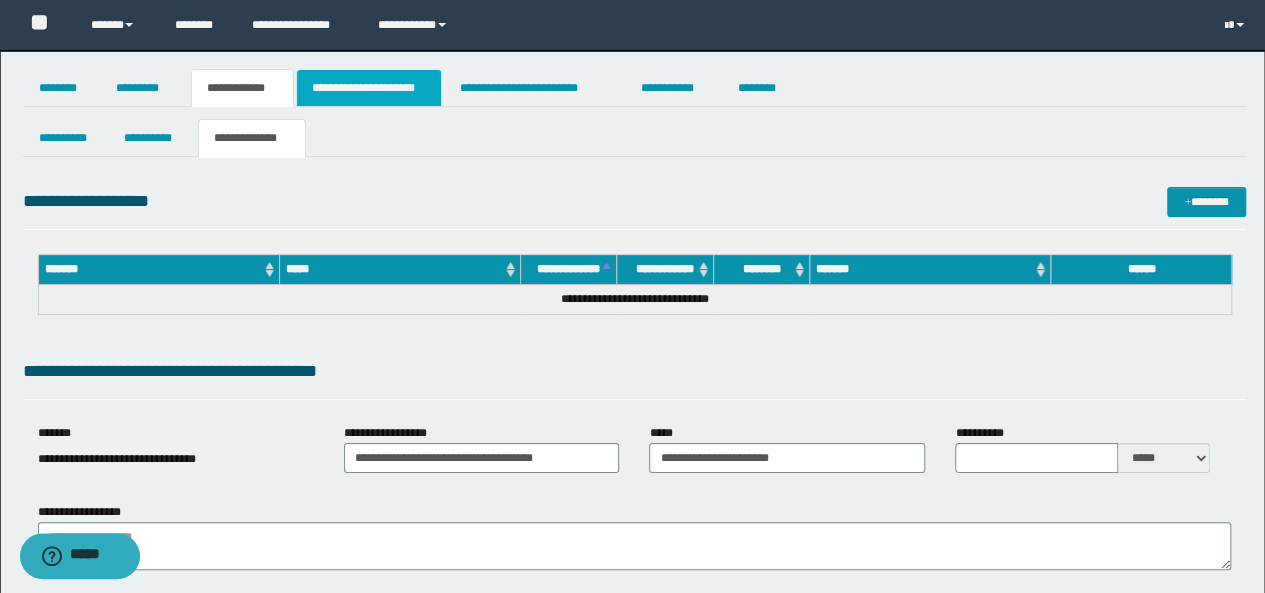 click on "**********" at bounding box center [369, 88] 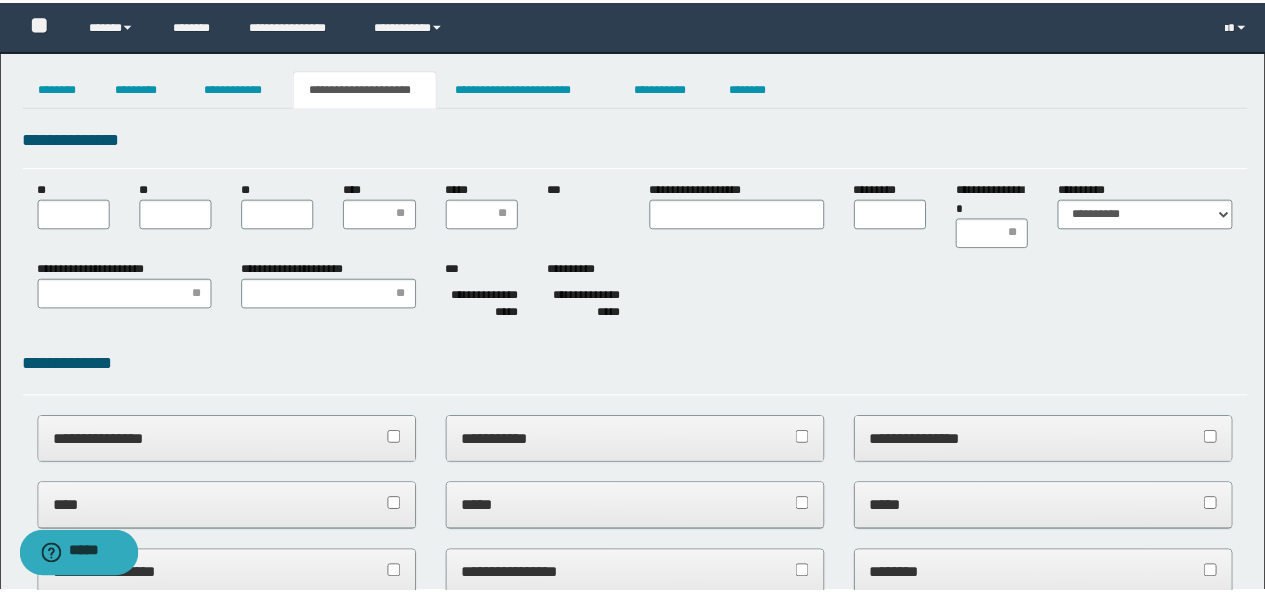 scroll, scrollTop: 0, scrollLeft: 0, axis: both 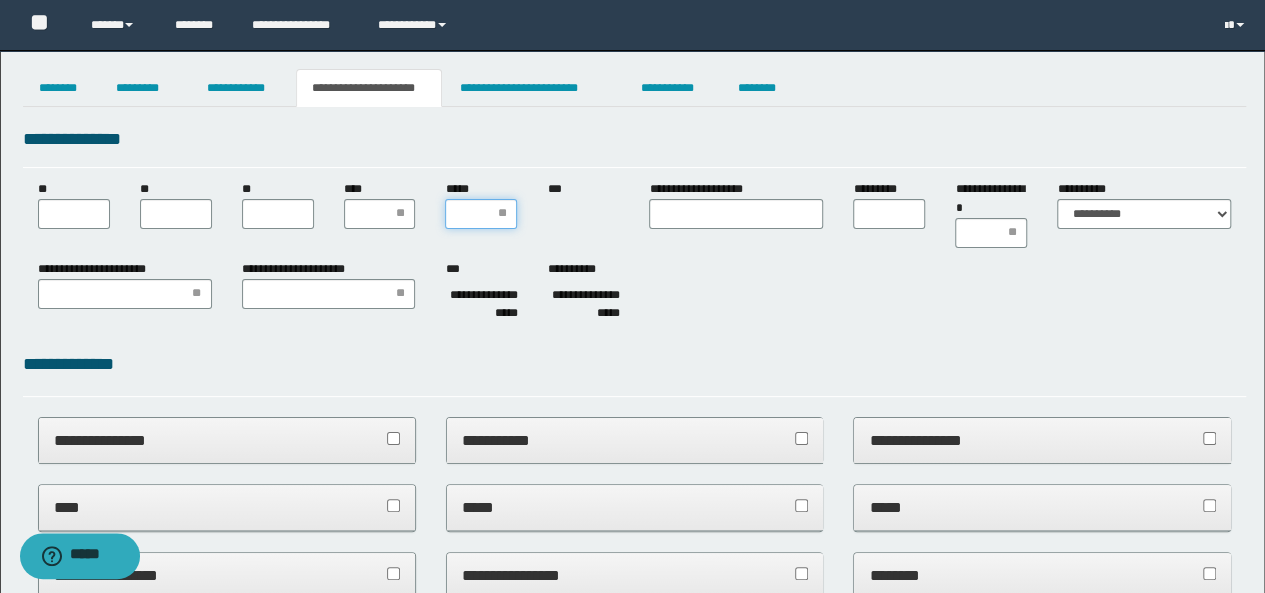 click on "*****" at bounding box center [481, 214] 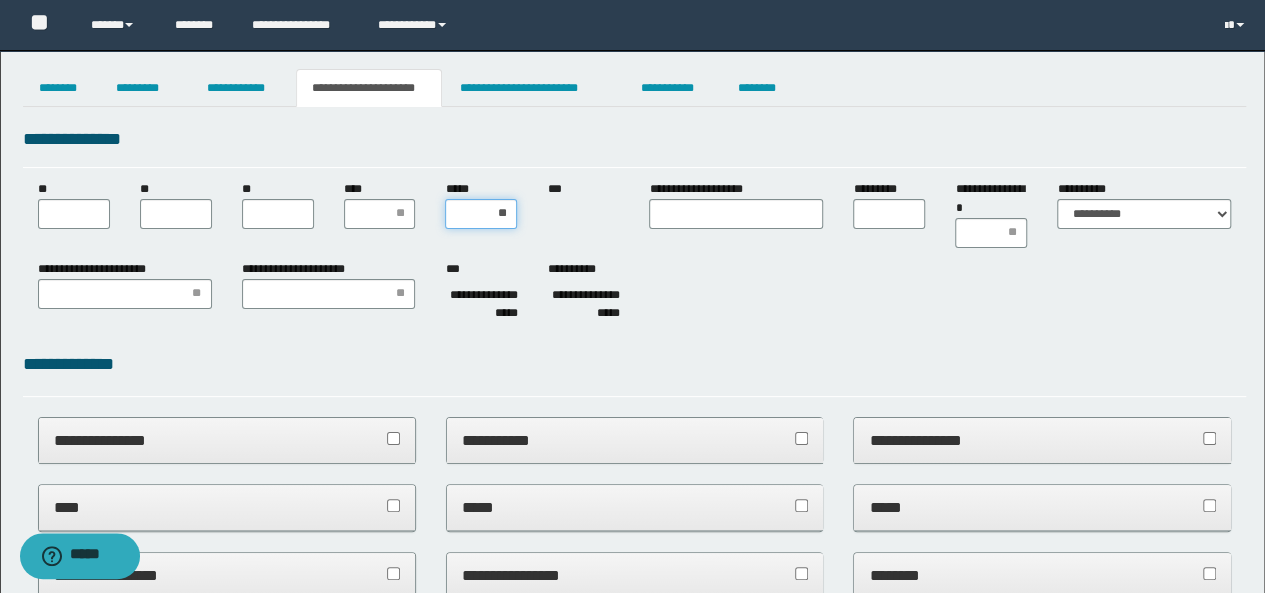 type on "***" 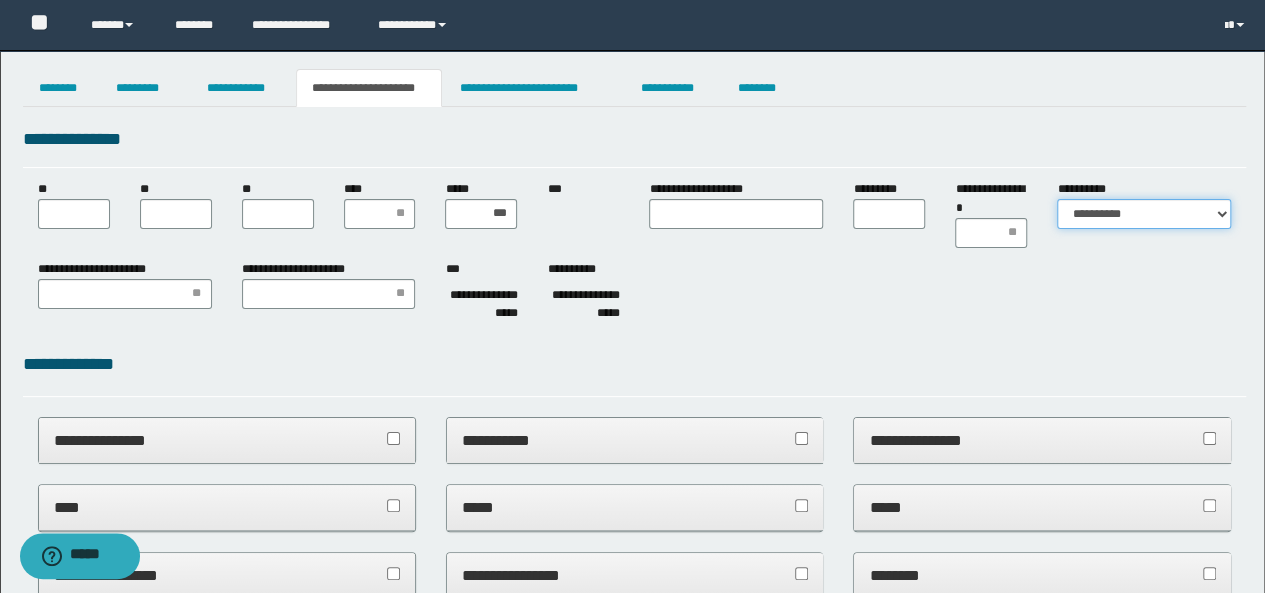 click on "**********" at bounding box center [1144, 214] 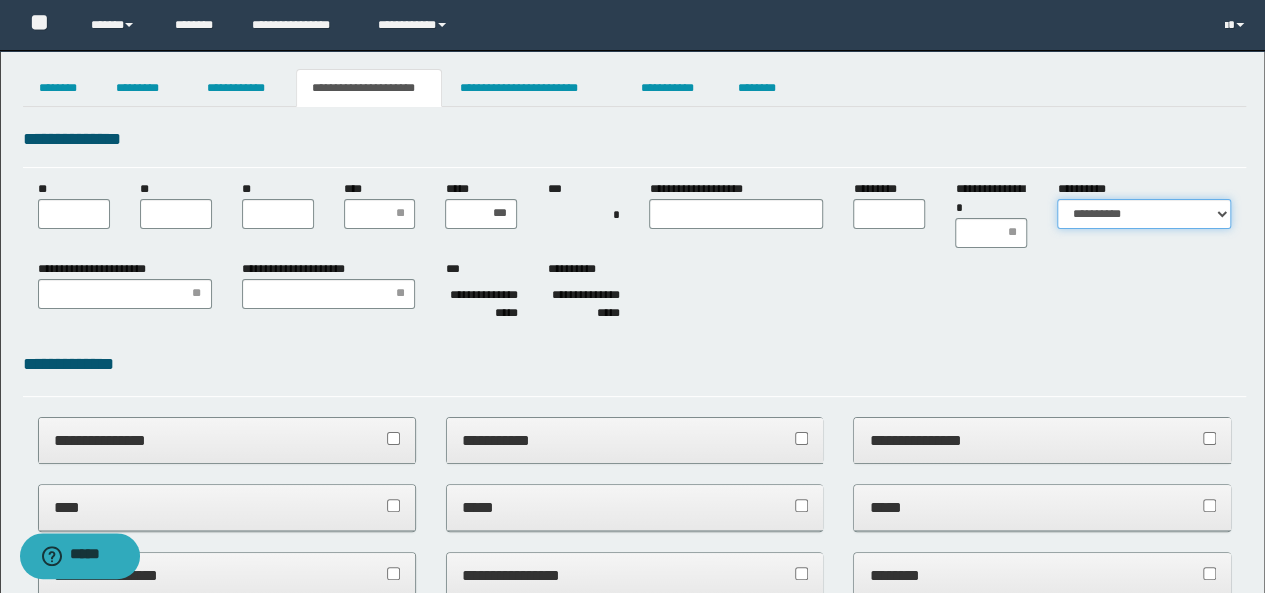 select on "*" 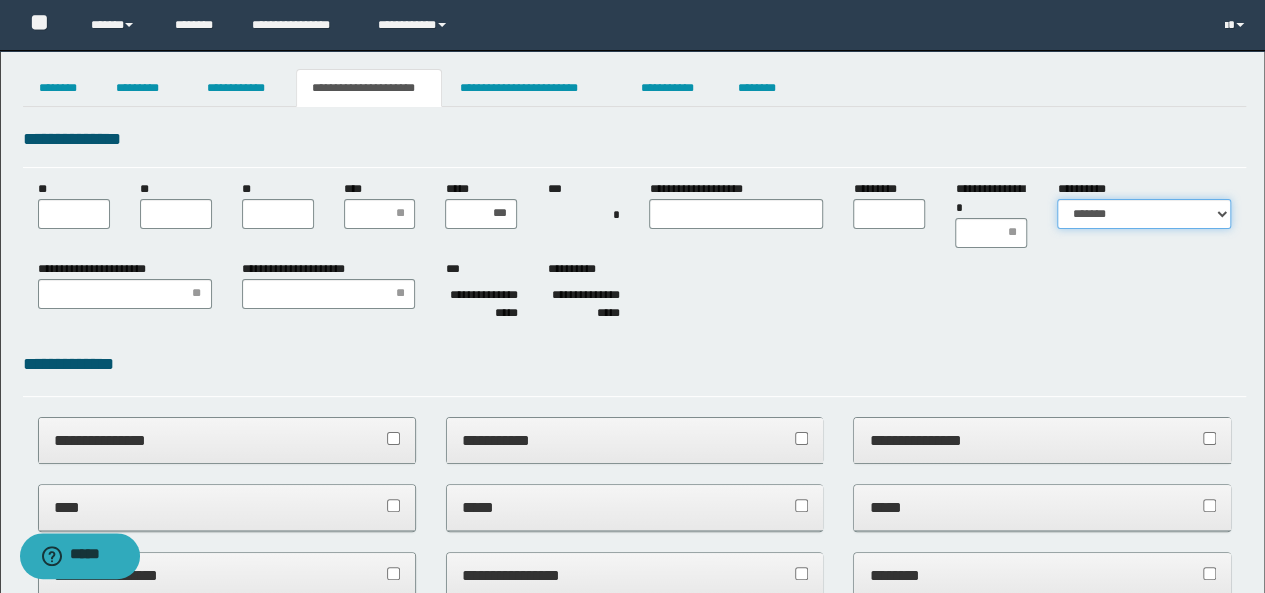 click on "**********" at bounding box center (1144, 214) 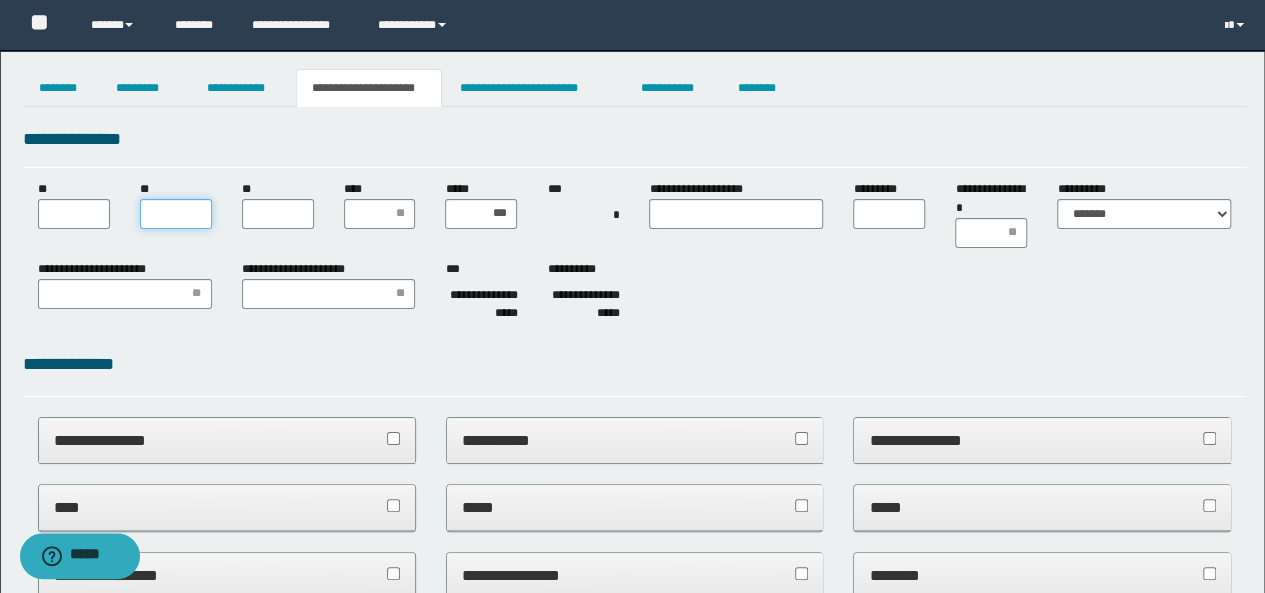 click on "**" at bounding box center (176, 214) 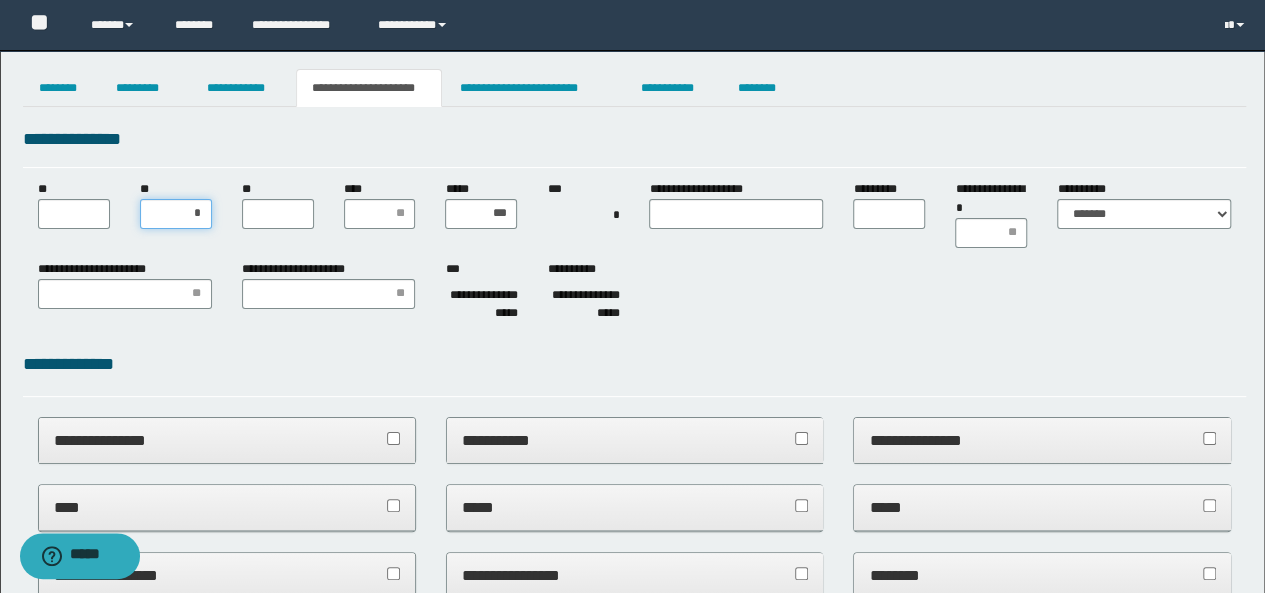 type on "**" 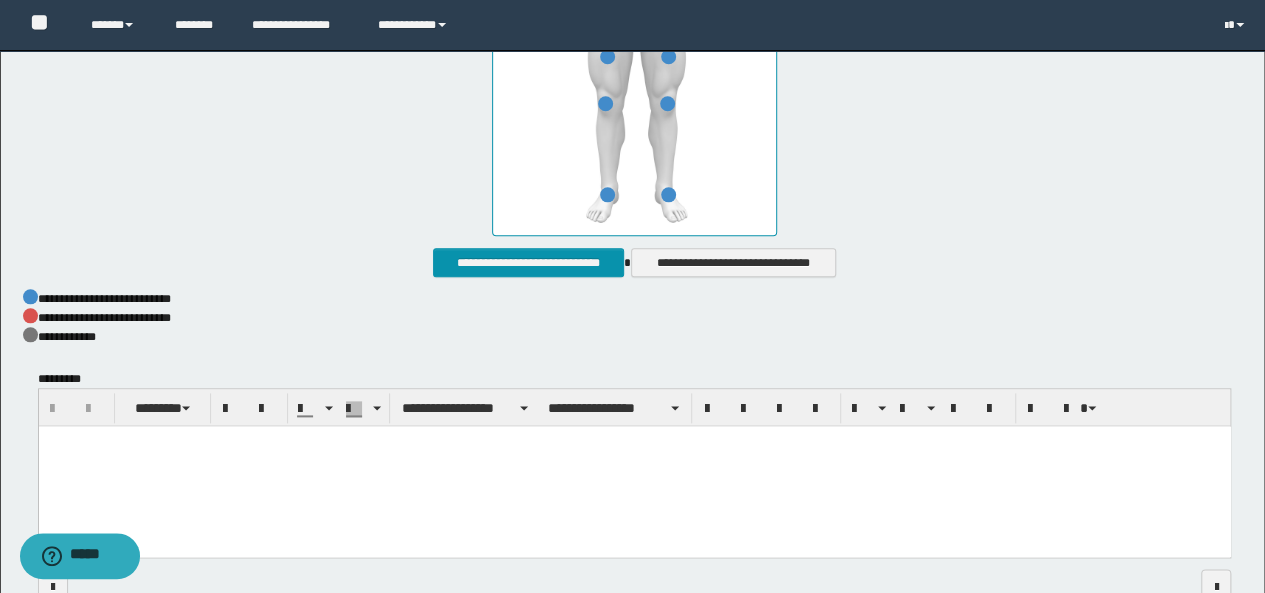 scroll, scrollTop: 1172, scrollLeft: 0, axis: vertical 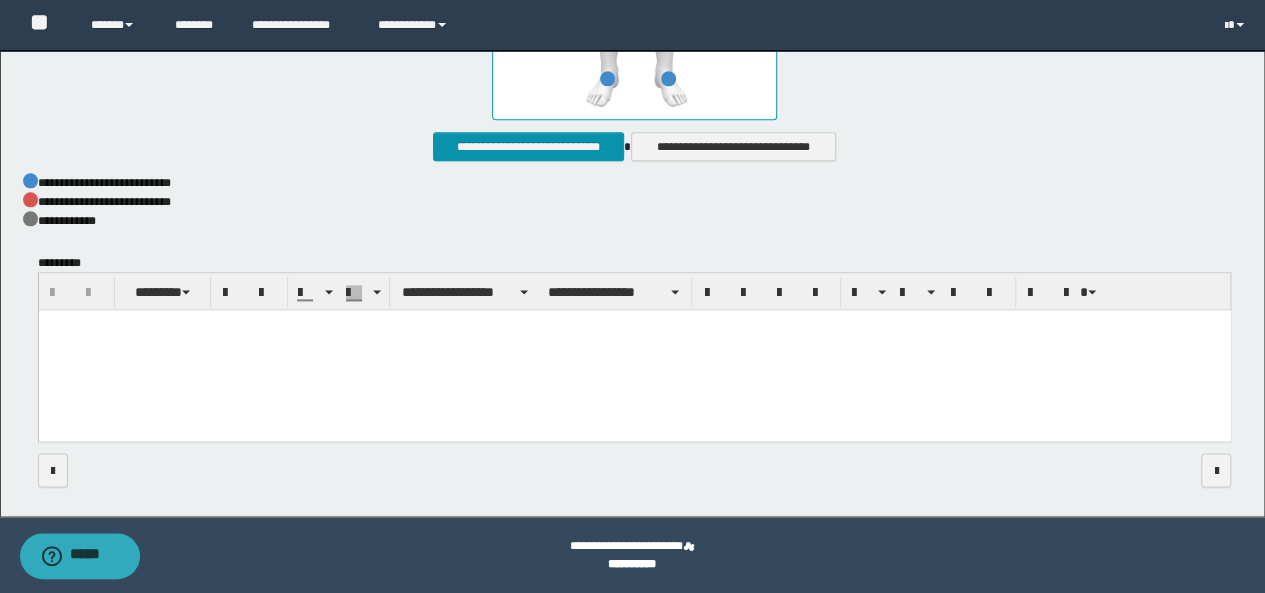 click at bounding box center (634, 351) 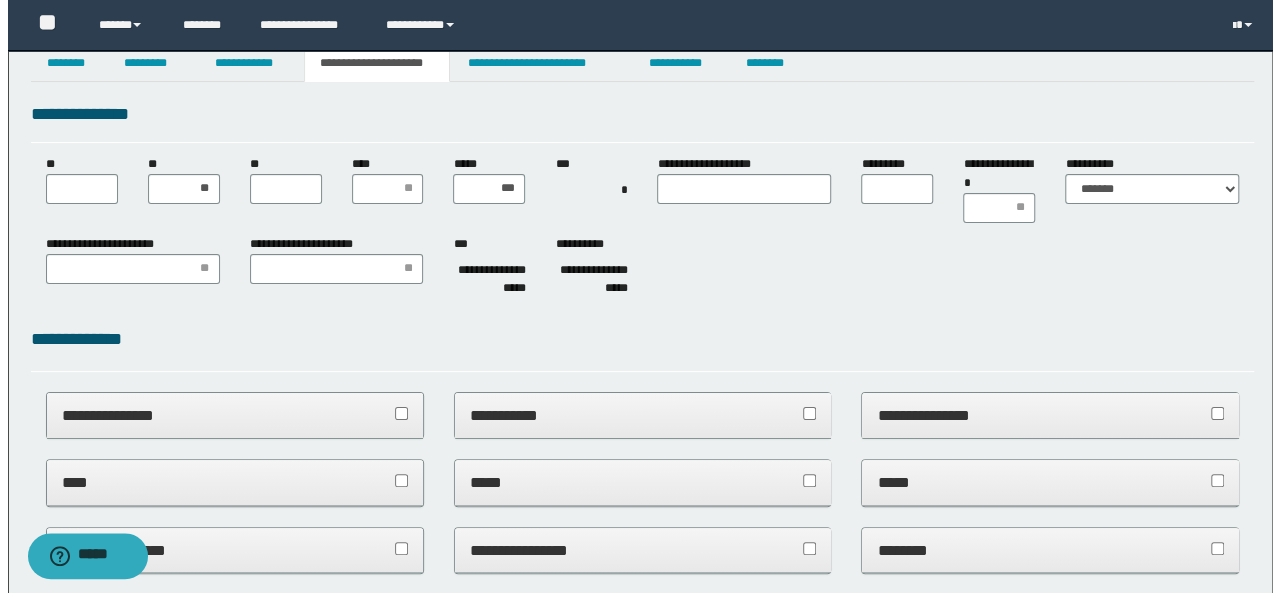 scroll, scrollTop: 0, scrollLeft: 0, axis: both 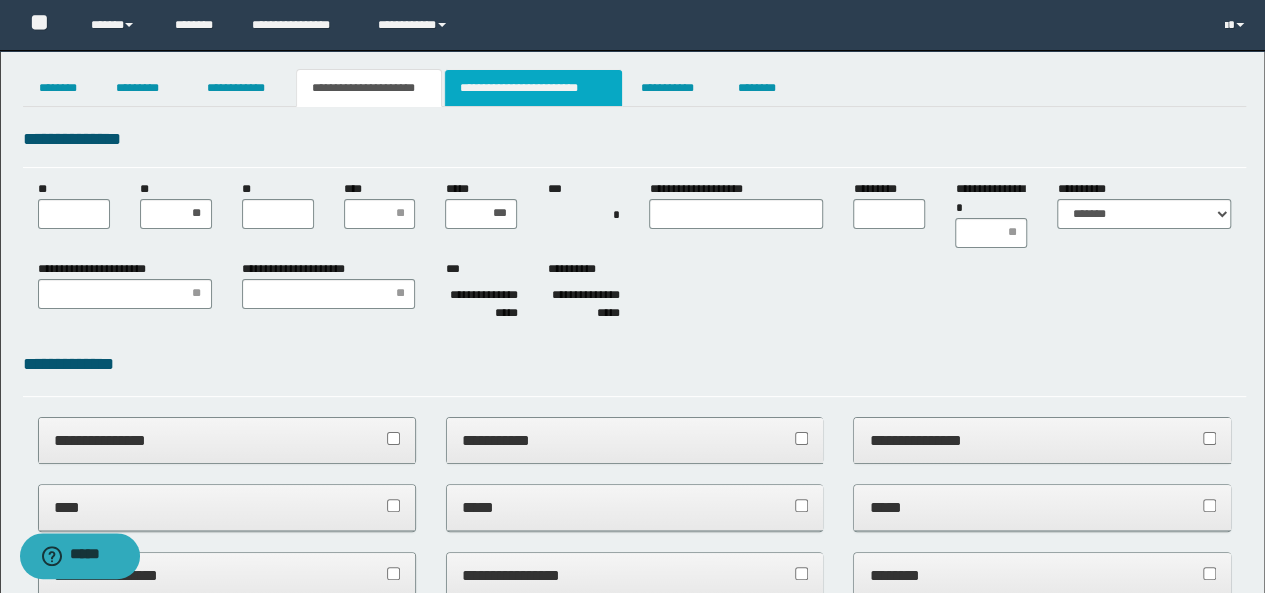 click on "**********" at bounding box center [533, 88] 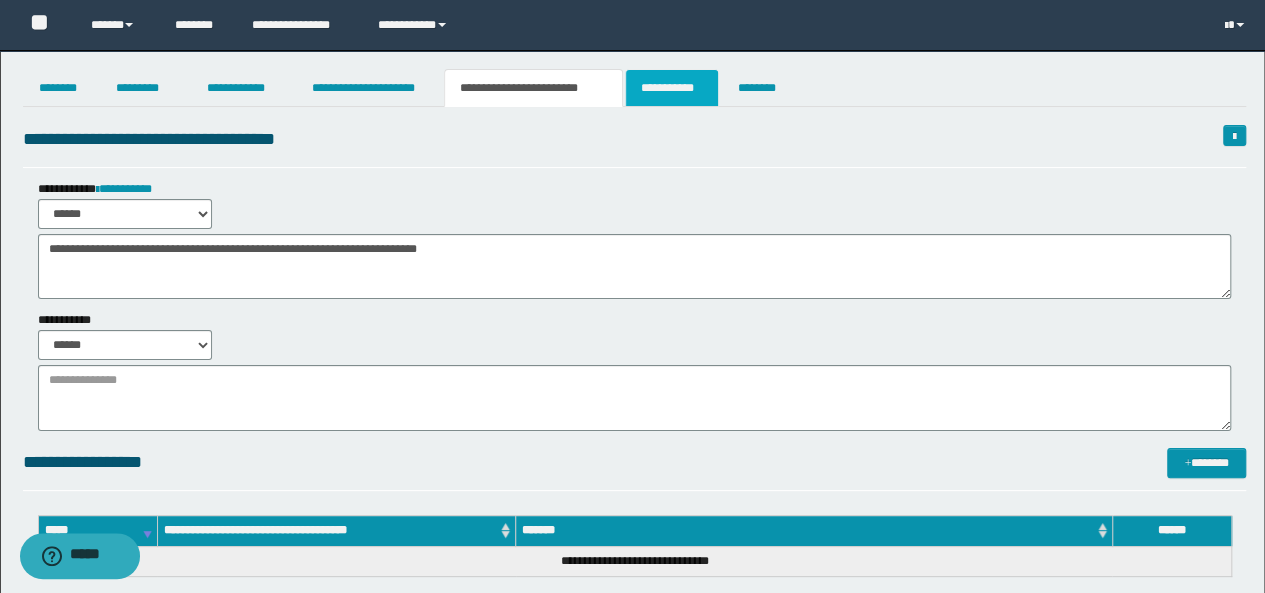 click on "**********" at bounding box center (672, 88) 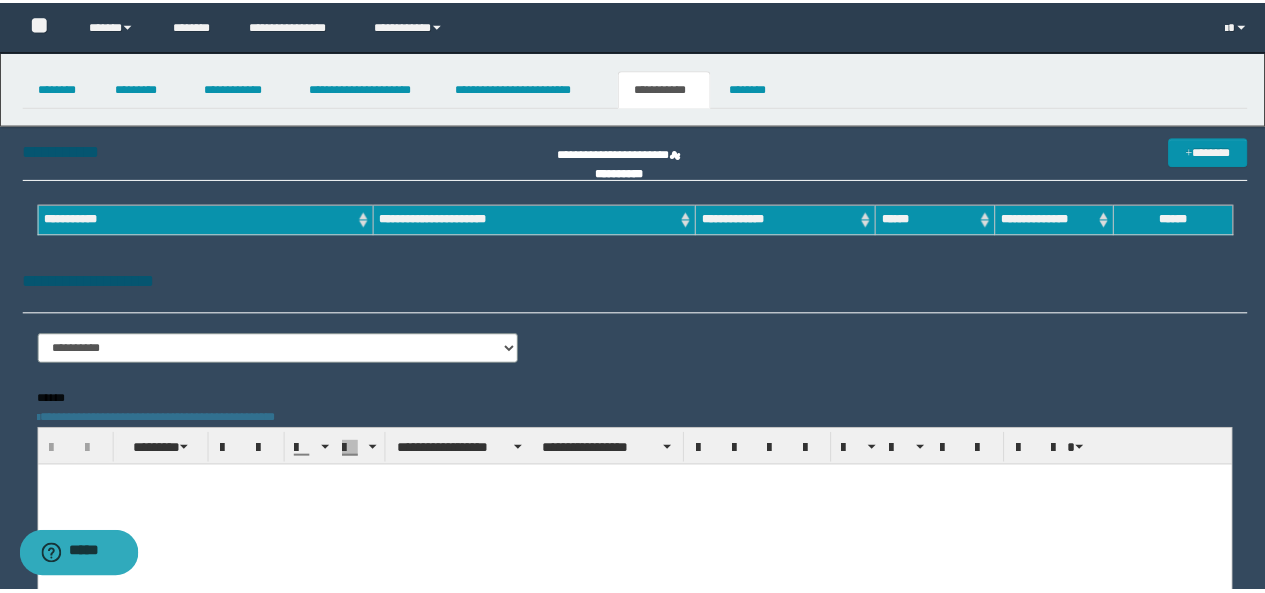 scroll, scrollTop: 0, scrollLeft: 0, axis: both 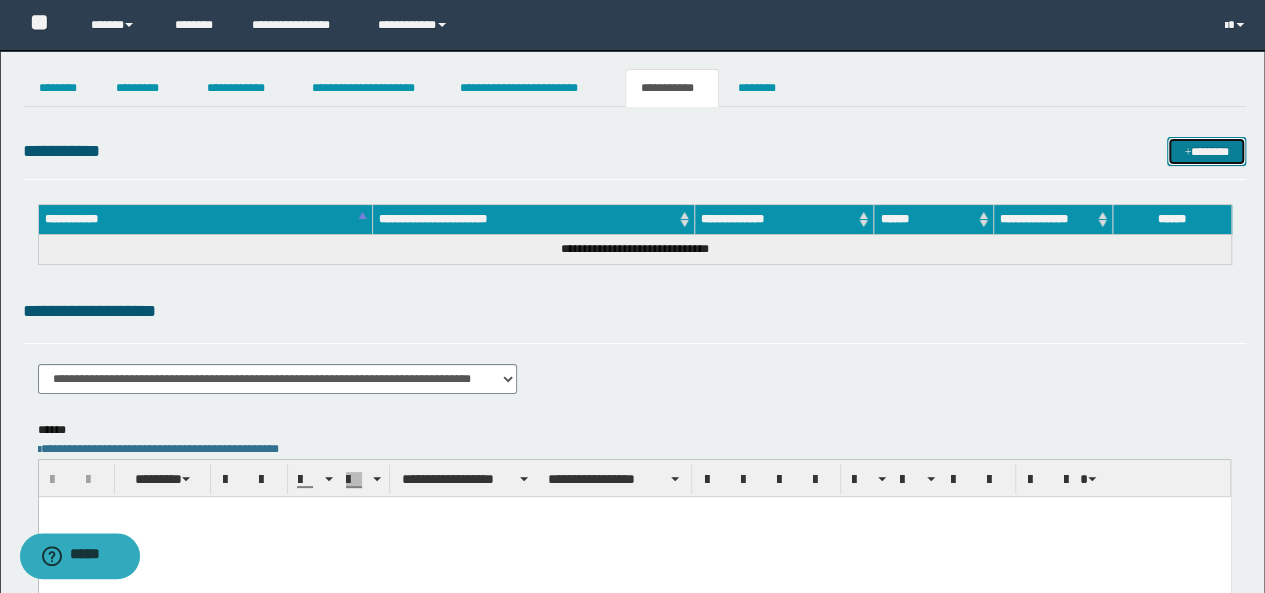 click on "*******" at bounding box center (1206, 151) 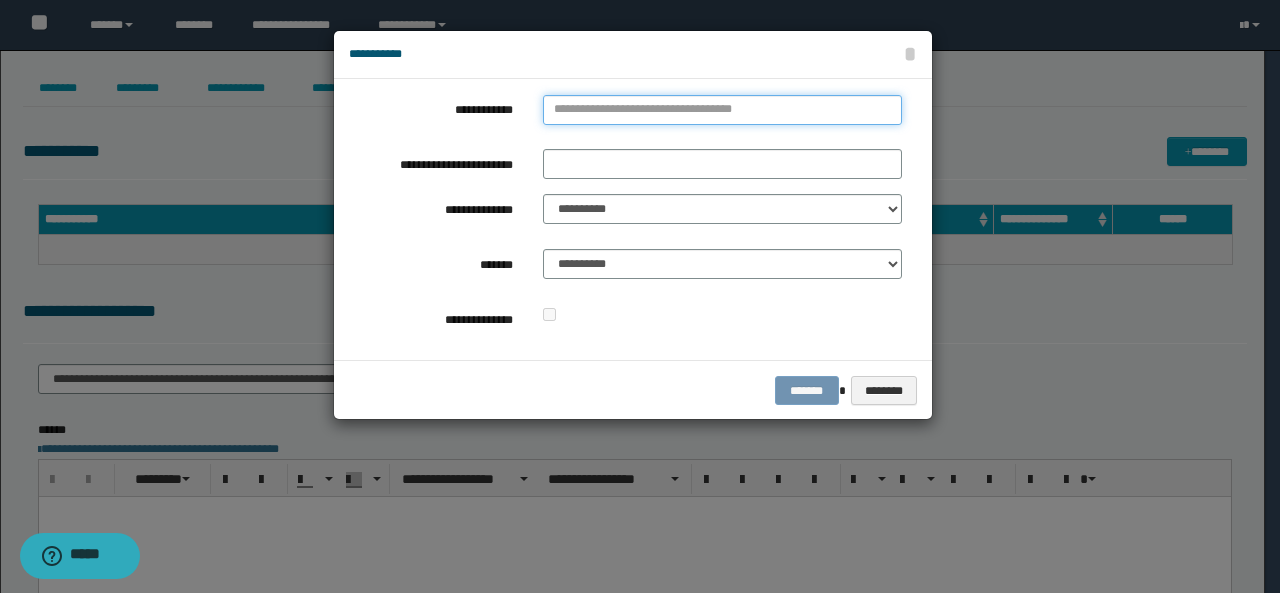 click on "**********" at bounding box center [722, 110] 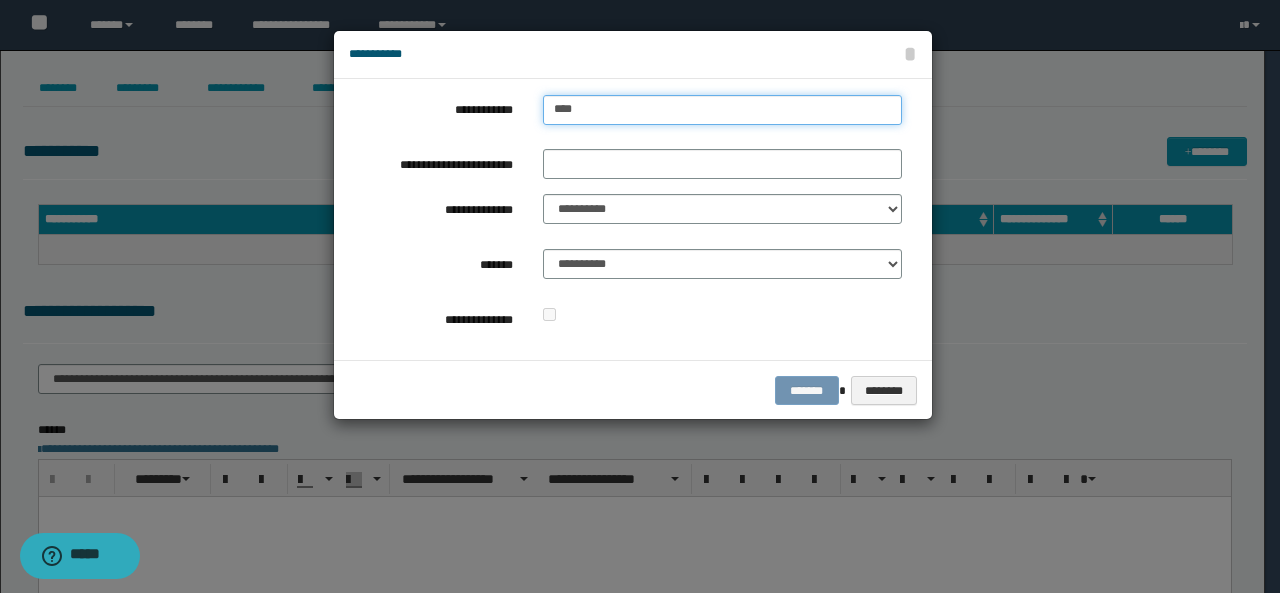 type on "****" 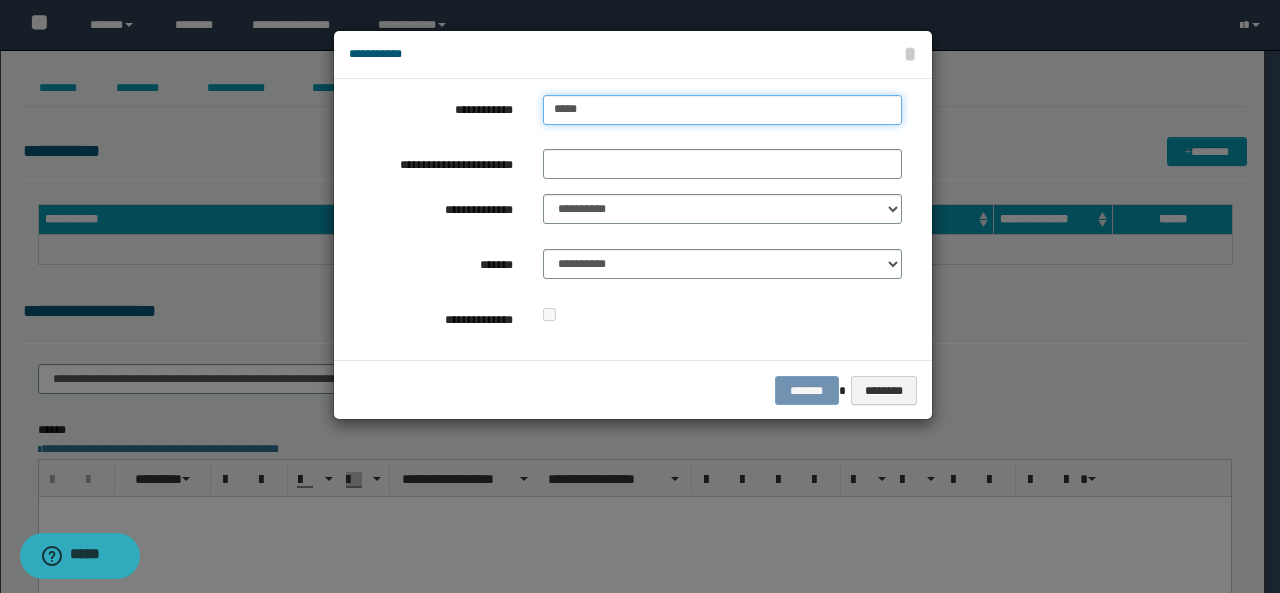click on "****" at bounding box center (722, 110) 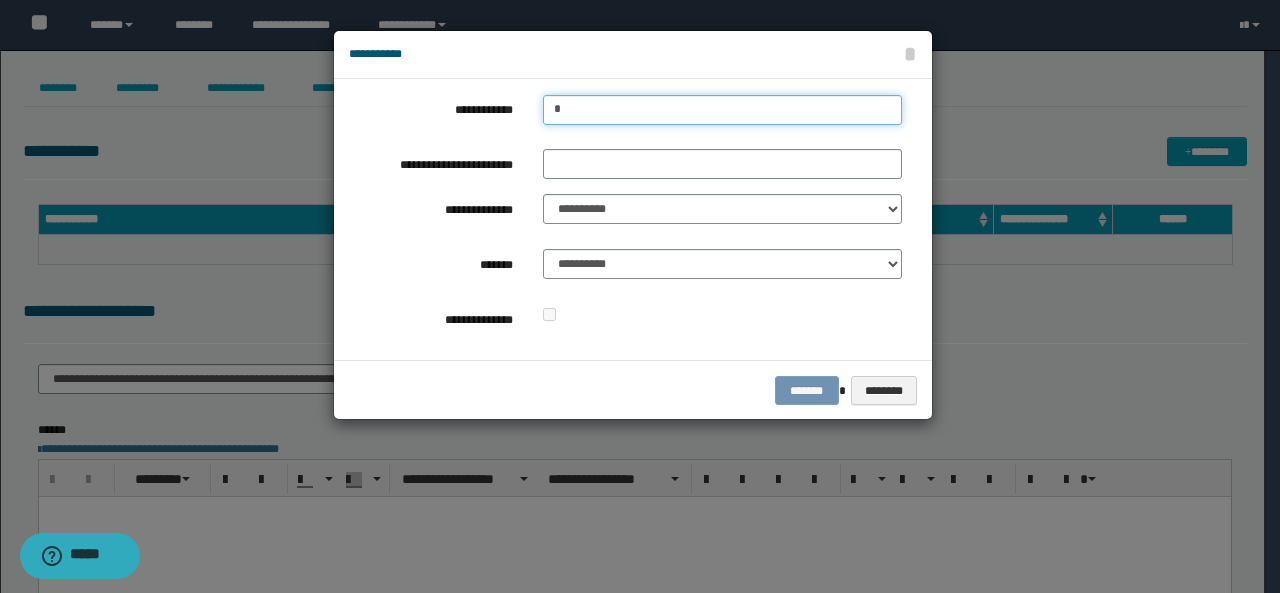 type on "**" 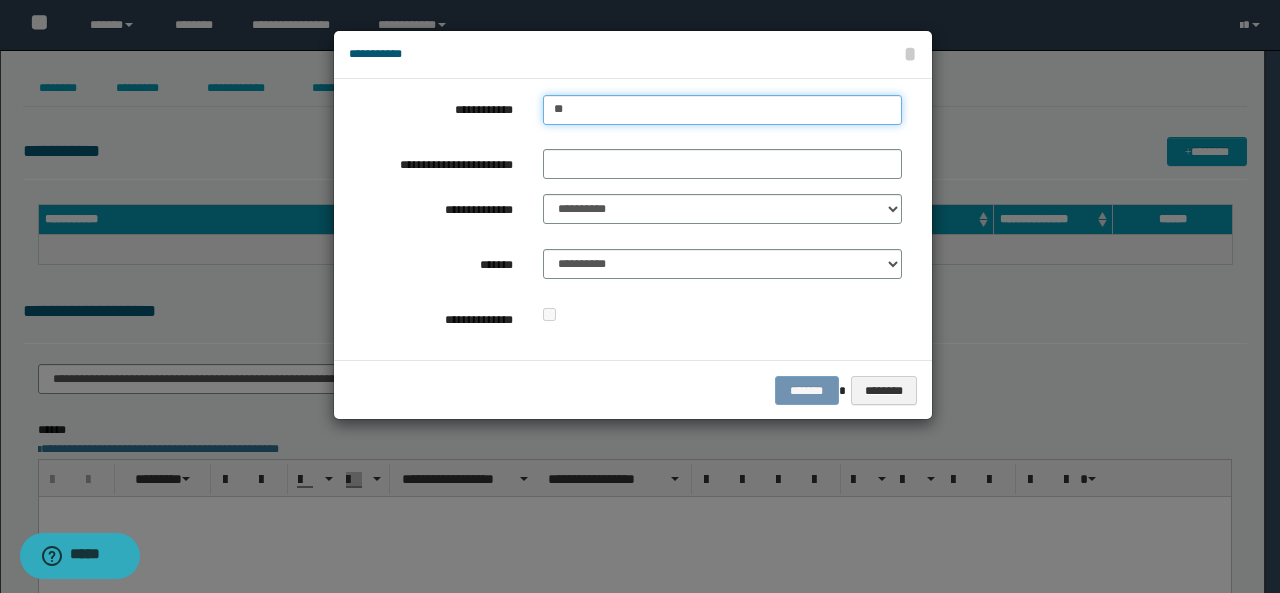 type on "**" 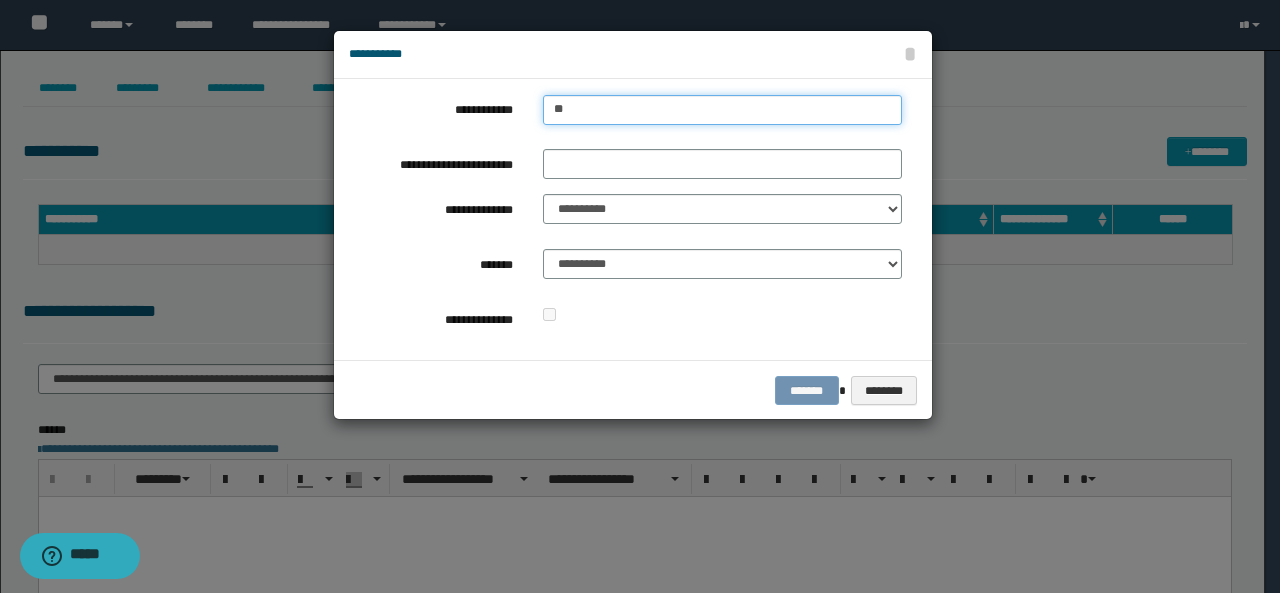 type 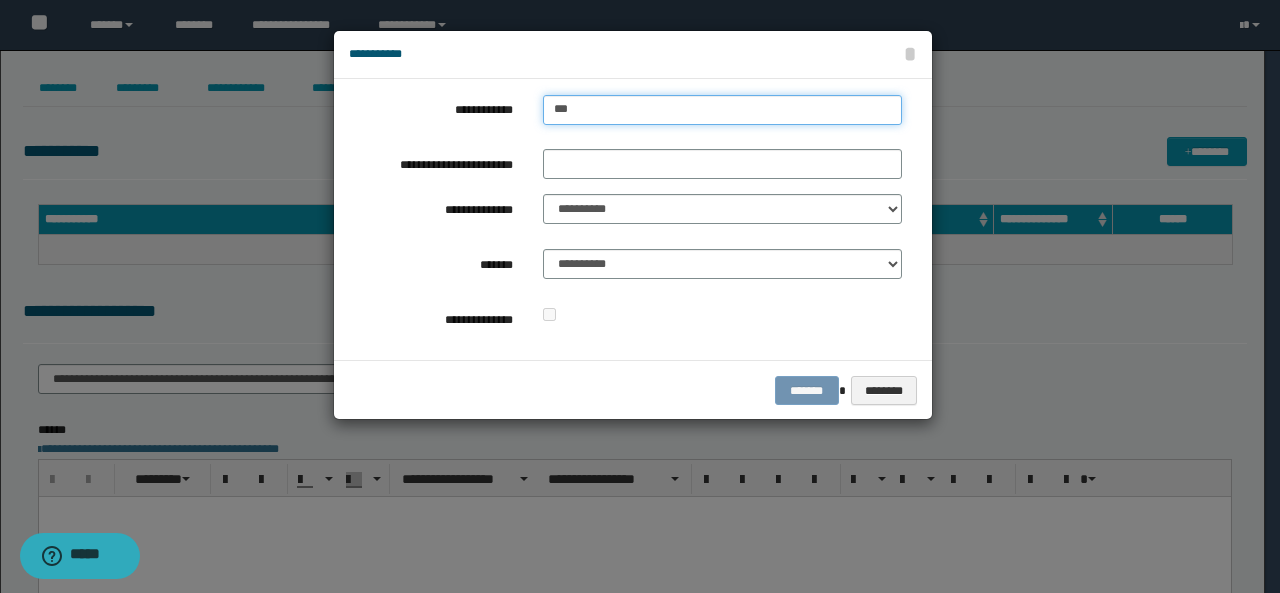 type on "****" 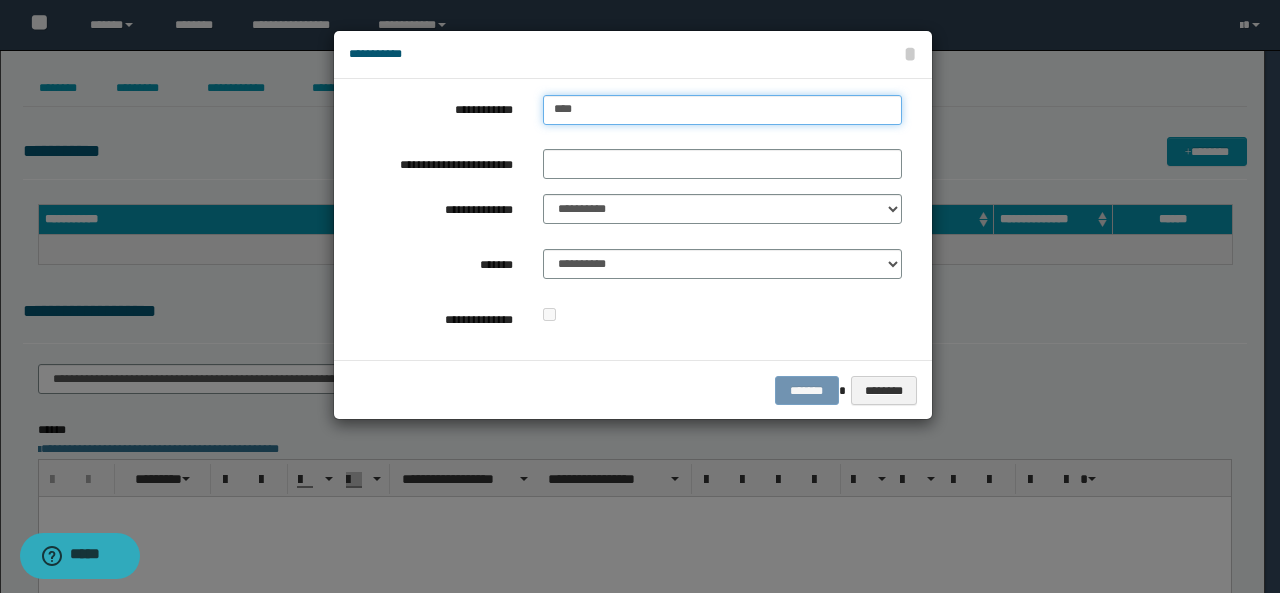type on "****" 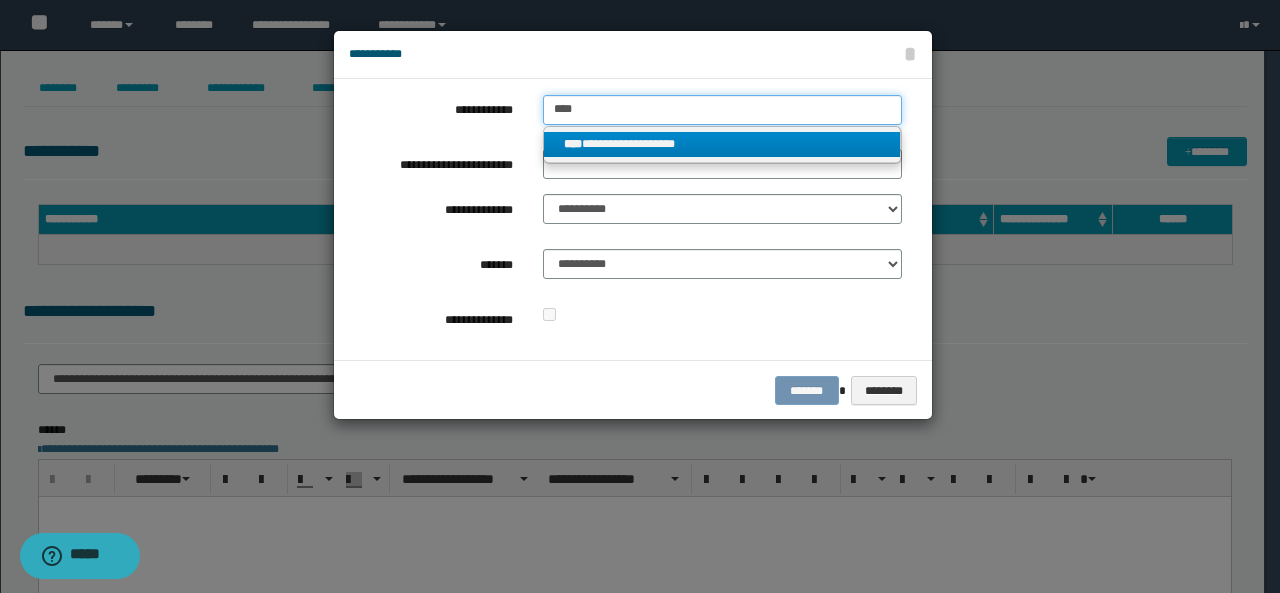 type on "****" 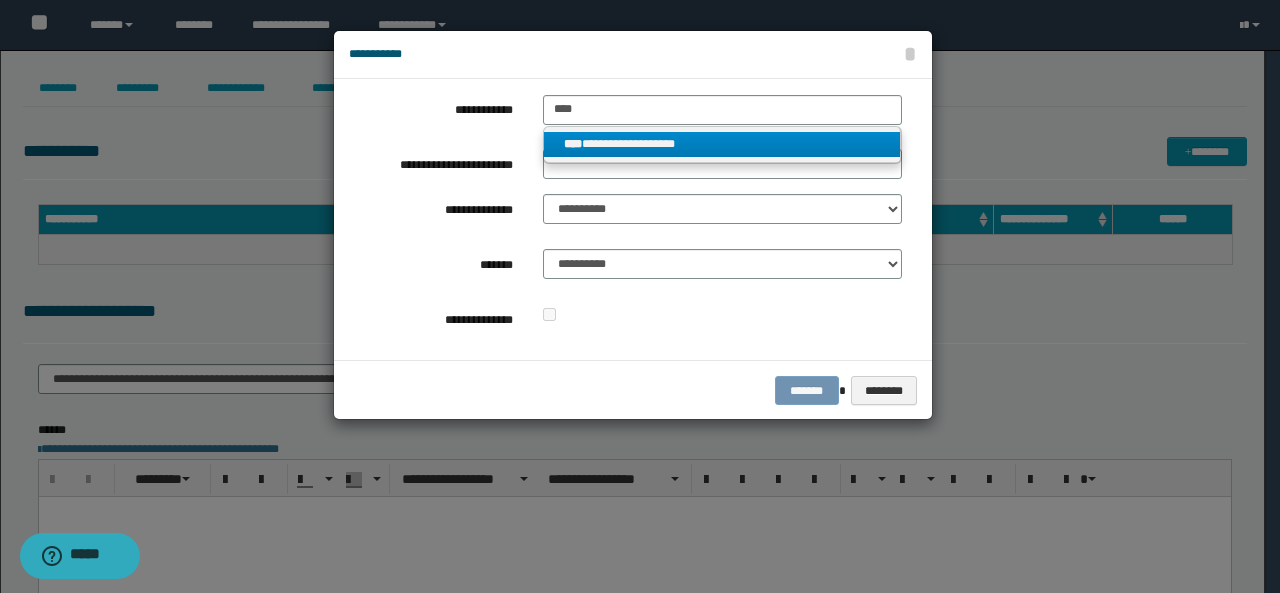 click on "**********" at bounding box center (722, 144) 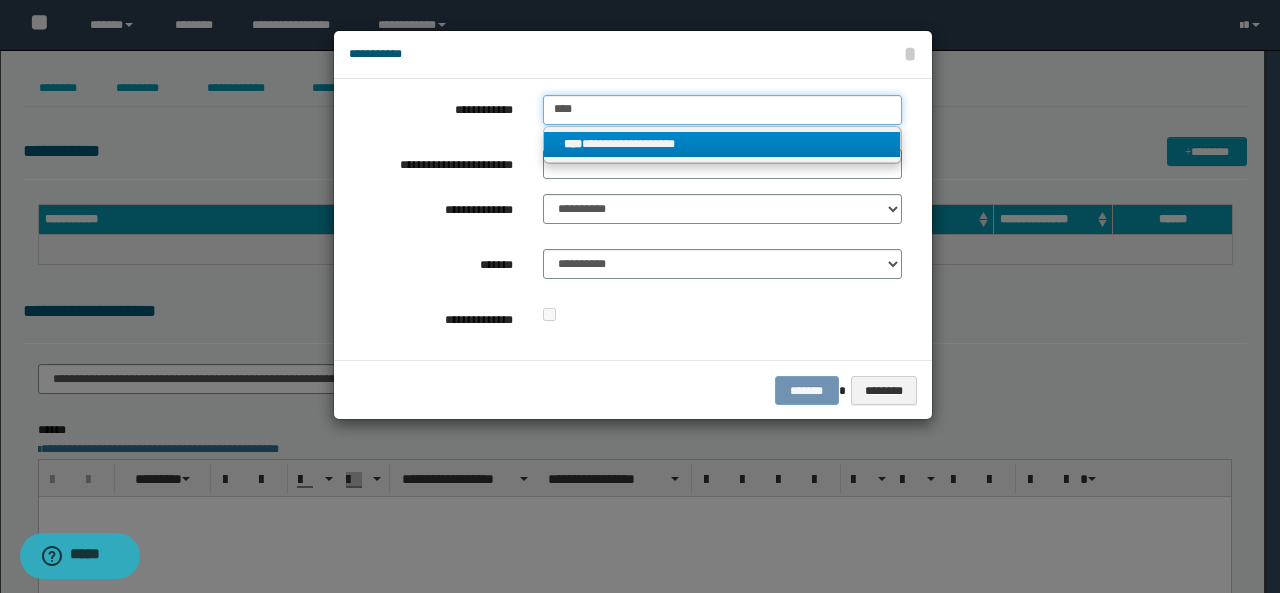 type 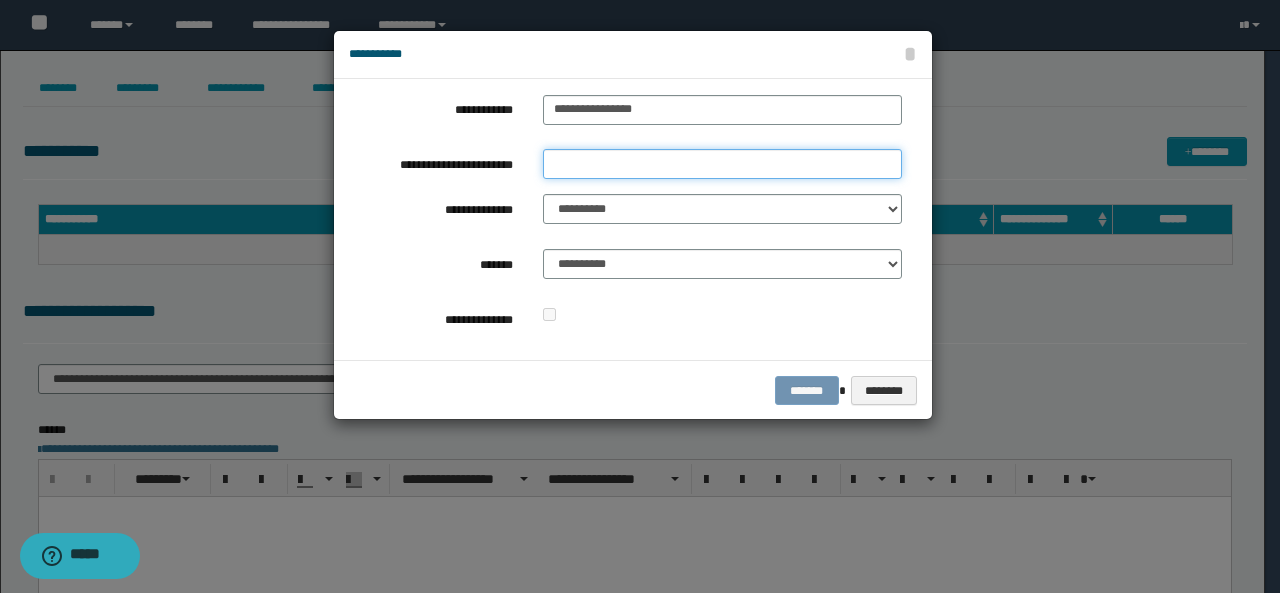 click on "**********" at bounding box center [722, 164] 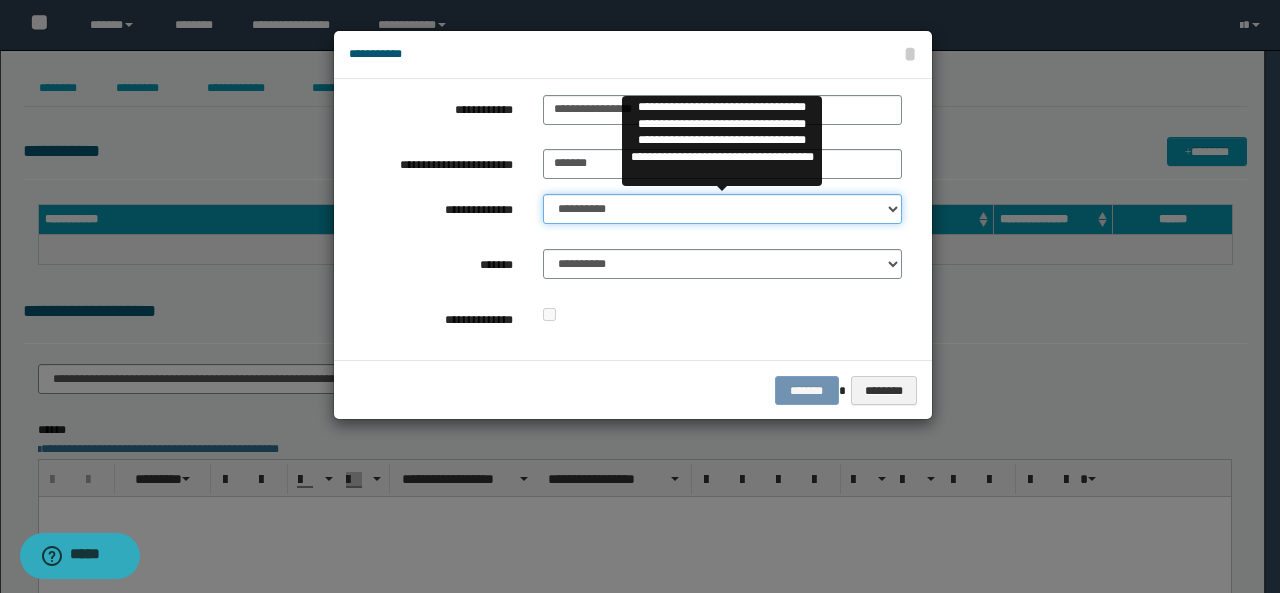 click on "**********" at bounding box center (722, 209) 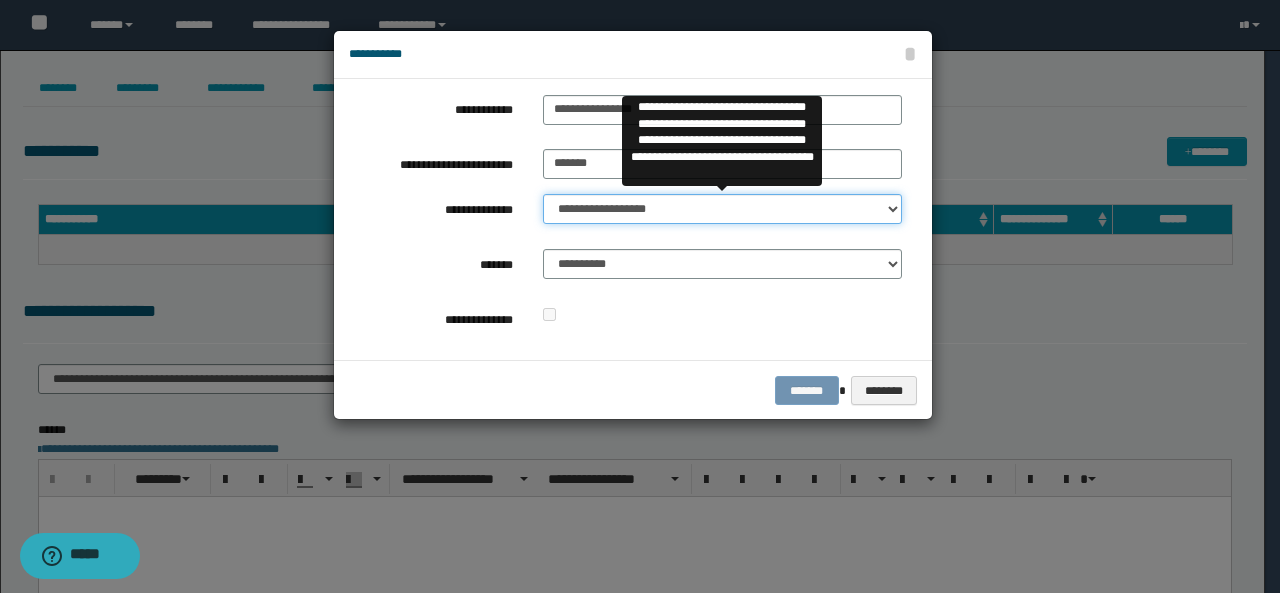 click on "**********" at bounding box center [722, 209] 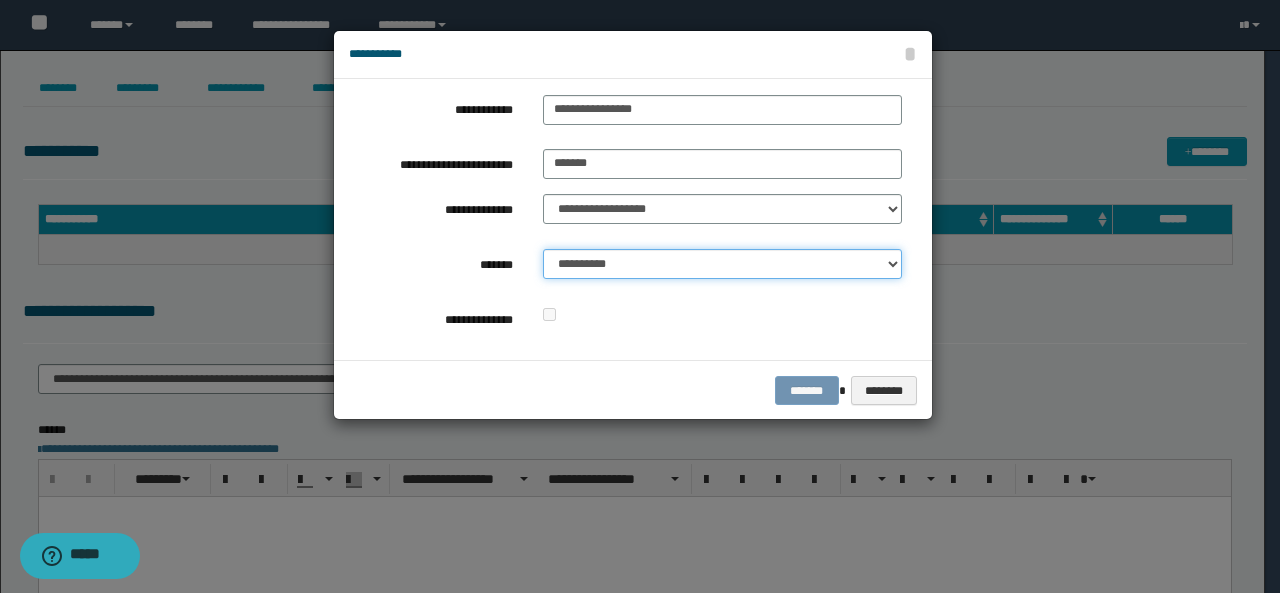 click on "**********" at bounding box center (722, 264) 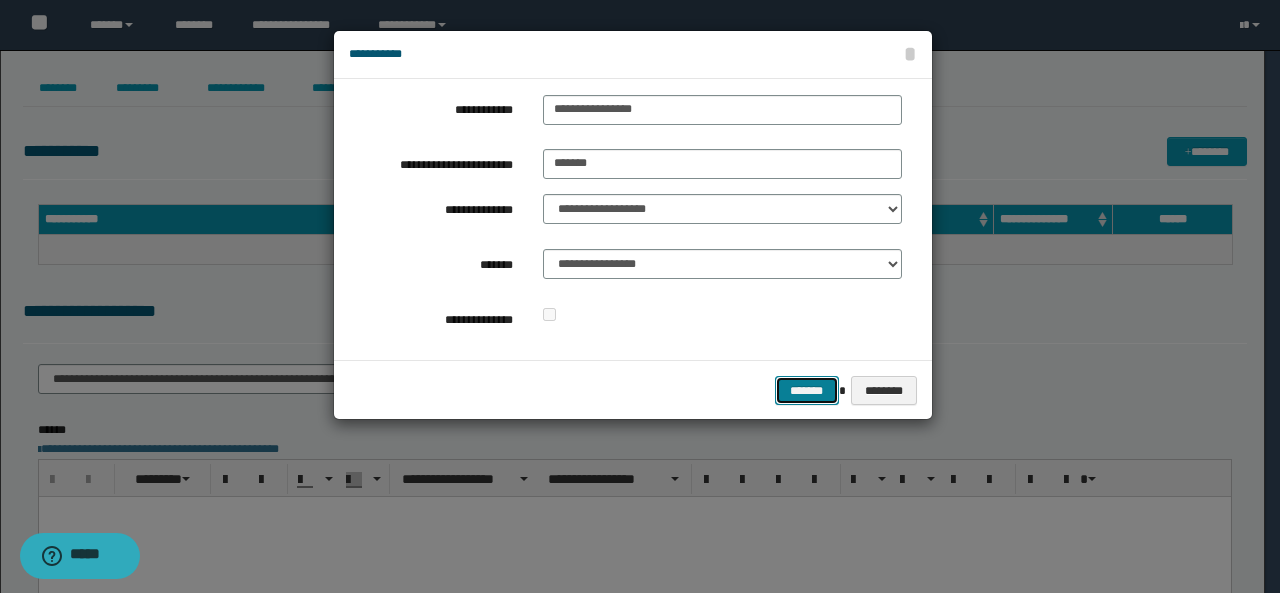 click on "*******" at bounding box center [807, 390] 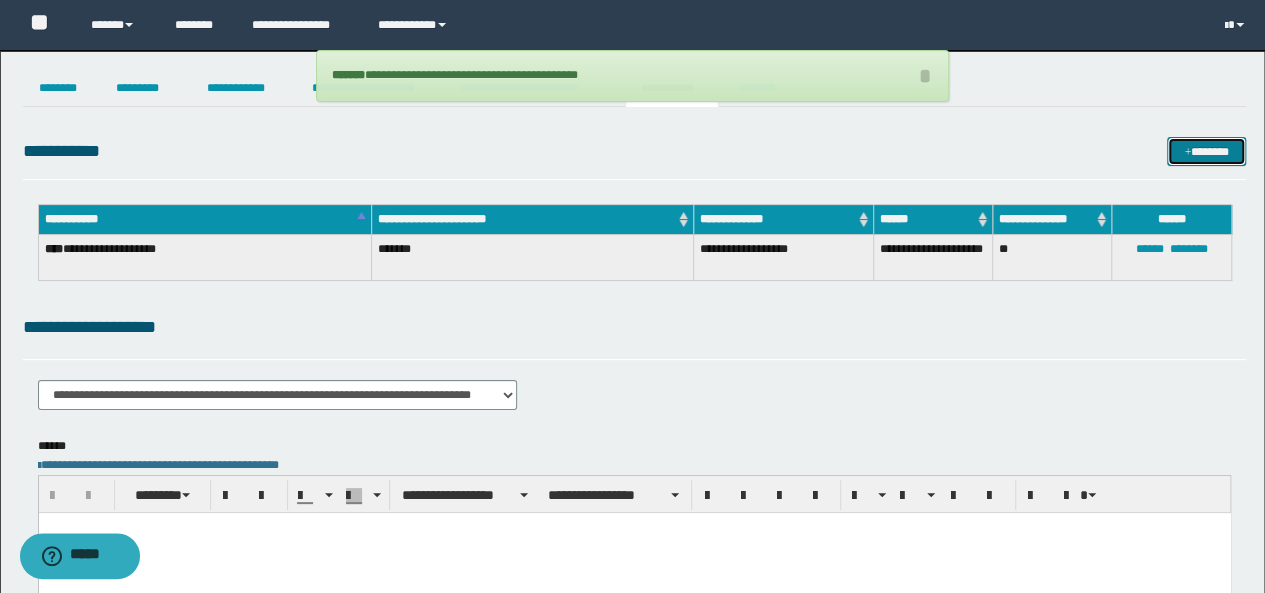 scroll, scrollTop: 100, scrollLeft: 0, axis: vertical 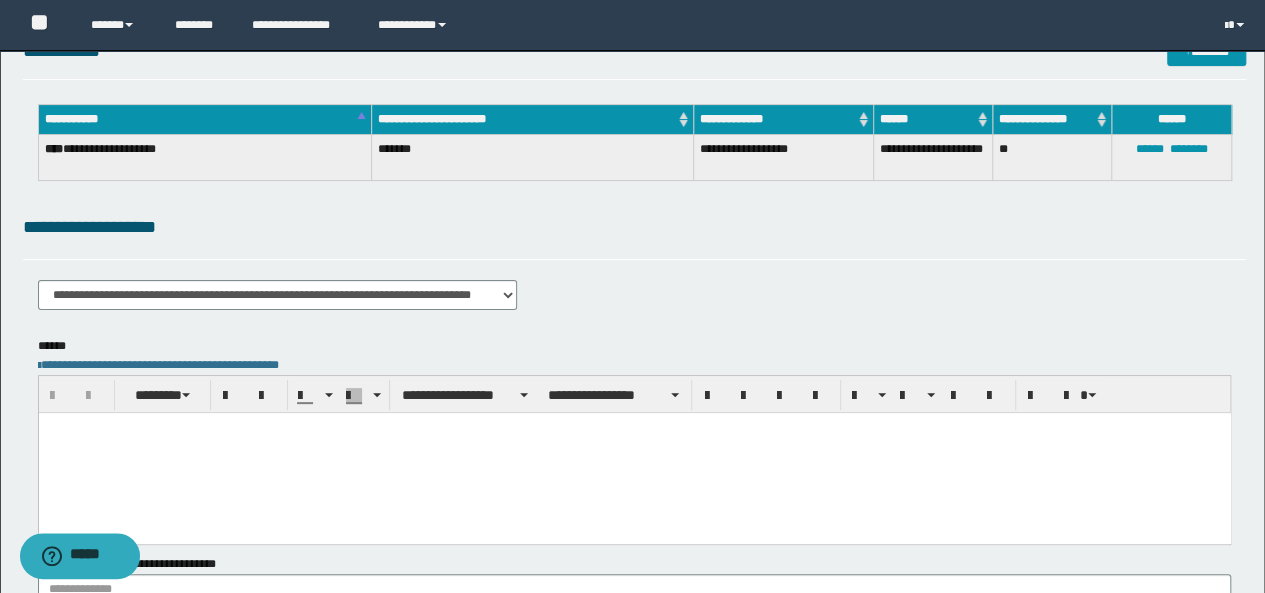 click at bounding box center (634, 428) 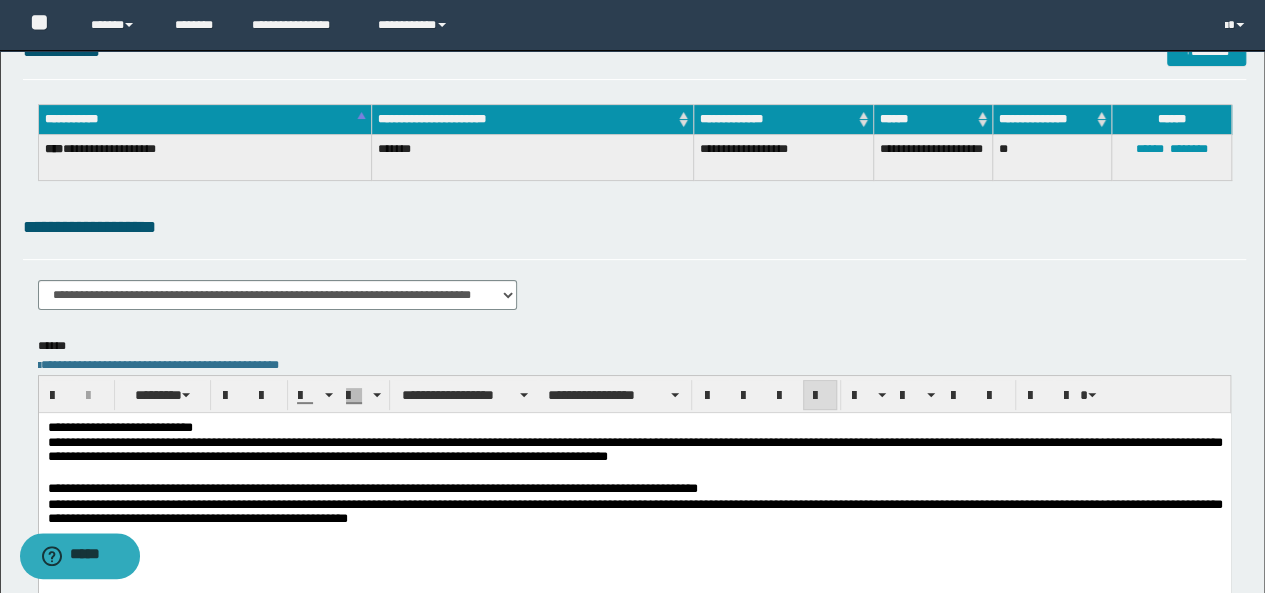 click on "**********" at bounding box center [634, 428] 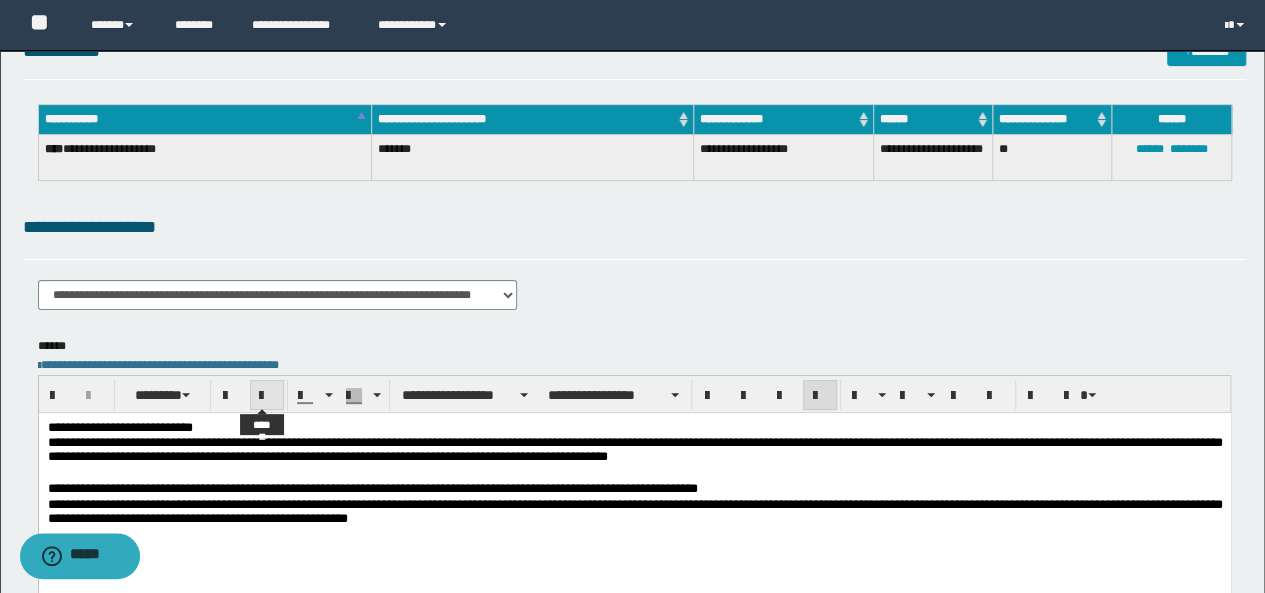 type 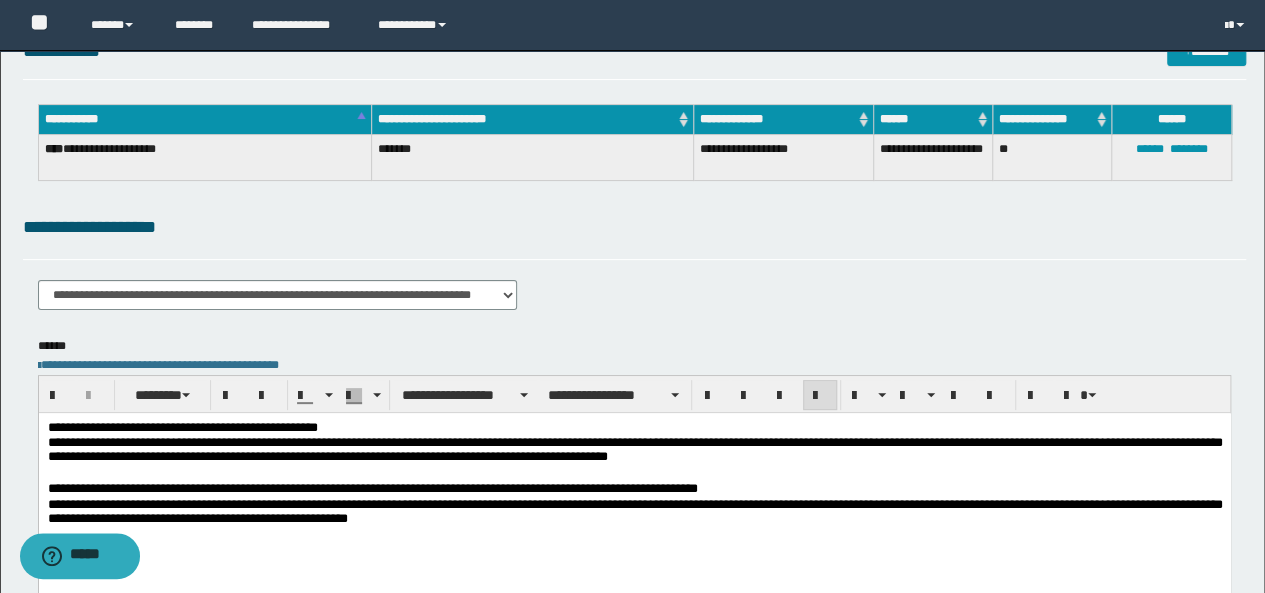 click on "**********" at bounding box center [634, 459] 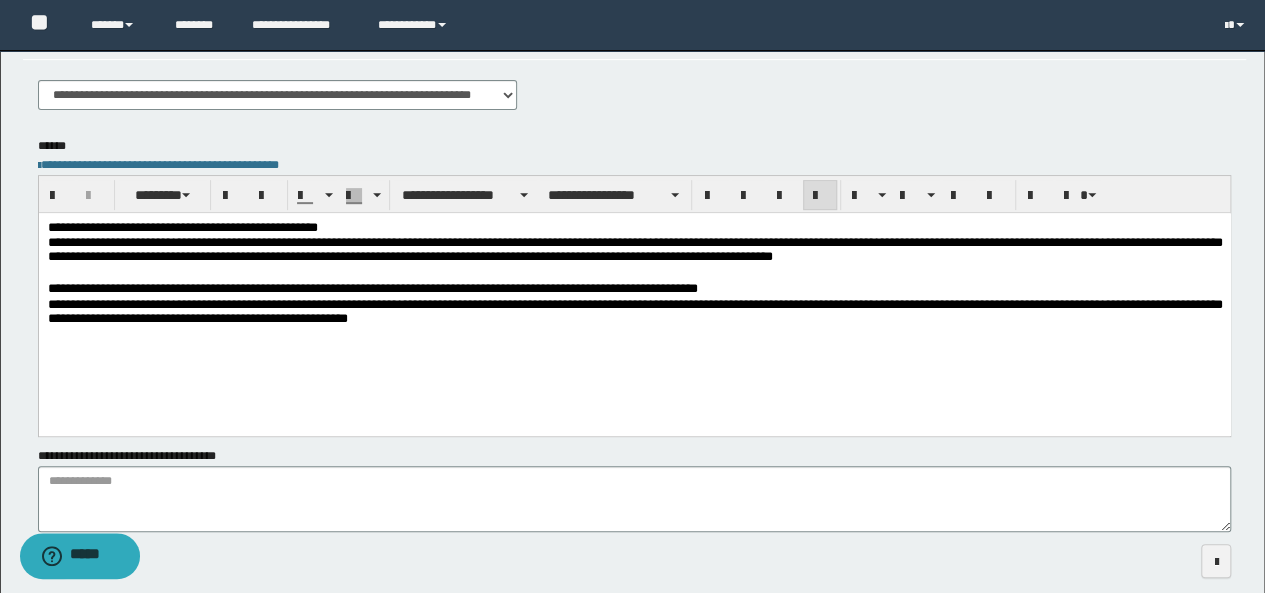 scroll, scrollTop: 0, scrollLeft: 0, axis: both 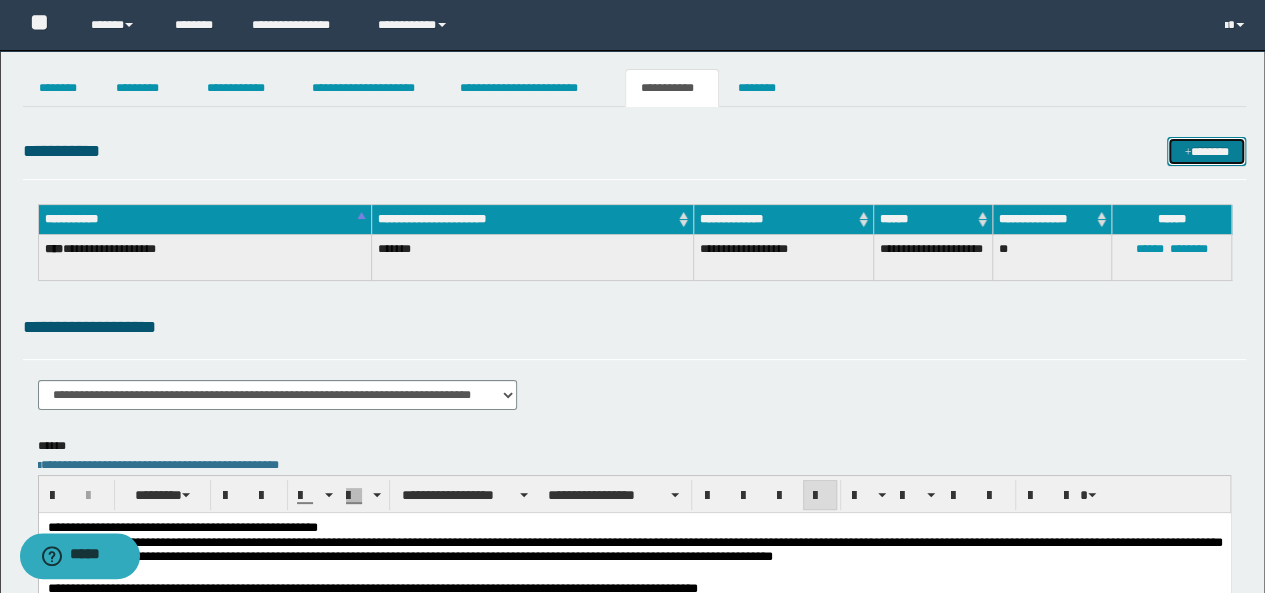 click on "*******" at bounding box center [1206, 151] 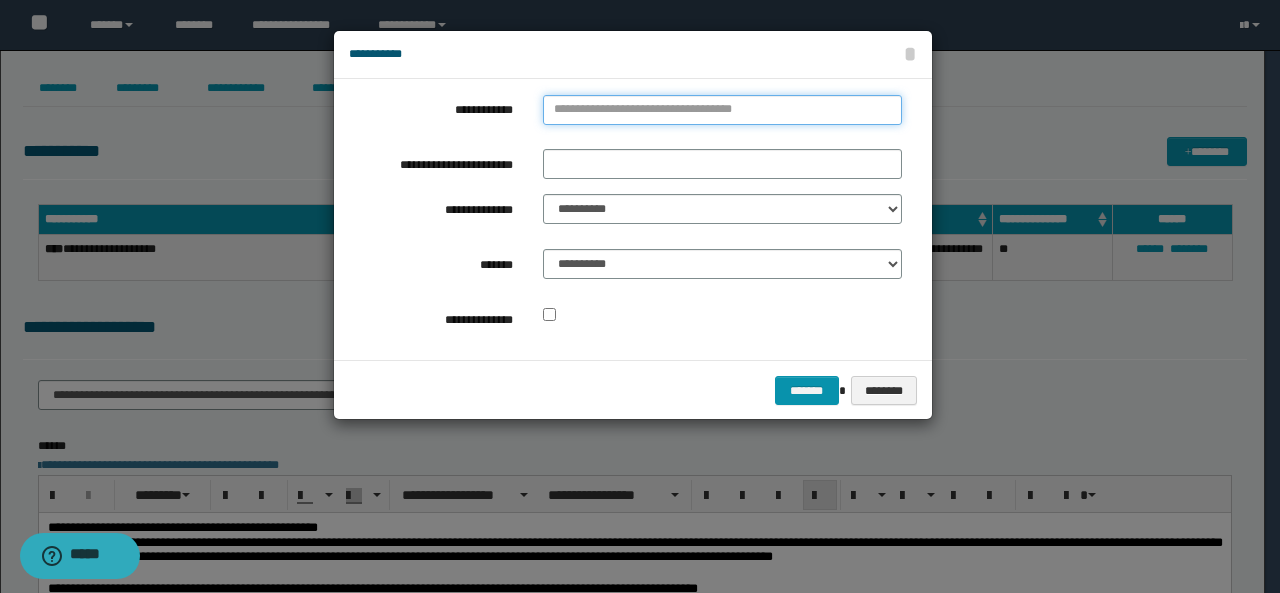 type on "**********" 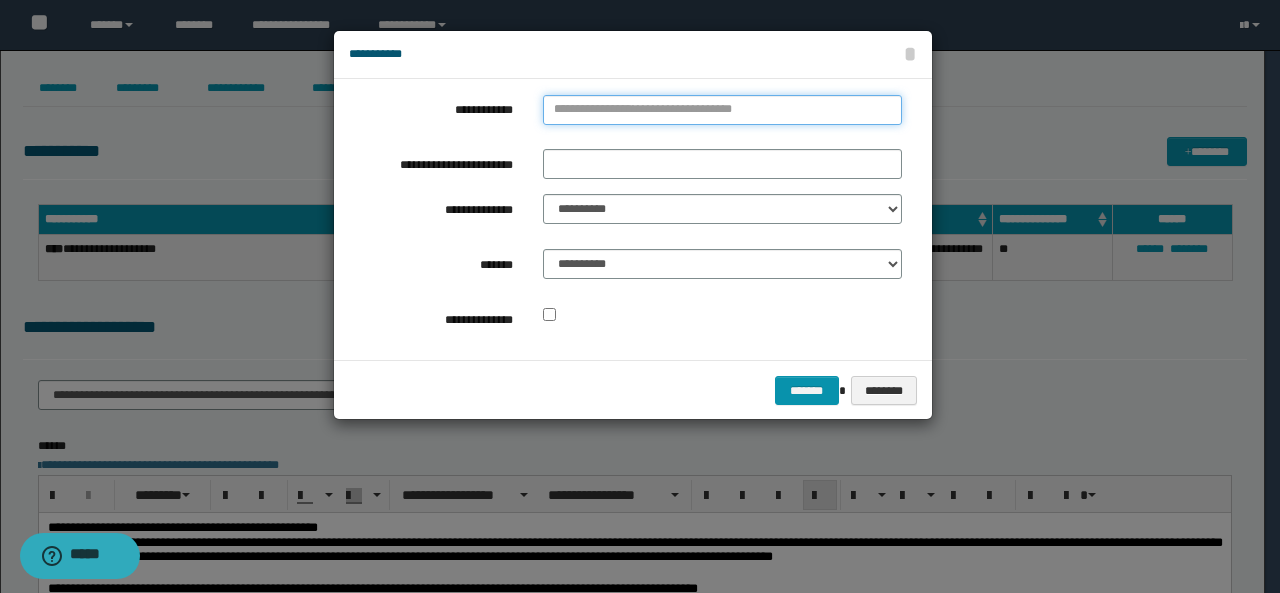 click on "**********" at bounding box center (722, 110) 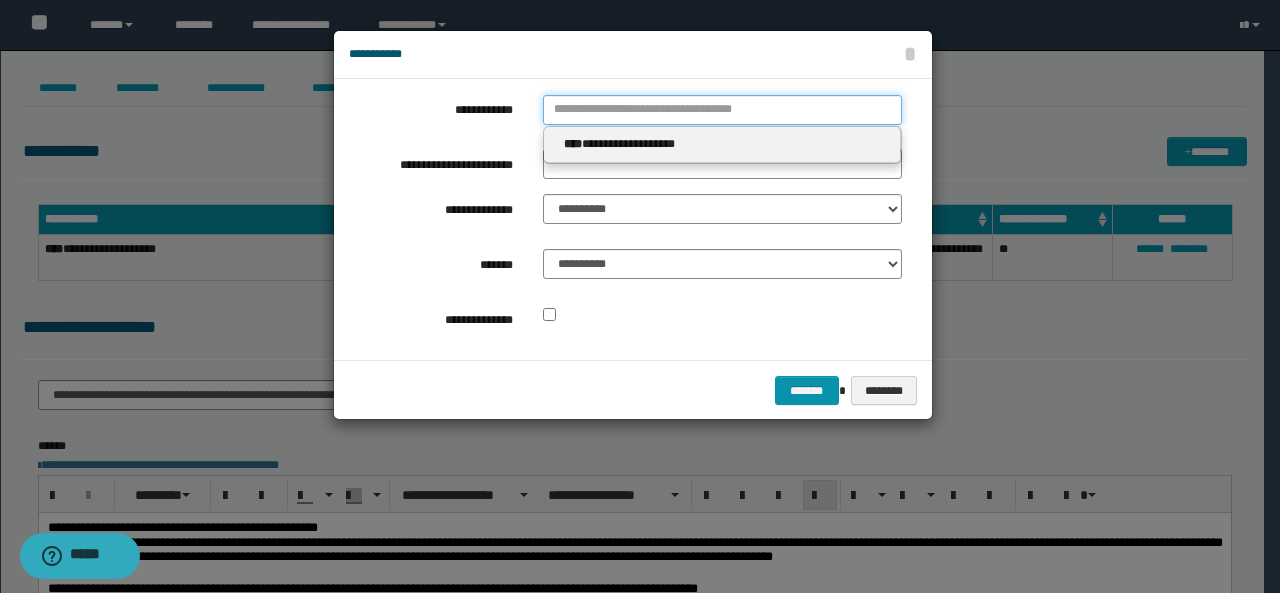 type 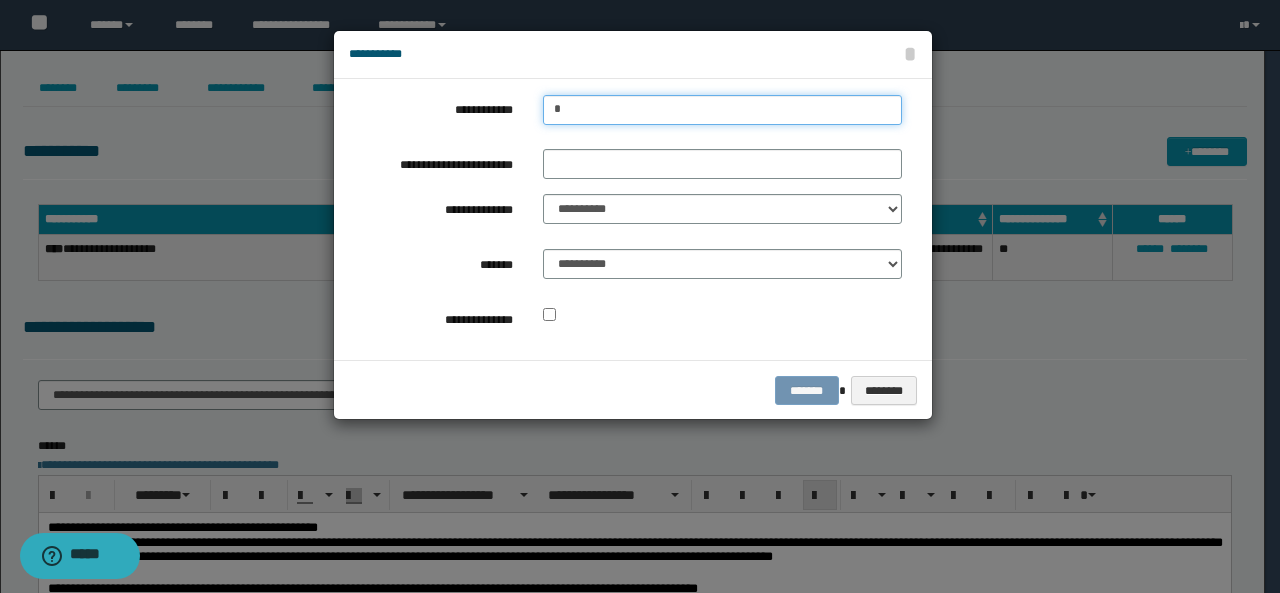 type on "**" 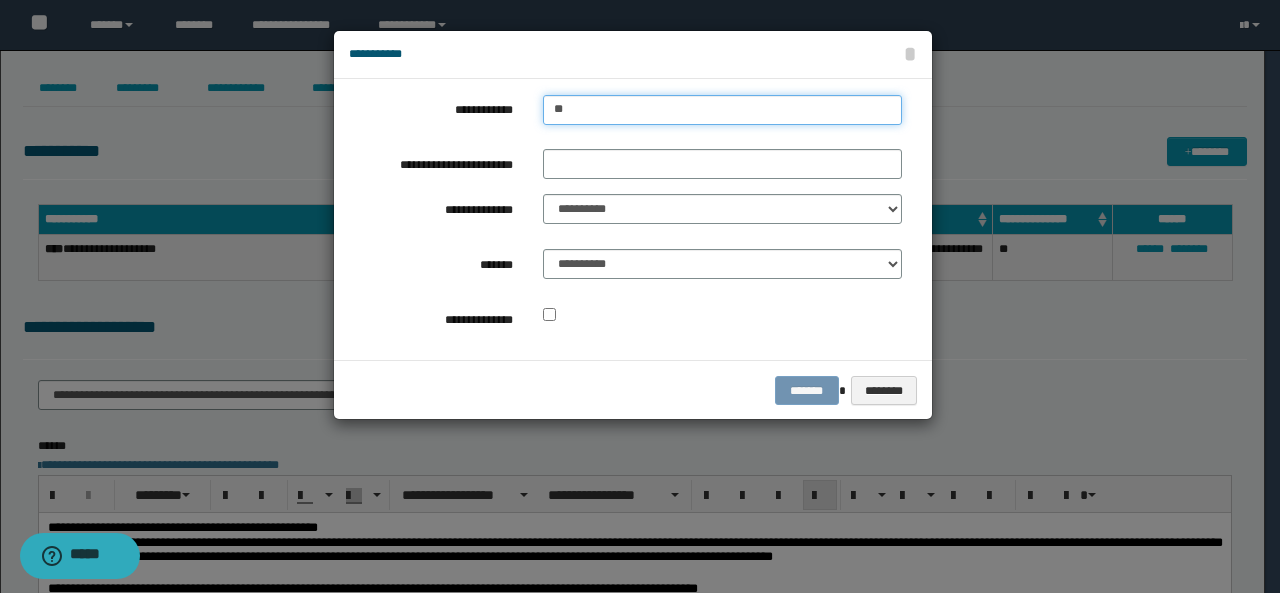 type on "**" 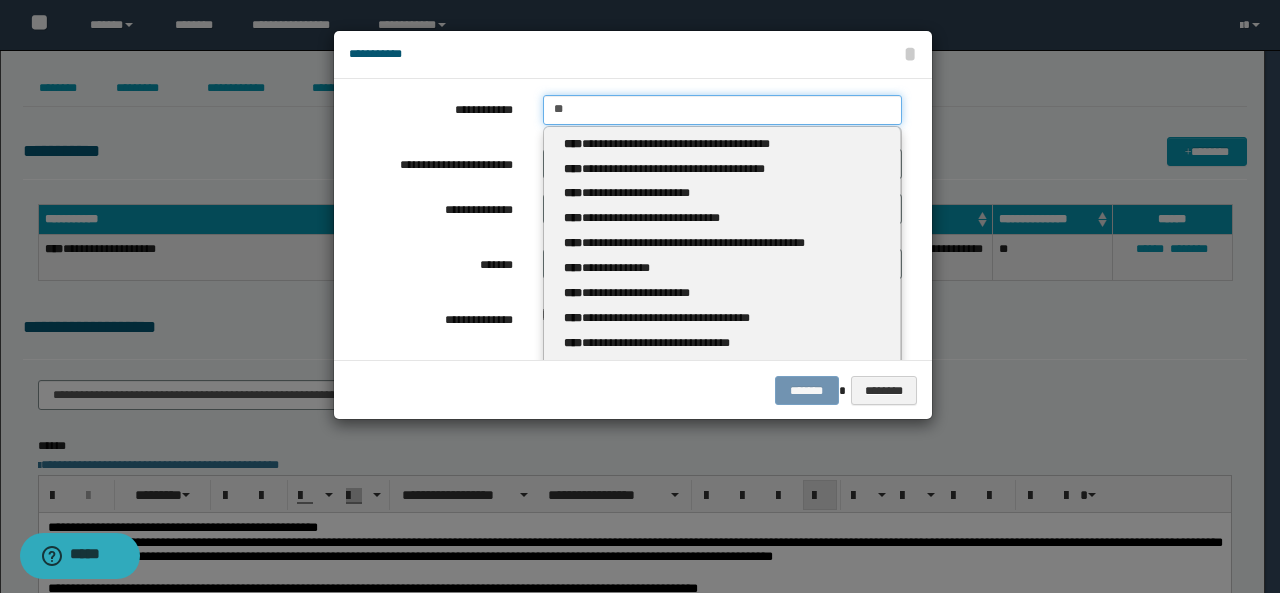 type 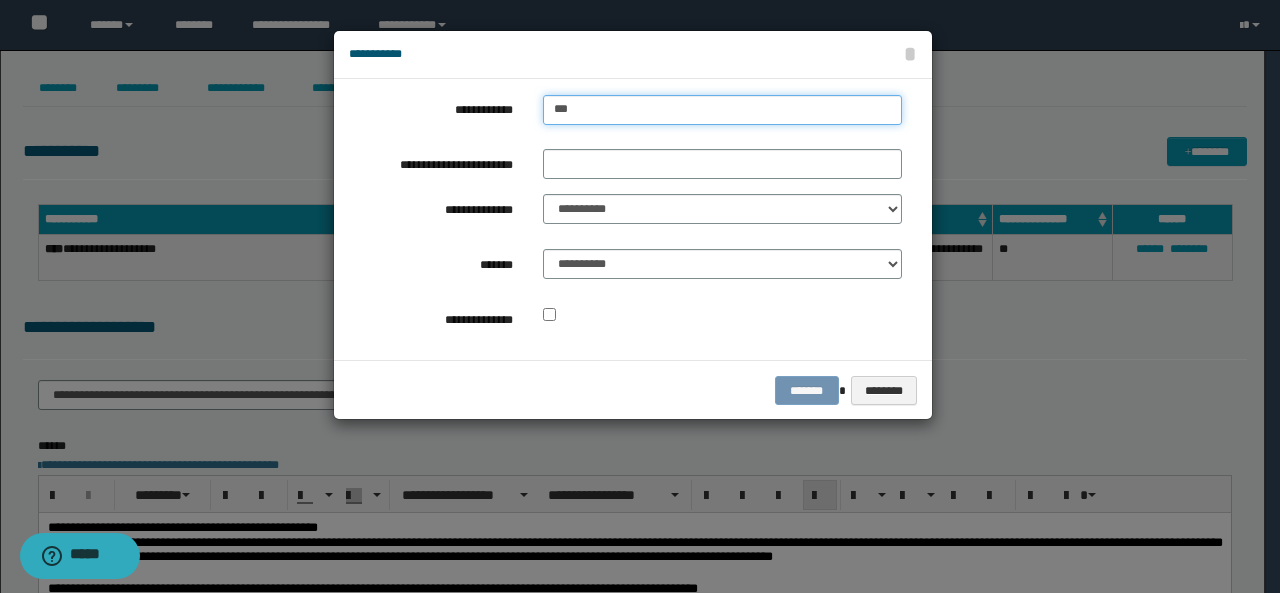 type on "***" 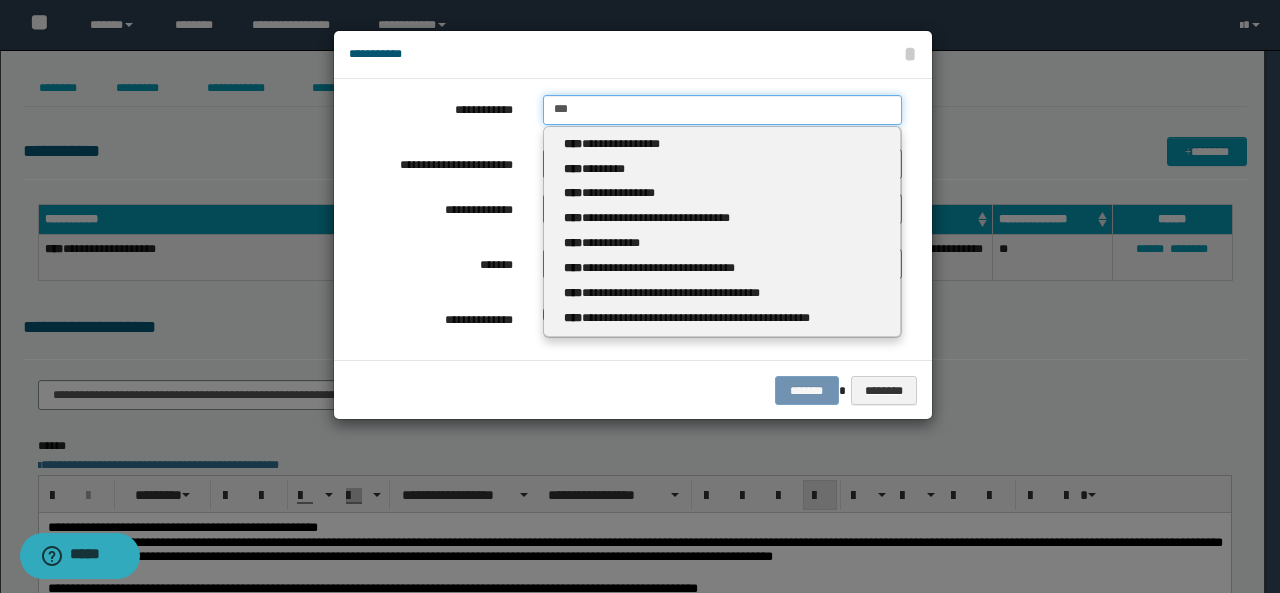 type 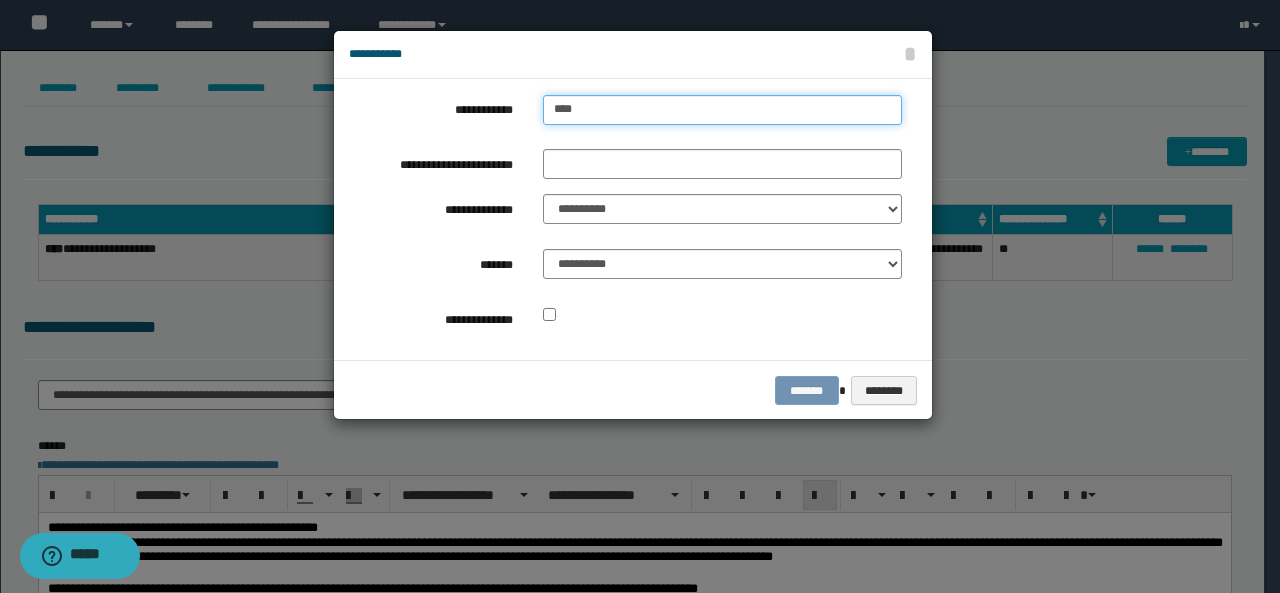 type on "****" 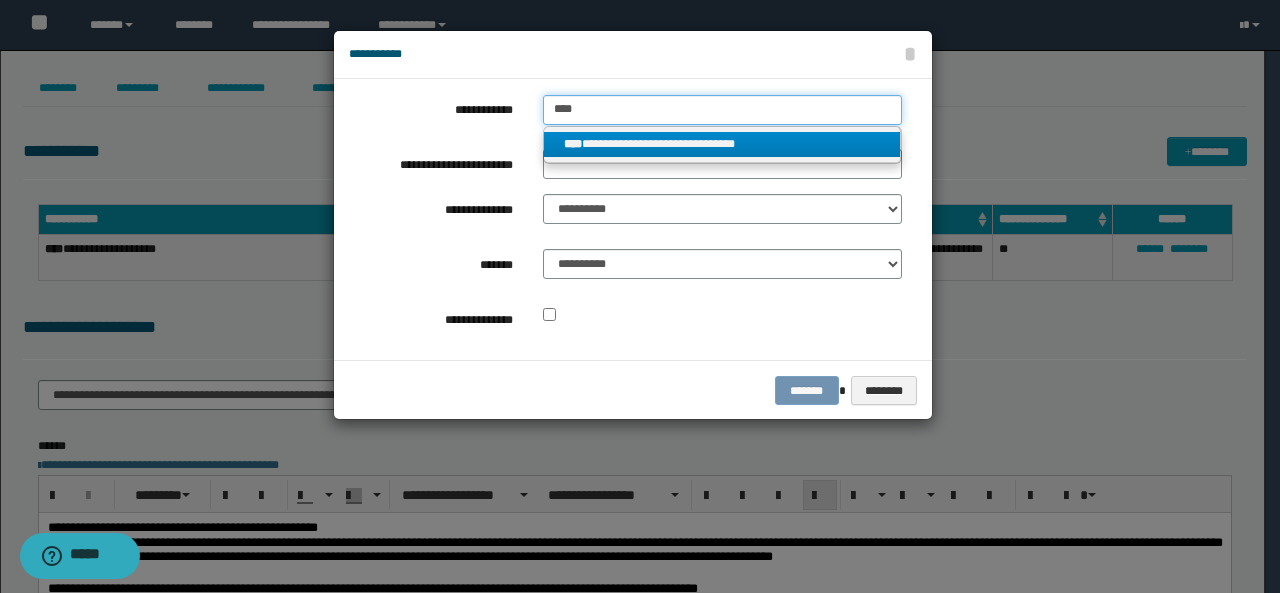 type on "****" 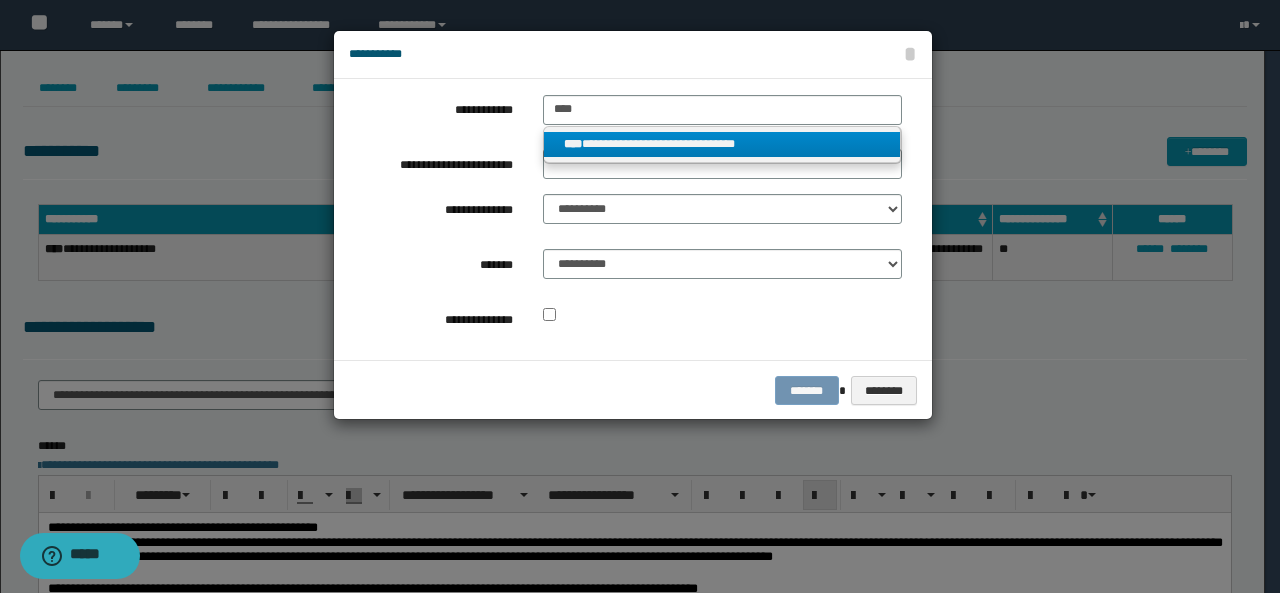 click on "**********" at bounding box center (722, 144) 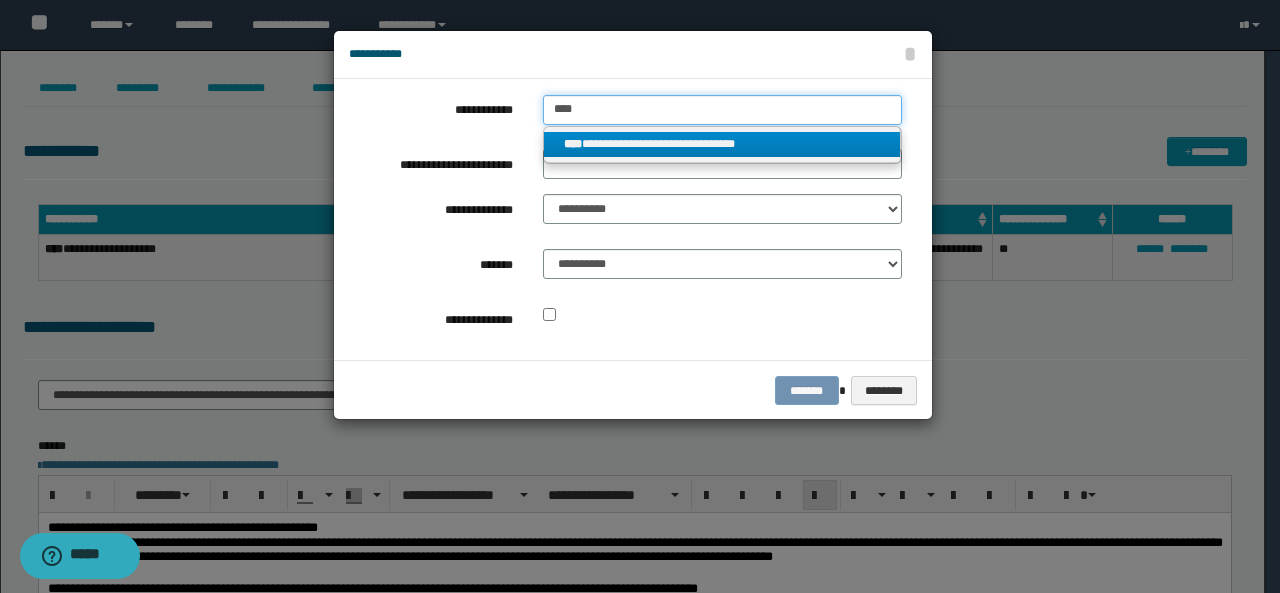 type 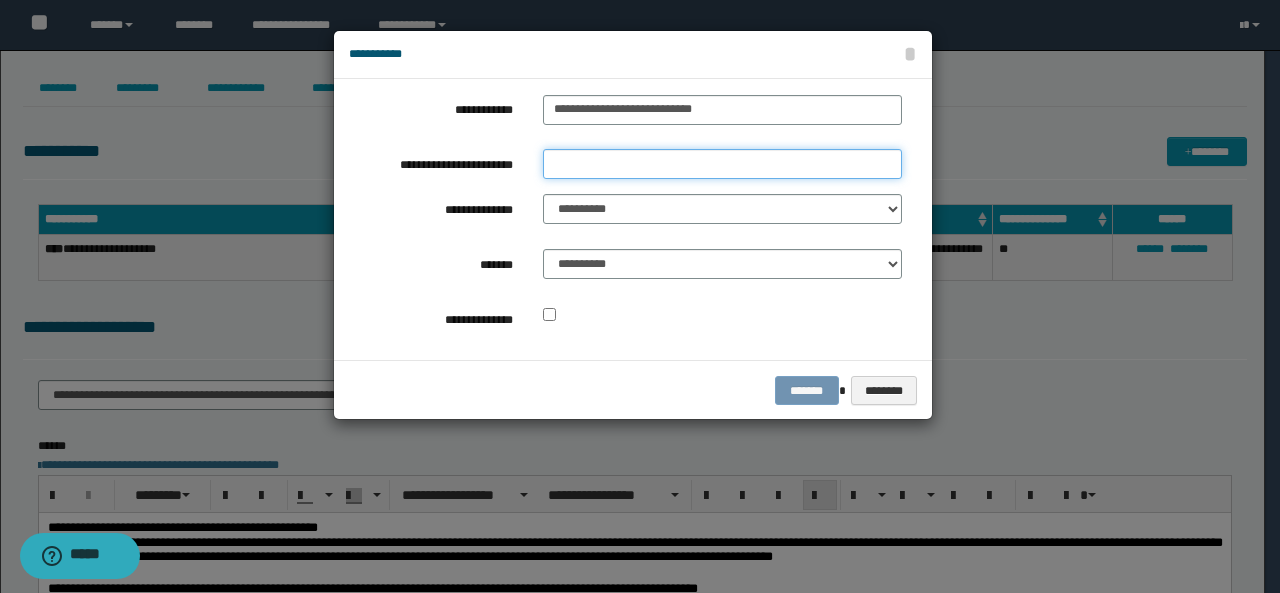 click on "**********" at bounding box center [722, 164] 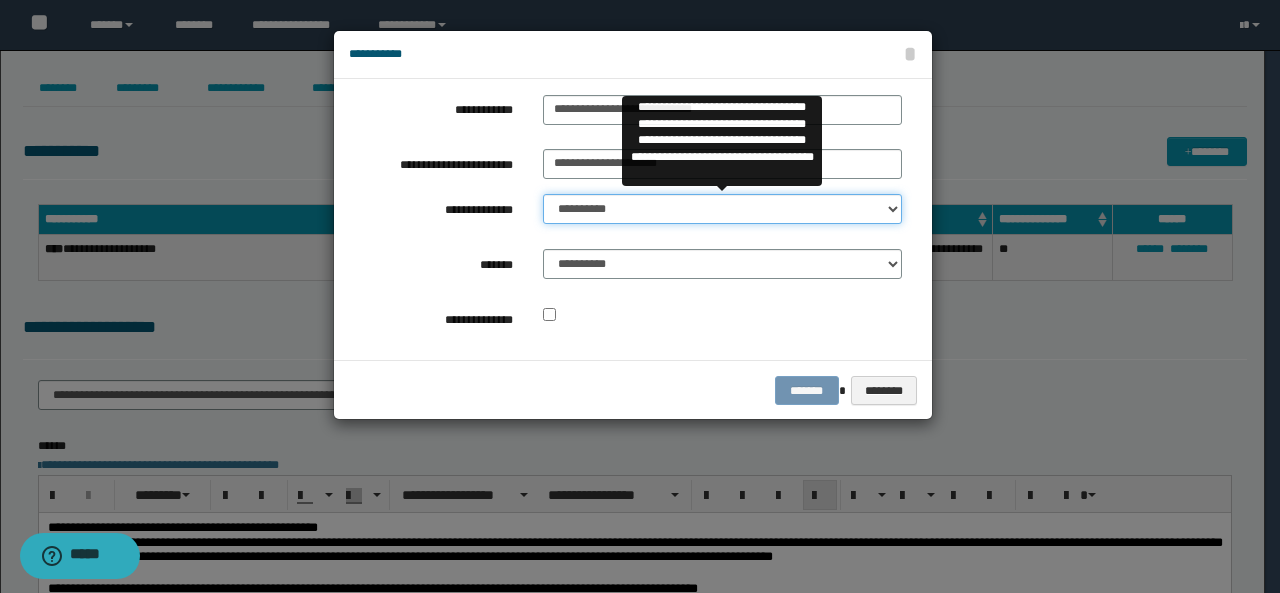 click on "**********" at bounding box center [722, 209] 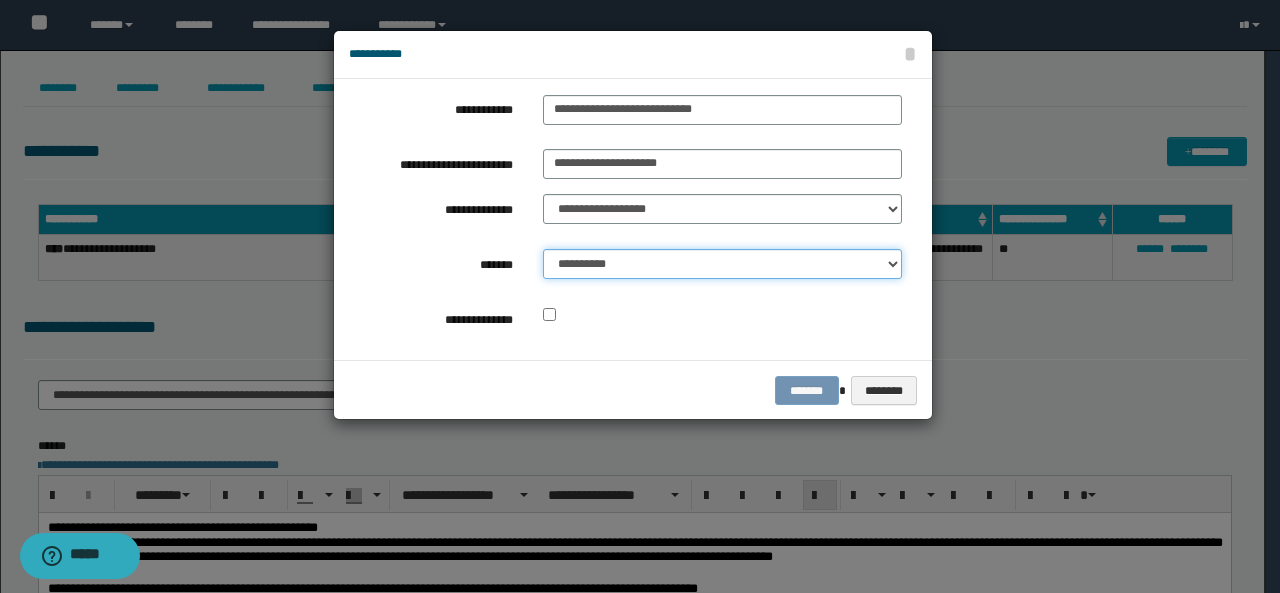 drag, startPoint x: 630, startPoint y: 257, endPoint x: 627, endPoint y: 275, distance: 18.248287 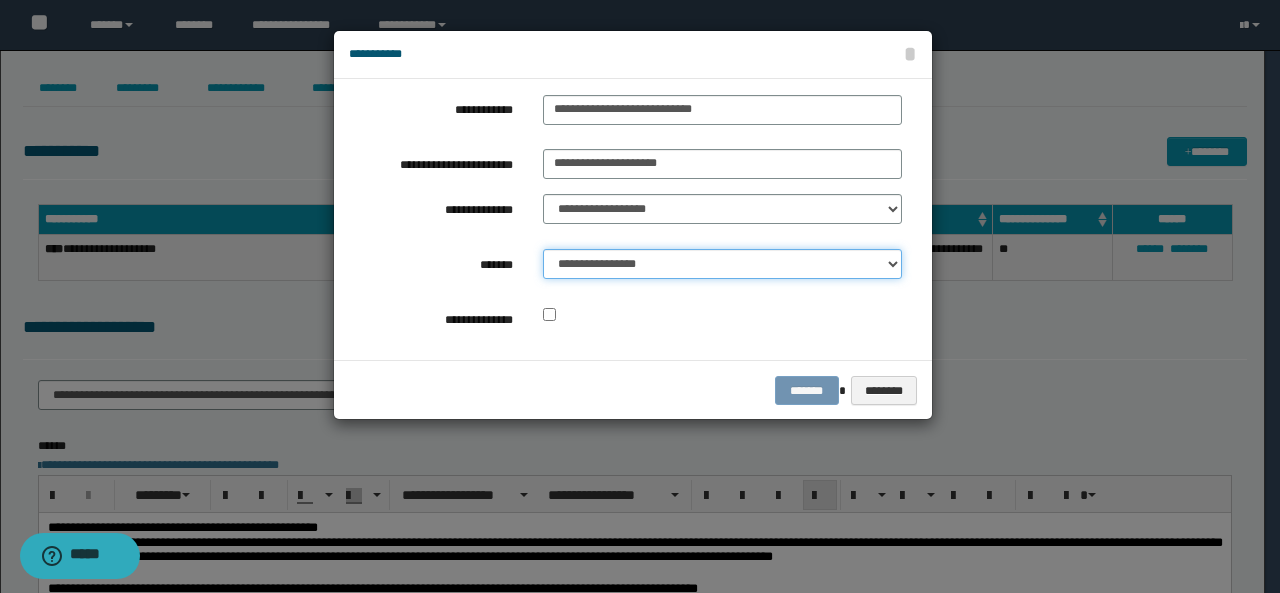 click on "**********" at bounding box center [722, 264] 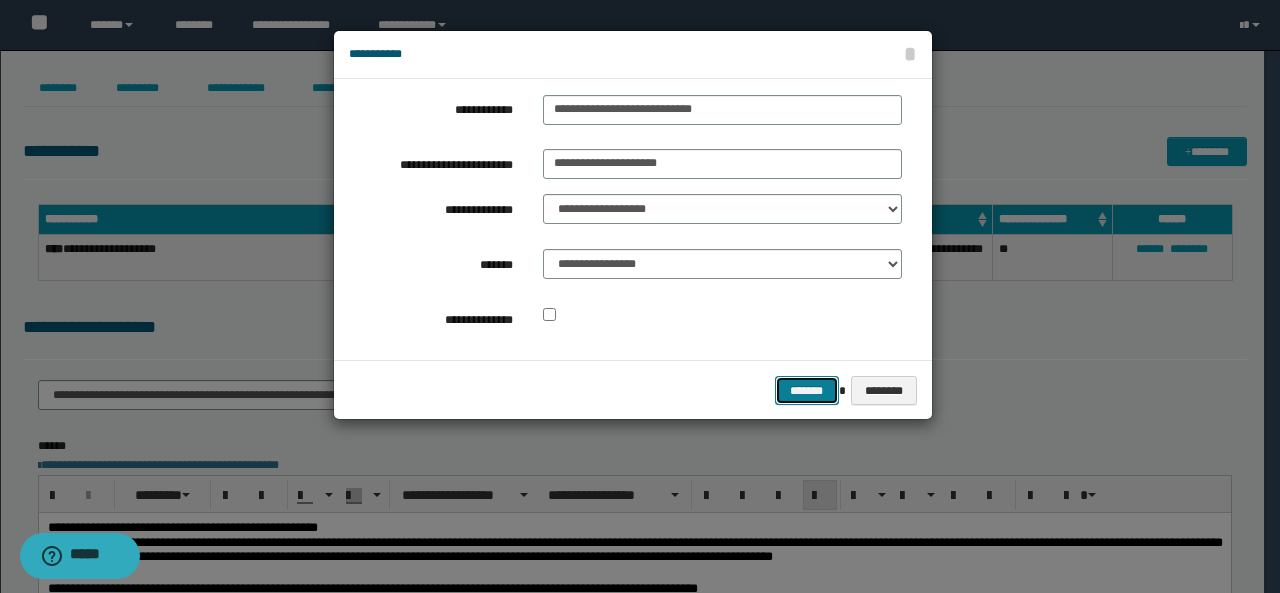 click on "*******" at bounding box center [807, 390] 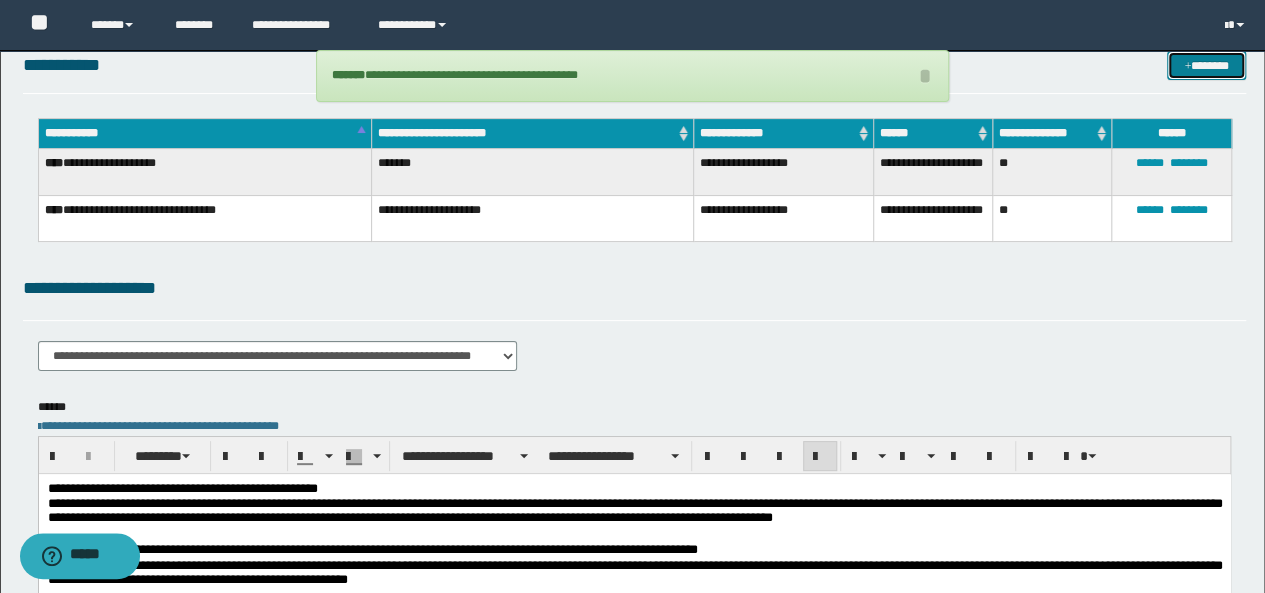scroll, scrollTop: 0, scrollLeft: 0, axis: both 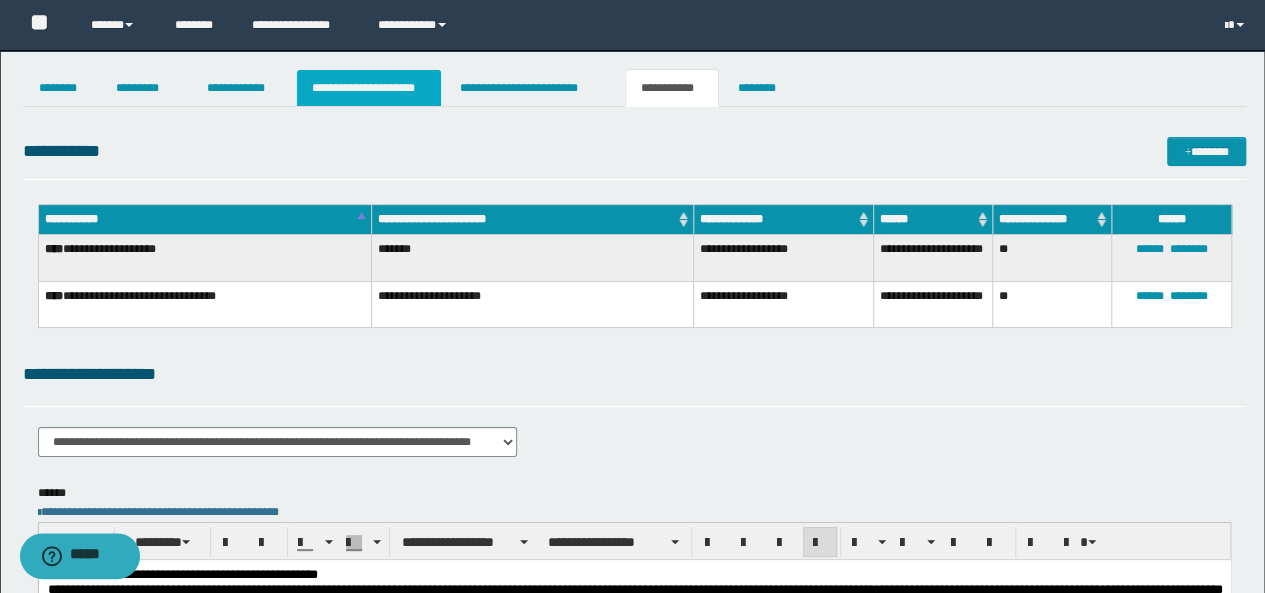 click on "**********" at bounding box center (369, 88) 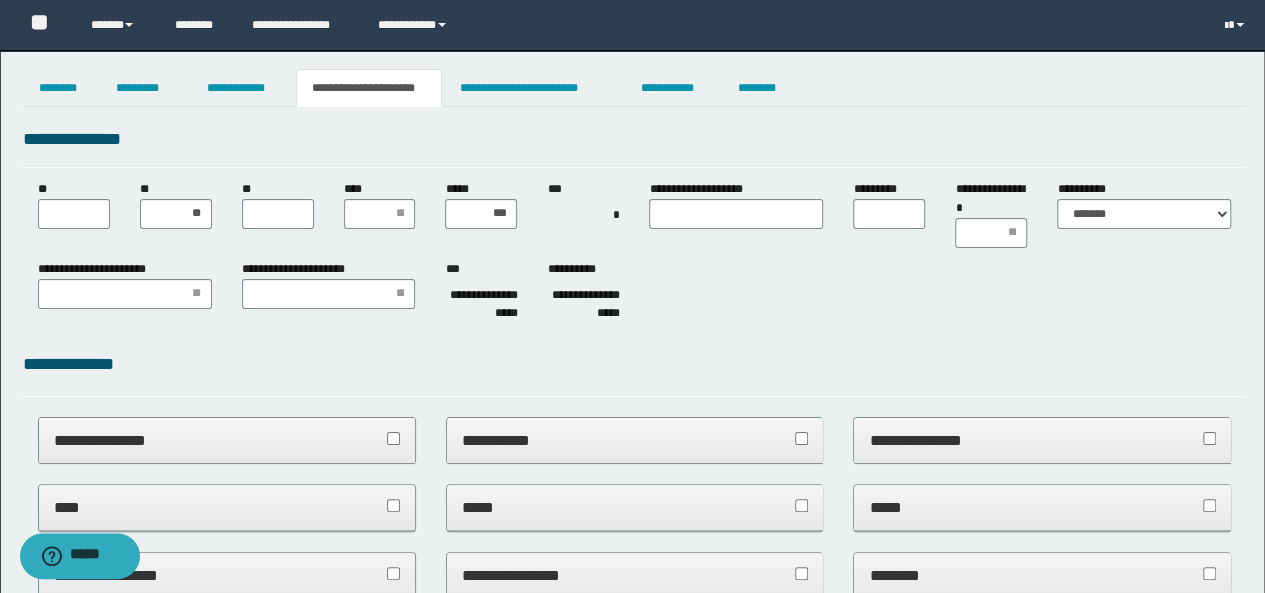 type 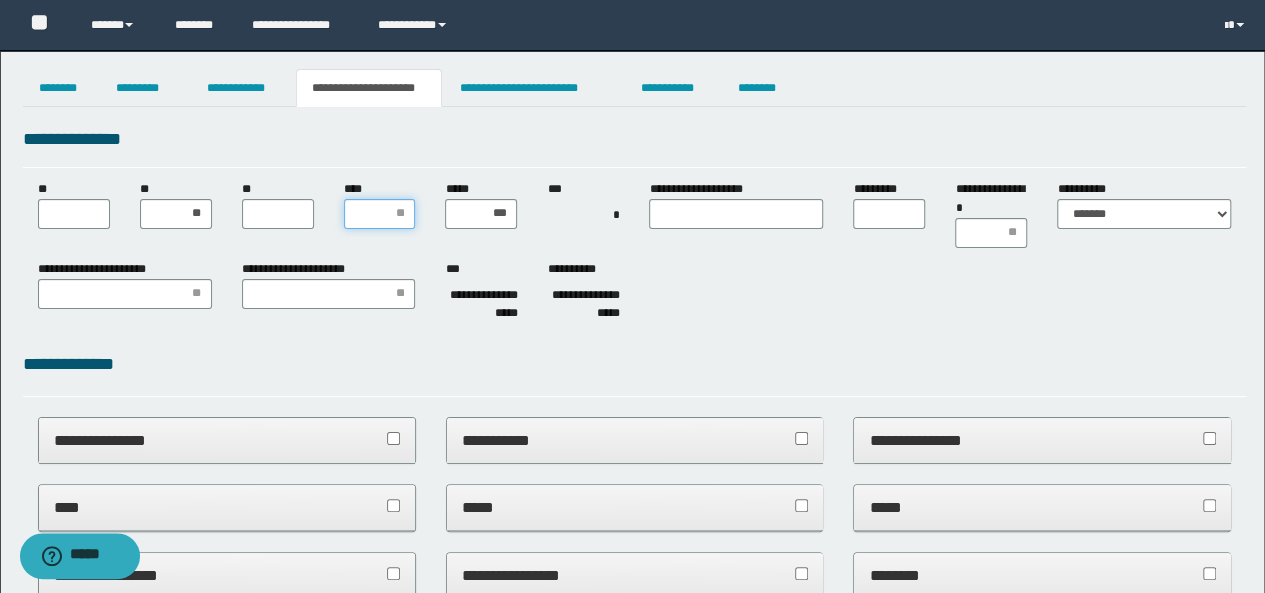 click on "****" at bounding box center (380, 214) 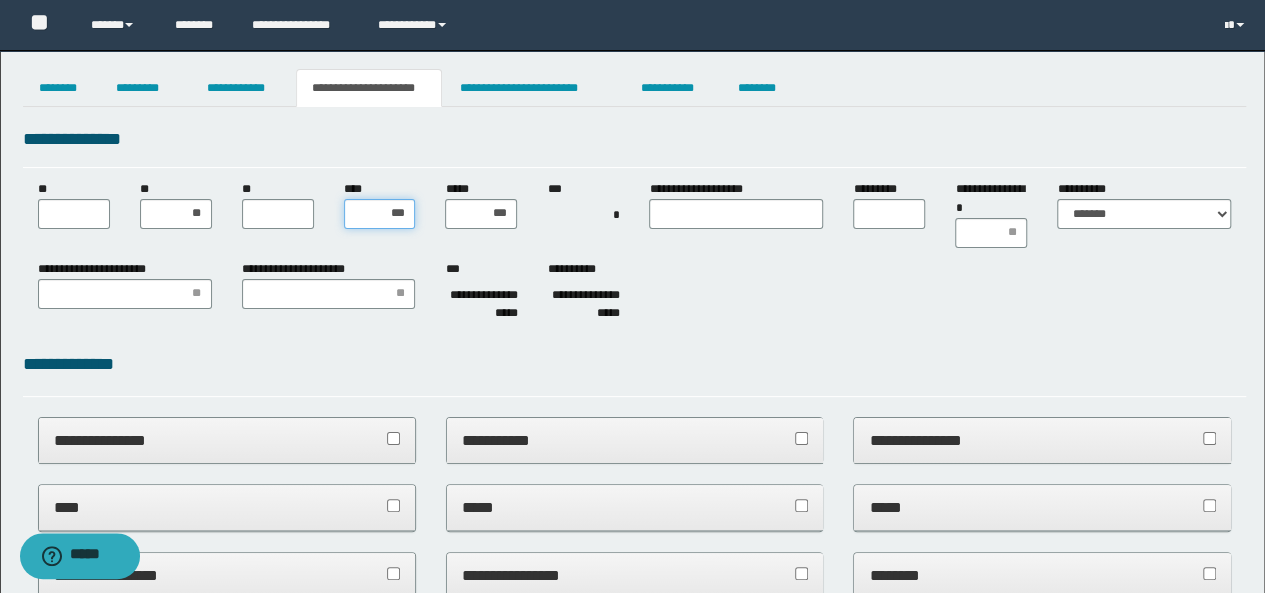 type on "****" 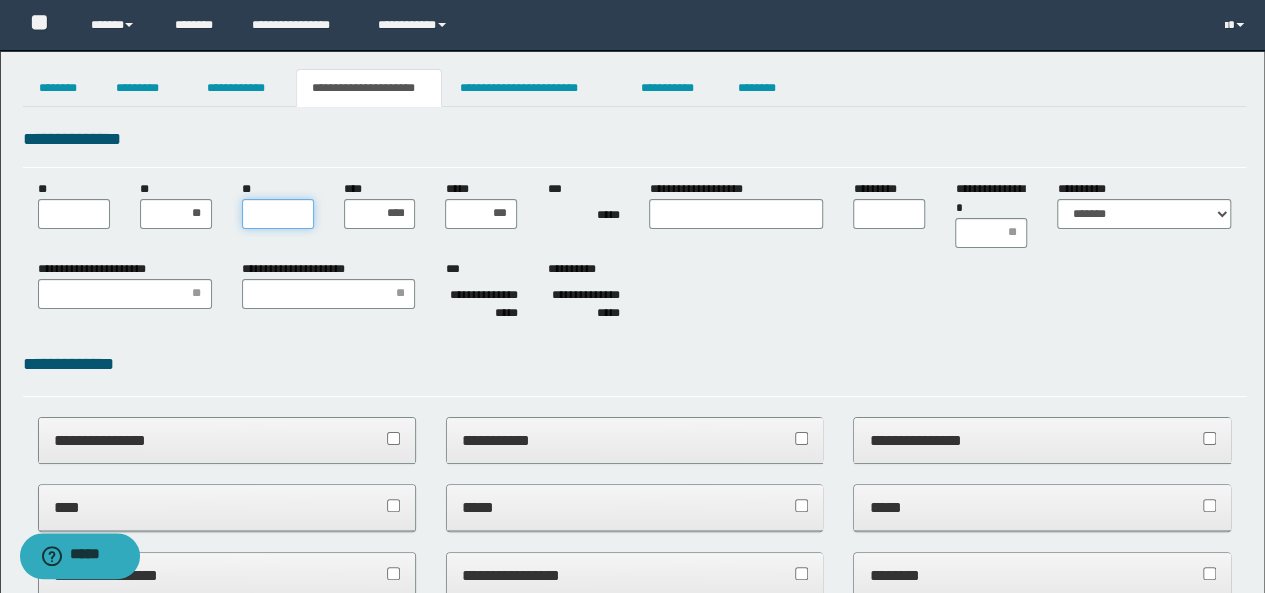 click on "**" at bounding box center (278, 214) 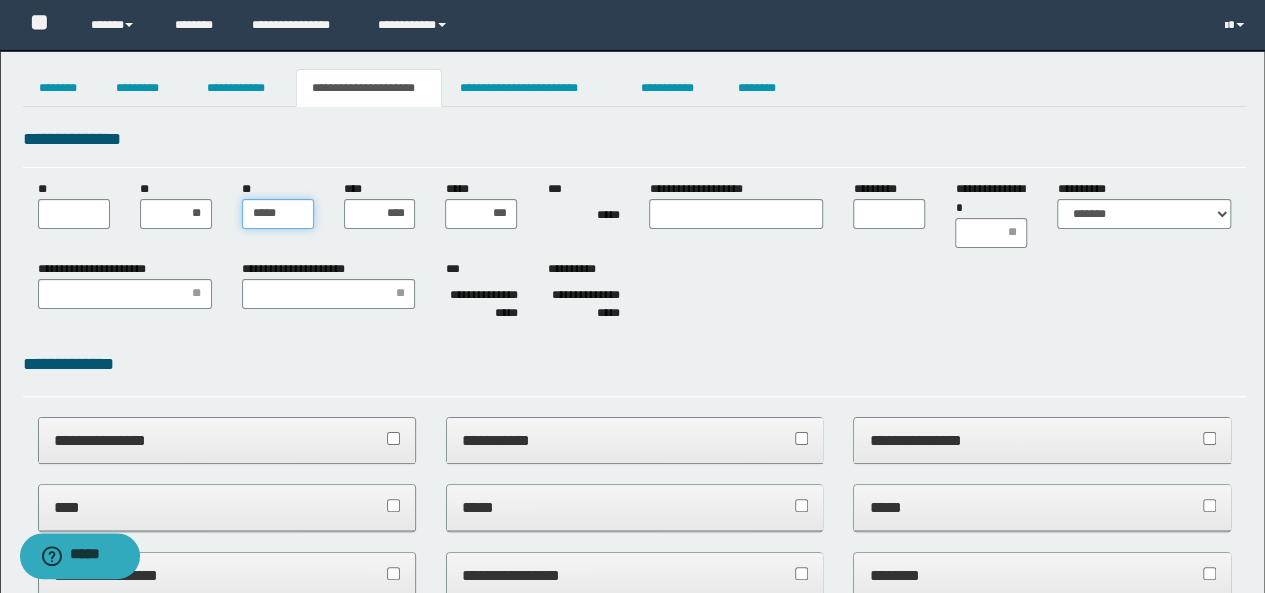 type on "******" 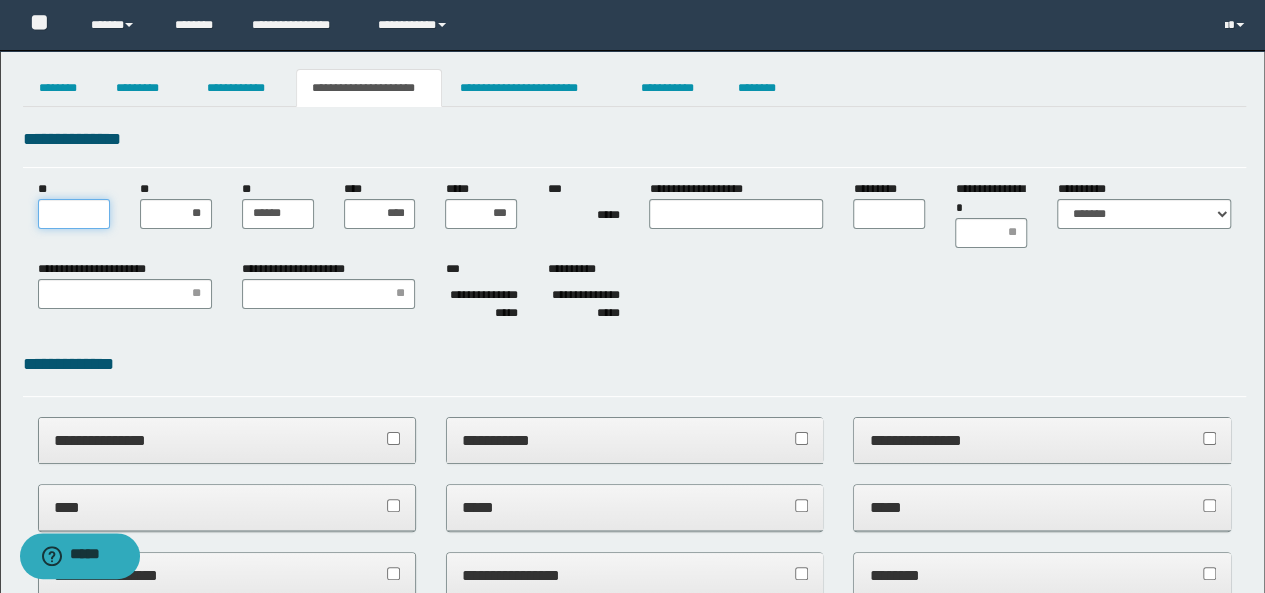 click on "**" at bounding box center (74, 214) 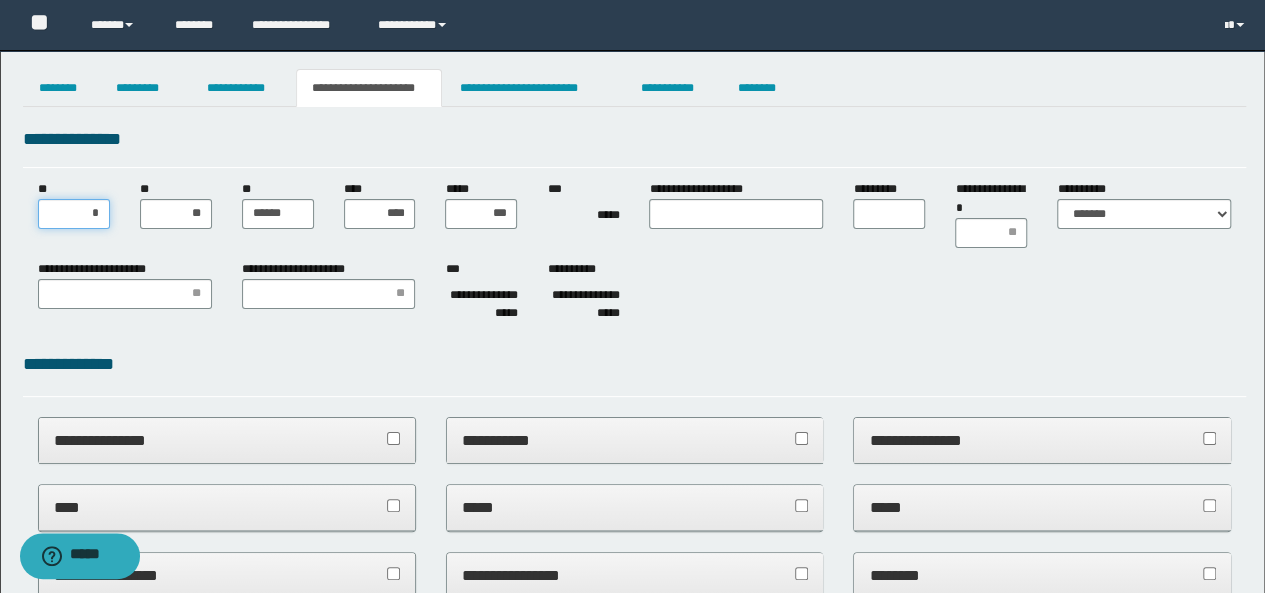 type on "**" 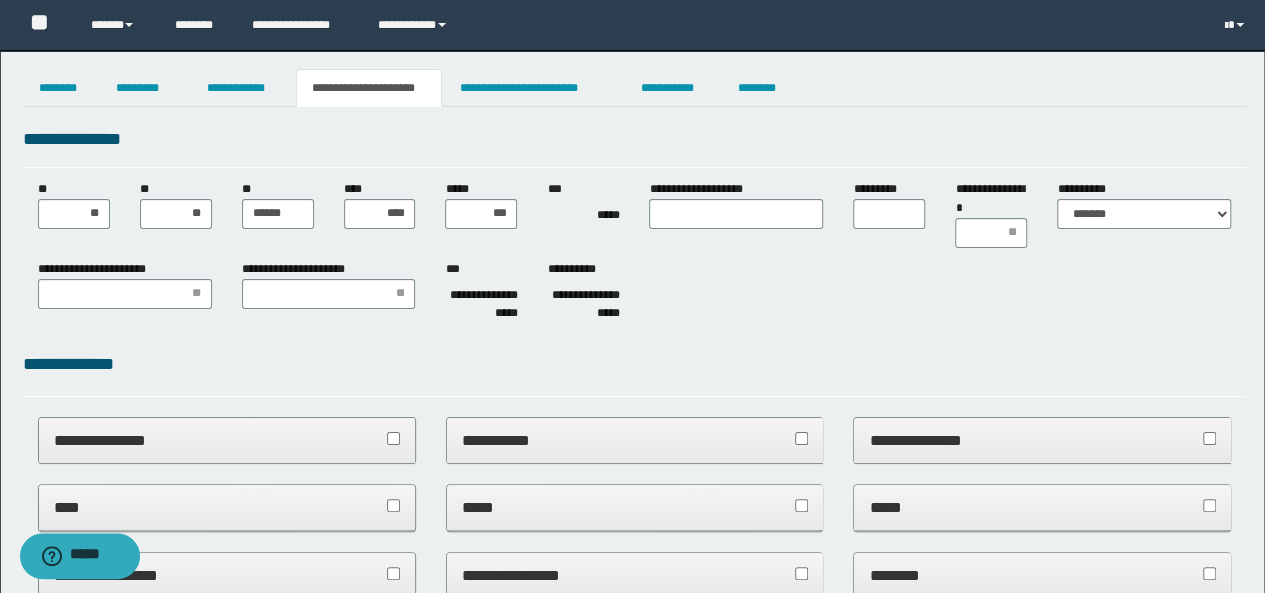 click on "**********" at bounding box center (95, 269) 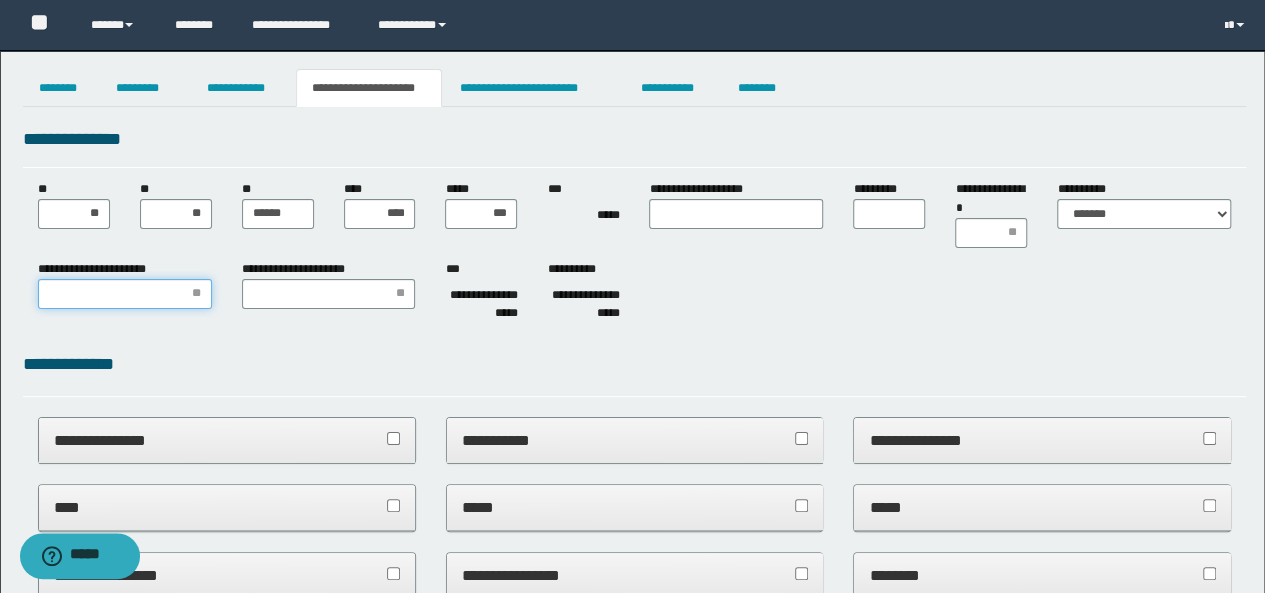 click on "**********" at bounding box center [125, 294] 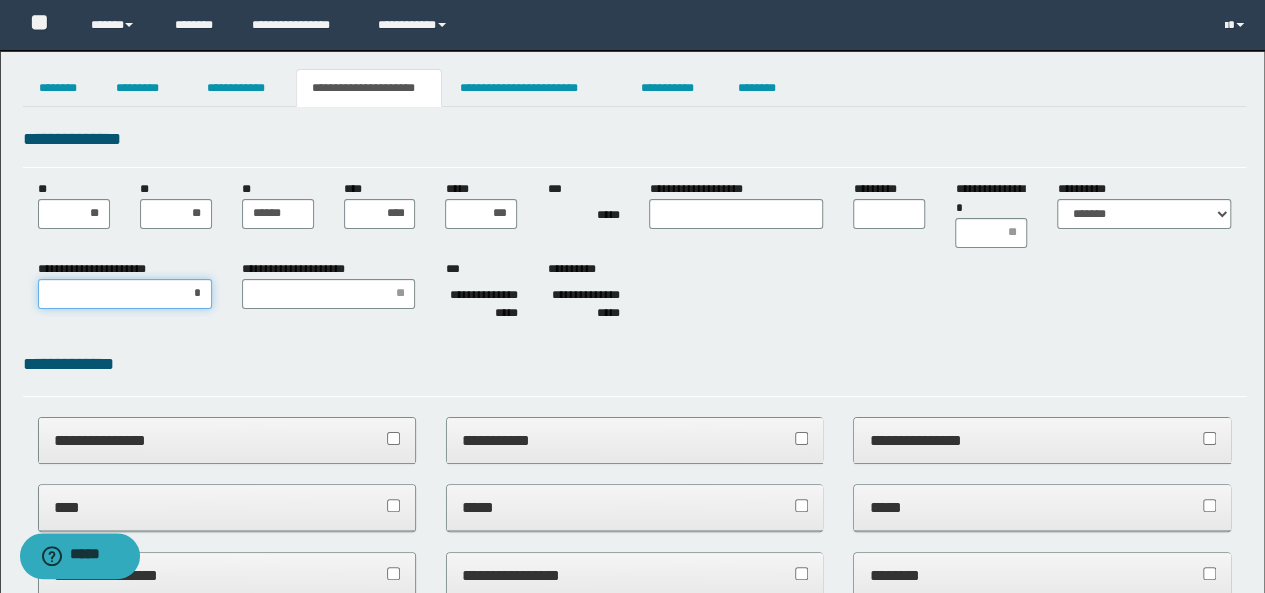 type on "**" 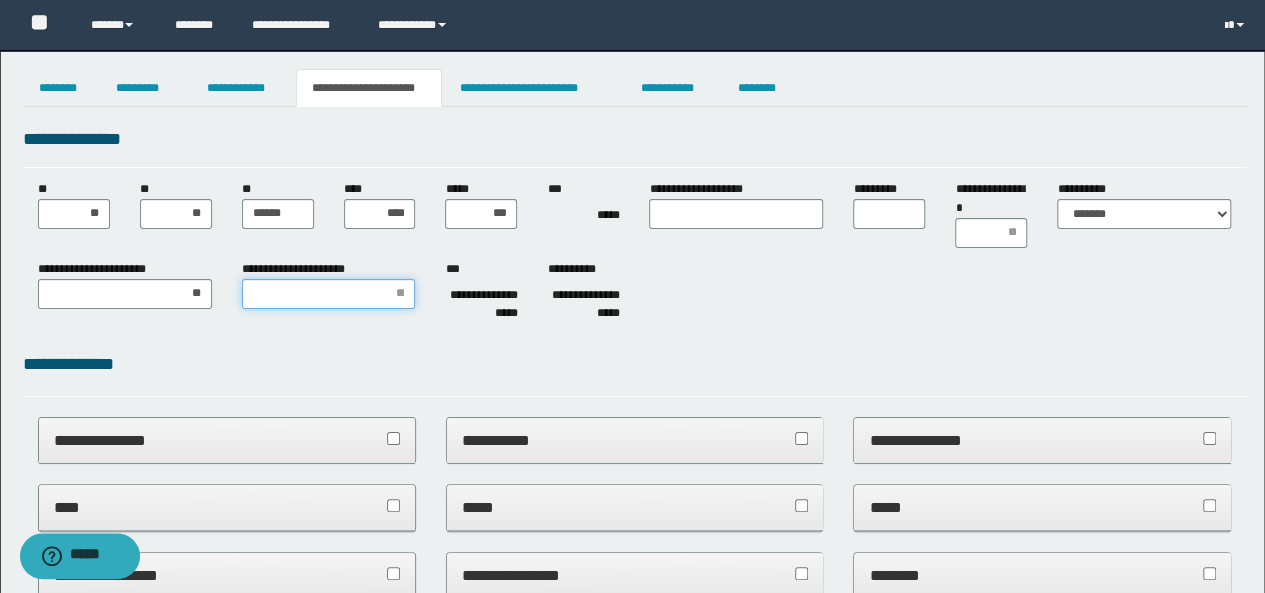 click on "**********" at bounding box center (329, 294) 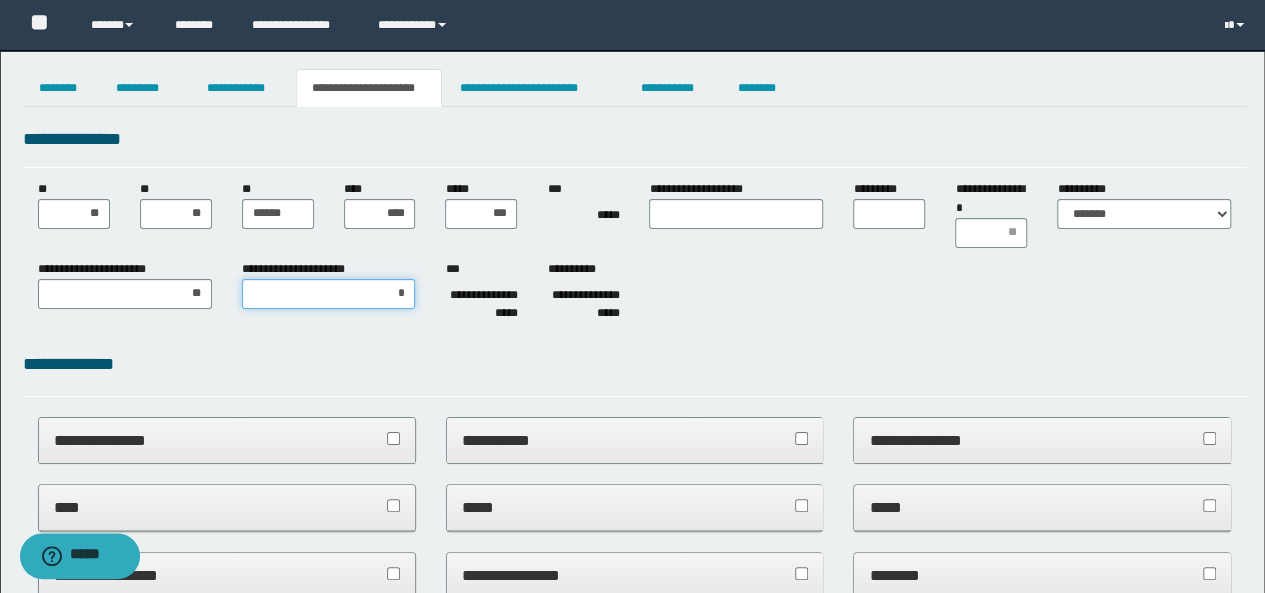 type on "**" 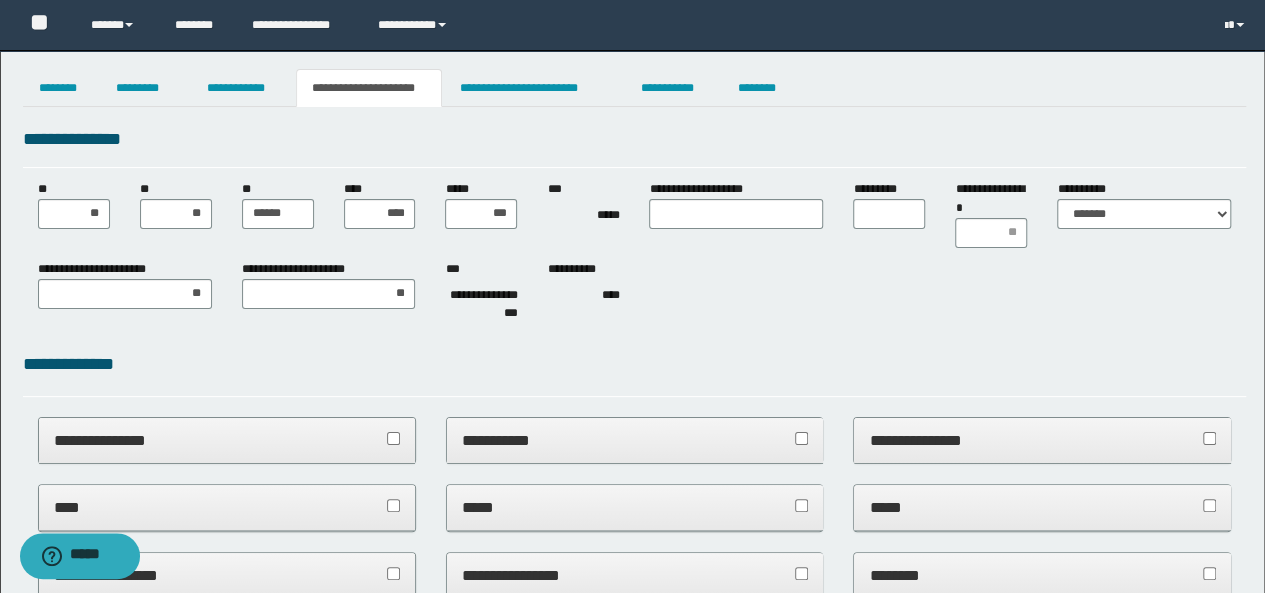 click on "**********" at bounding box center [635, 981] 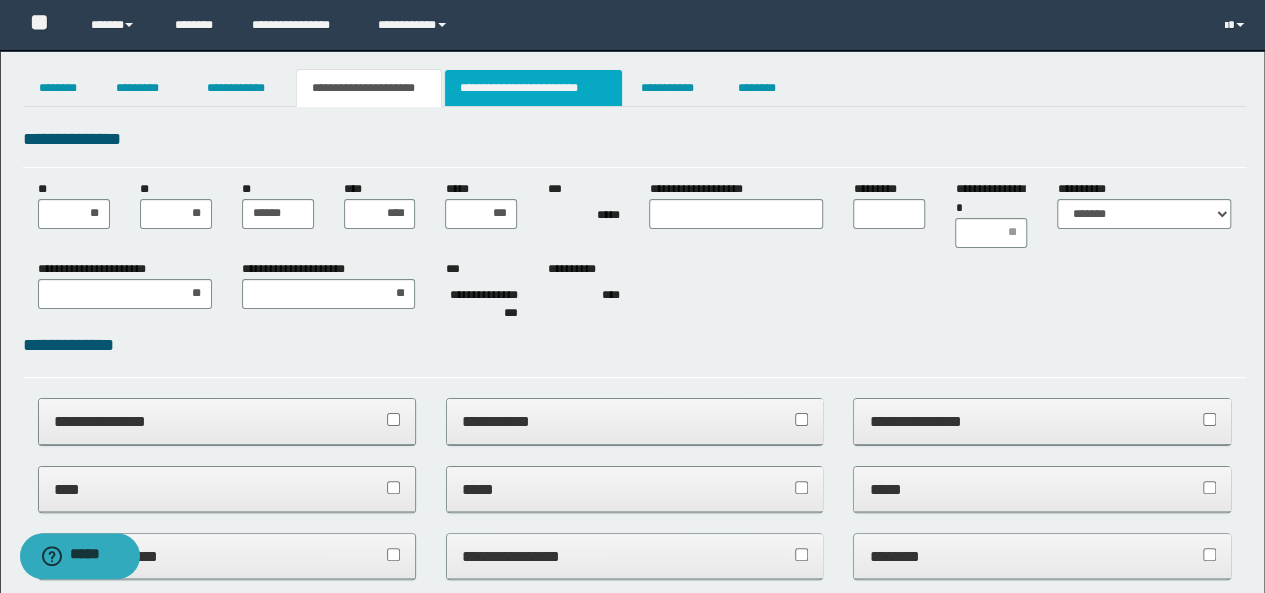 click on "**********" at bounding box center (533, 88) 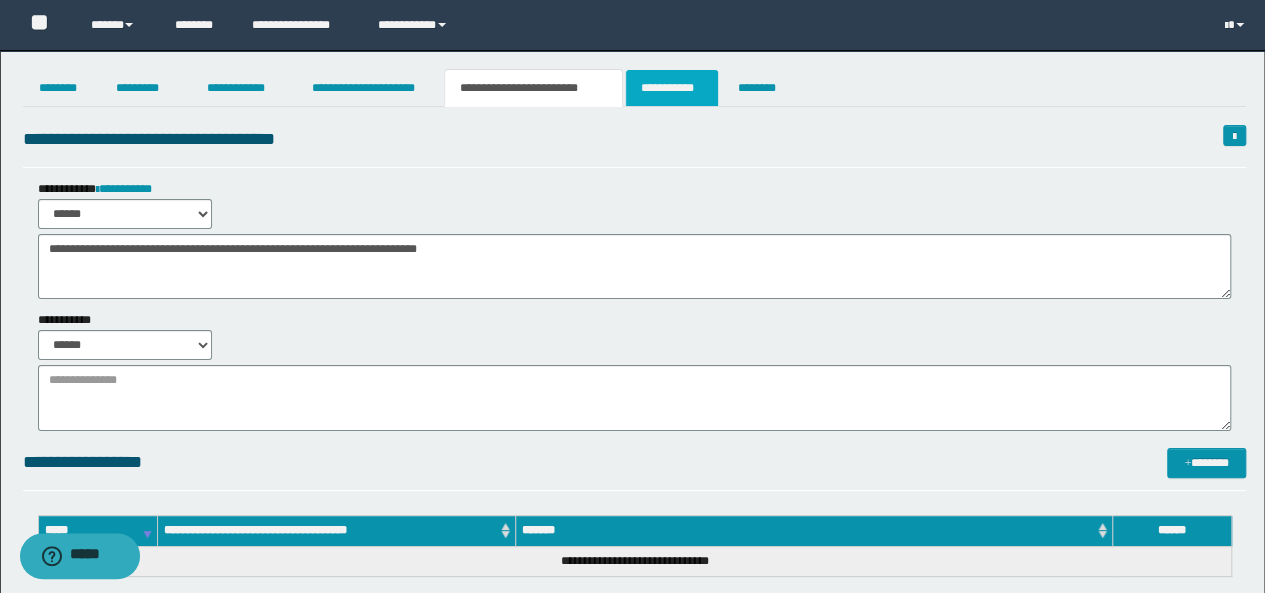 click on "**********" at bounding box center (672, 88) 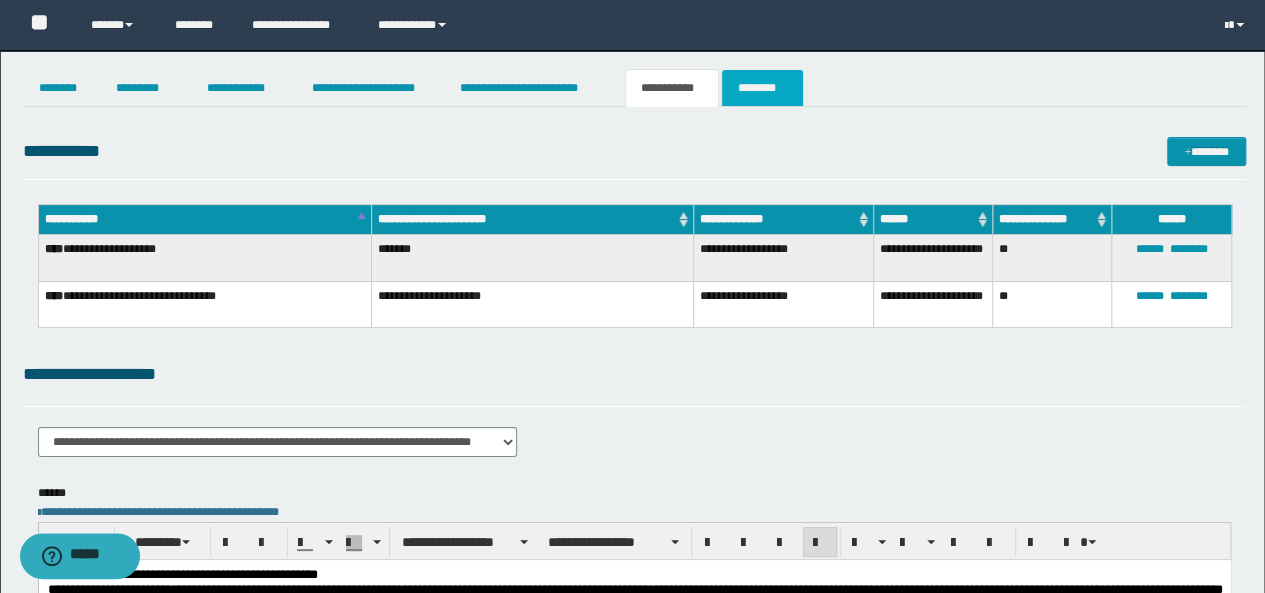 click on "********" at bounding box center [762, 88] 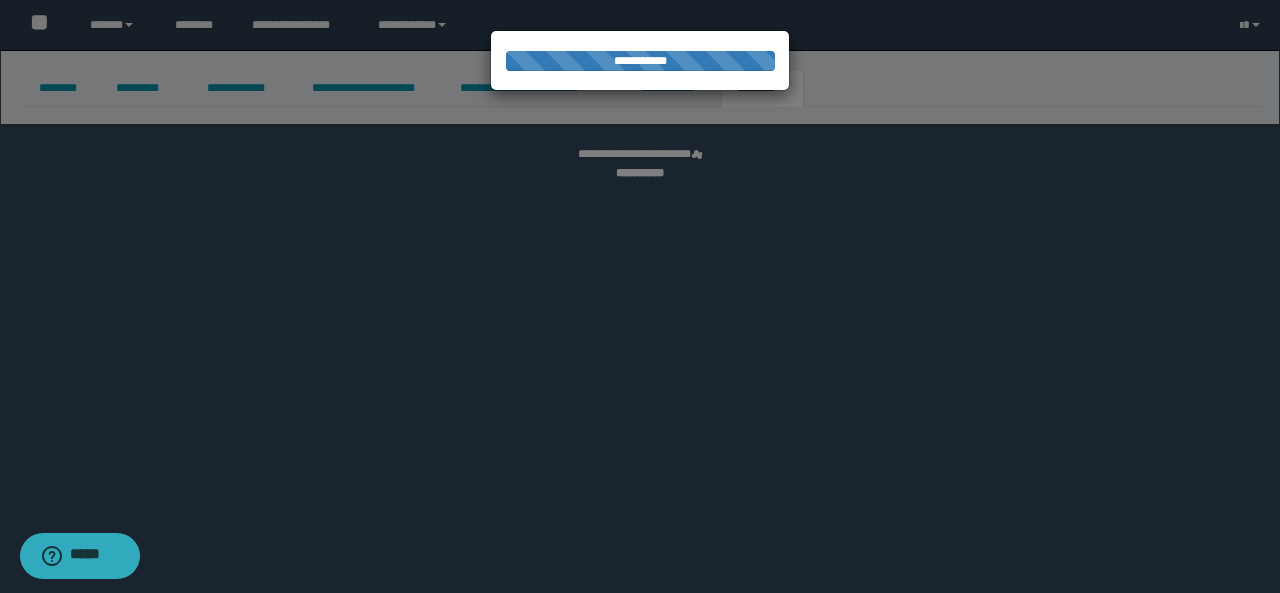 select 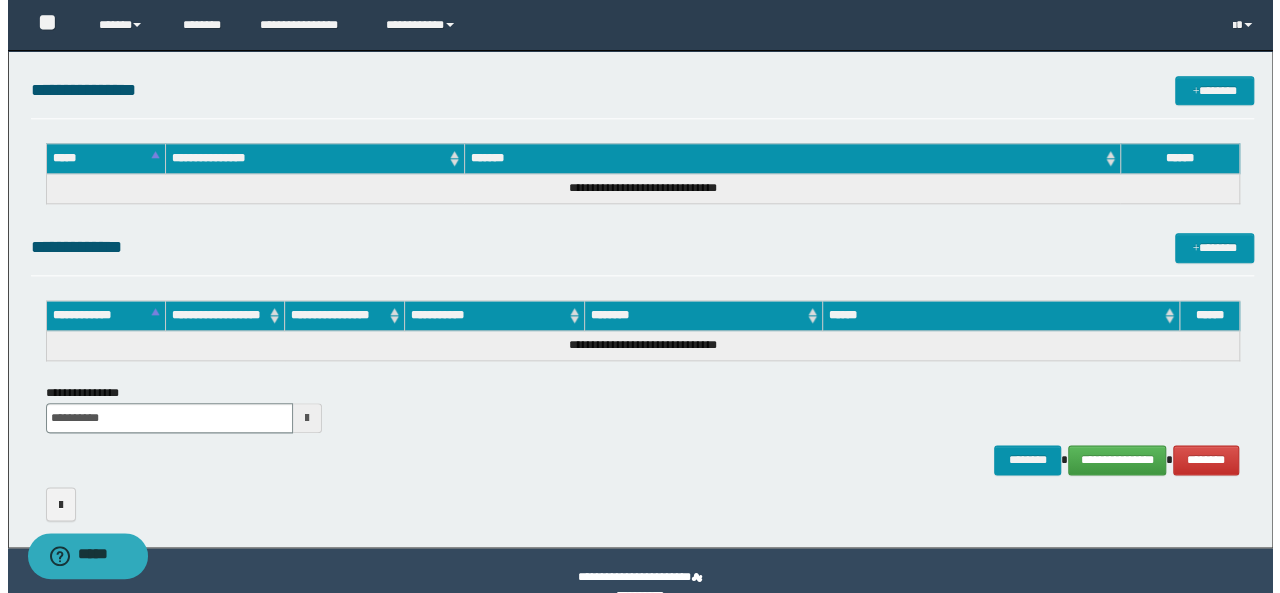 scroll, scrollTop: 1022, scrollLeft: 0, axis: vertical 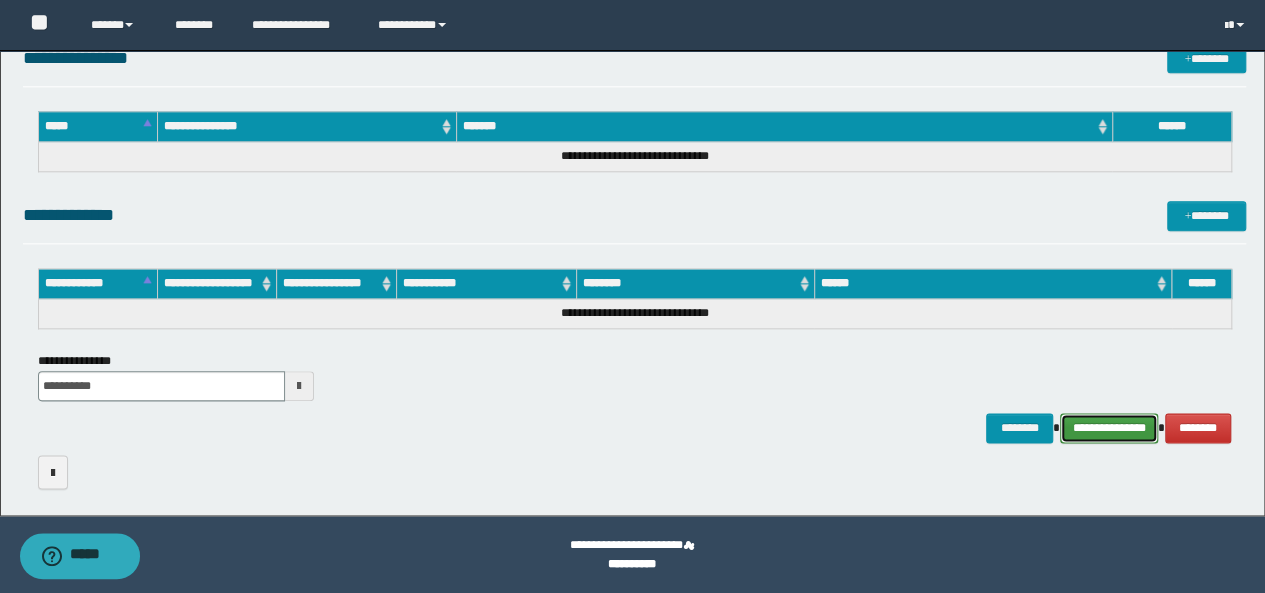 click on "**********" at bounding box center [1109, 427] 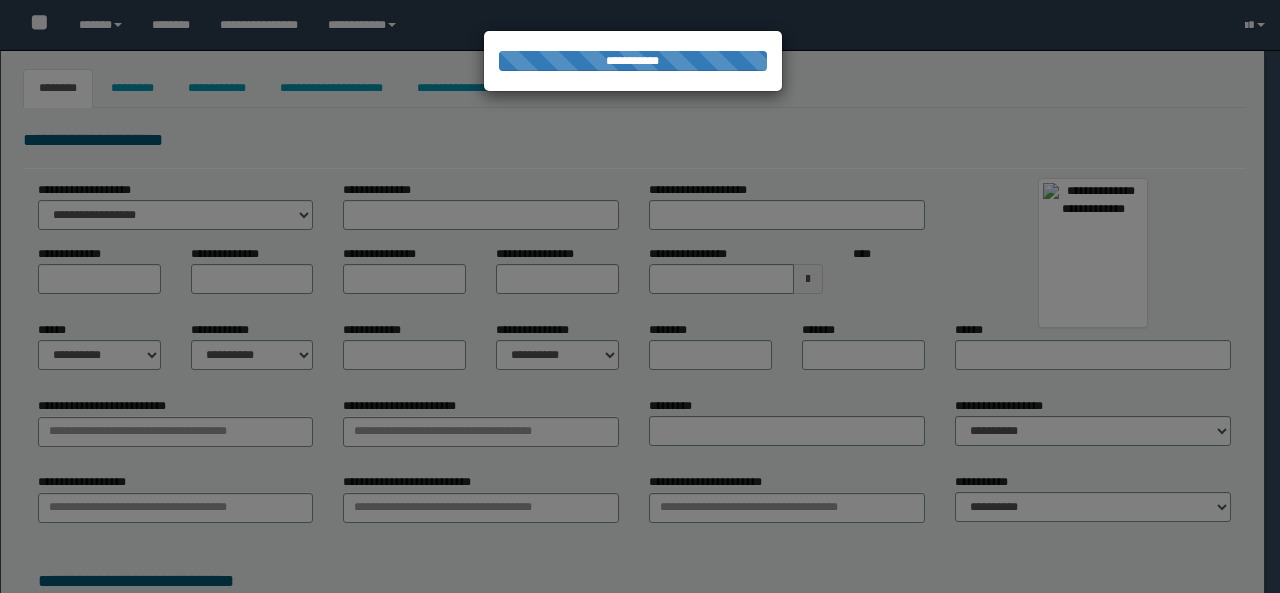 select on "***" 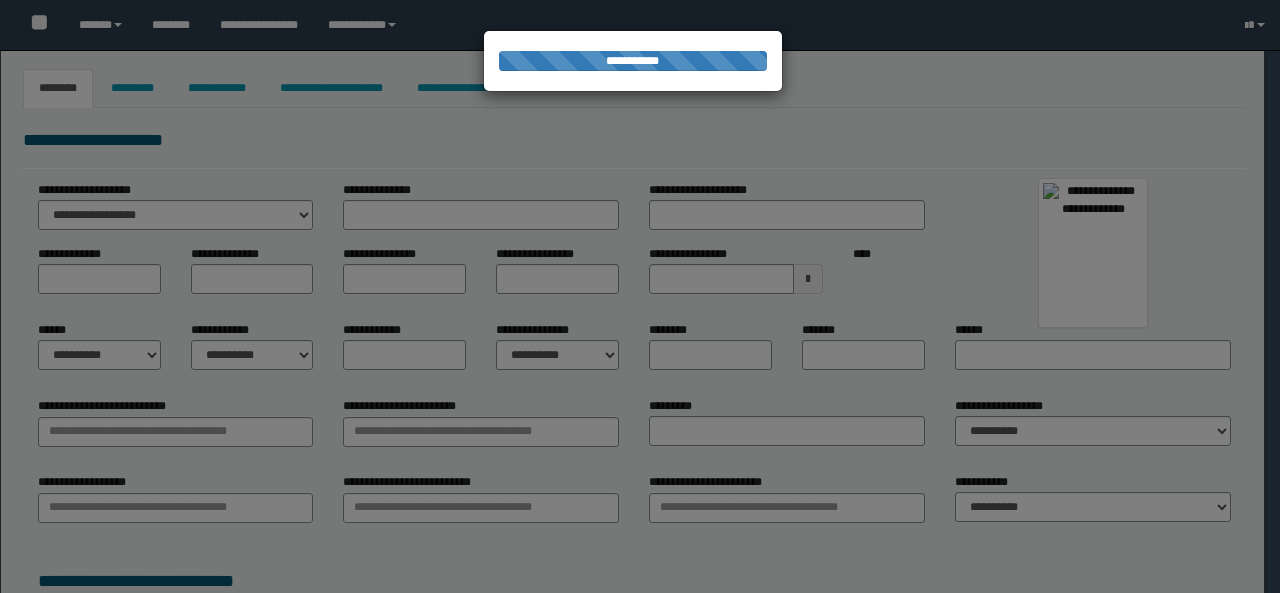 type on "**********" 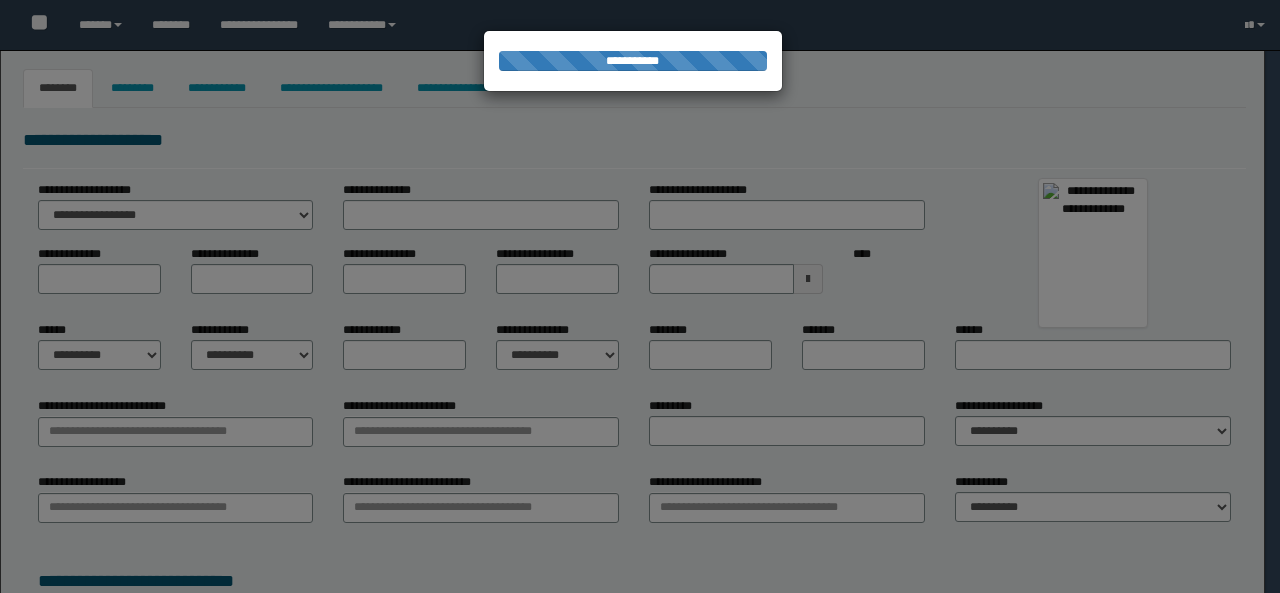 type on "**********" 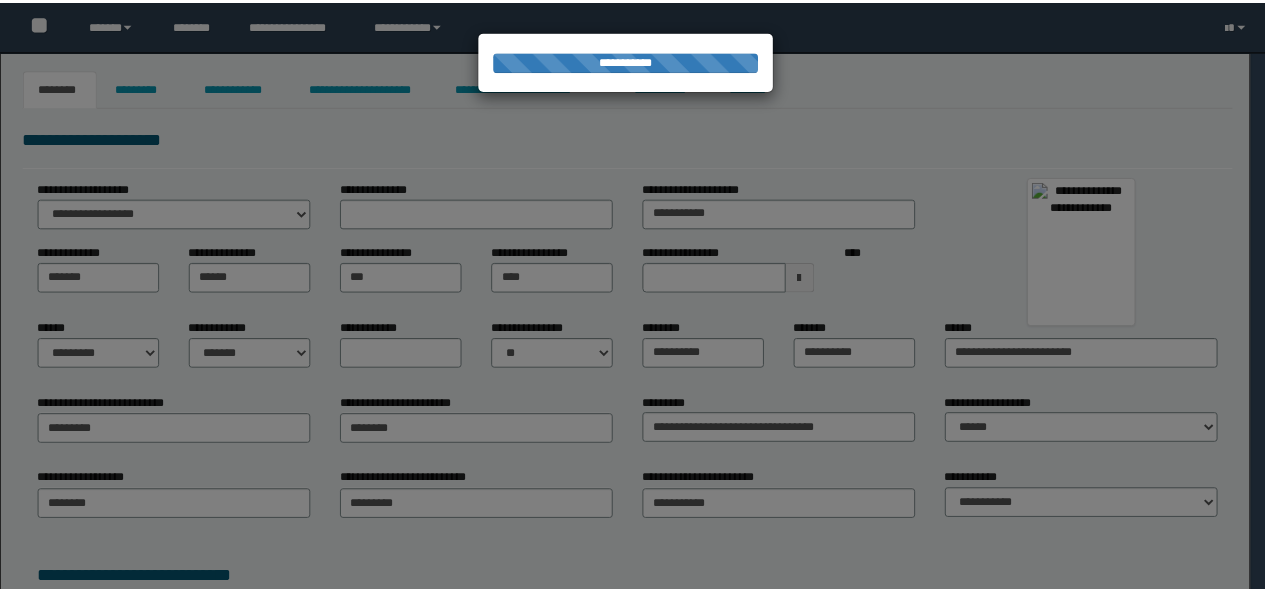 scroll, scrollTop: 0, scrollLeft: 0, axis: both 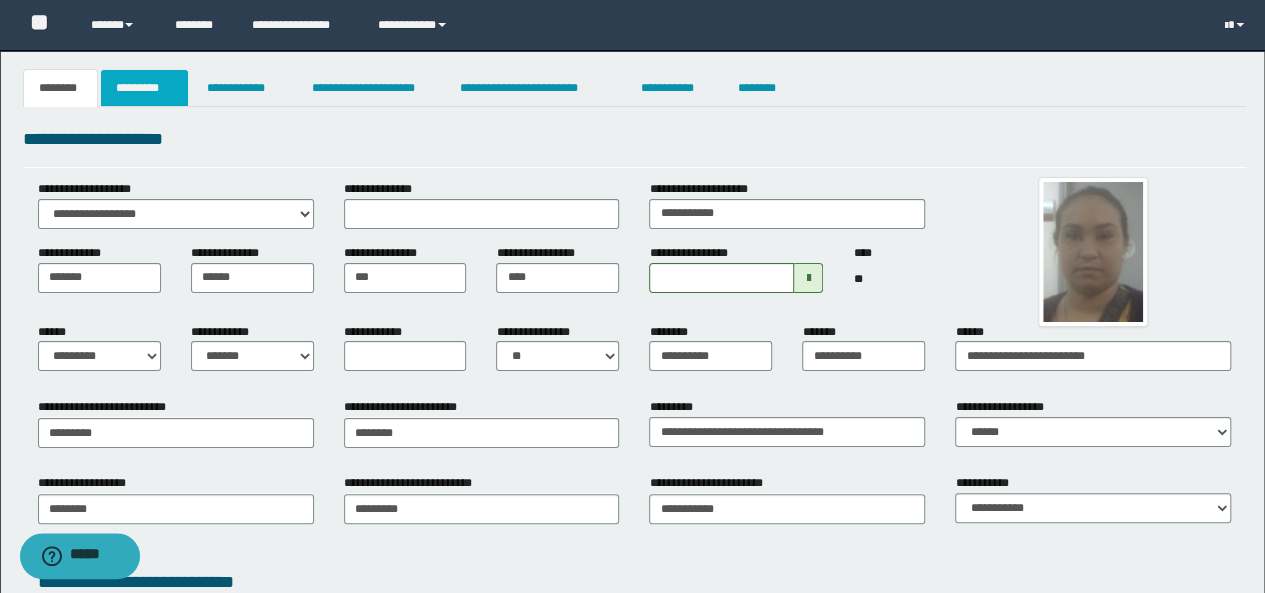 click on "*********" at bounding box center [144, 88] 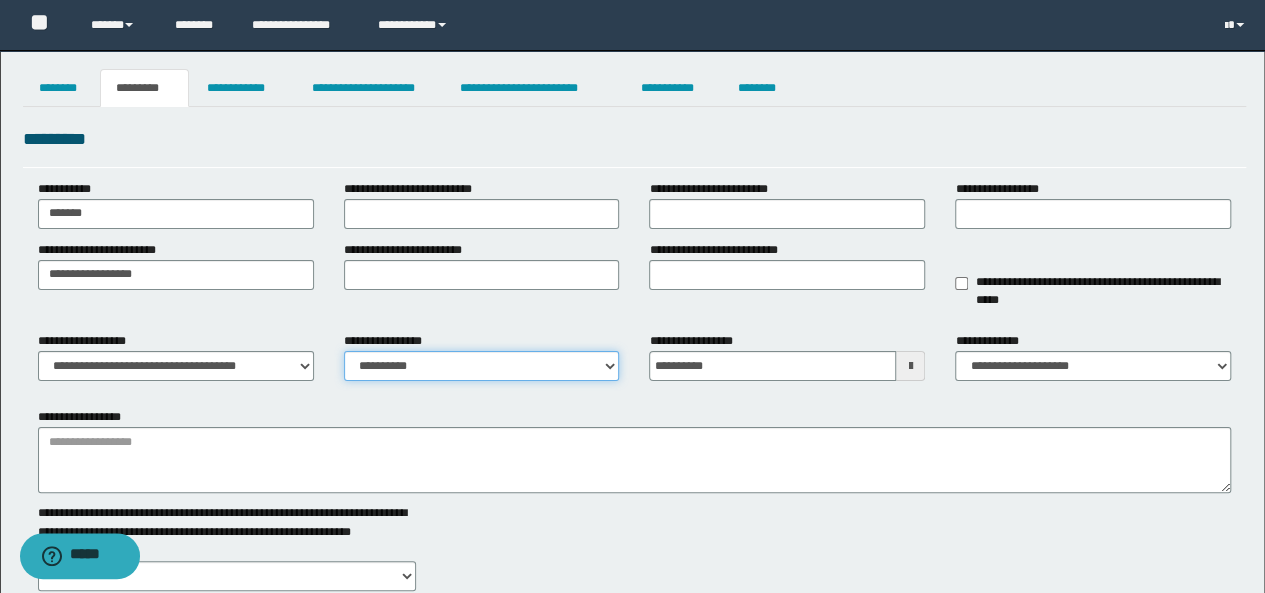 click on "**********" at bounding box center (482, 366) 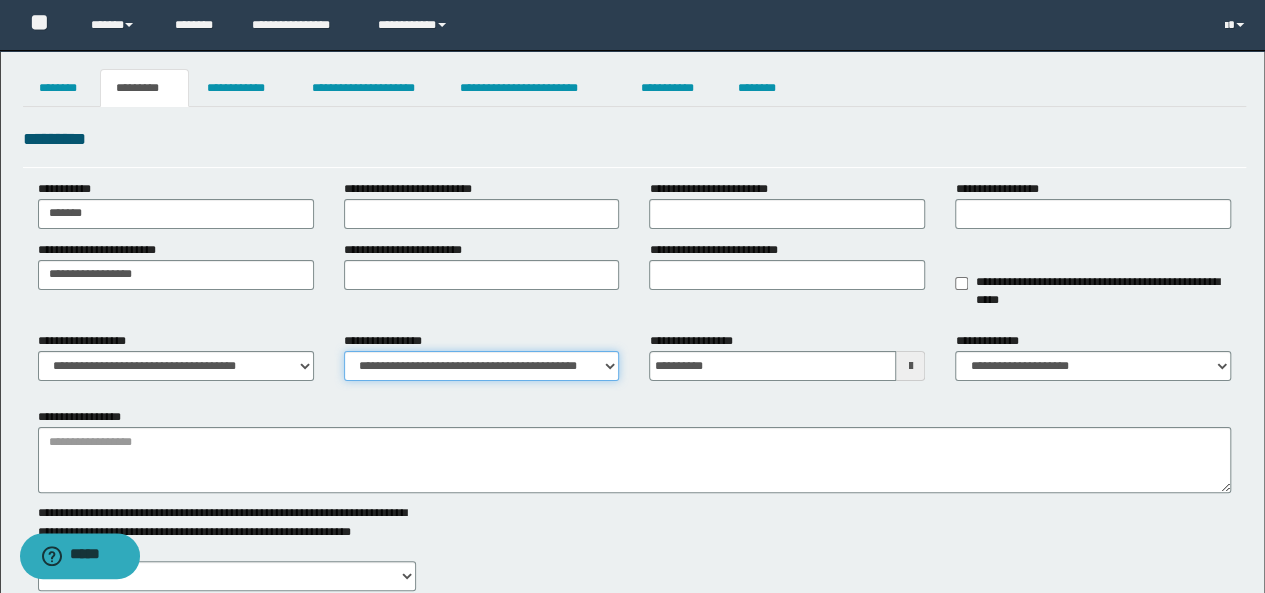 click on "**********" at bounding box center [482, 366] 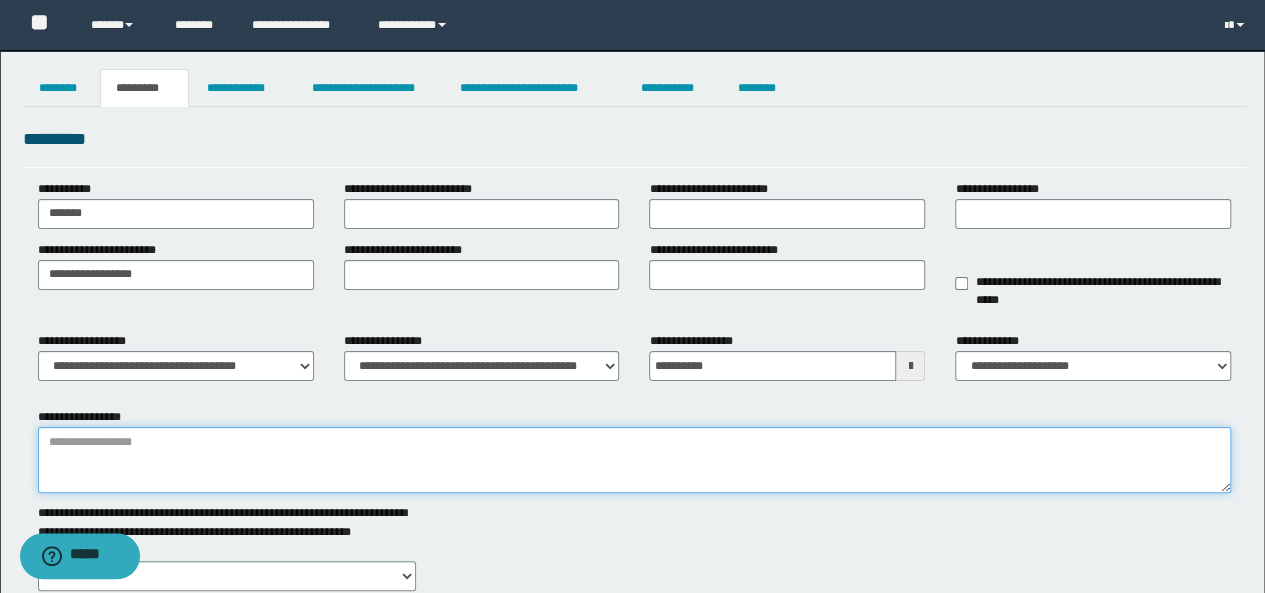 click on "**********" at bounding box center [635, 460] 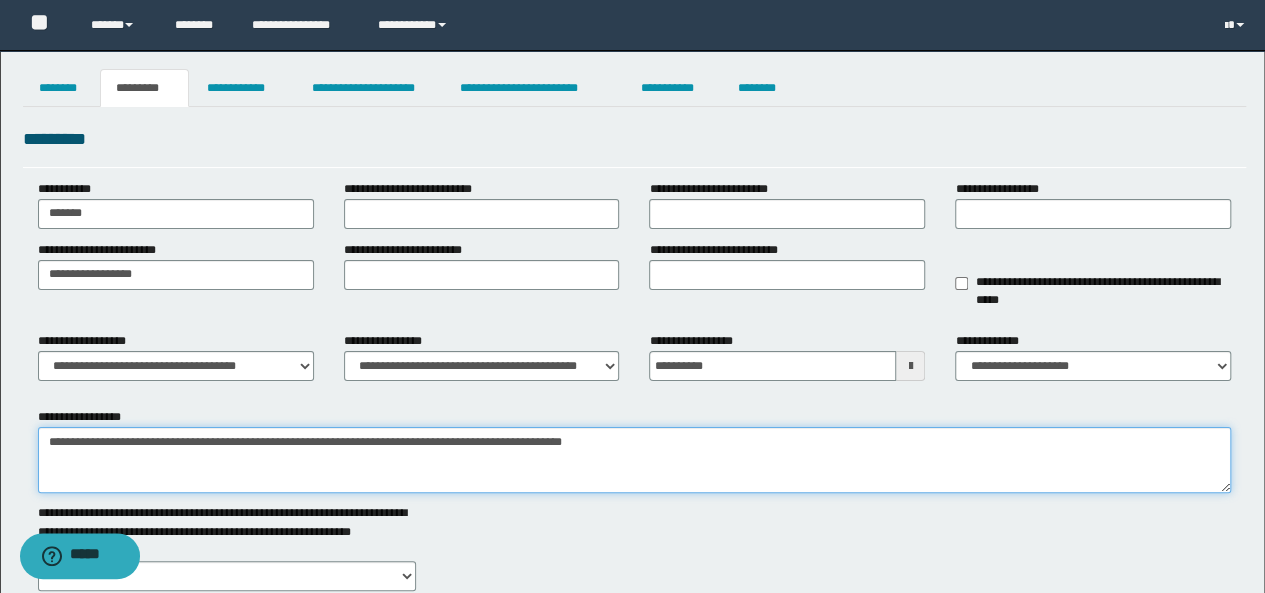 click on "**********" at bounding box center [635, 460] 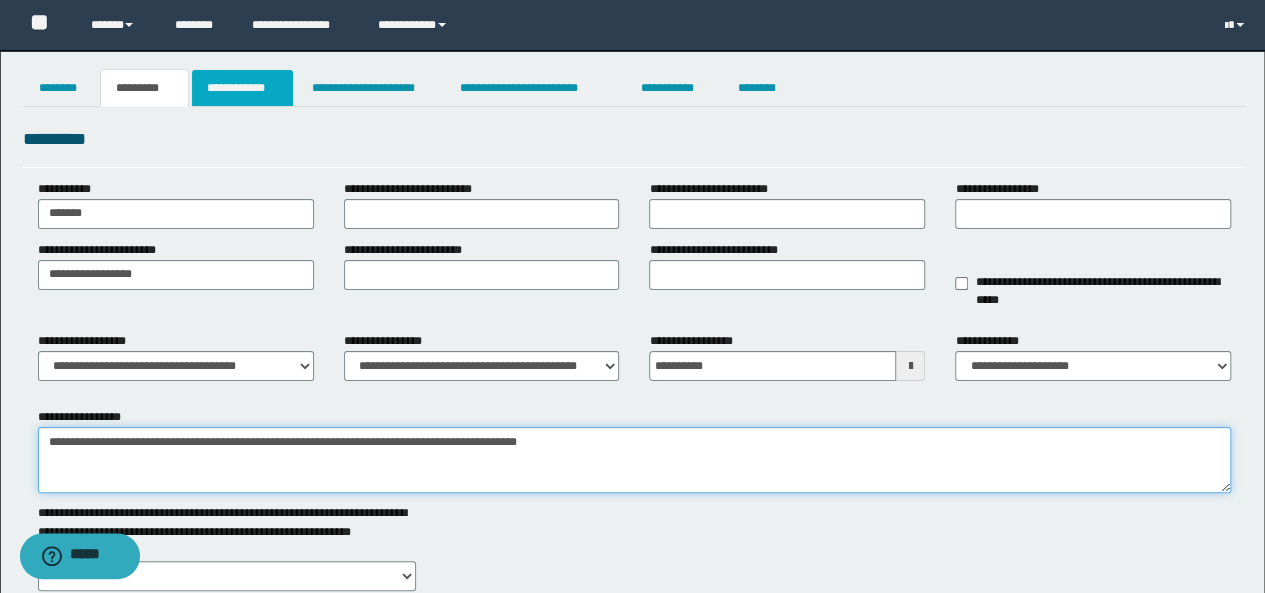 type on "**********" 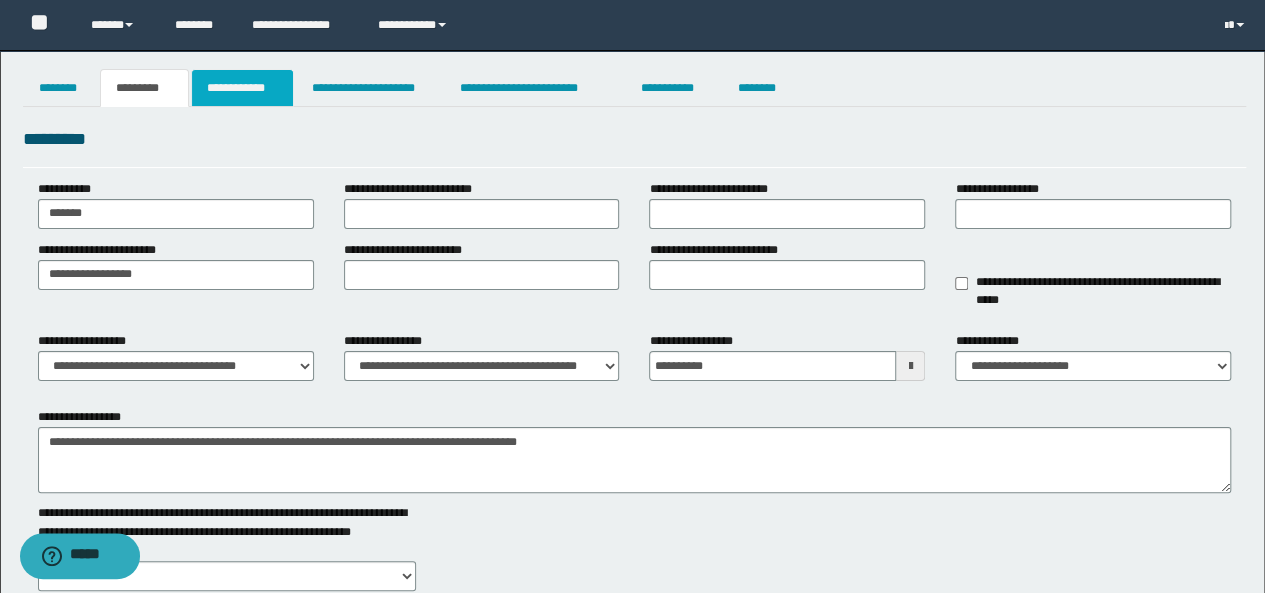 click on "**********" at bounding box center [243, 88] 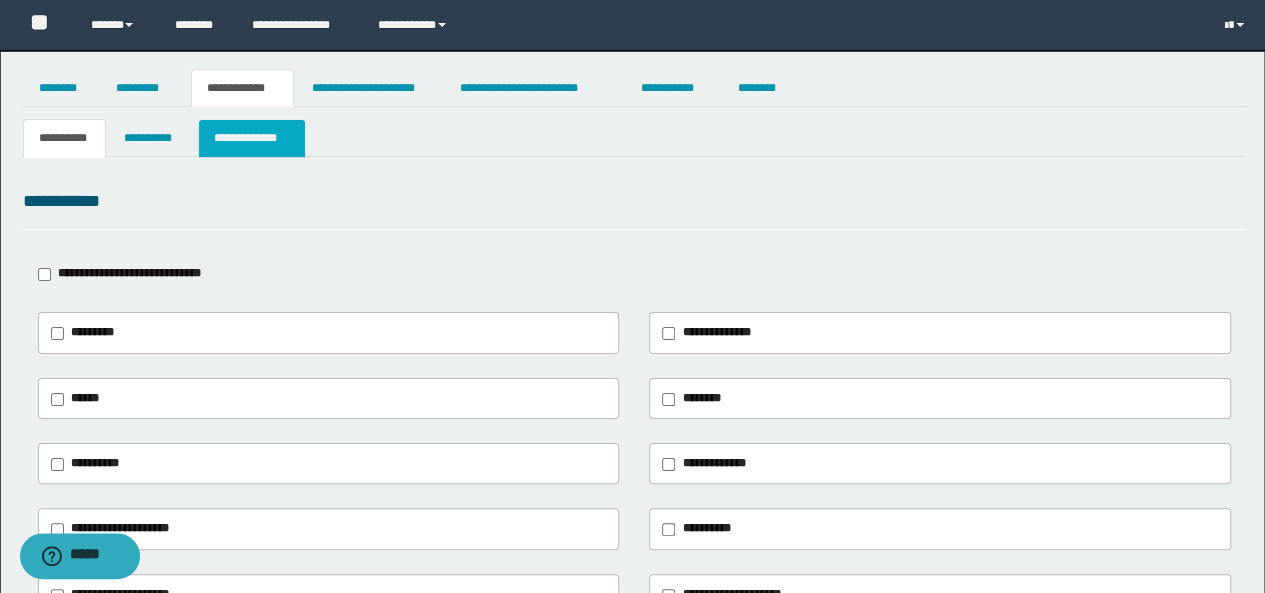 click on "**********" at bounding box center [252, 138] 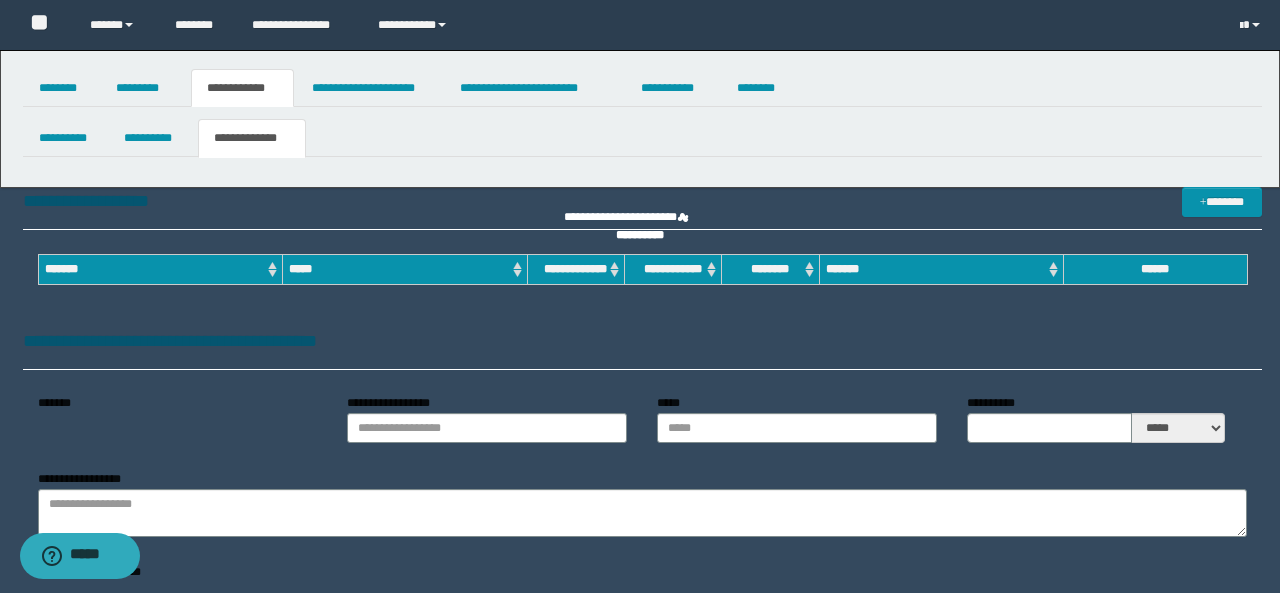 type on "**********" 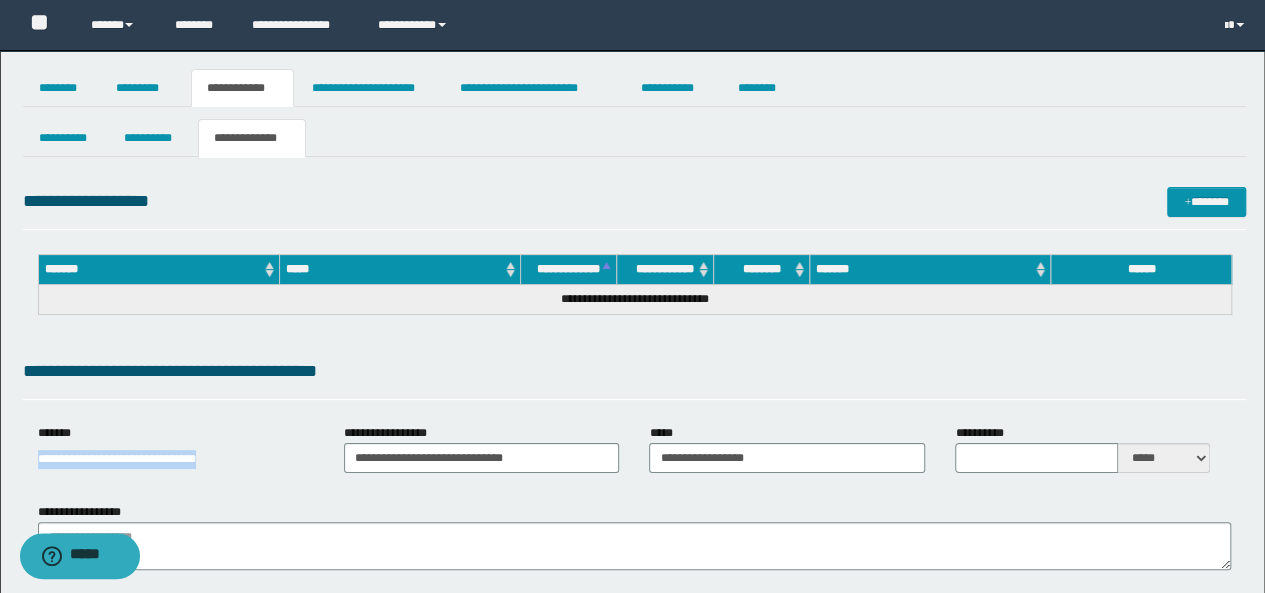 drag, startPoint x: 247, startPoint y: 459, endPoint x: 78, endPoint y: 460, distance: 169.00296 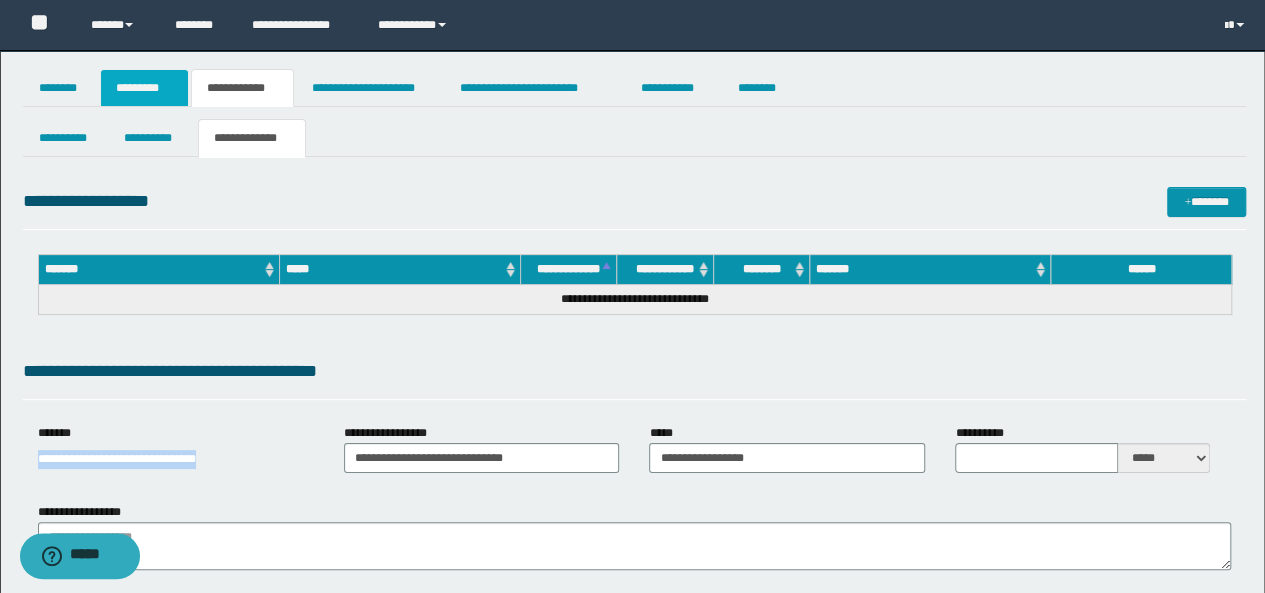 click on "*********" at bounding box center (144, 88) 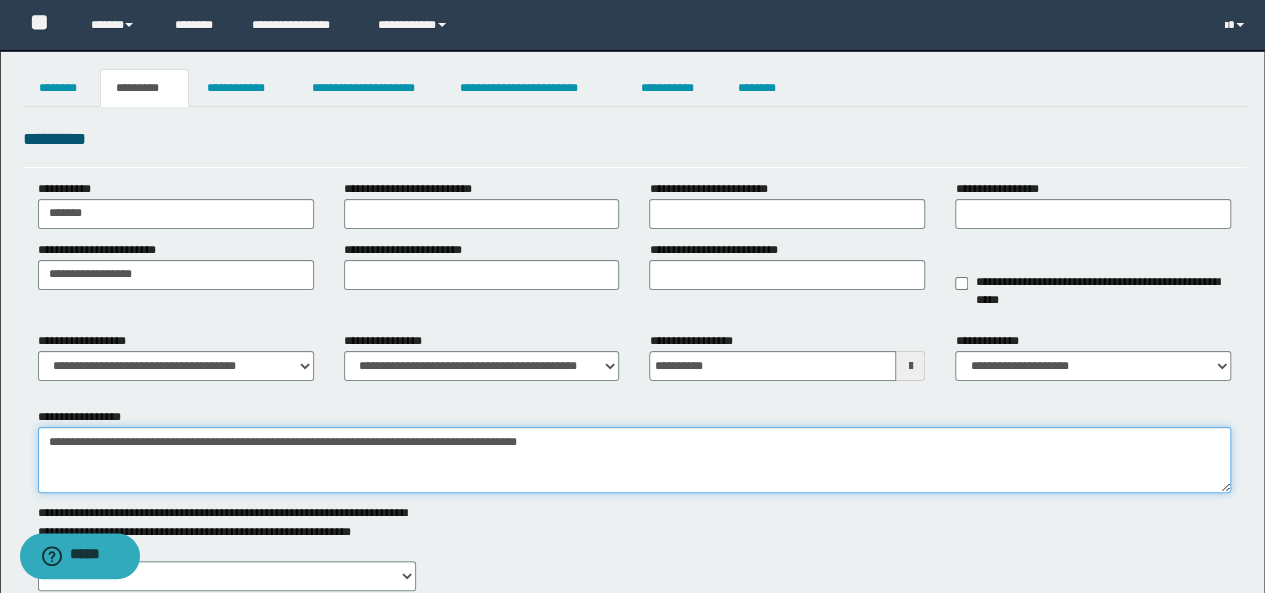 click on "**********" at bounding box center (635, 460) 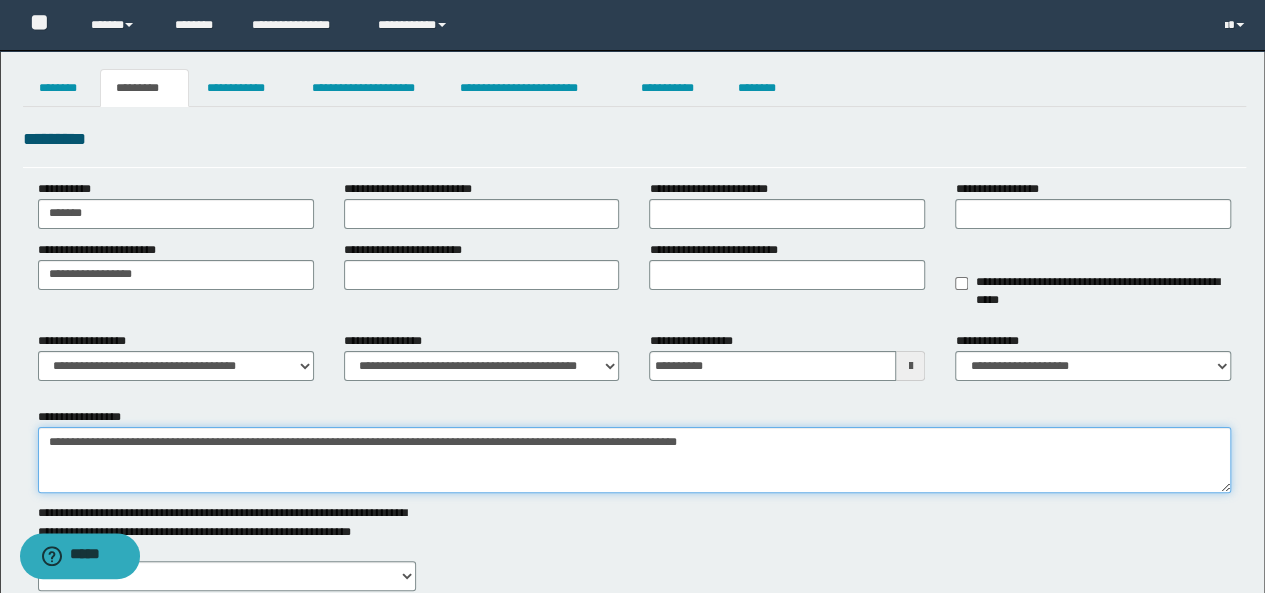 click on "**********" at bounding box center [635, 460] 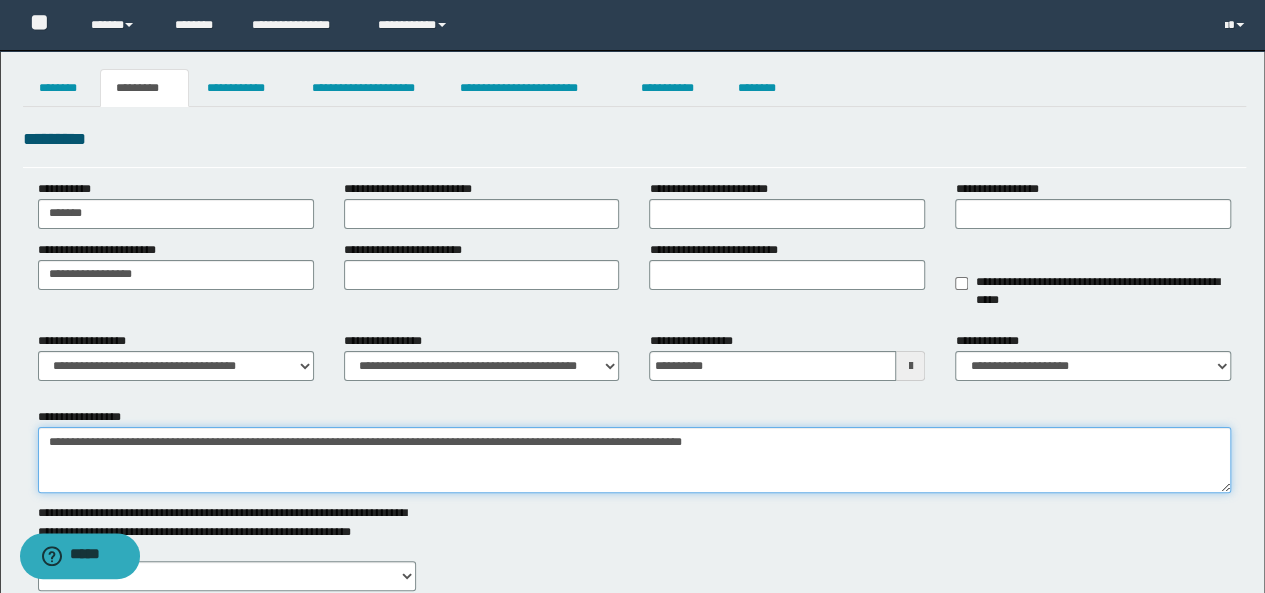 click on "**********" at bounding box center (635, 460) 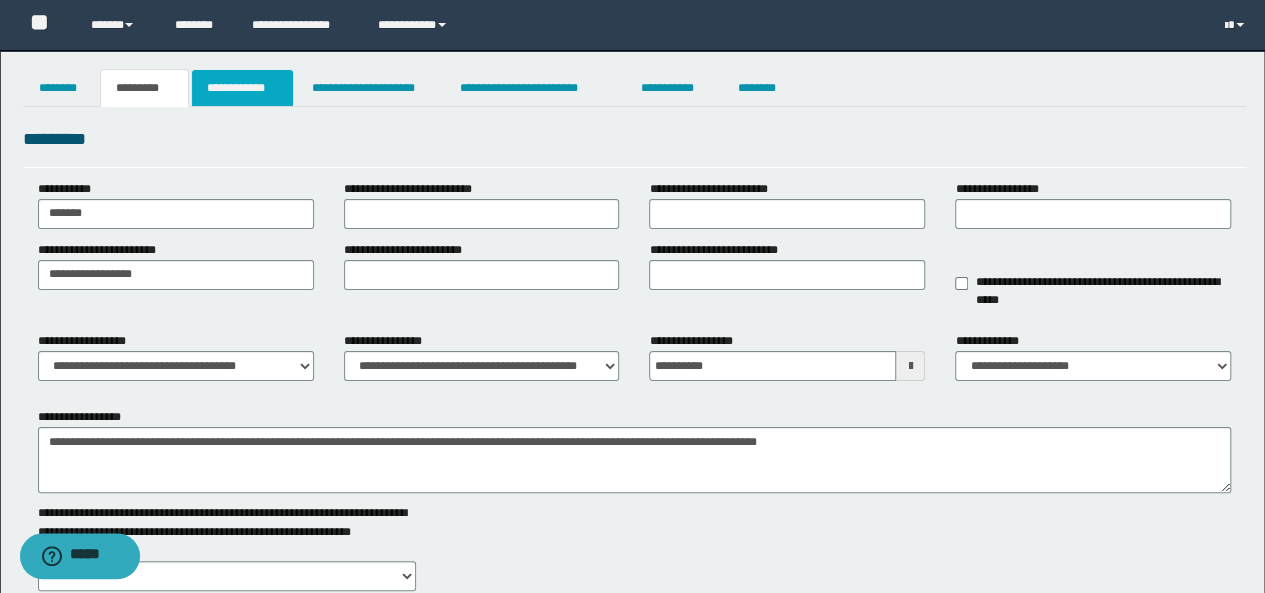 click on "**********" at bounding box center [243, 88] 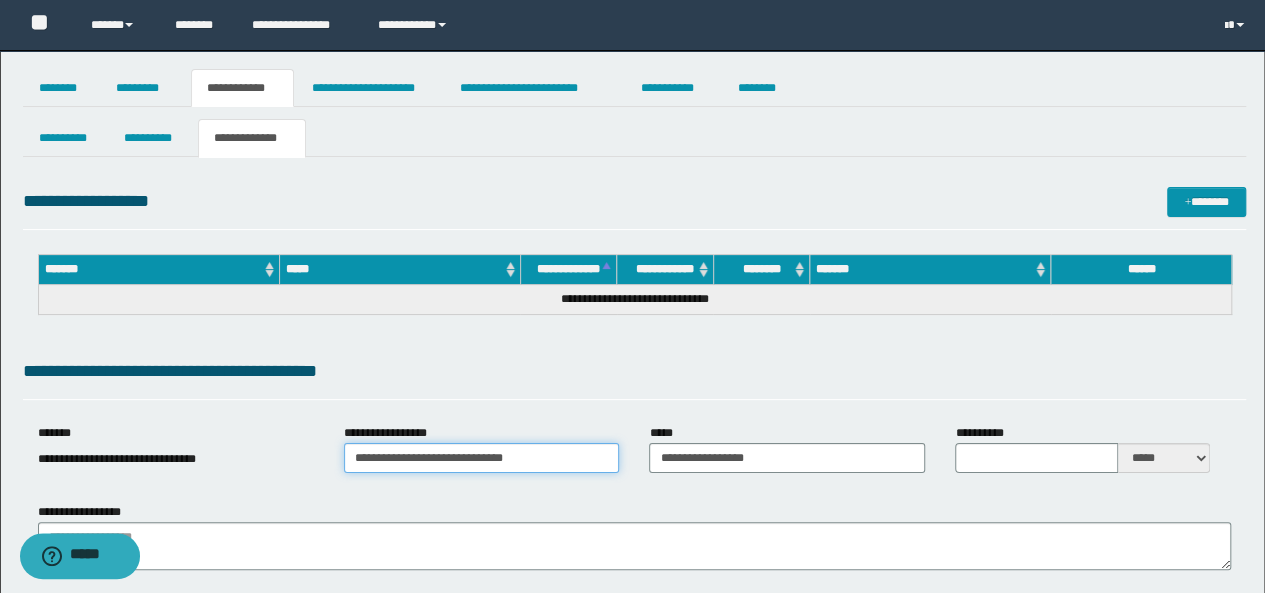drag, startPoint x: 522, startPoint y: 463, endPoint x: 334, endPoint y: 465, distance: 188.01064 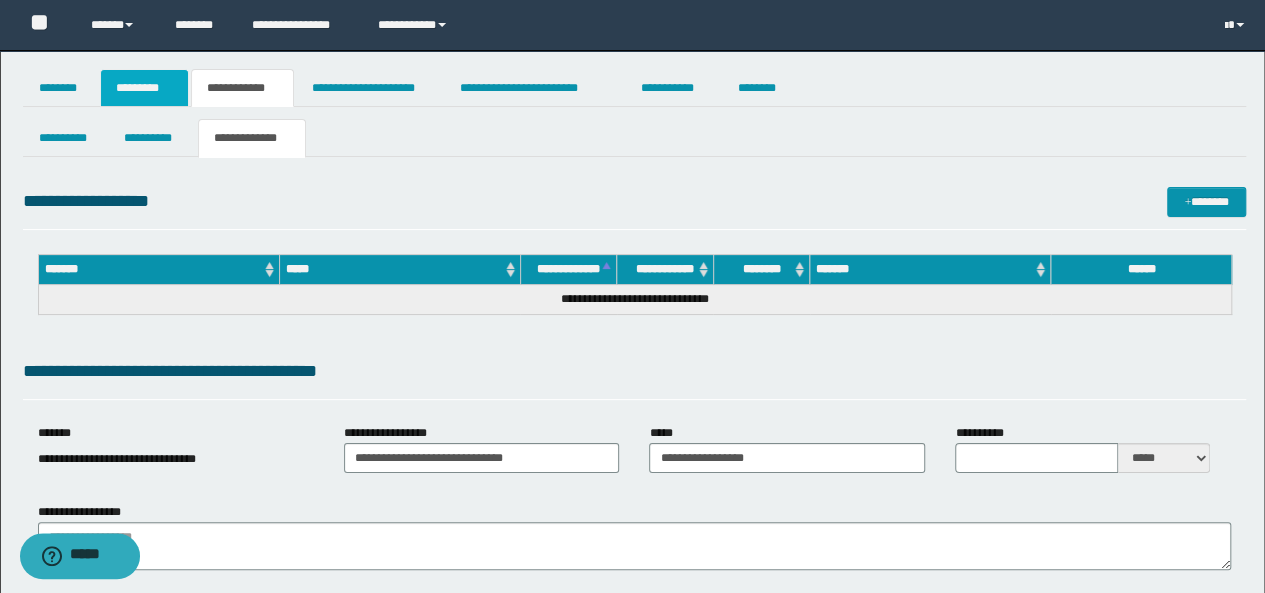 click on "*********" at bounding box center [144, 88] 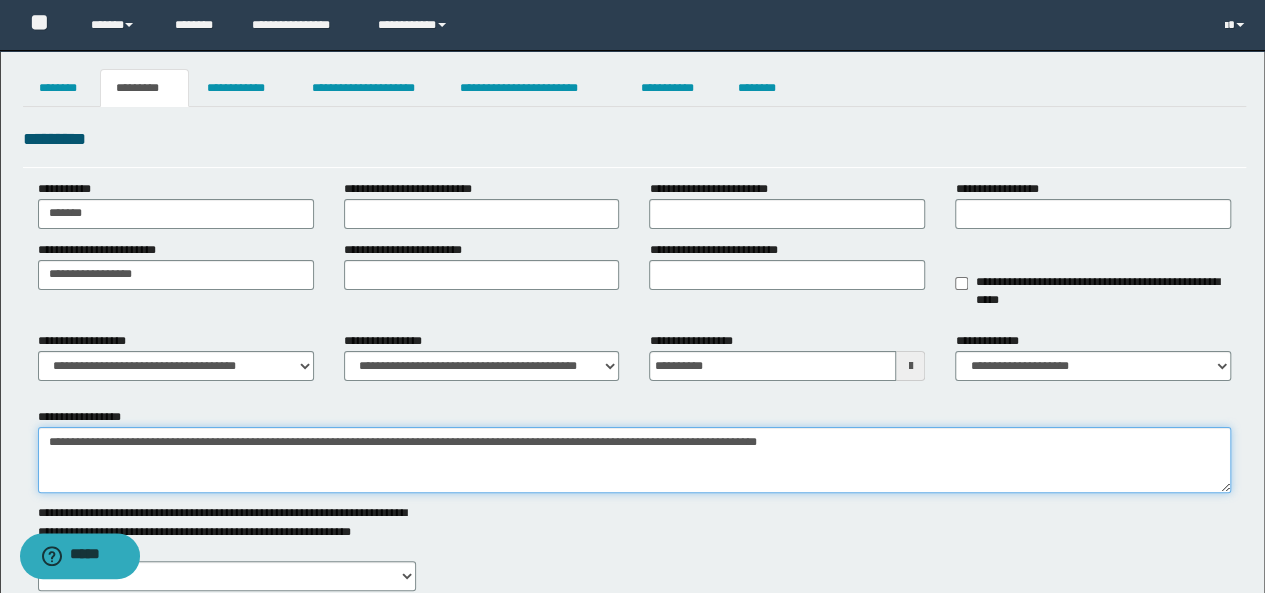 click on "**********" at bounding box center [635, 460] 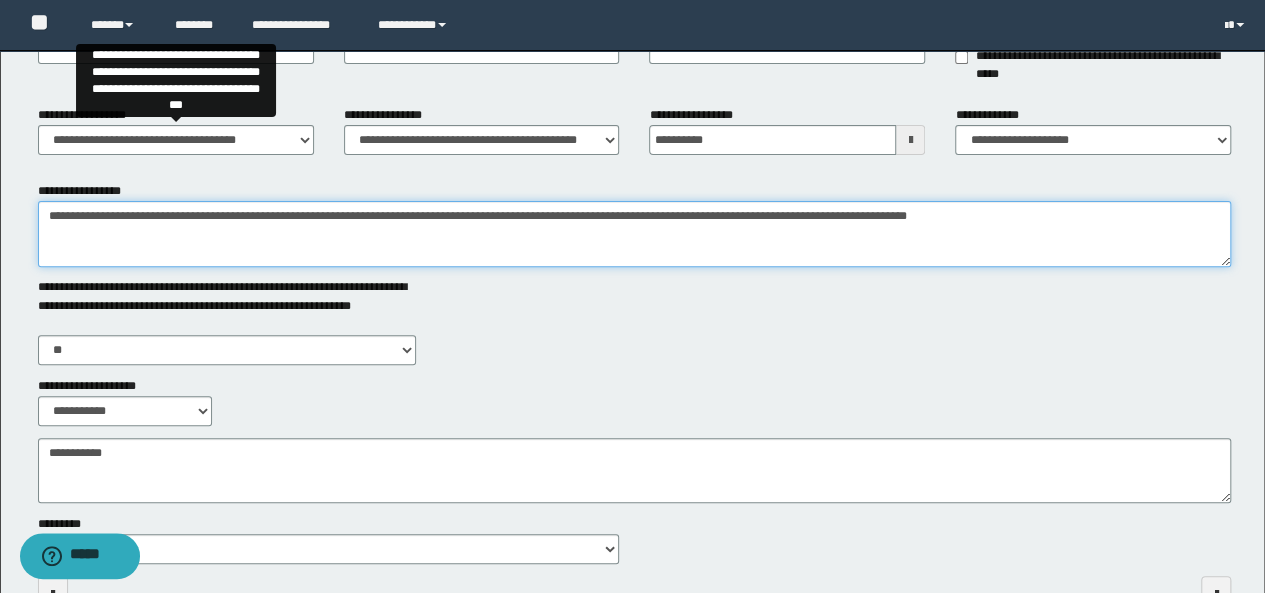 scroll, scrollTop: 350, scrollLeft: 0, axis: vertical 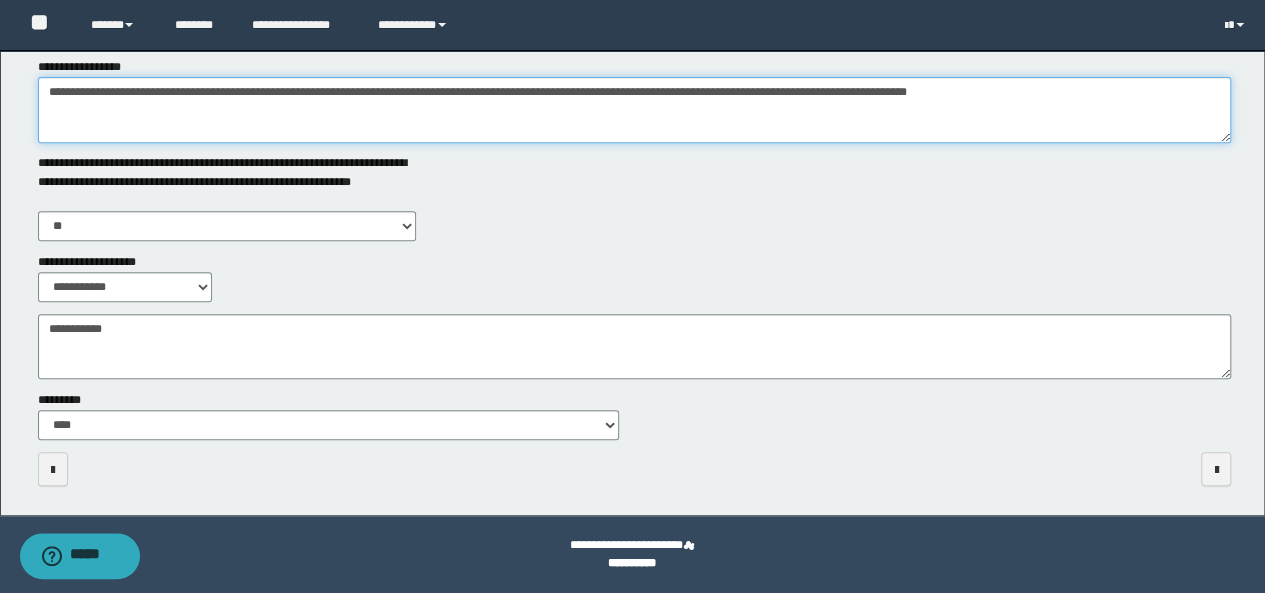 type on "**********" 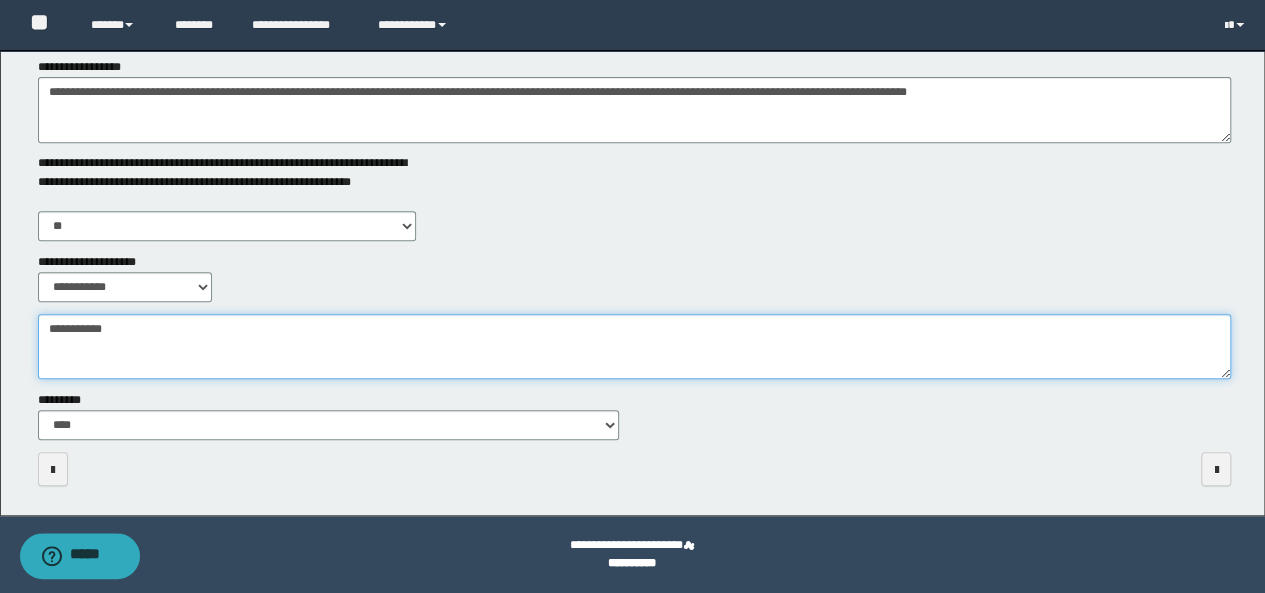 click on "**********" at bounding box center [635, 346] 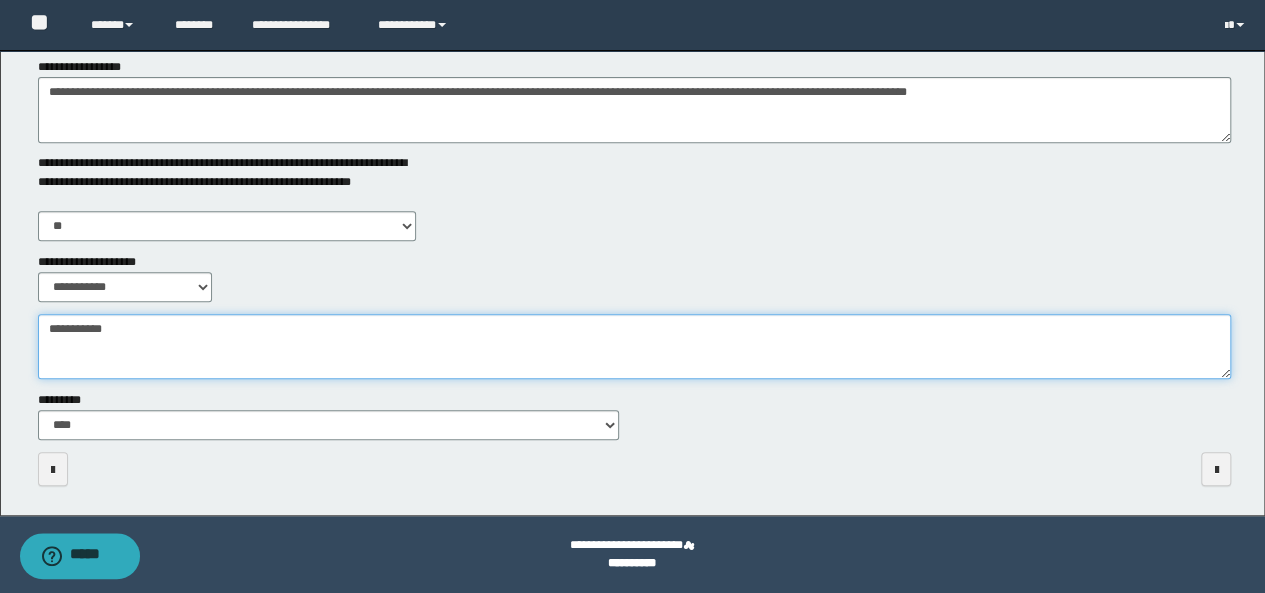 paste on "**********" 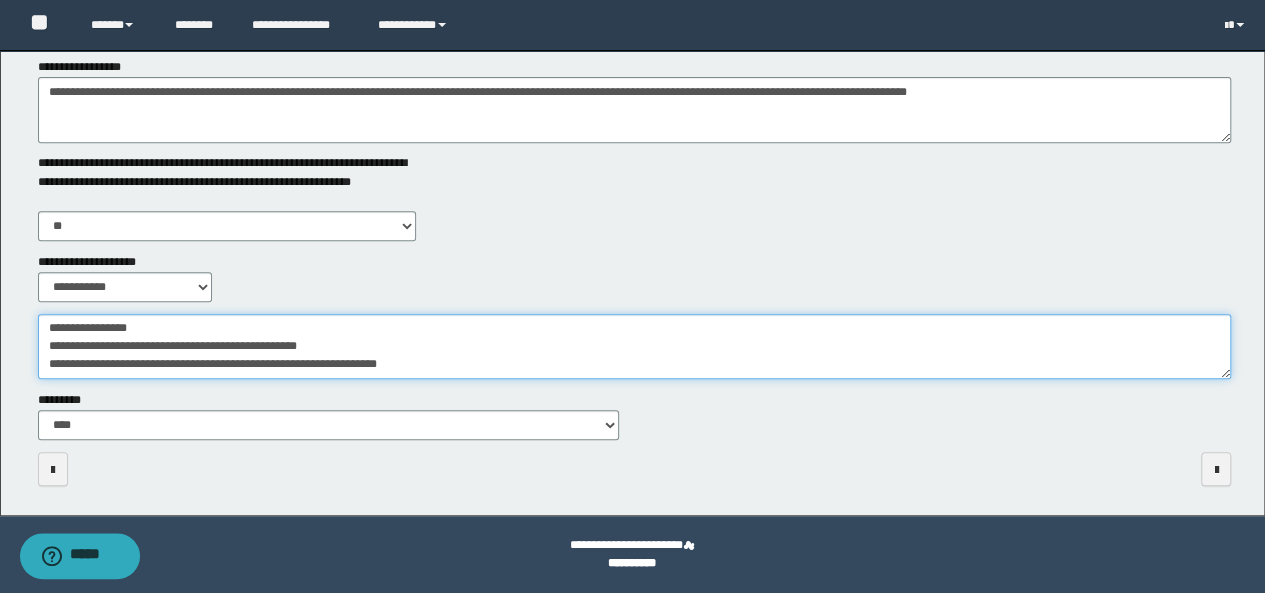 scroll, scrollTop: 0, scrollLeft: 0, axis: both 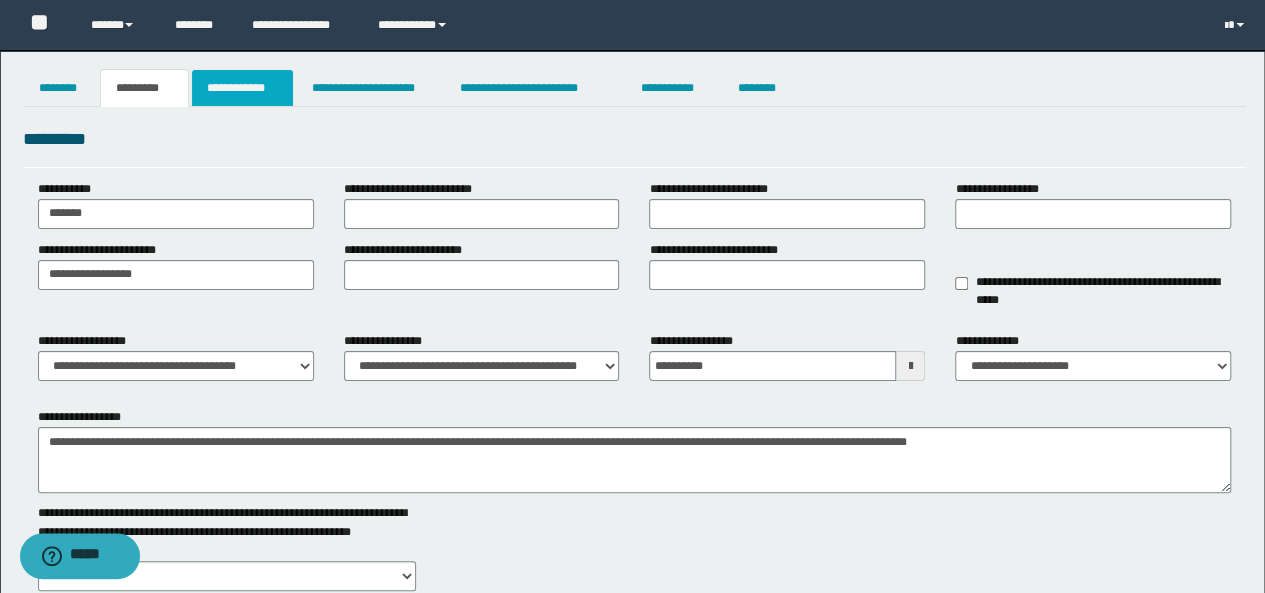 type on "**********" 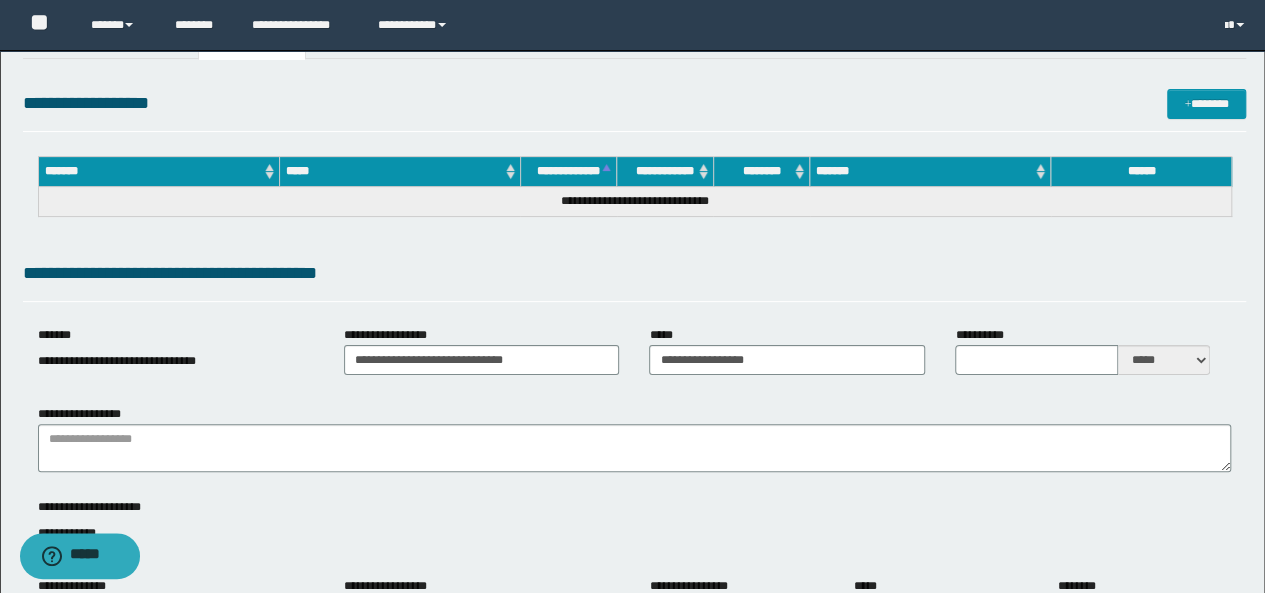 scroll, scrollTop: 0, scrollLeft: 0, axis: both 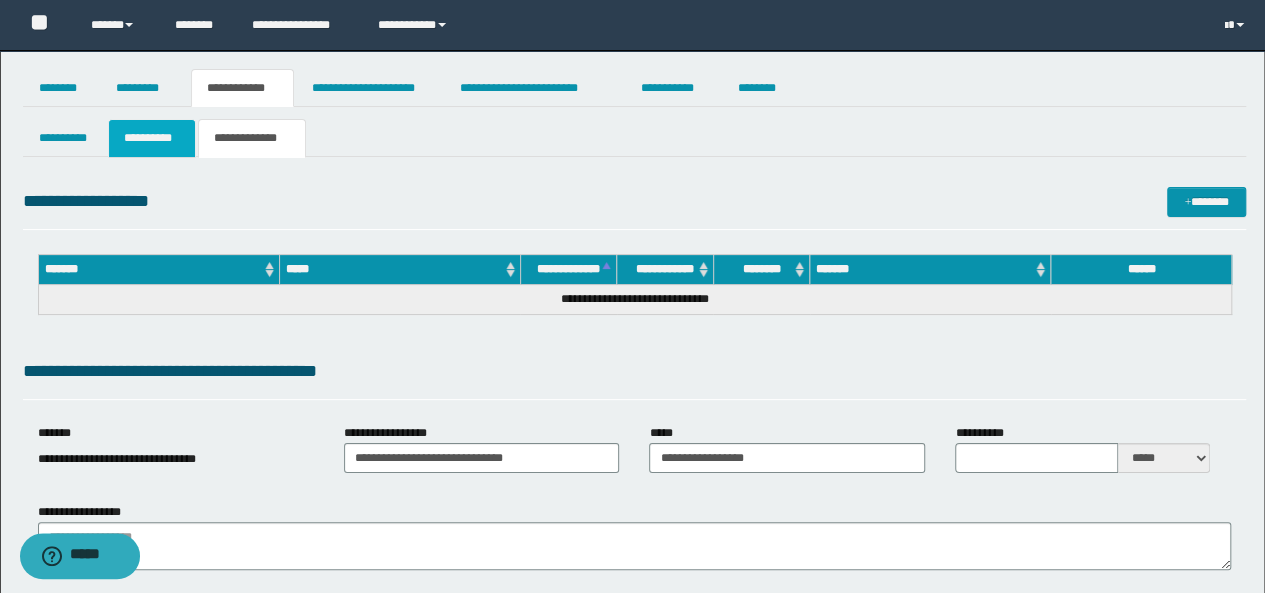 click on "**********" at bounding box center (151, 138) 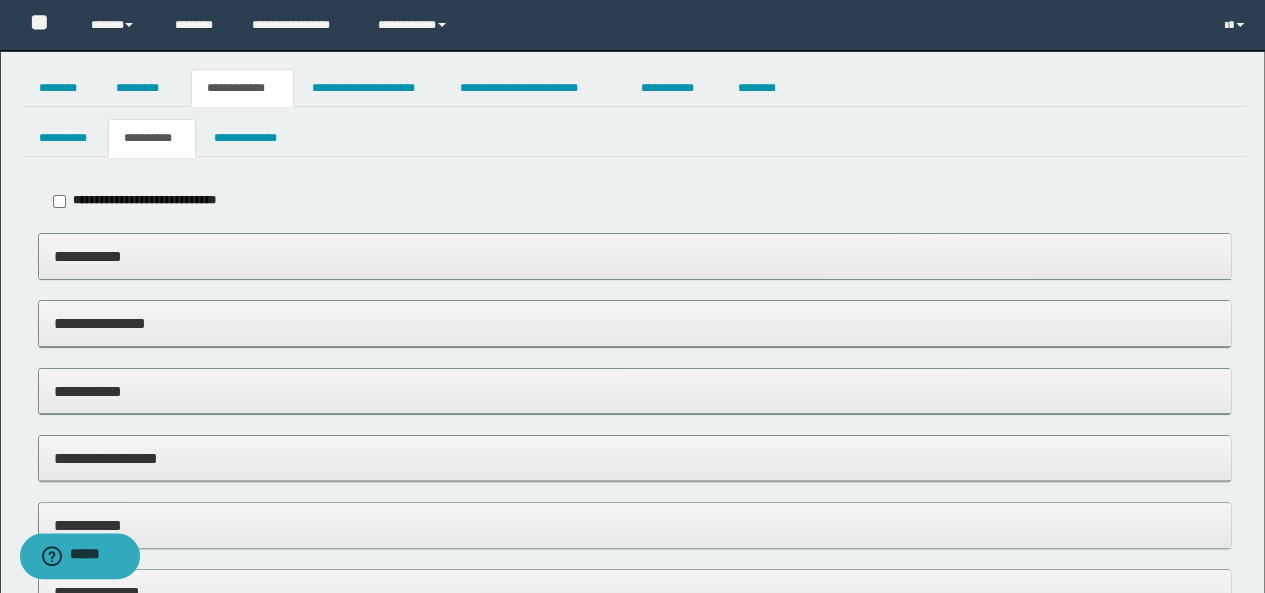 click on "**********" at bounding box center [635, 391] 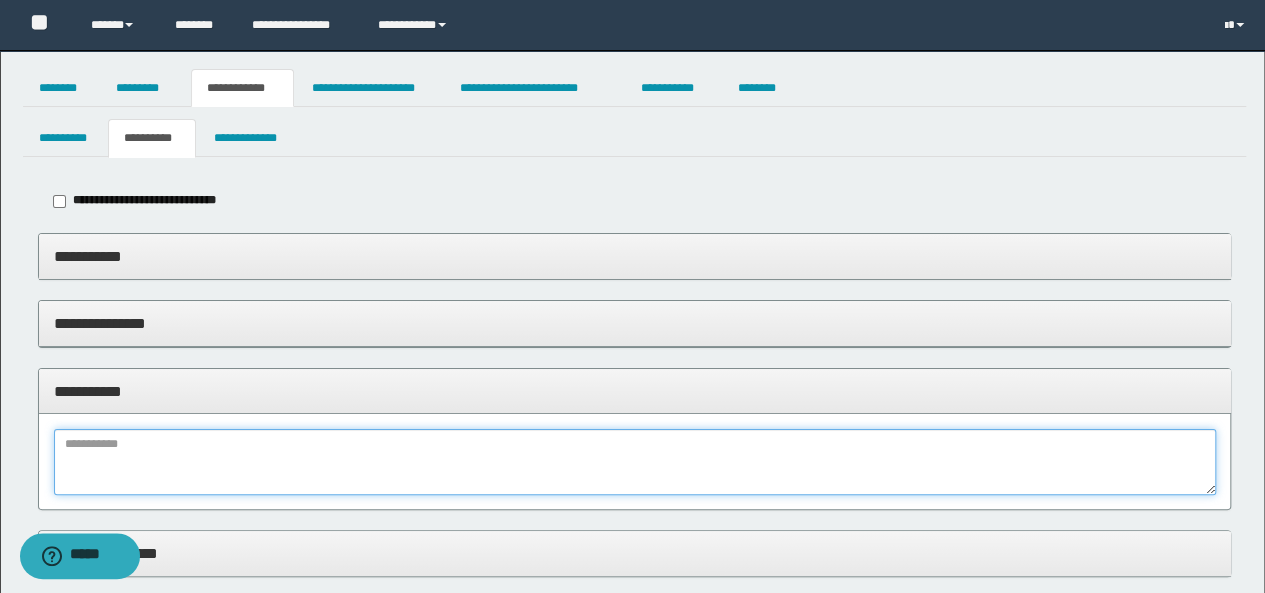 click at bounding box center (635, 462) 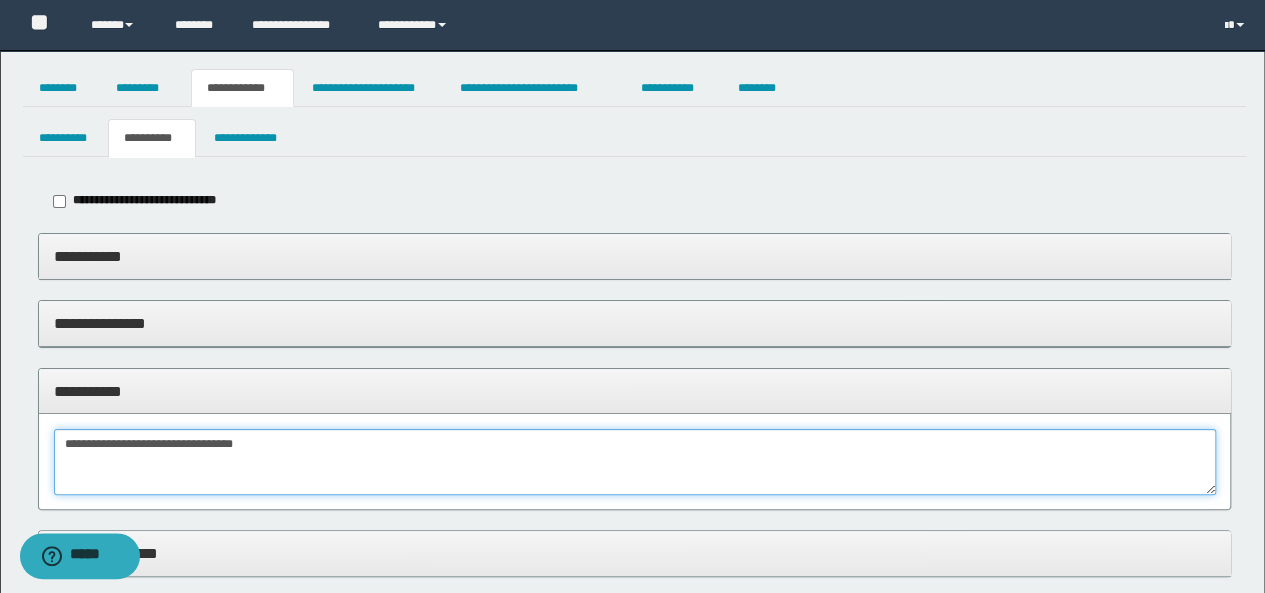 drag, startPoint x: 277, startPoint y: 448, endPoint x: 314, endPoint y: 457, distance: 38.078865 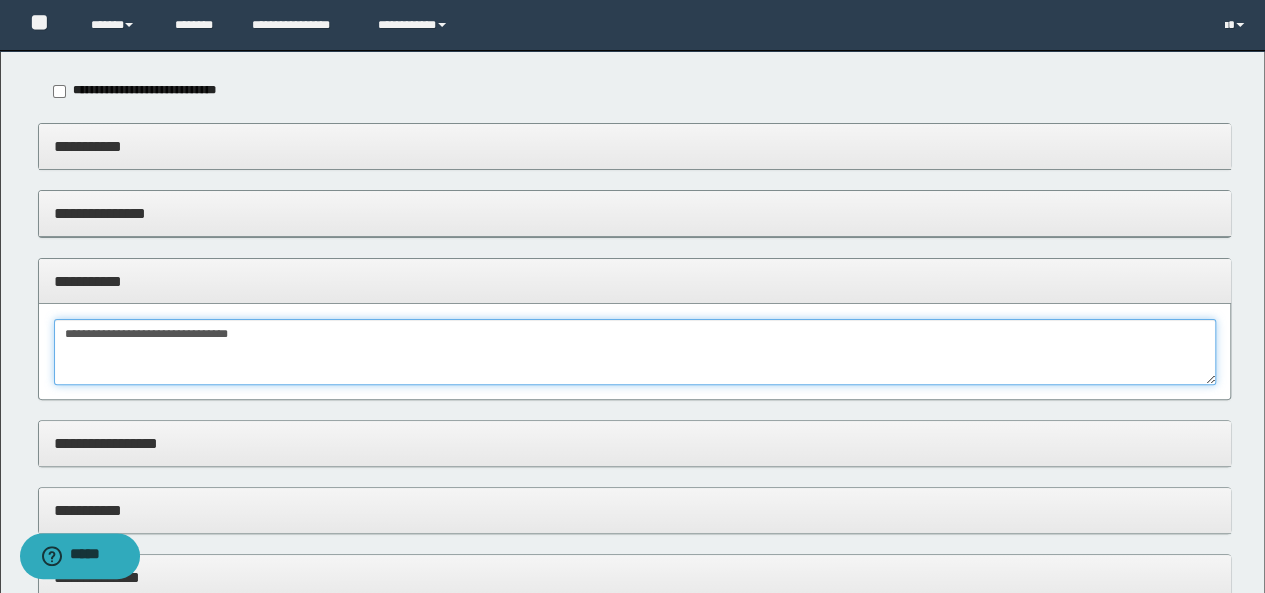 scroll, scrollTop: 500, scrollLeft: 0, axis: vertical 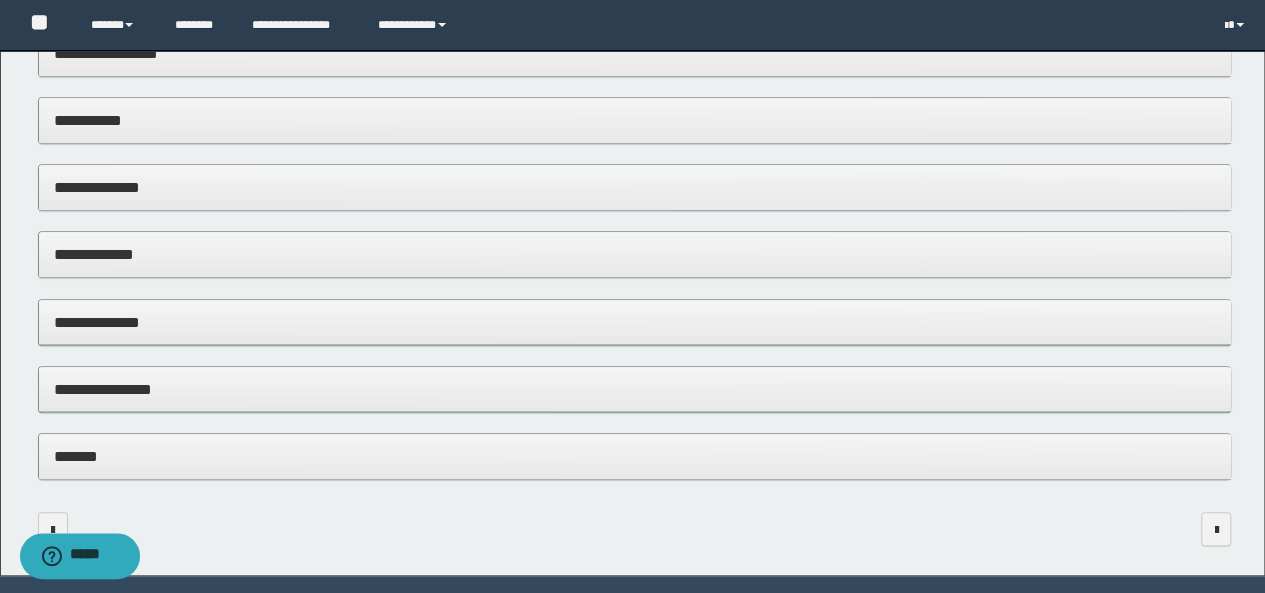type on "**********" 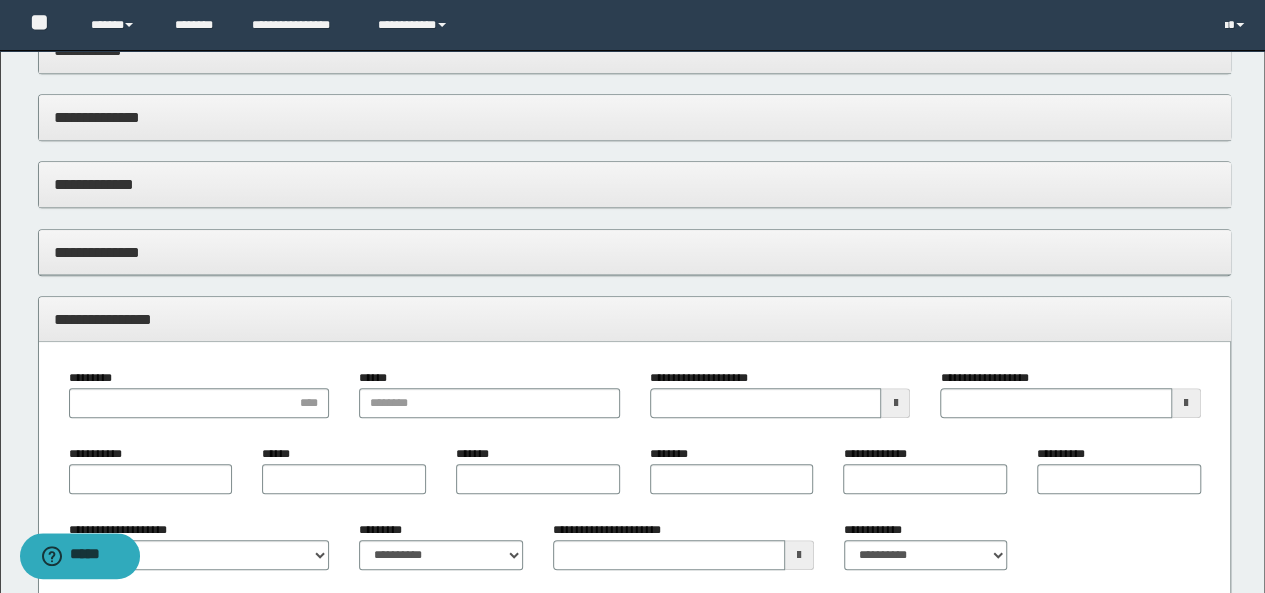 scroll, scrollTop: 600, scrollLeft: 0, axis: vertical 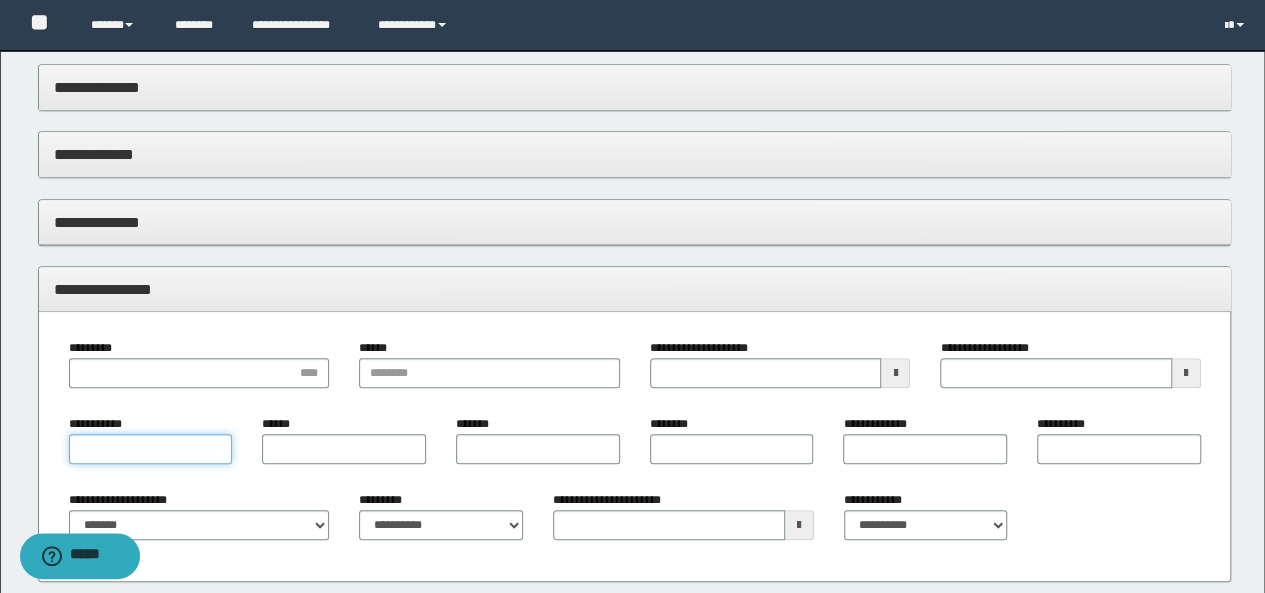 click on "**********" at bounding box center (151, 449) 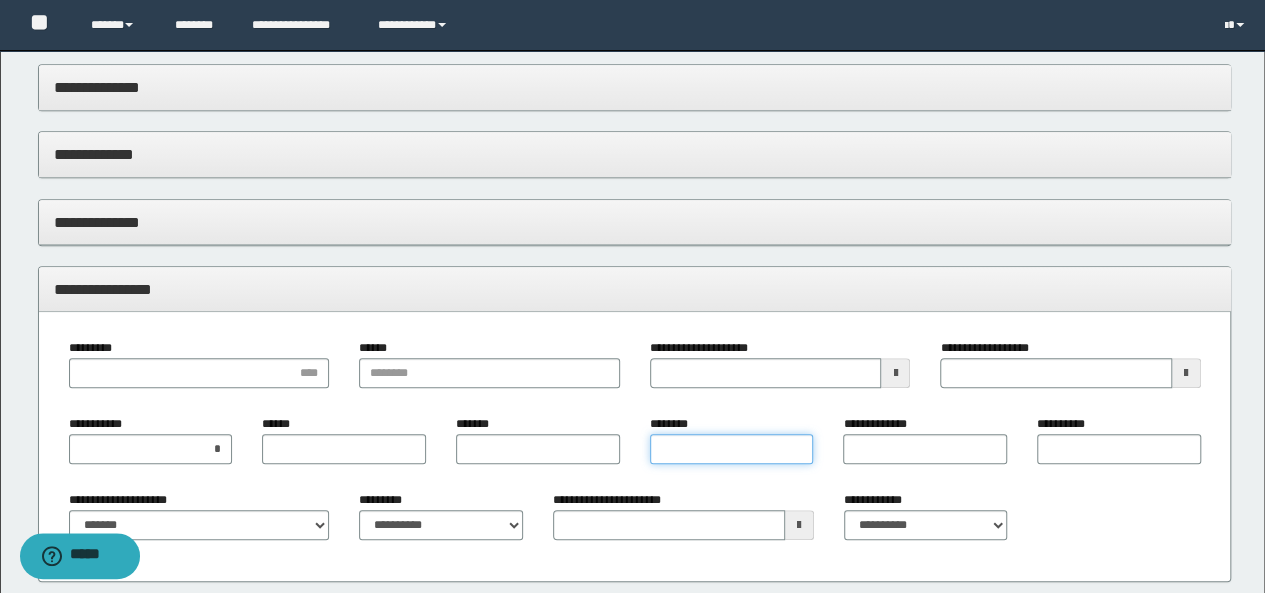 drag, startPoint x: 682, startPoint y: 443, endPoint x: 846, endPoint y: 443, distance: 164 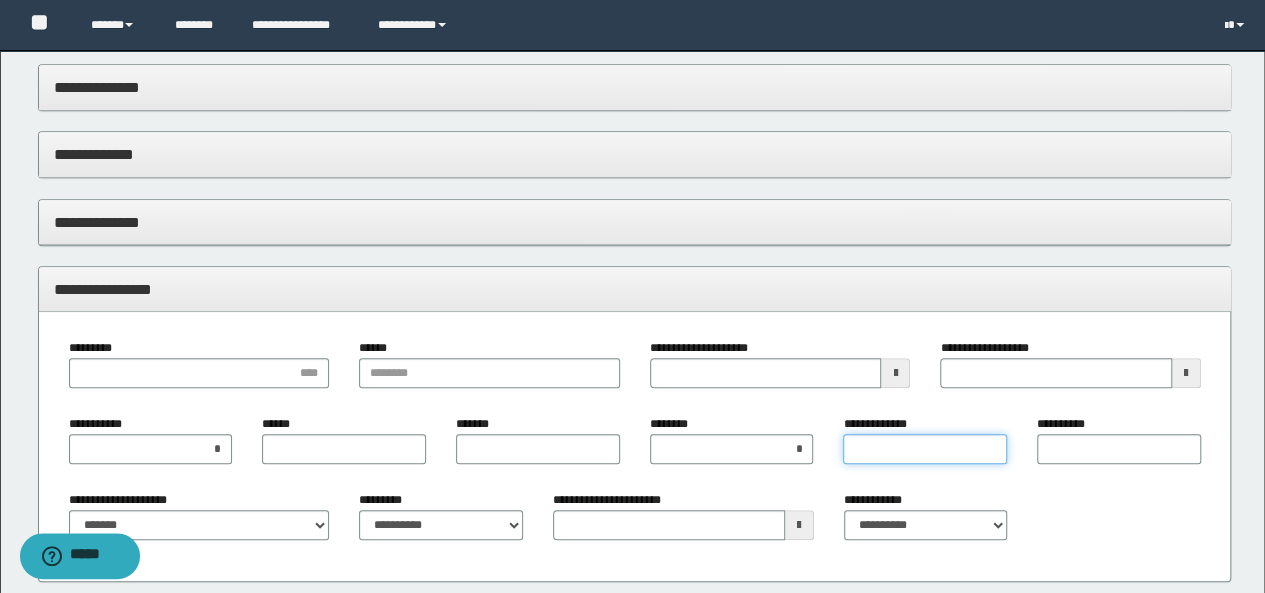 click on "**********" at bounding box center [925, 449] 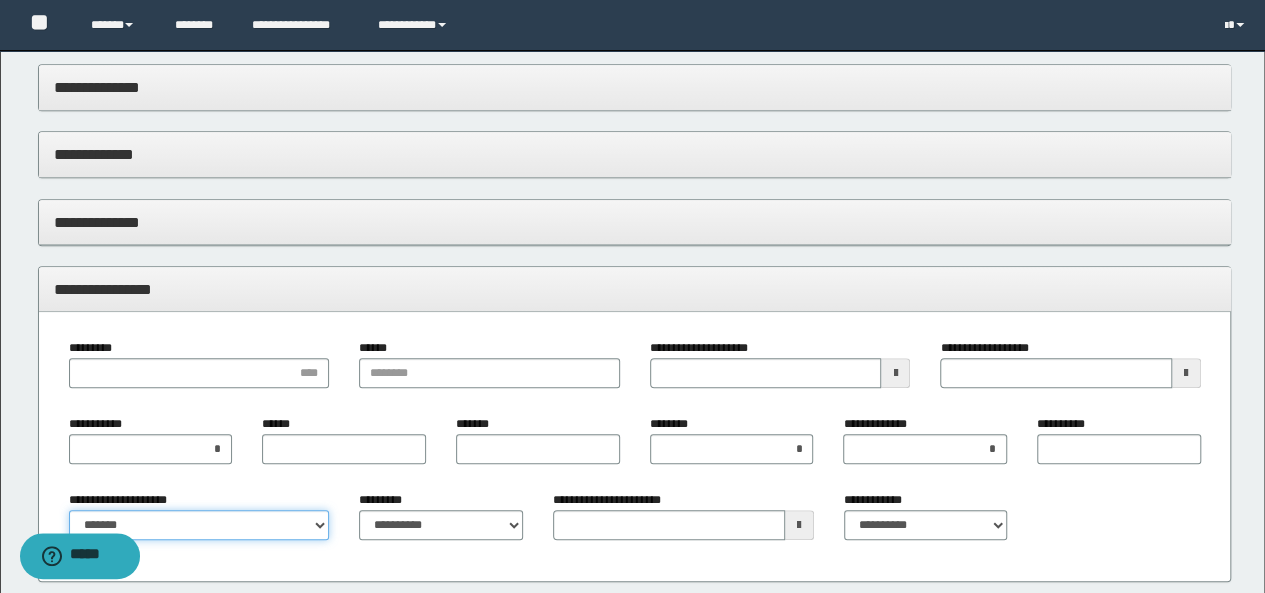 click on "**********" at bounding box center [199, 525] 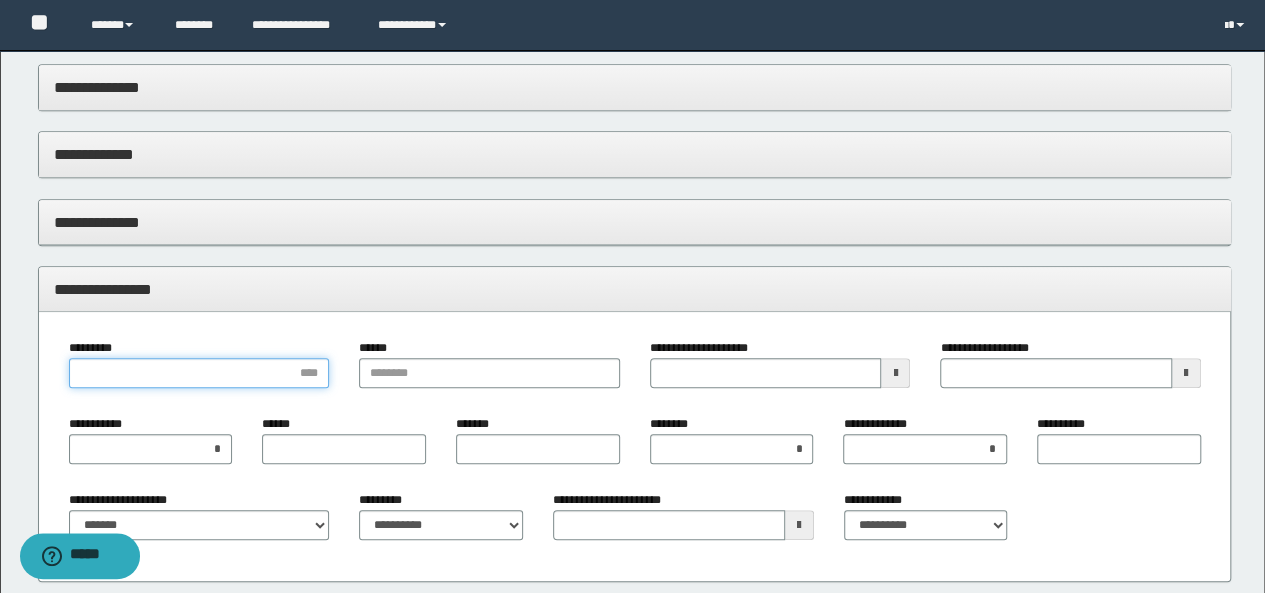 click on "*********" at bounding box center (199, 373) 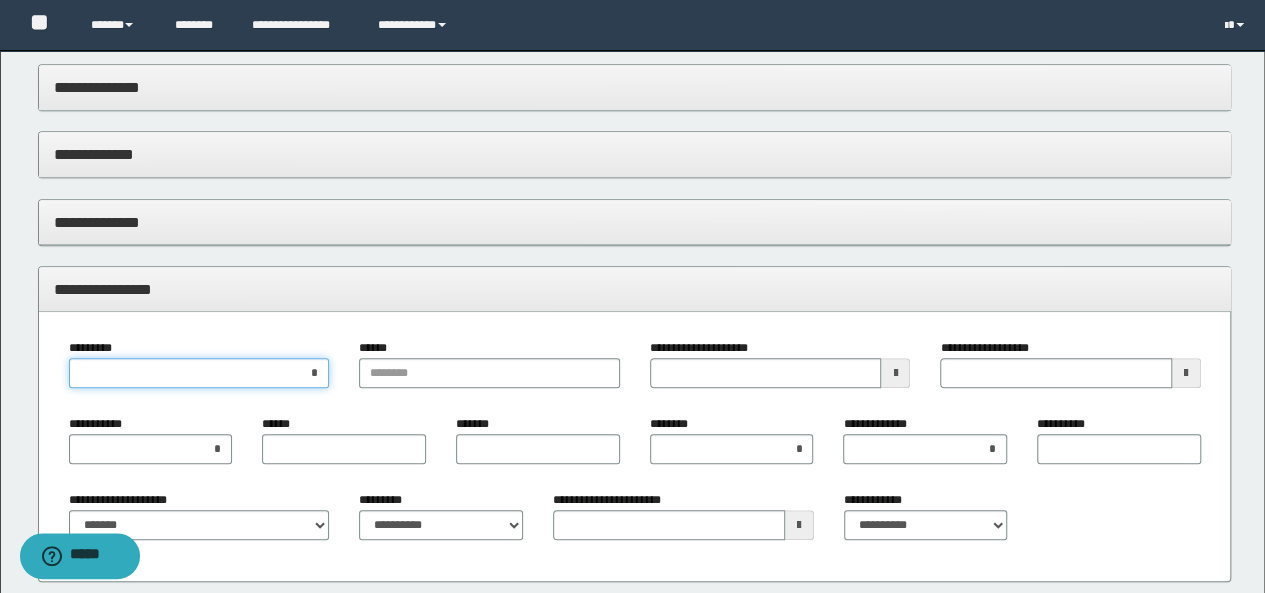 type 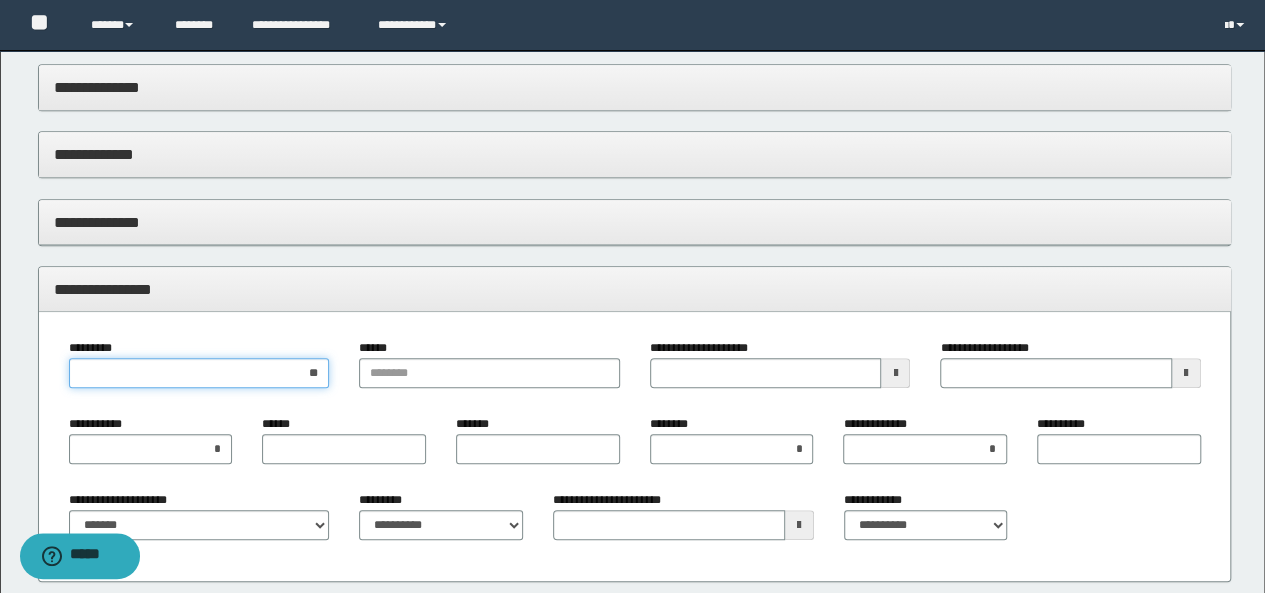 type 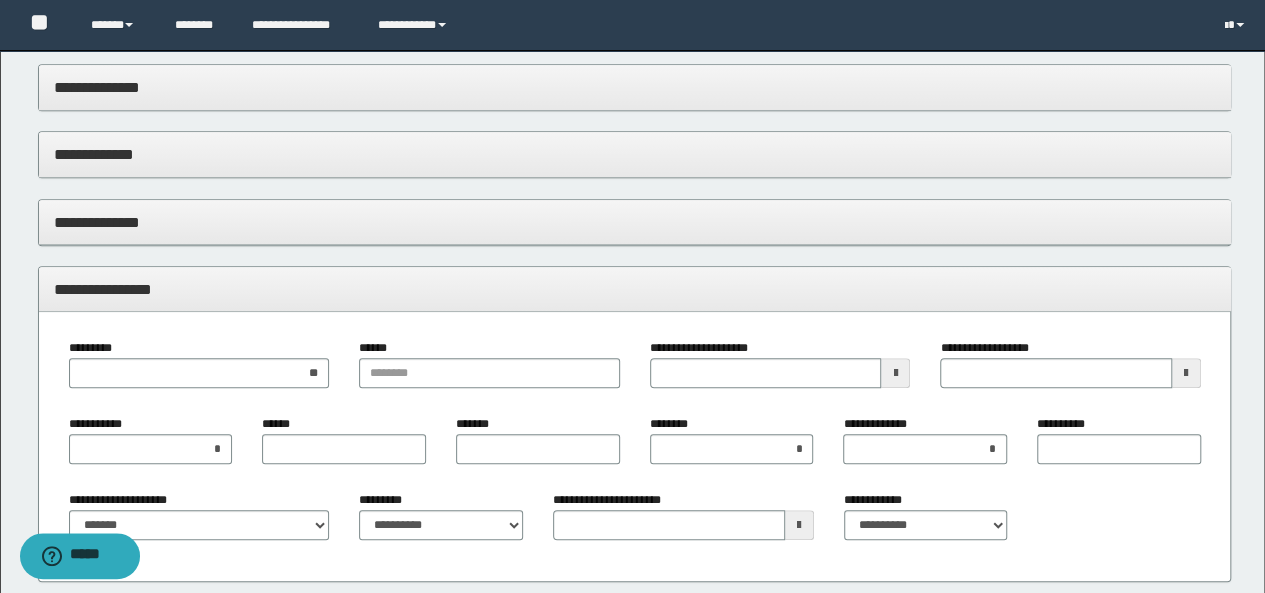 click at bounding box center [895, 373] 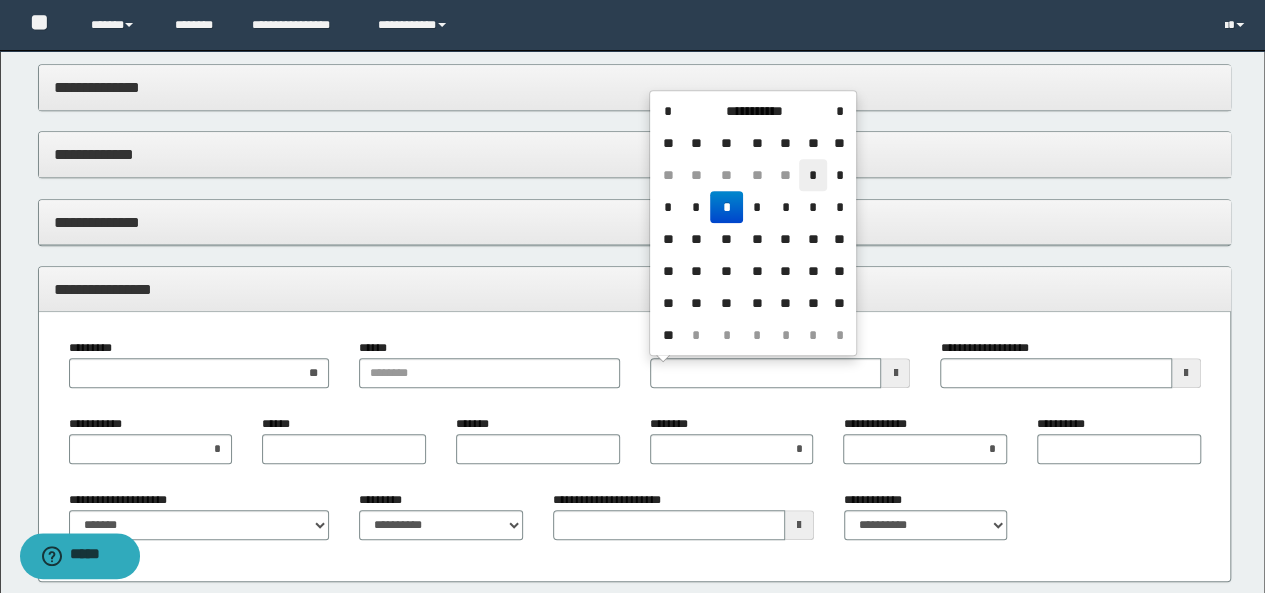click on "*" at bounding box center [813, 175] 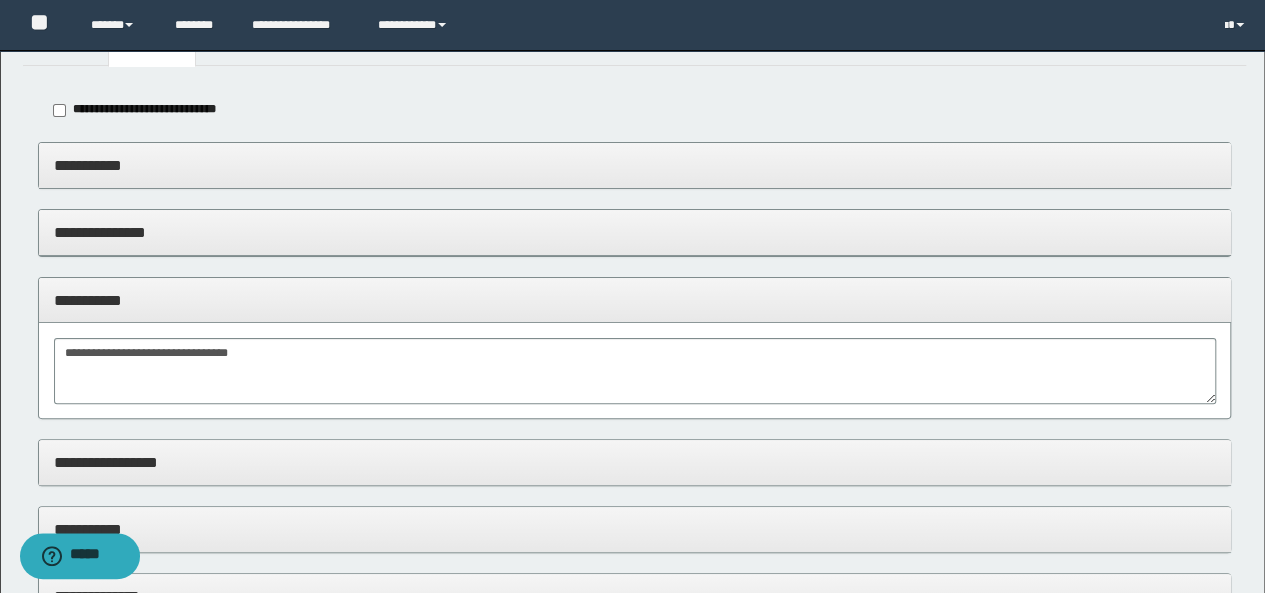 scroll, scrollTop: 0, scrollLeft: 0, axis: both 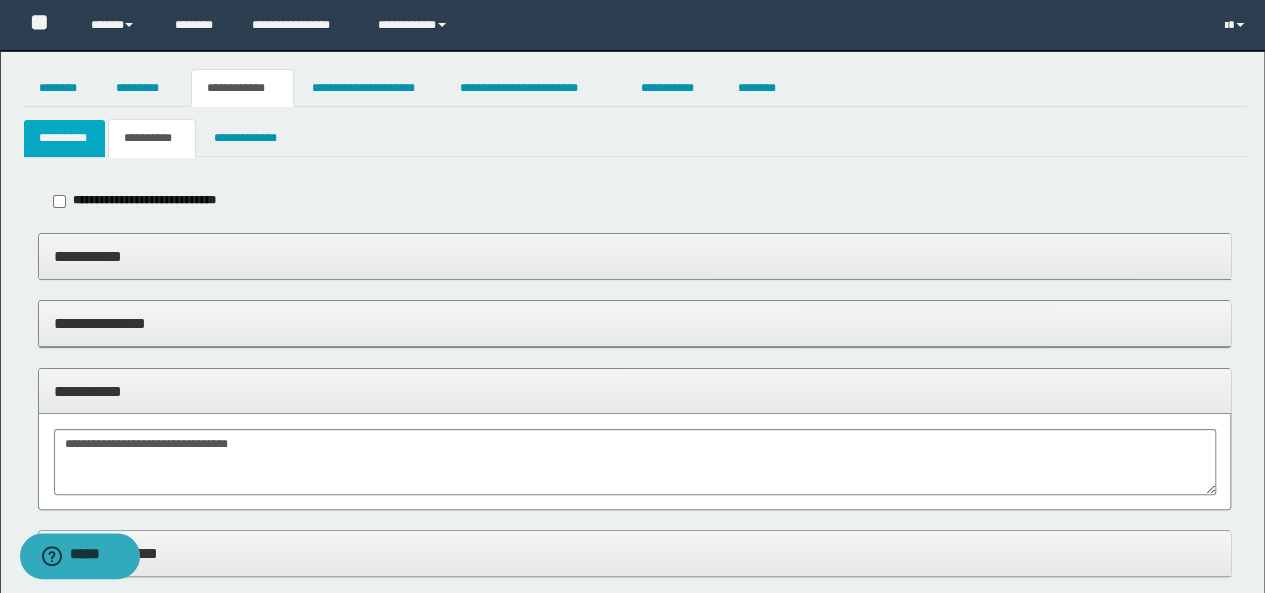 click on "**********" at bounding box center [65, 138] 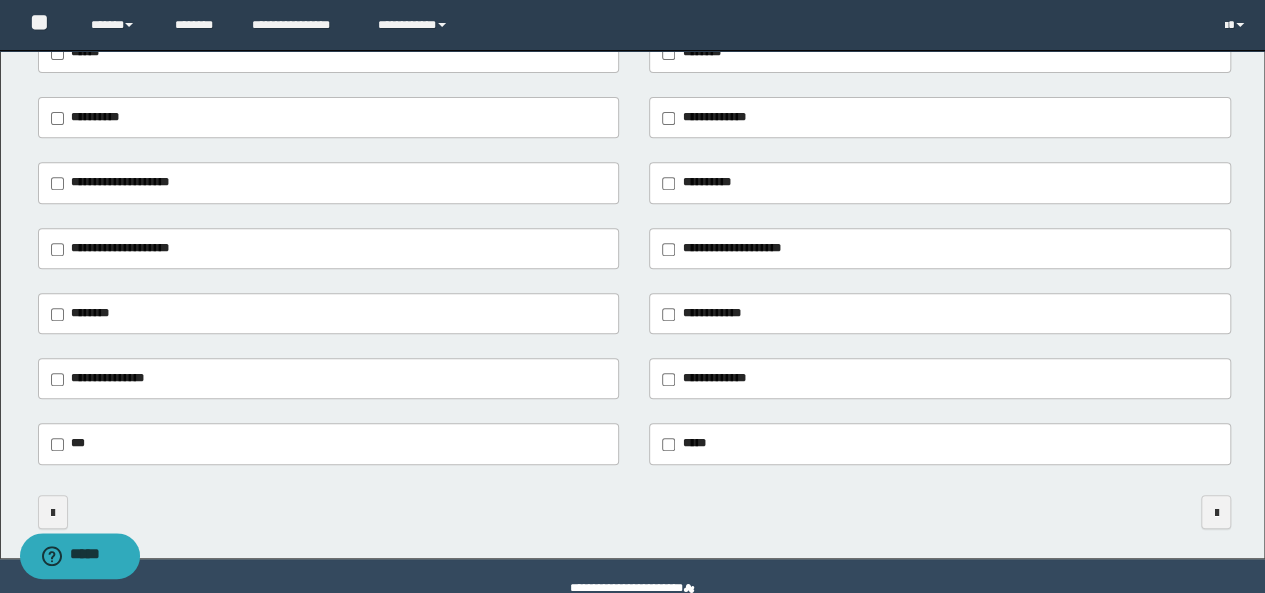 scroll, scrollTop: 388, scrollLeft: 0, axis: vertical 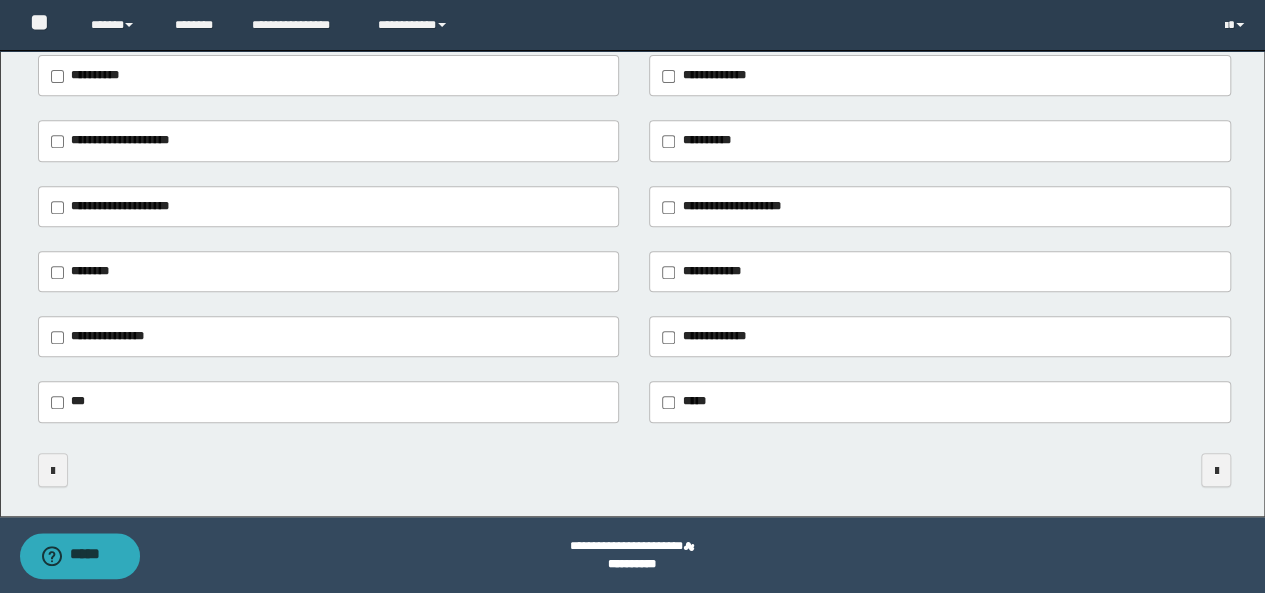 click on "*****" at bounding box center (687, 402) 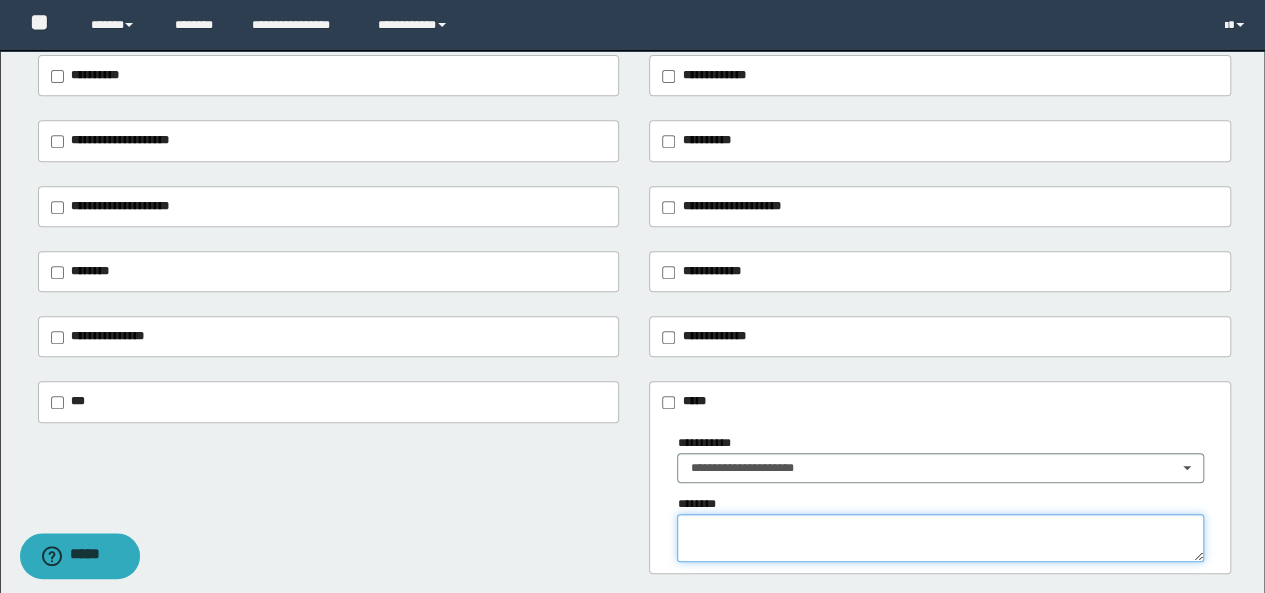 click at bounding box center [940, 538] 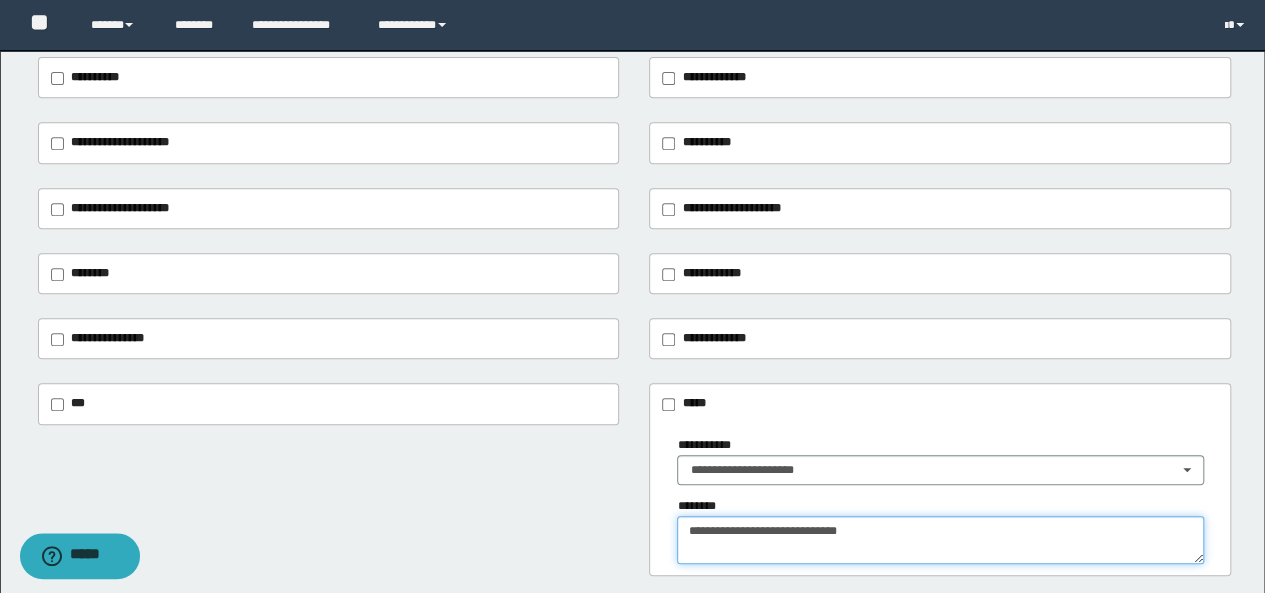 scroll, scrollTop: 0, scrollLeft: 0, axis: both 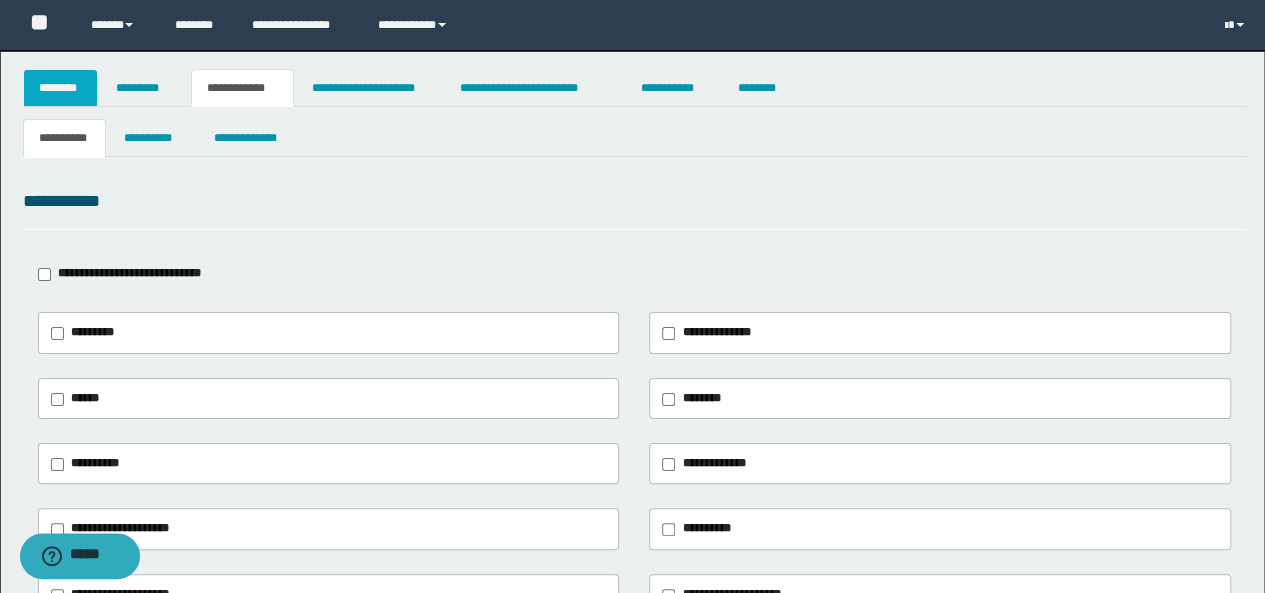 type on "**********" 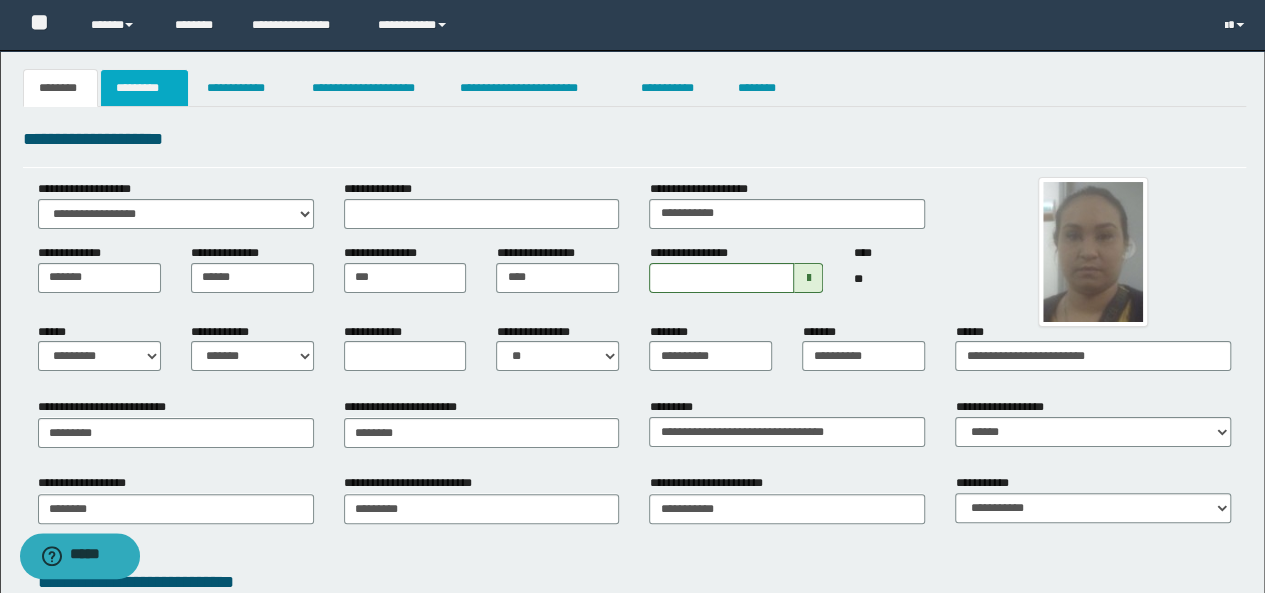 click on "*********" at bounding box center (144, 88) 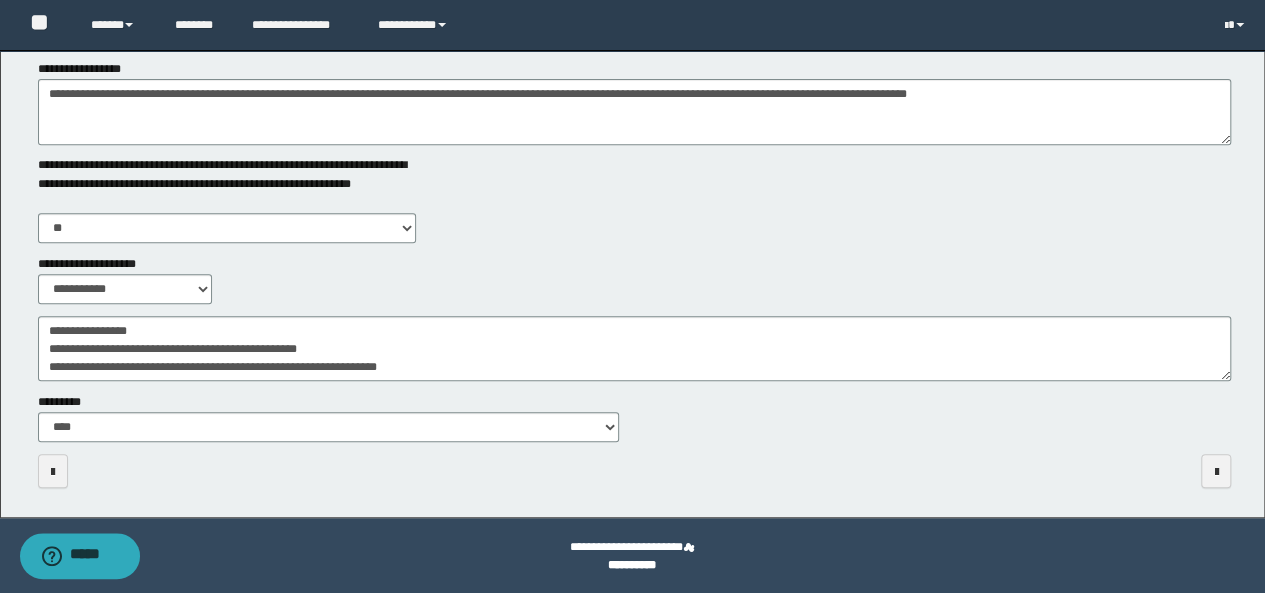 scroll, scrollTop: 0, scrollLeft: 0, axis: both 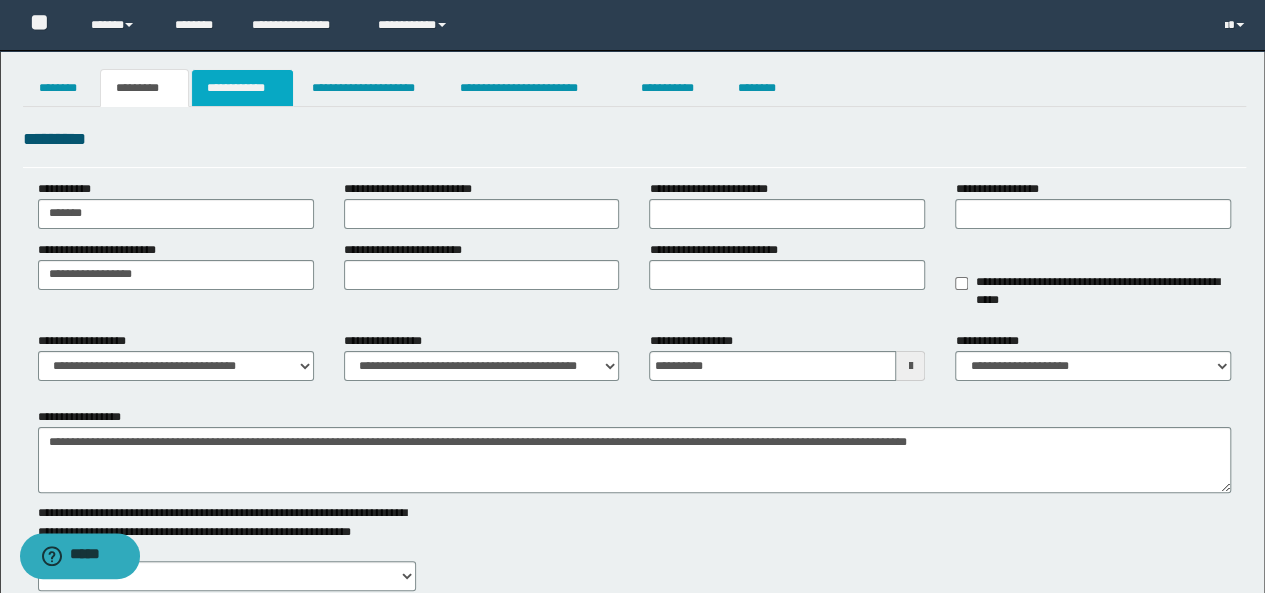click on "**********" at bounding box center (243, 88) 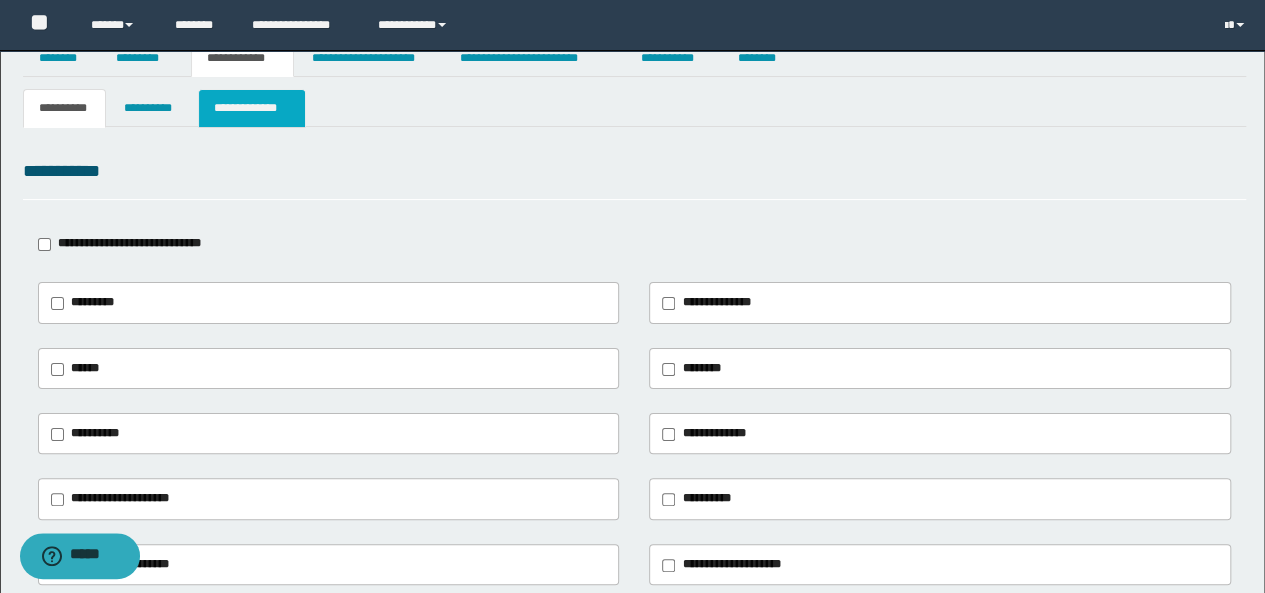 scroll, scrollTop: 0, scrollLeft: 0, axis: both 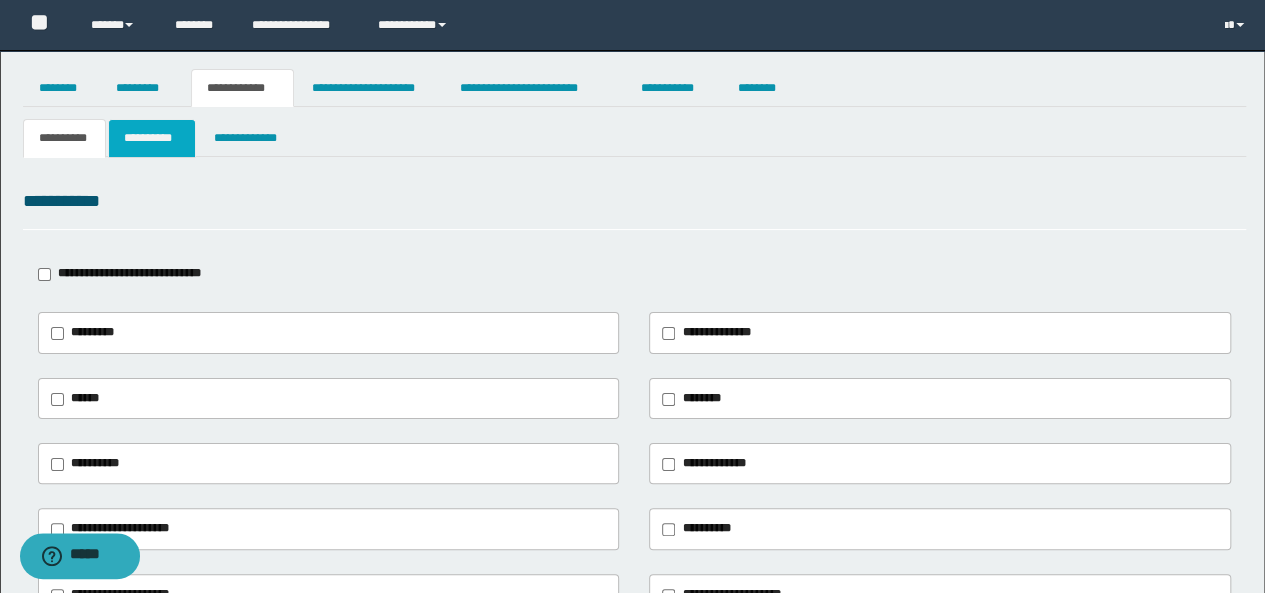 click on "**********" at bounding box center [151, 138] 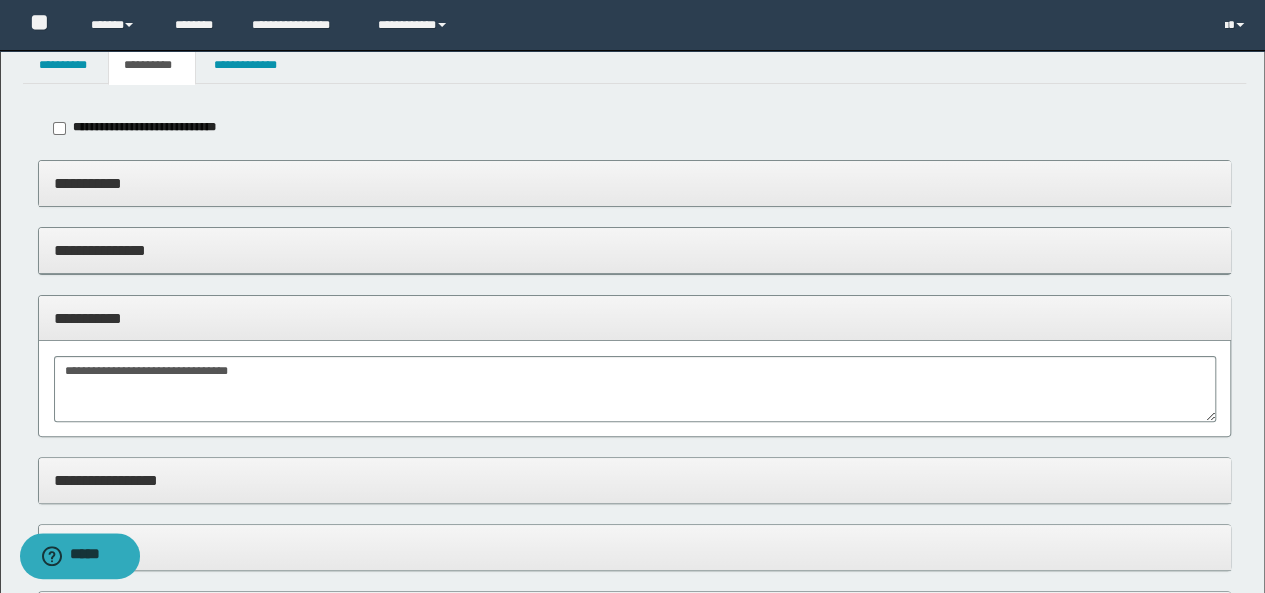 scroll, scrollTop: 0, scrollLeft: 0, axis: both 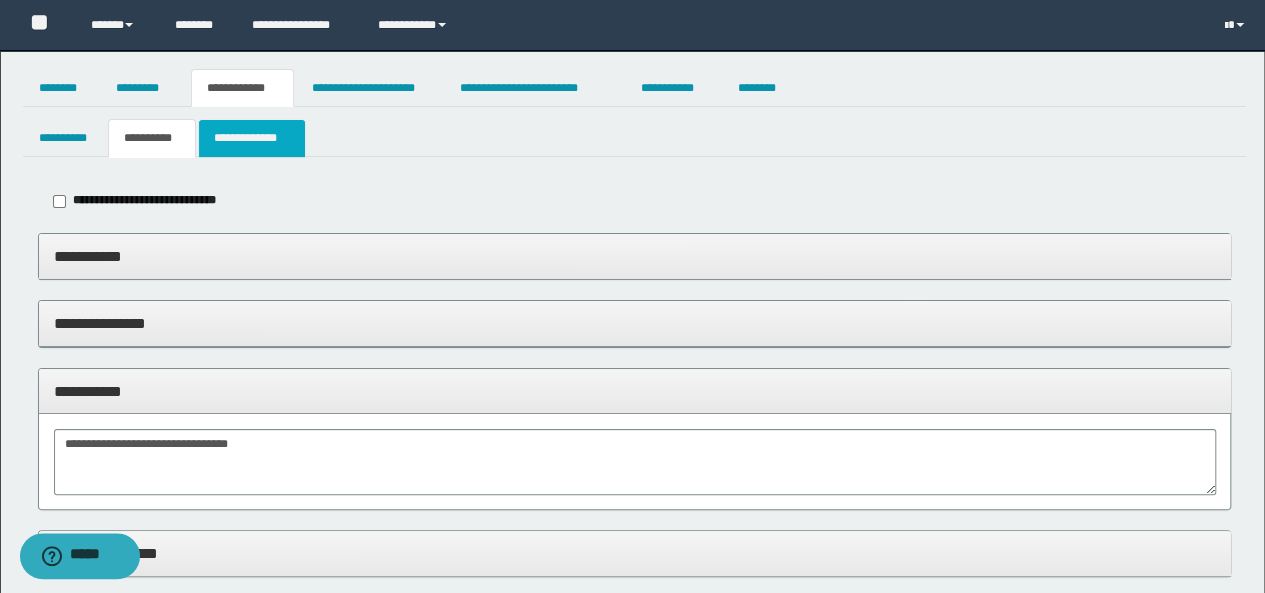click on "**********" at bounding box center [252, 138] 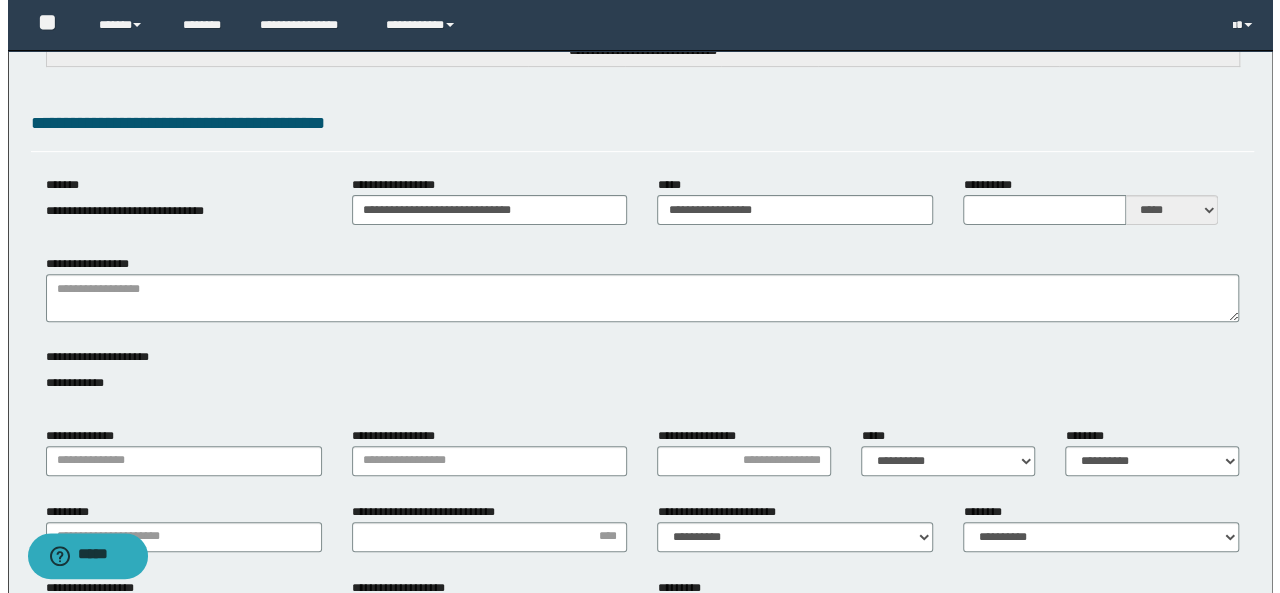 scroll, scrollTop: 0, scrollLeft: 0, axis: both 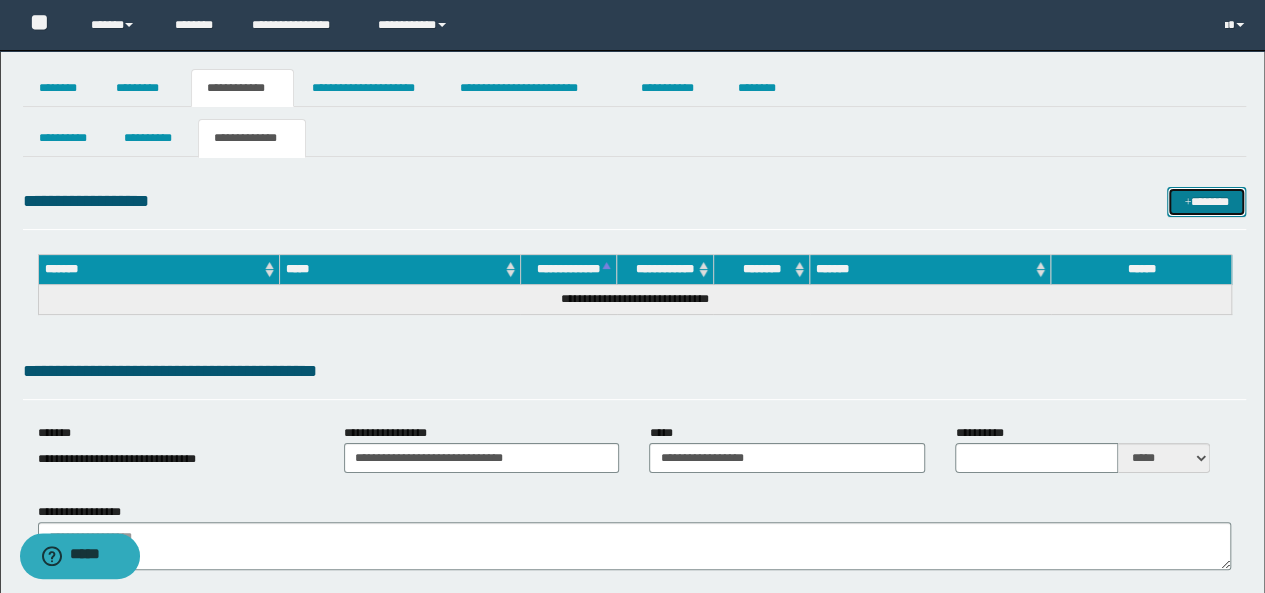 click on "*******" at bounding box center [1206, 201] 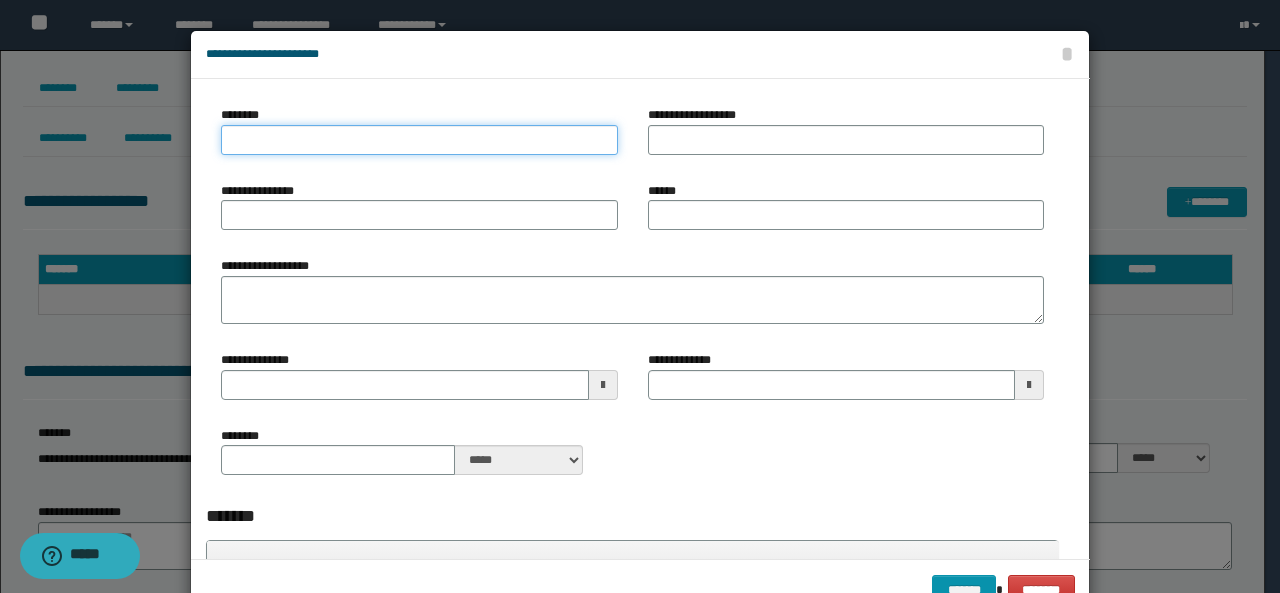 click on "********" at bounding box center (419, 140) 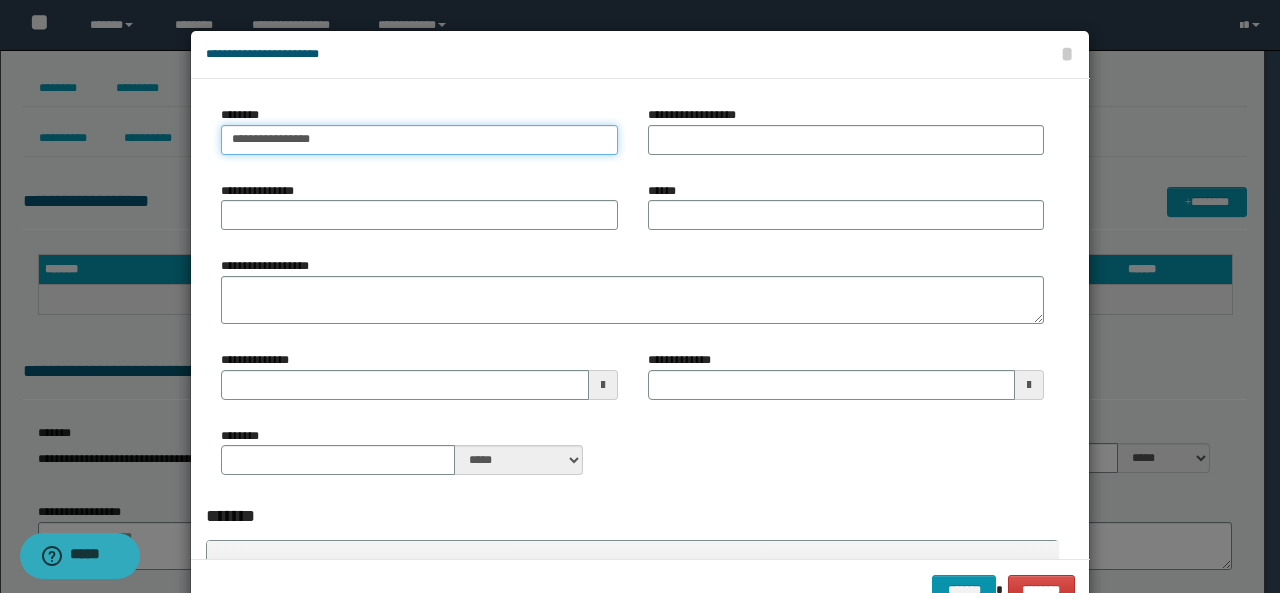 type on "**********" 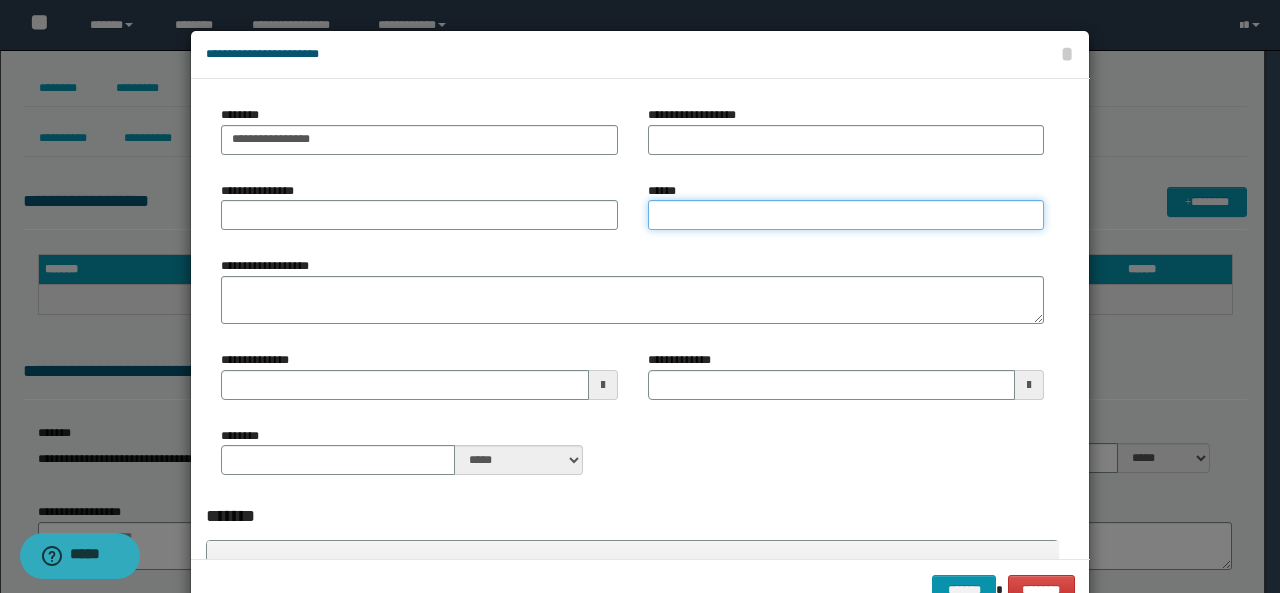 click on "******" at bounding box center [846, 215] 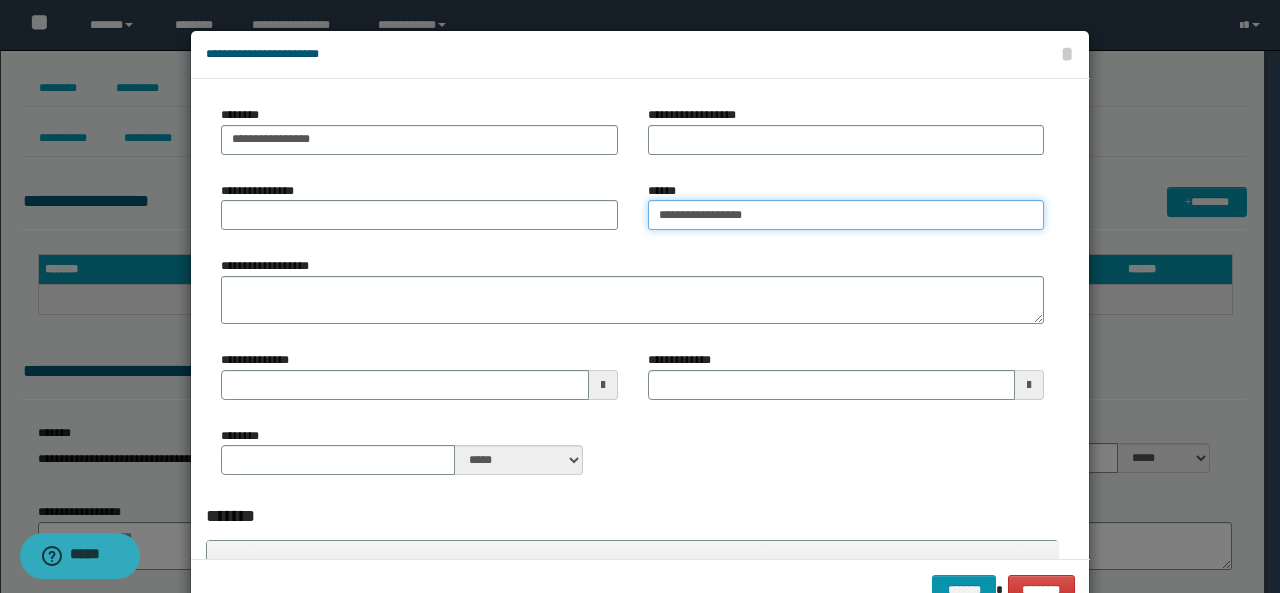 type on "**********" 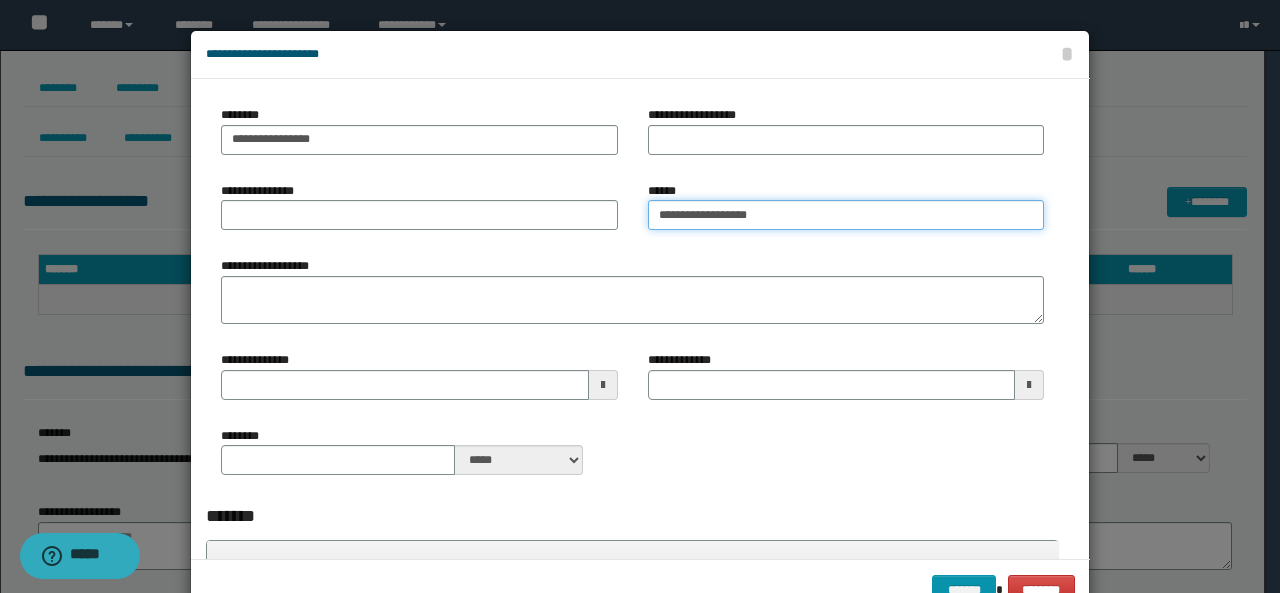 type 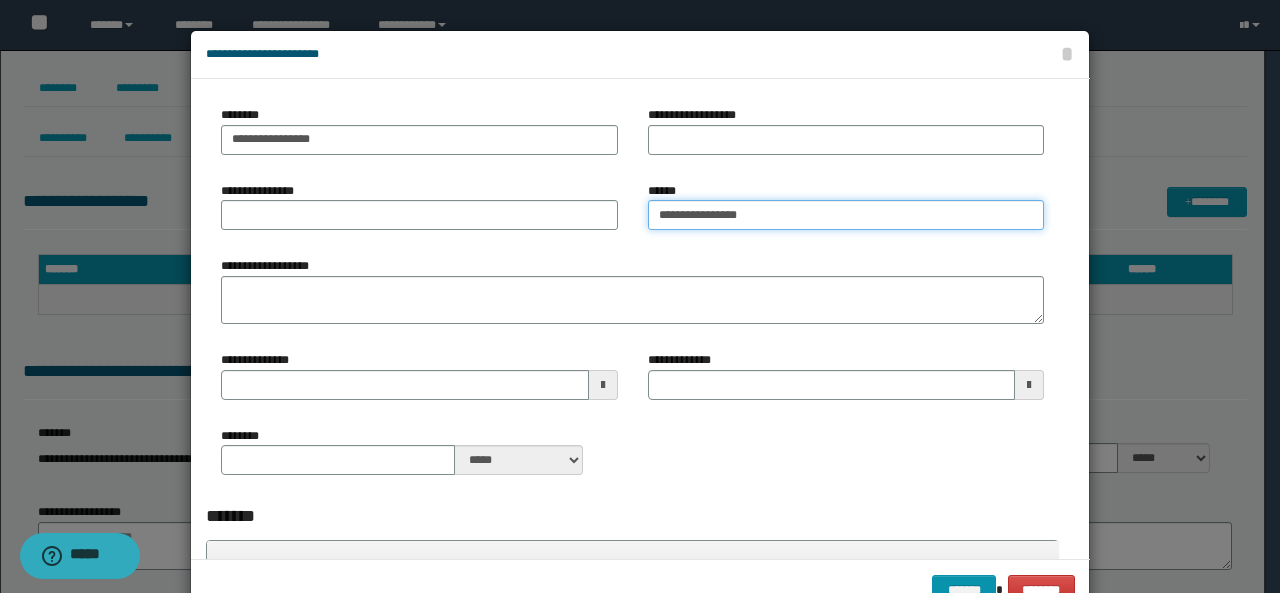 type on "**********" 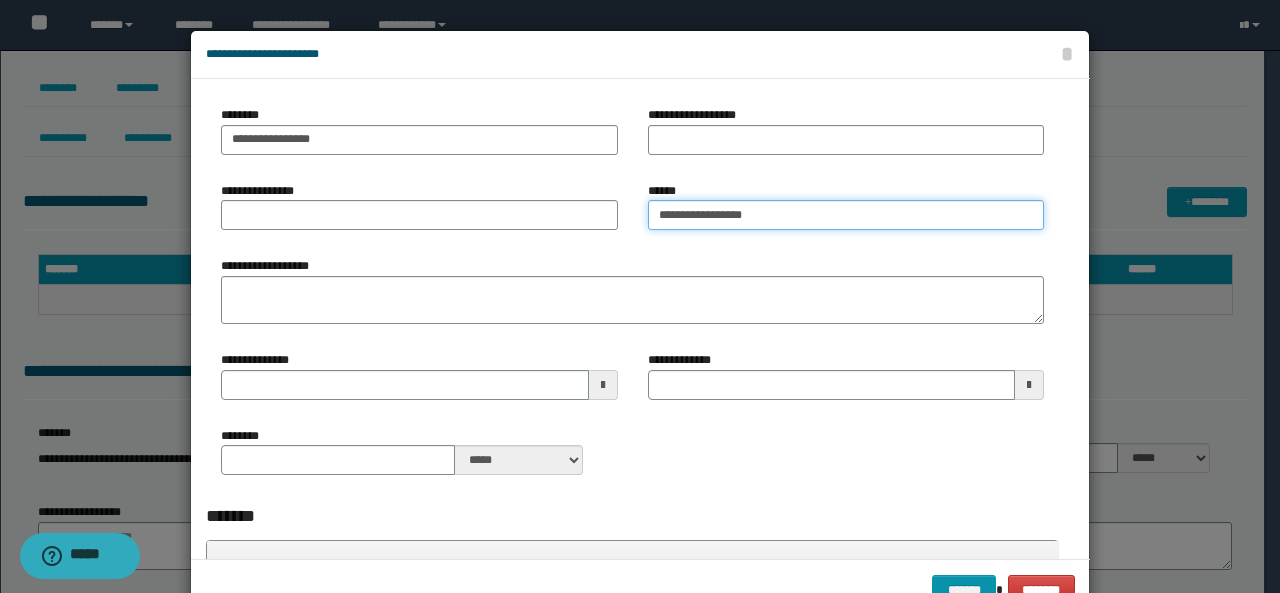 type 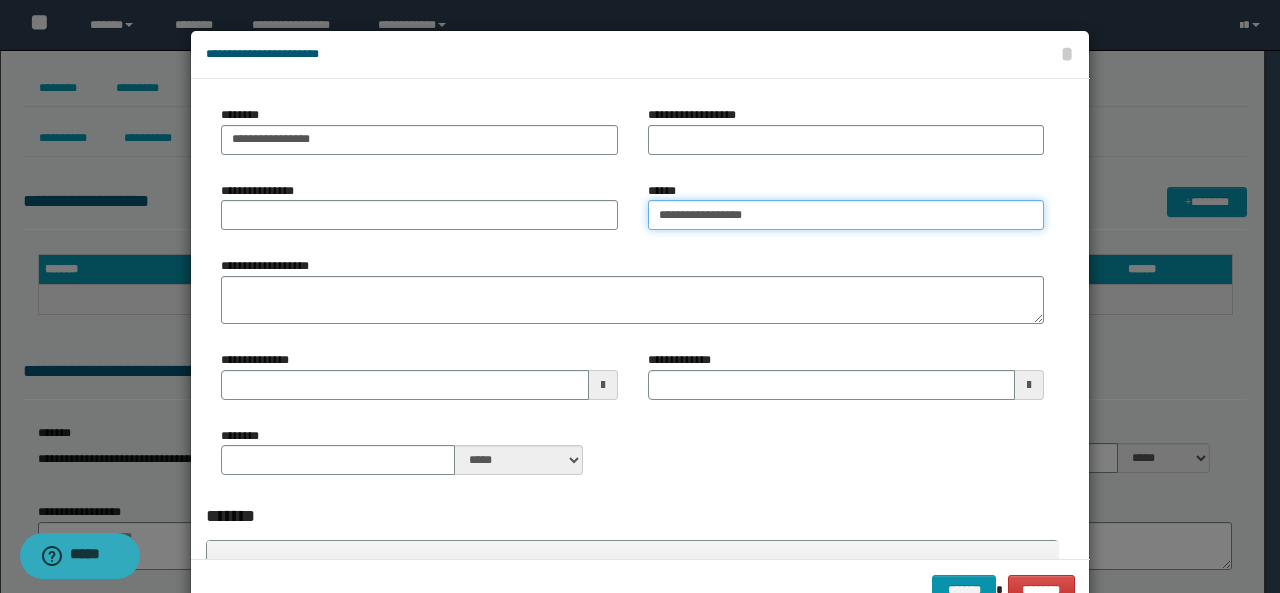 type on "**********" 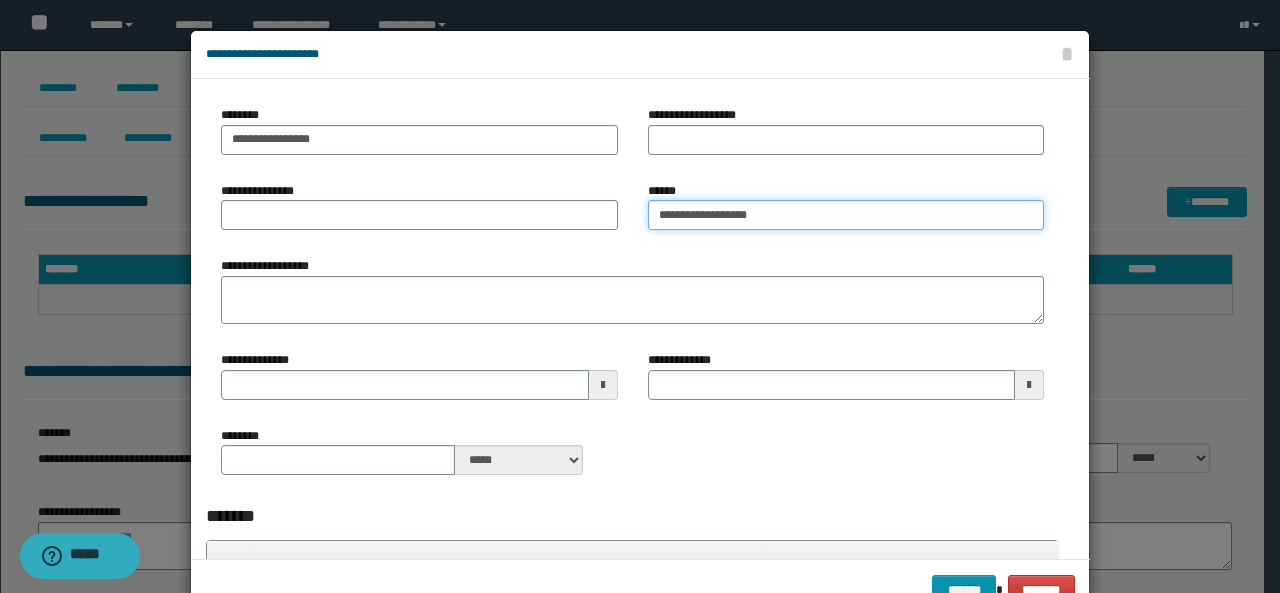 type 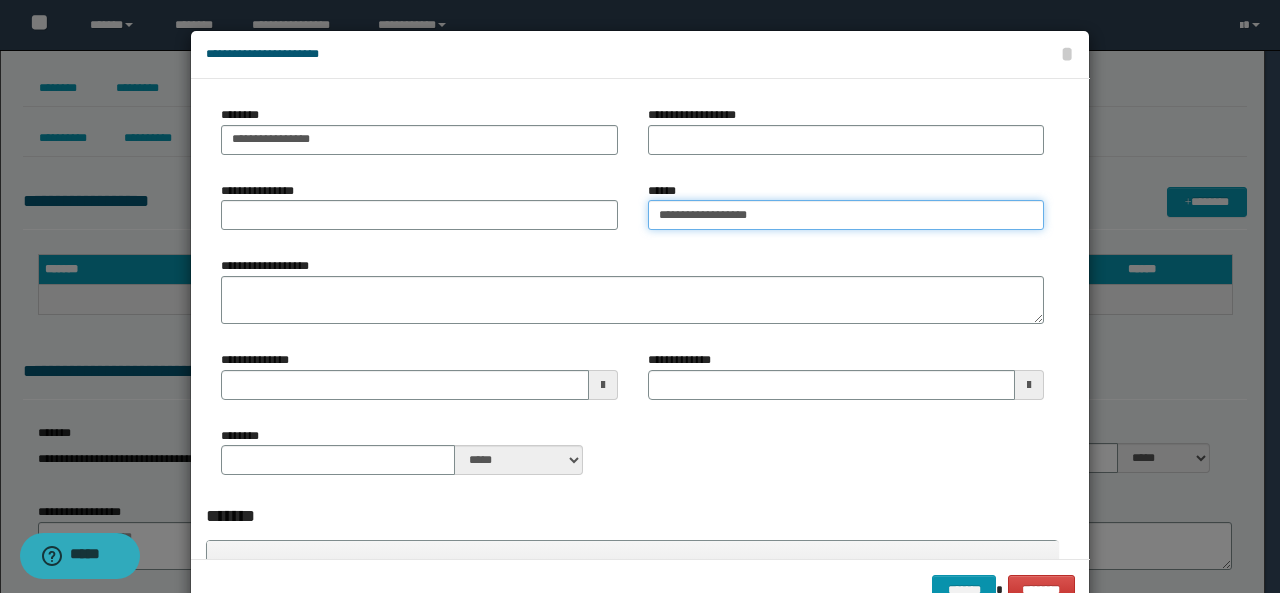 type on "**********" 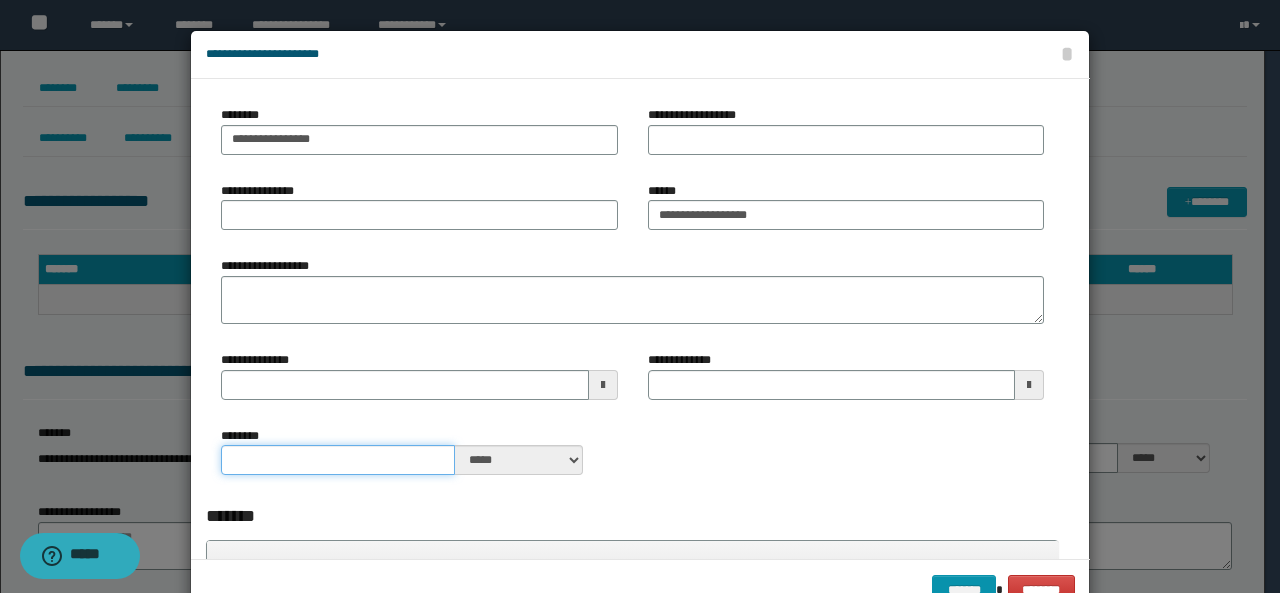 click on "********" at bounding box center (338, 460) 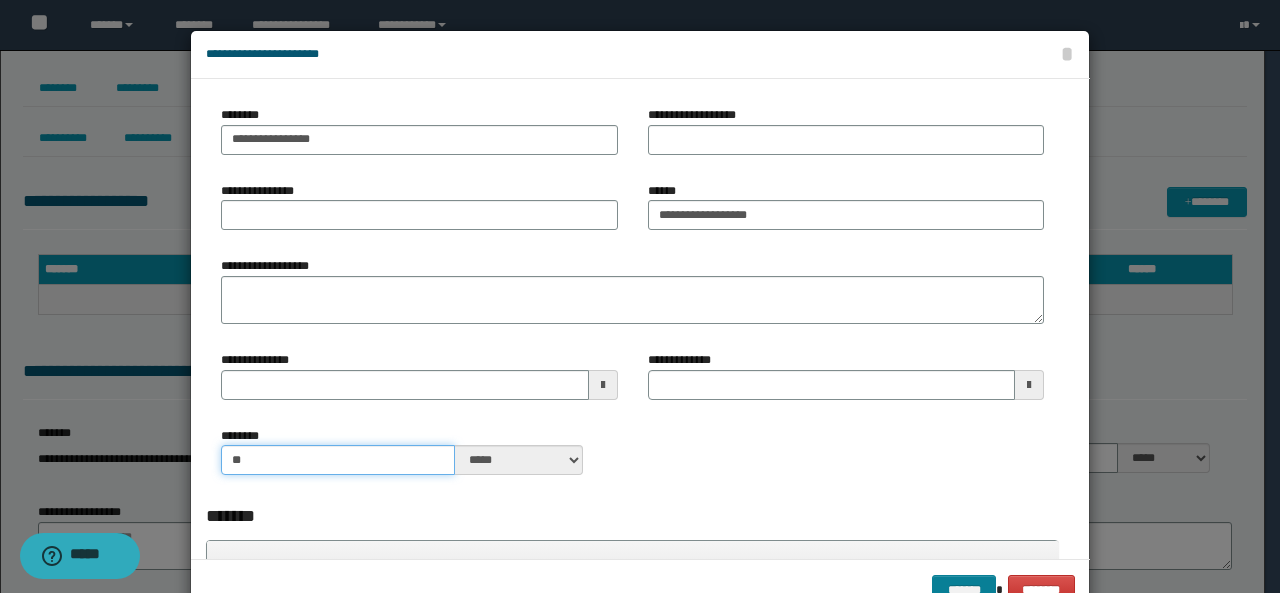 type on "**" 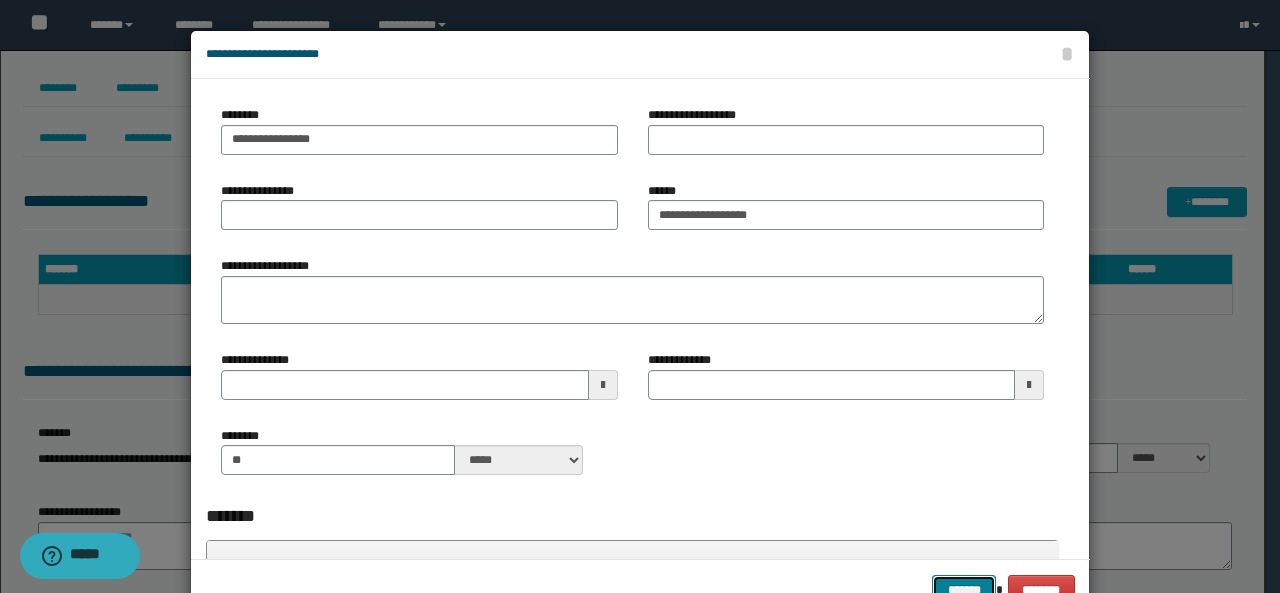 click on "*******" at bounding box center (964, 589) 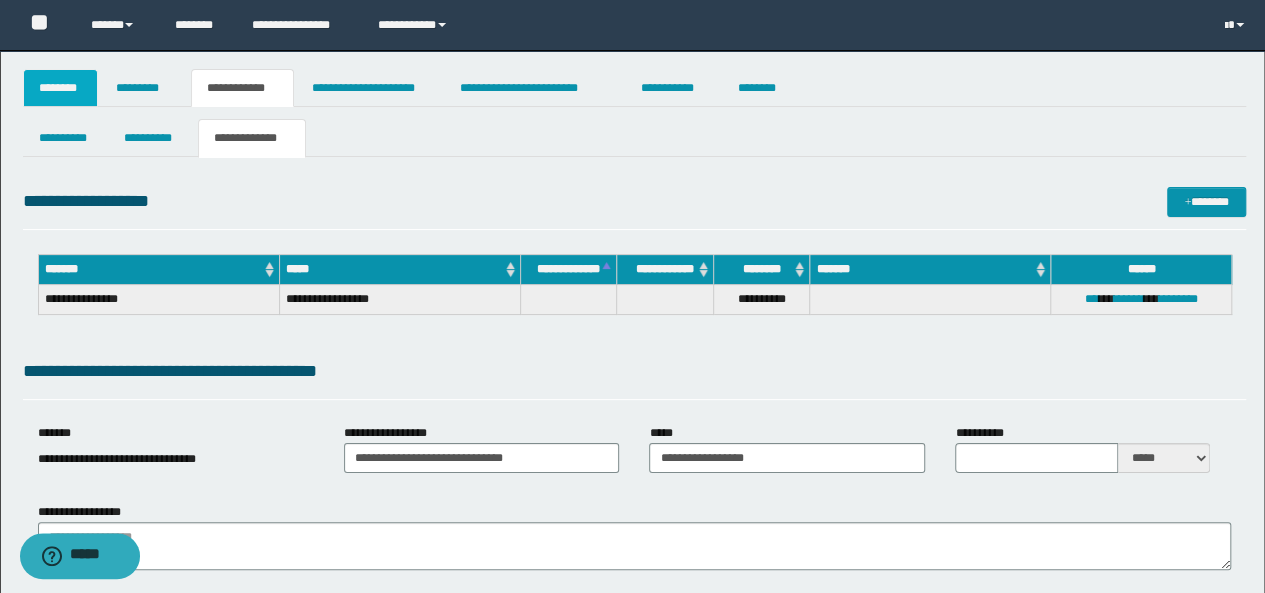 click on "********" at bounding box center (61, 88) 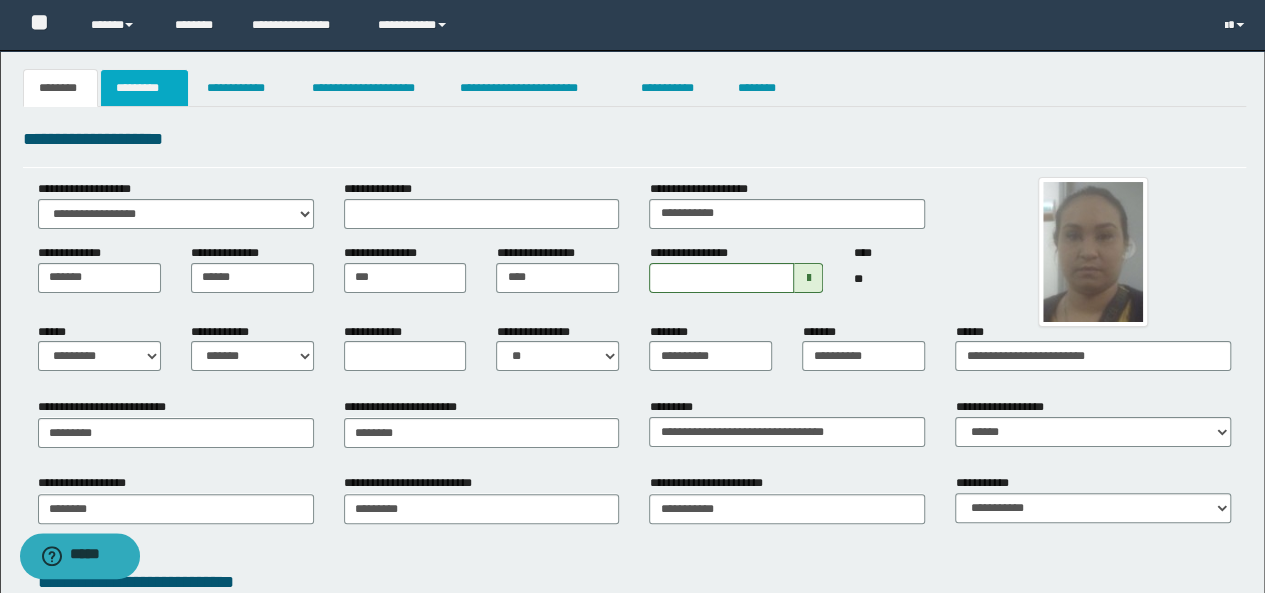 click on "*********" at bounding box center [144, 88] 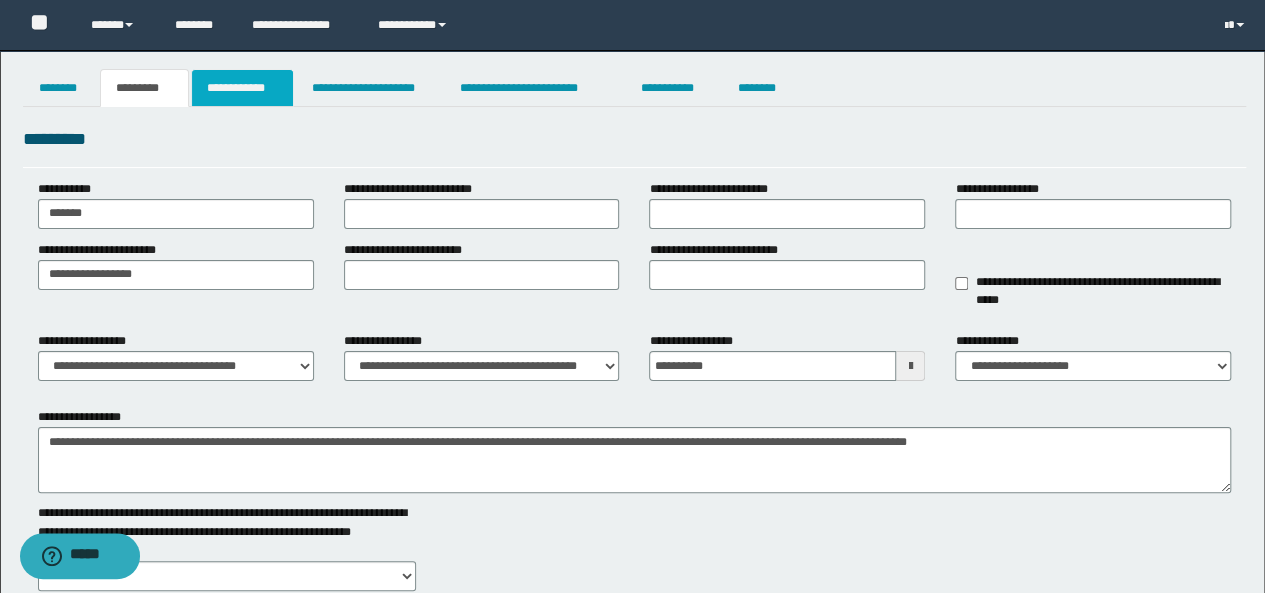 click on "**********" at bounding box center [243, 88] 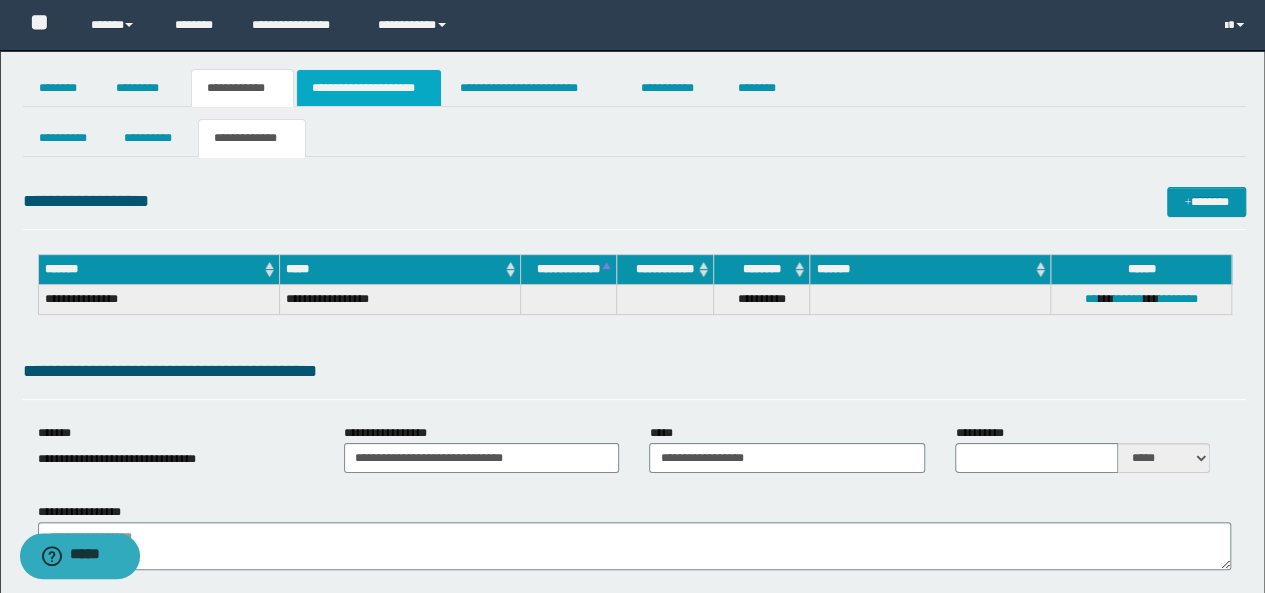 click on "**********" at bounding box center [369, 88] 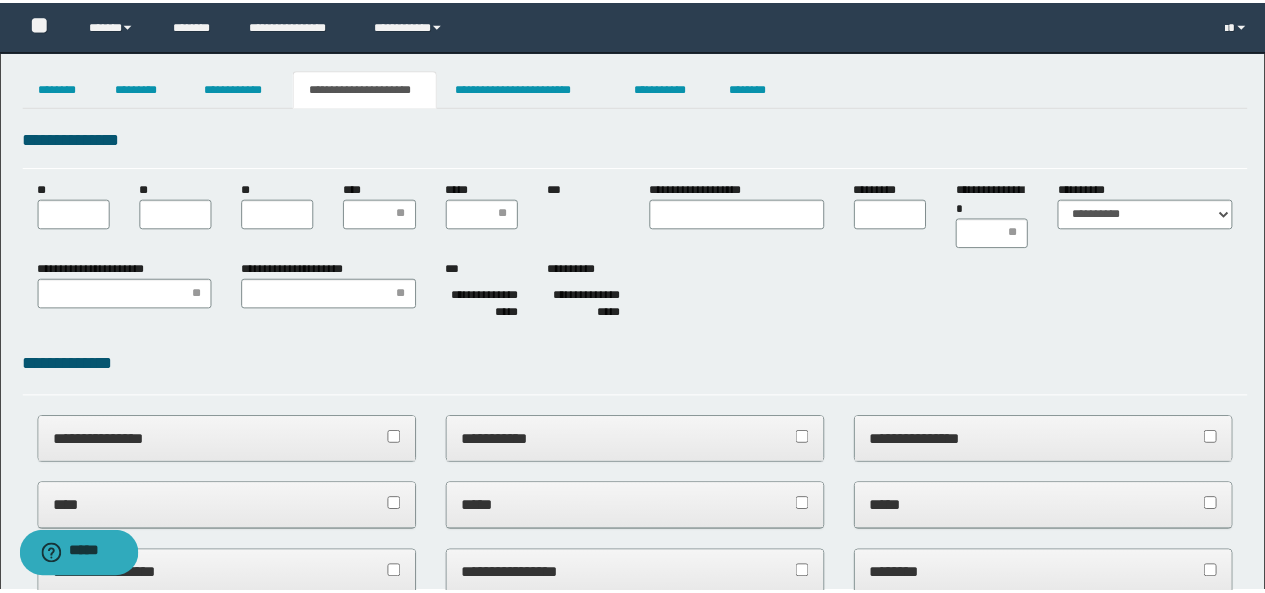 scroll, scrollTop: 0, scrollLeft: 0, axis: both 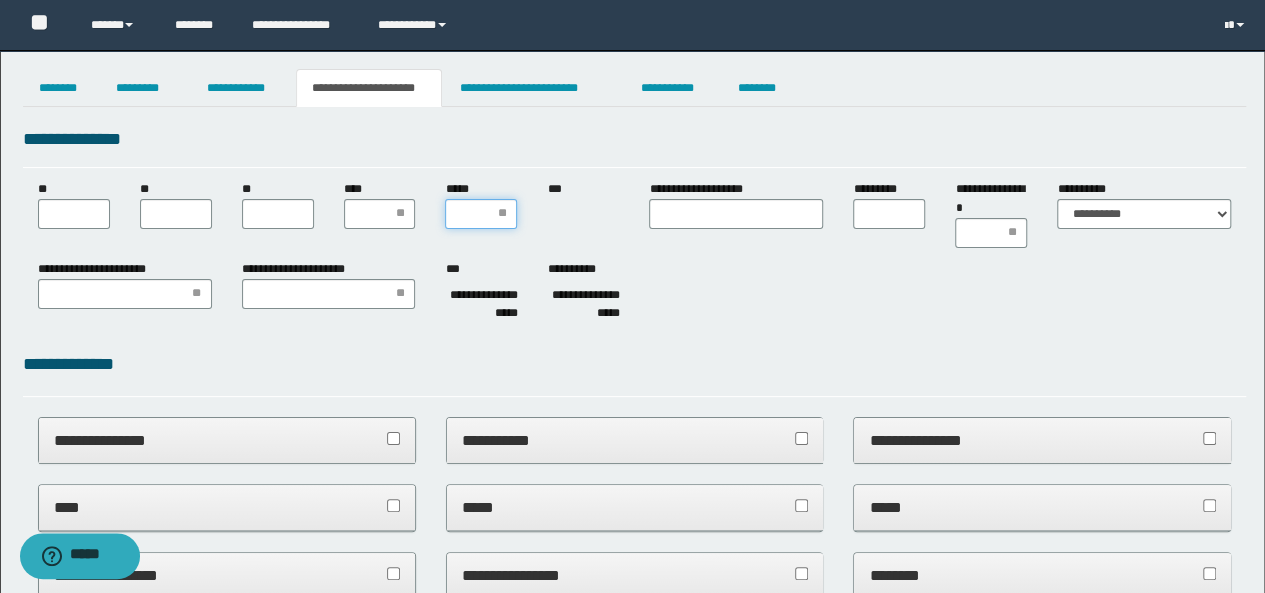 click on "*****" at bounding box center [481, 214] 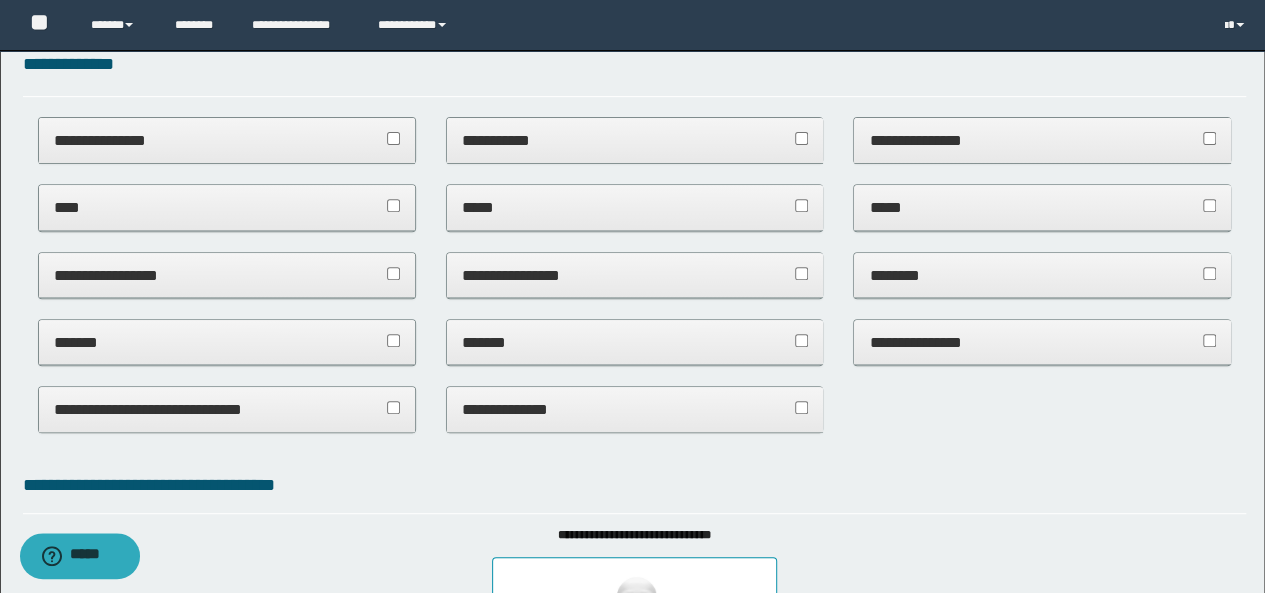 click on "****" at bounding box center [227, 208] 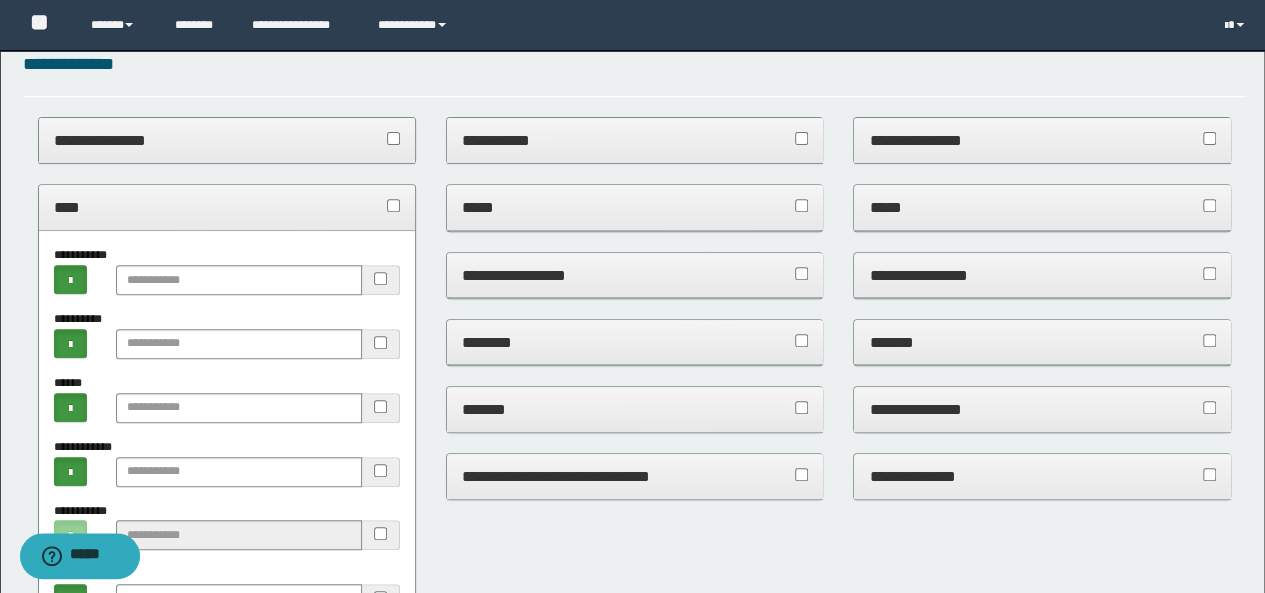 drag, startPoint x: 1092, startPoint y: 403, endPoint x: 1098, endPoint y: 419, distance: 17.088007 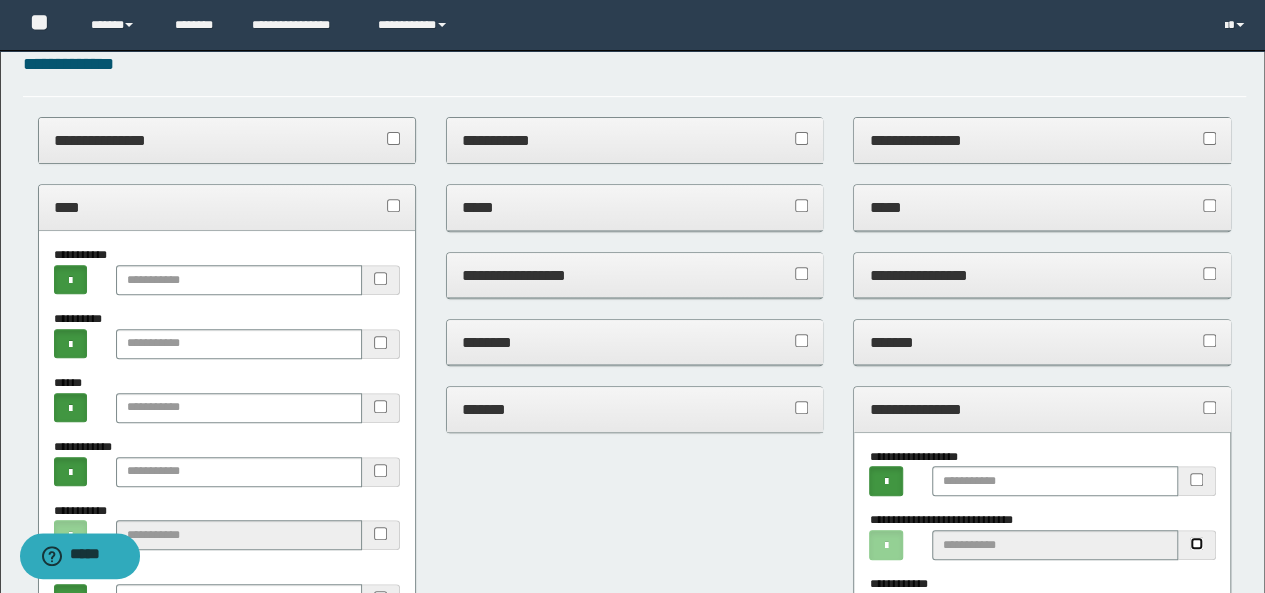 scroll, scrollTop: 0, scrollLeft: 0, axis: both 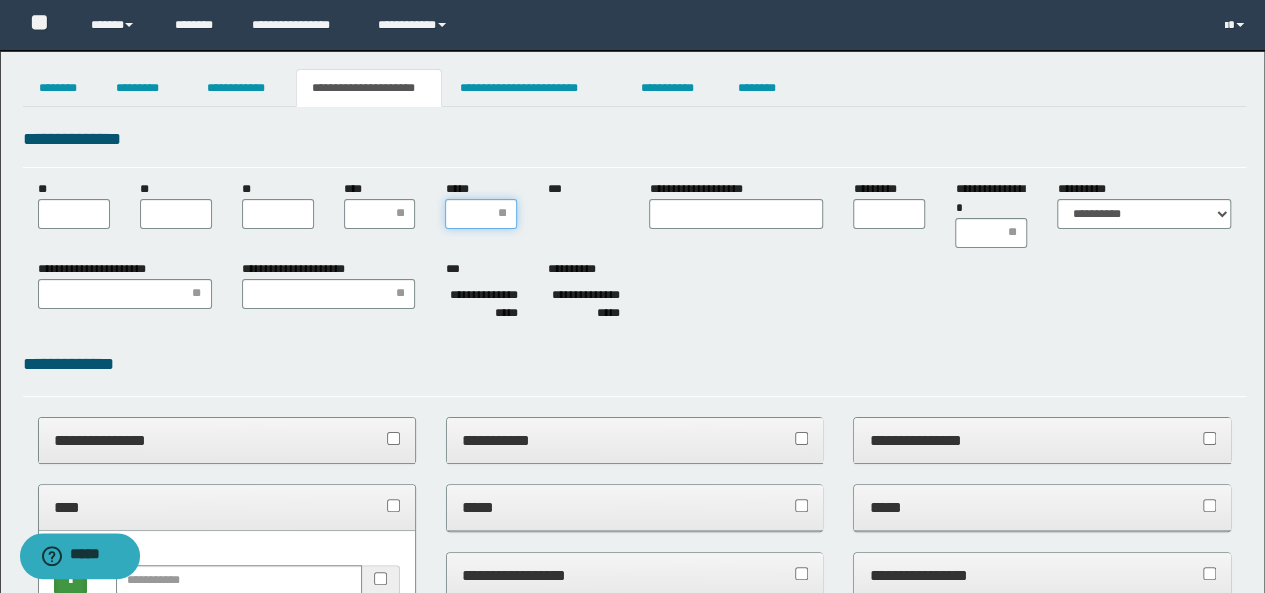 click on "*****" at bounding box center (481, 214) 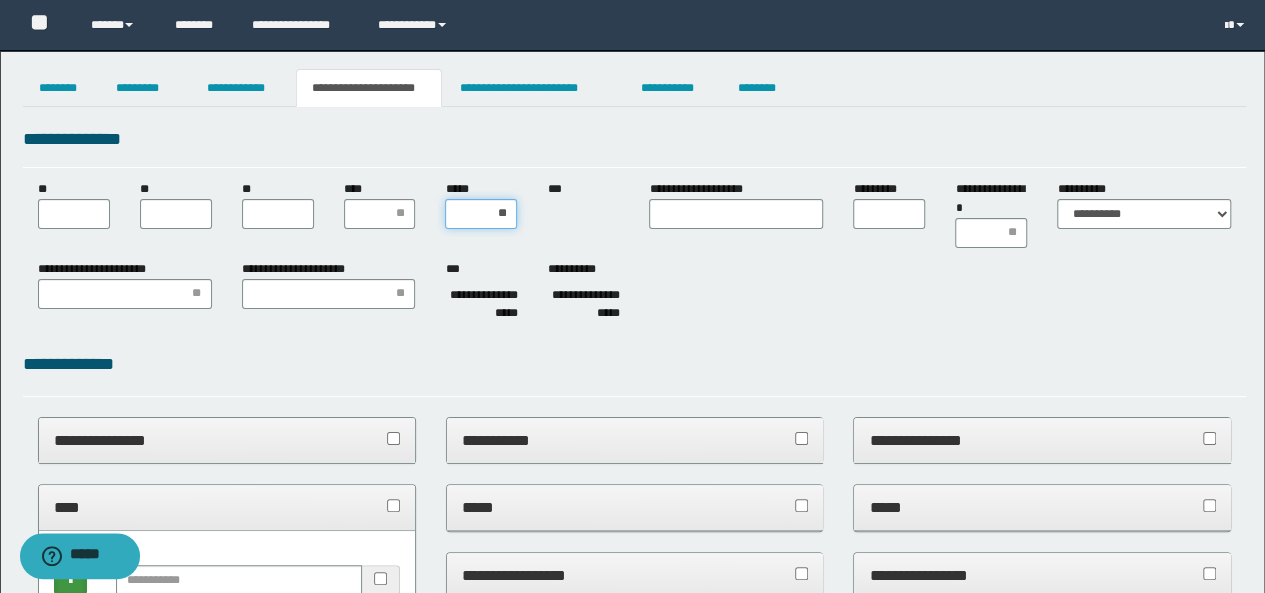 type on "***" 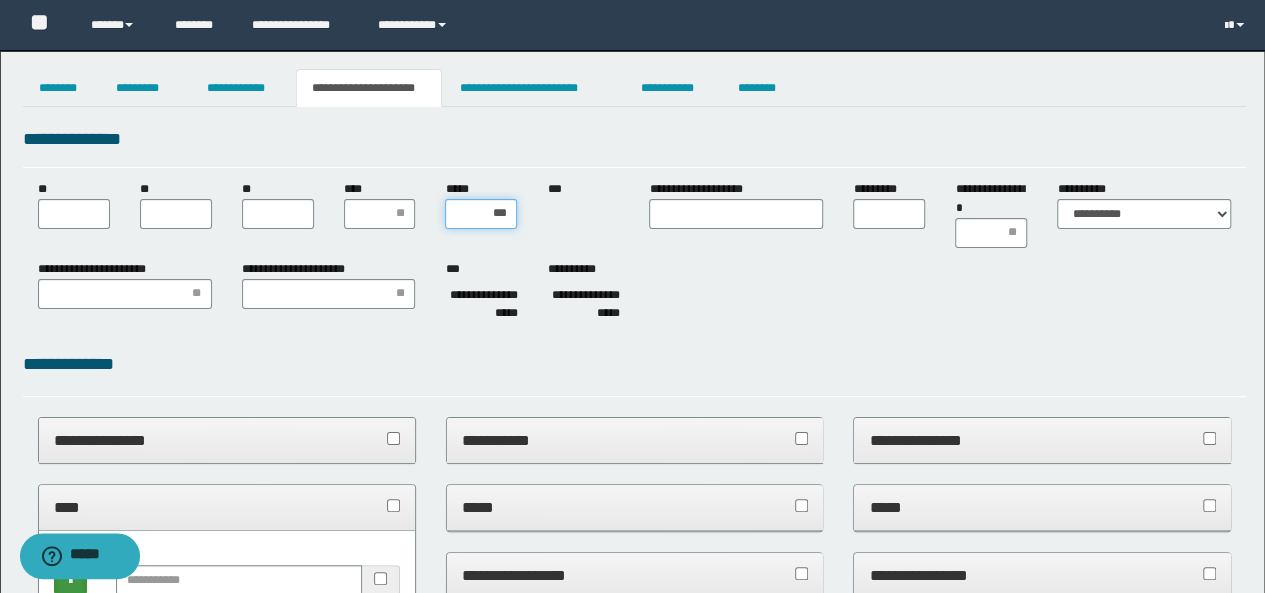 type 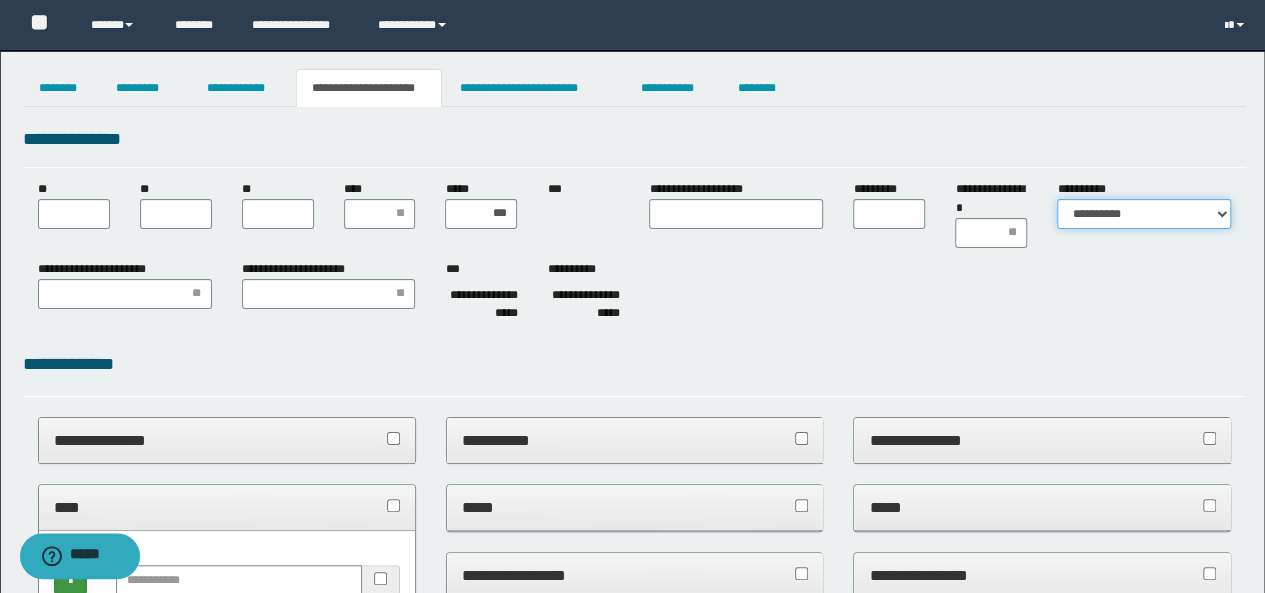 click on "**********" at bounding box center [1144, 214] 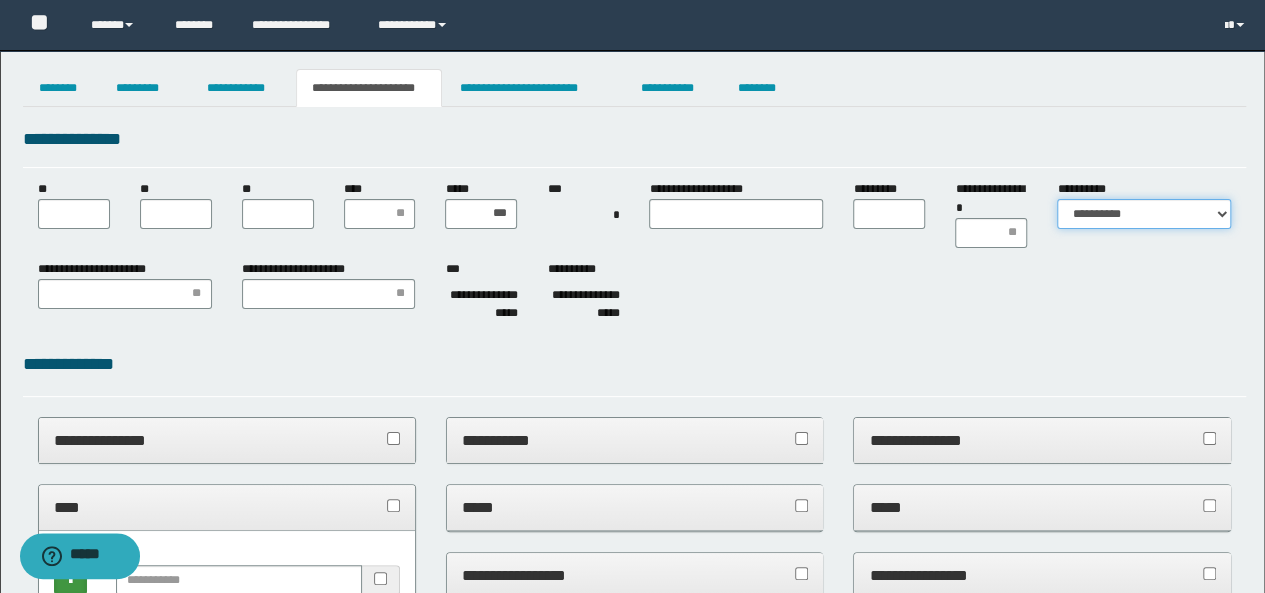 select on "*" 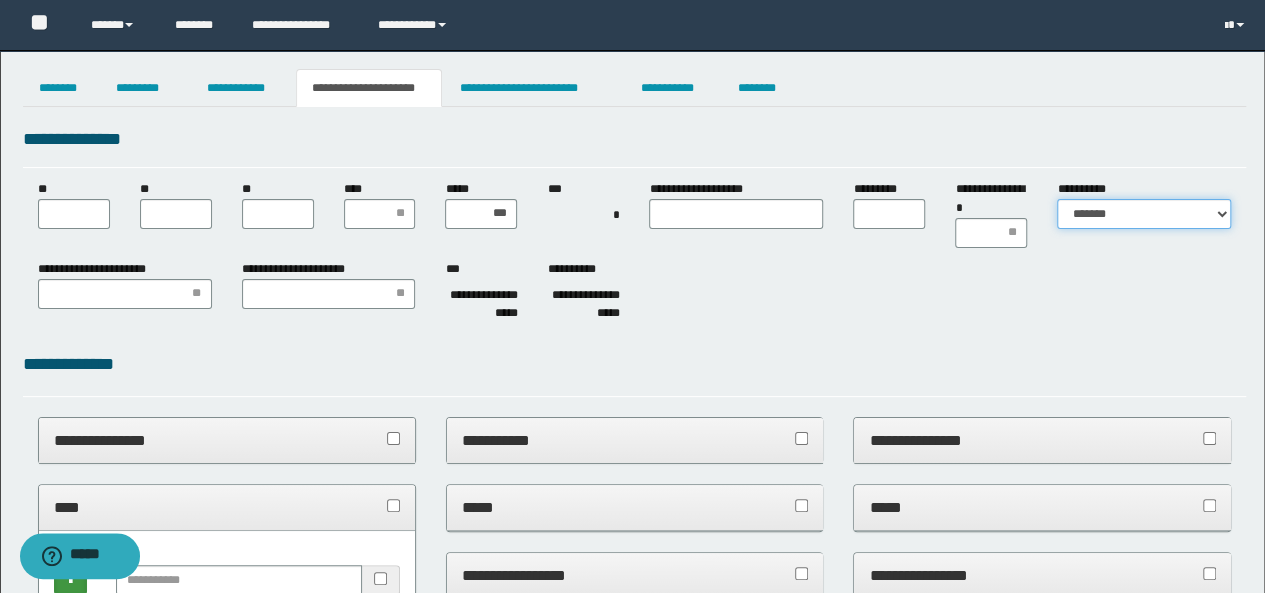 click on "**********" at bounding box center [1144, 214] 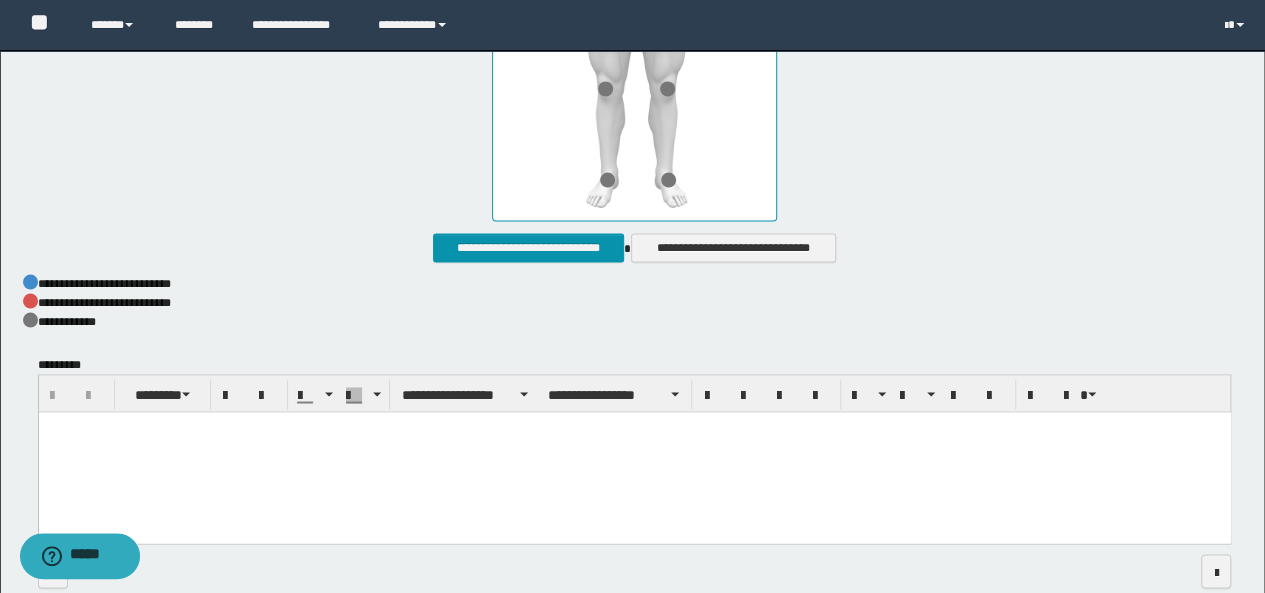 scroll, scrollTop: 1600, scrollLeft: 0, axis: vertical 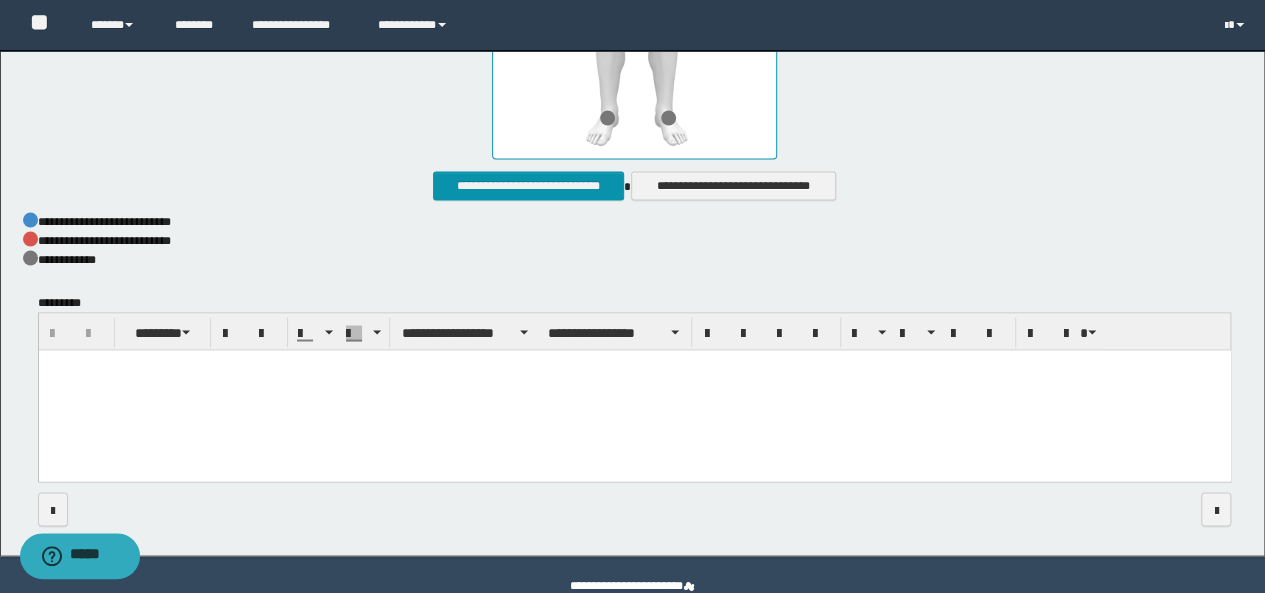 click at bounding box center (634, -59) 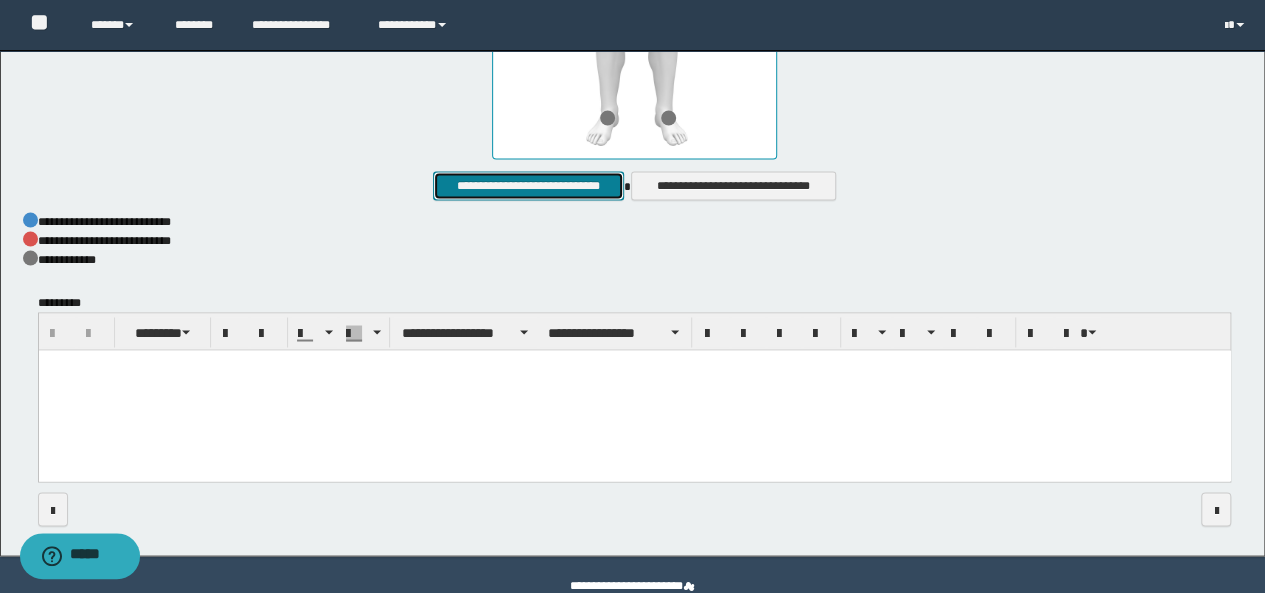 drag, startPoint x: 593, startPoint y: 175, endPoint x: 646, endPoint y: 139, distance: 64.070274 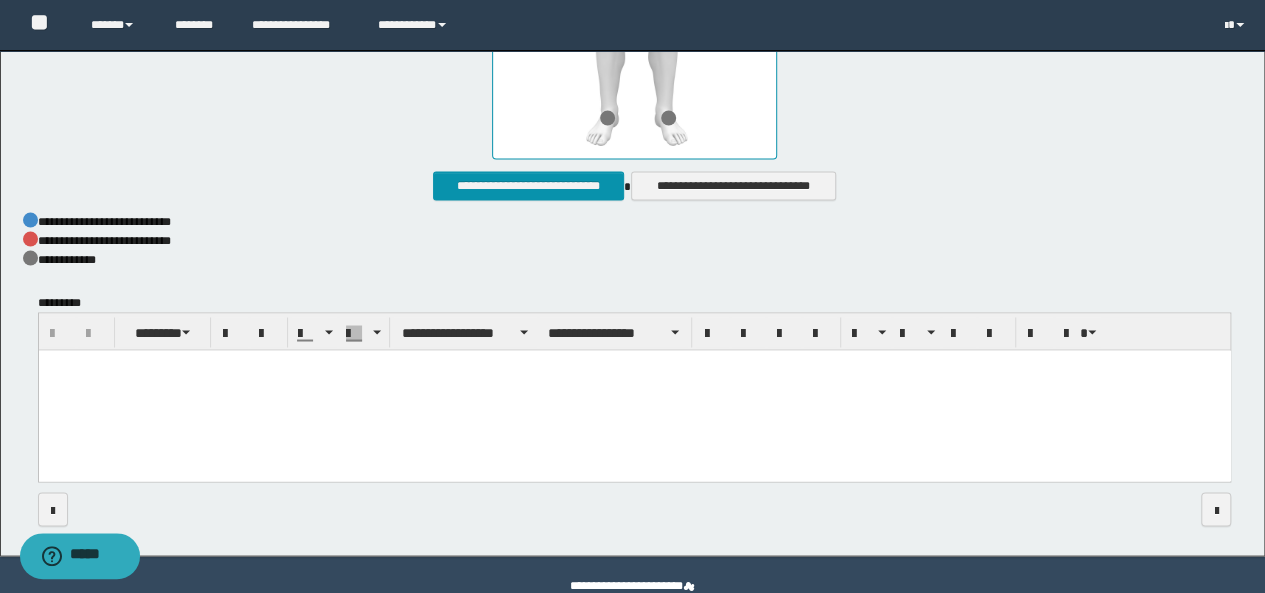 click at bounding box center (634, -59) 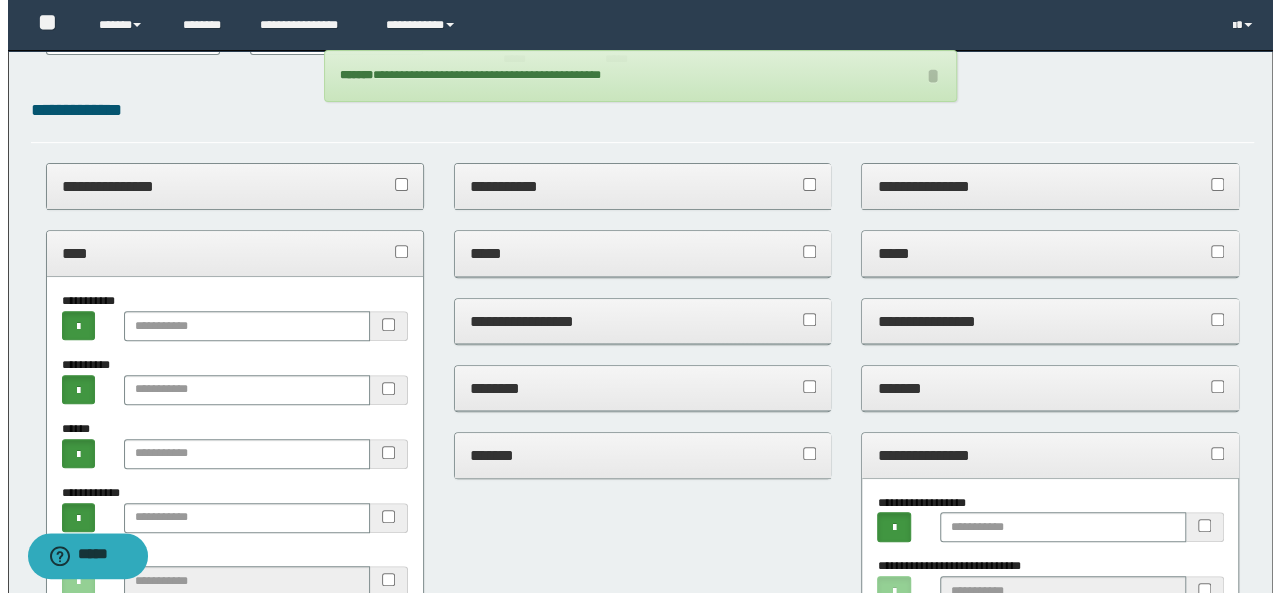 scroll, scrollTop: 0, scrollLeft: 0, axis: both 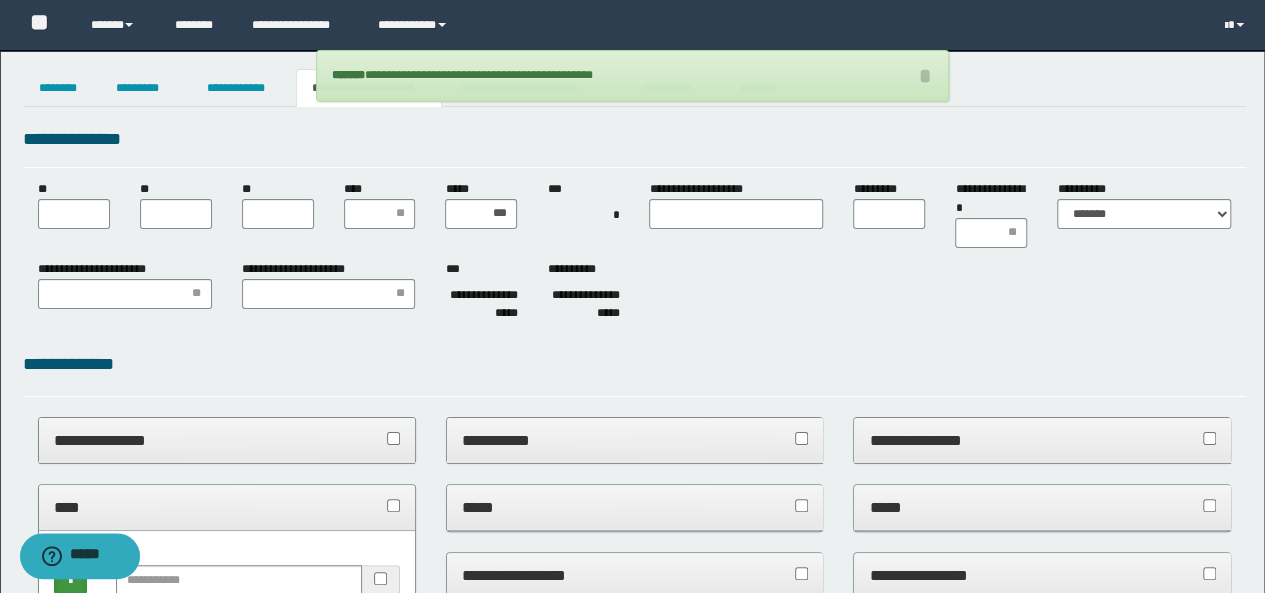 type 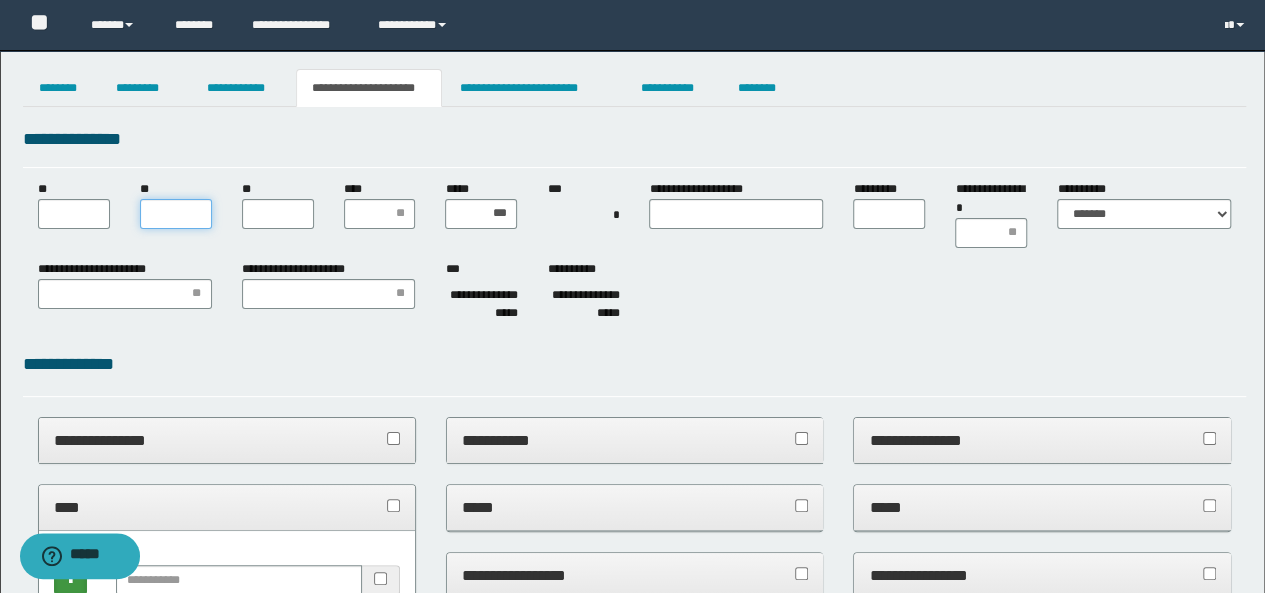 click on "**" at bounding box center (176, 214) 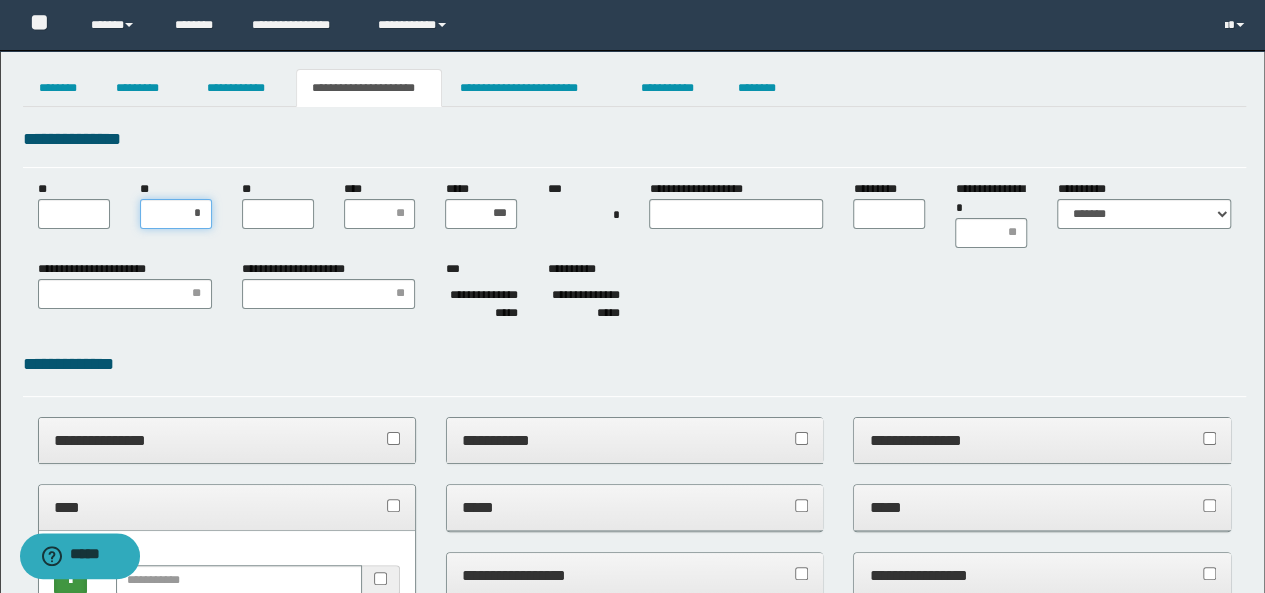 type on "**" 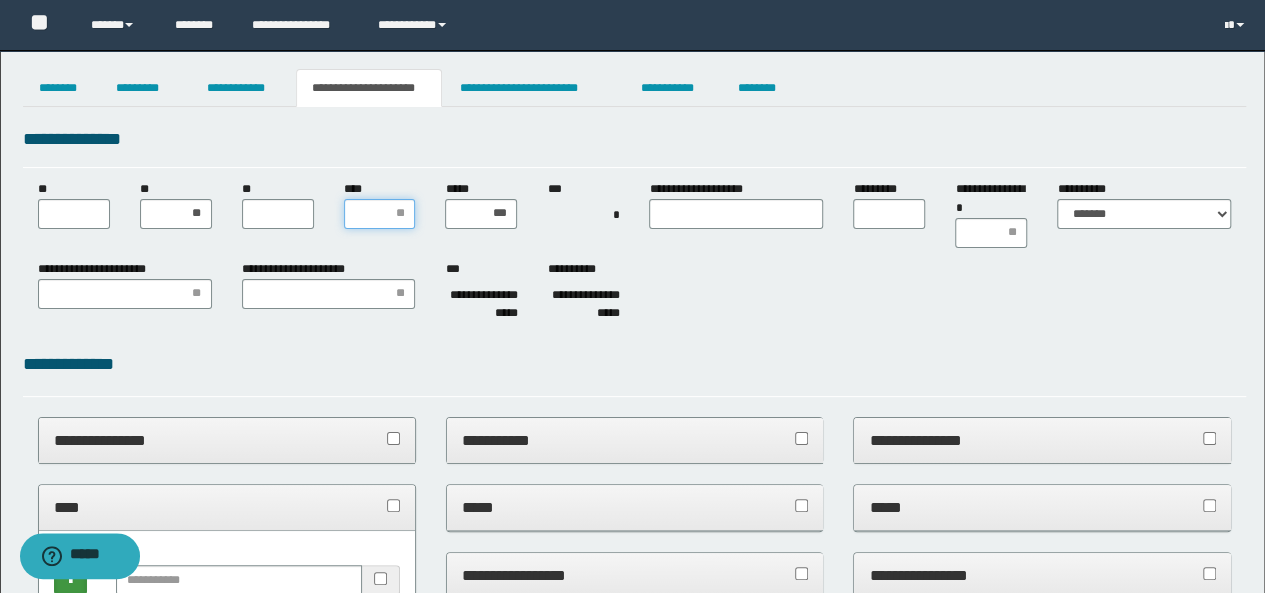 click on "****" at bounding box center [380, 214] 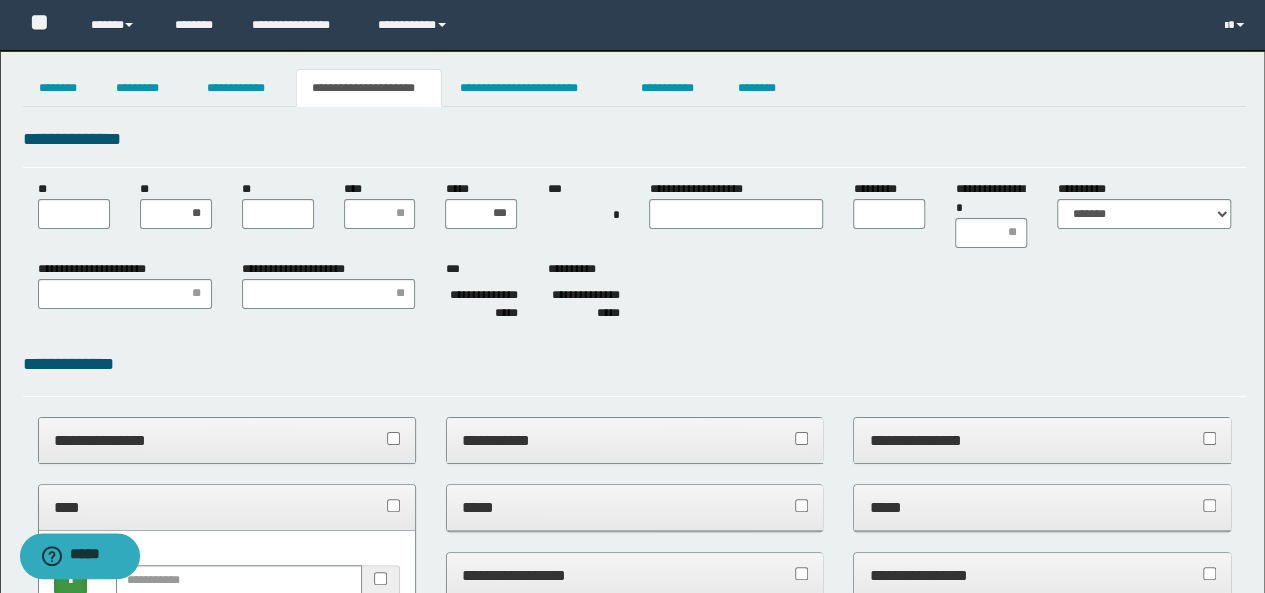 click on "**********" at bounding box center (635, 139) 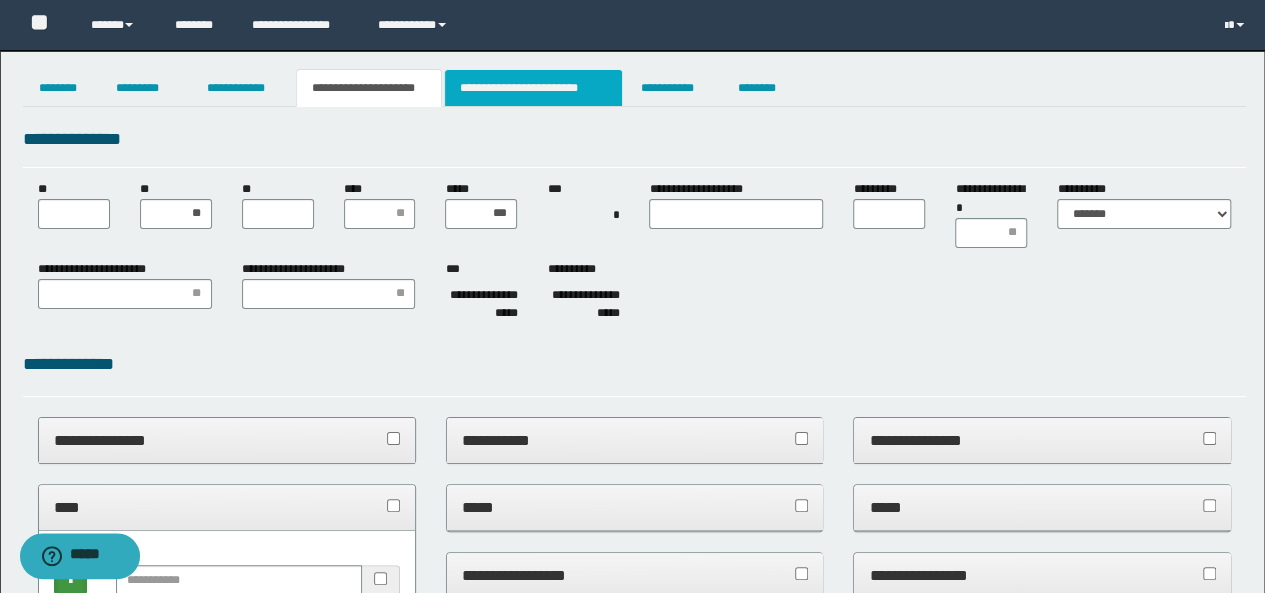 click on "**********" at bounding box center [533, 88] 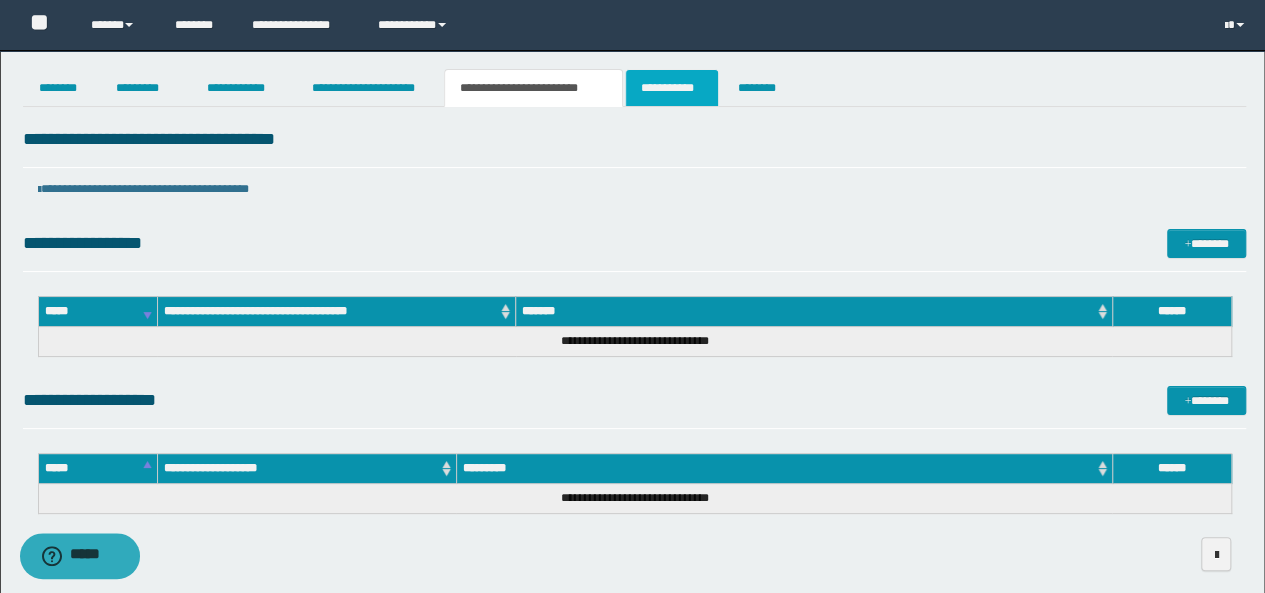 click on "**********" at bounding box center (672, 88) 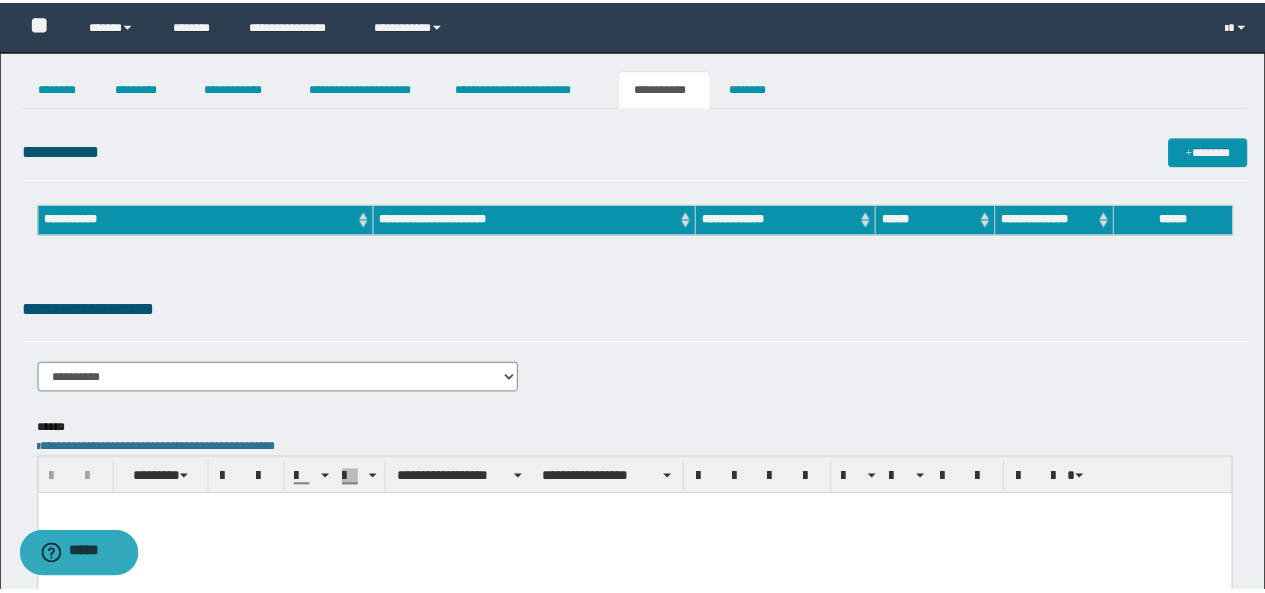scroll, scrollTop: 0, scrollLeft: 0, axis: both 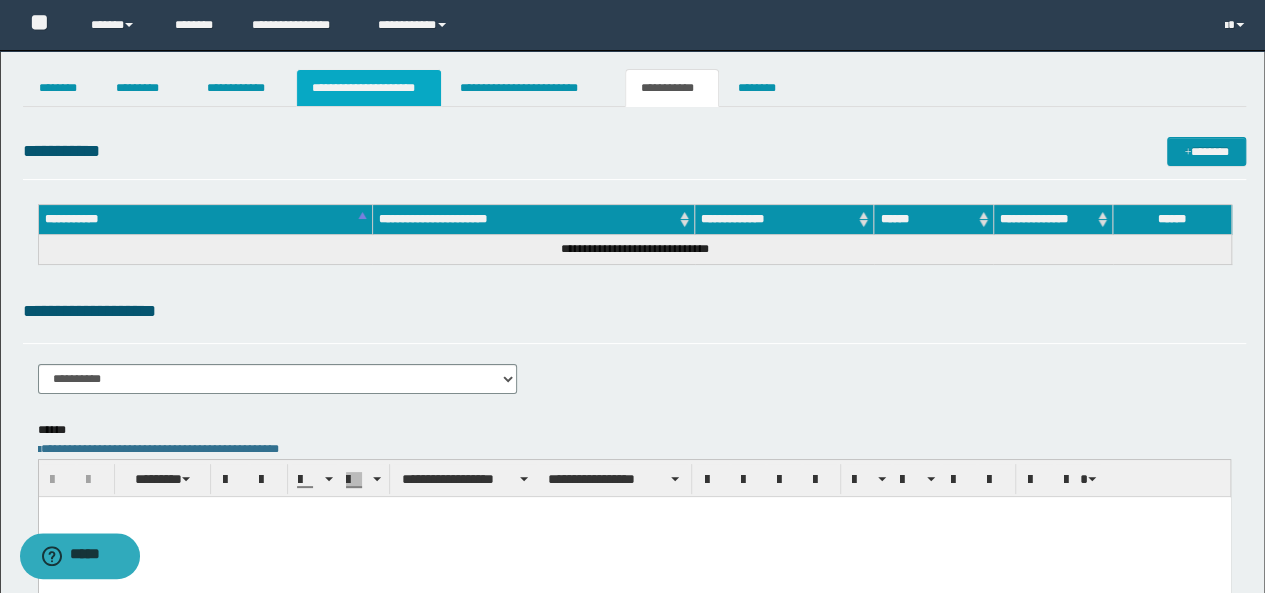 click on "**********" at bounding box center [369, 88] 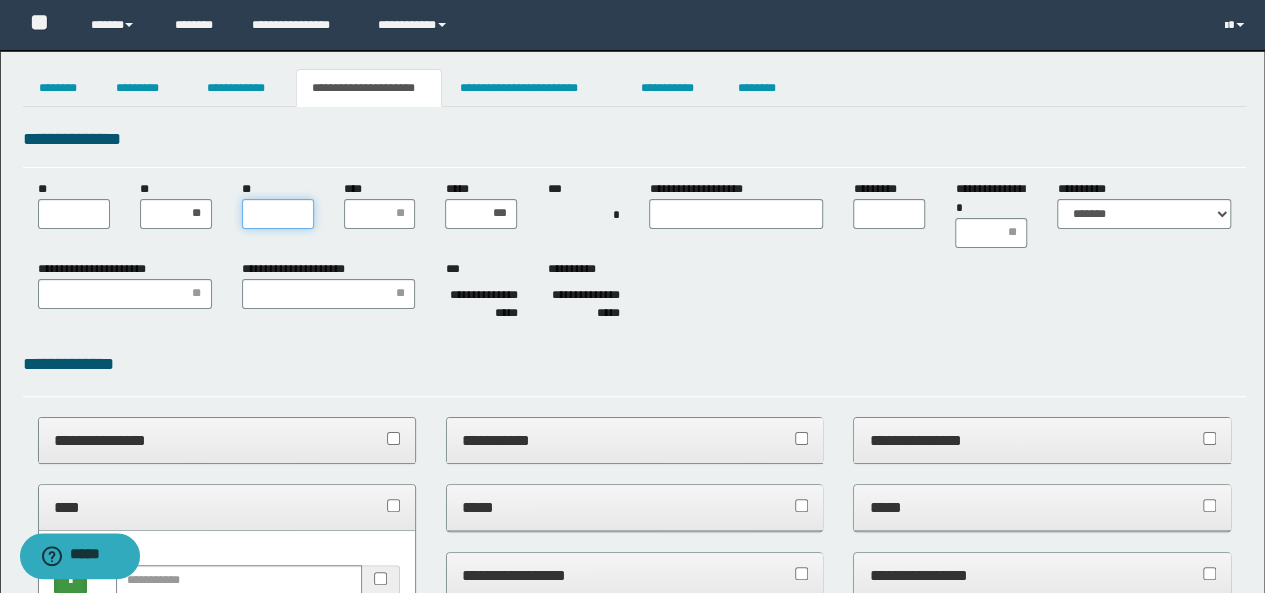 click on "**" at bounding box center [278, 214] 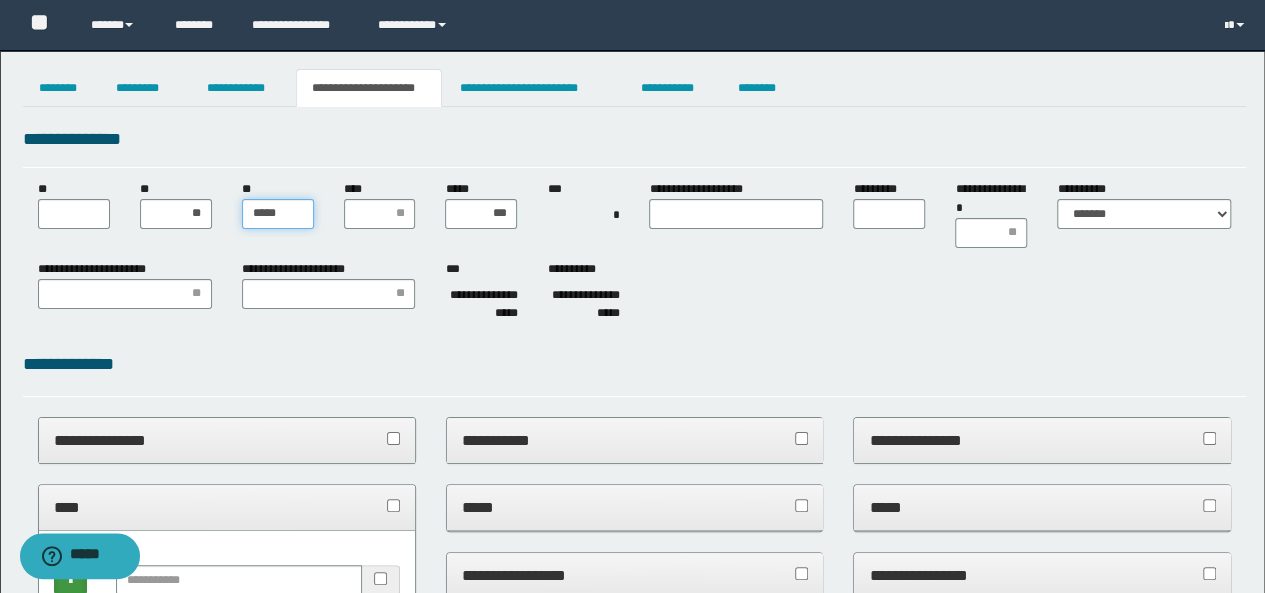 type on "******" 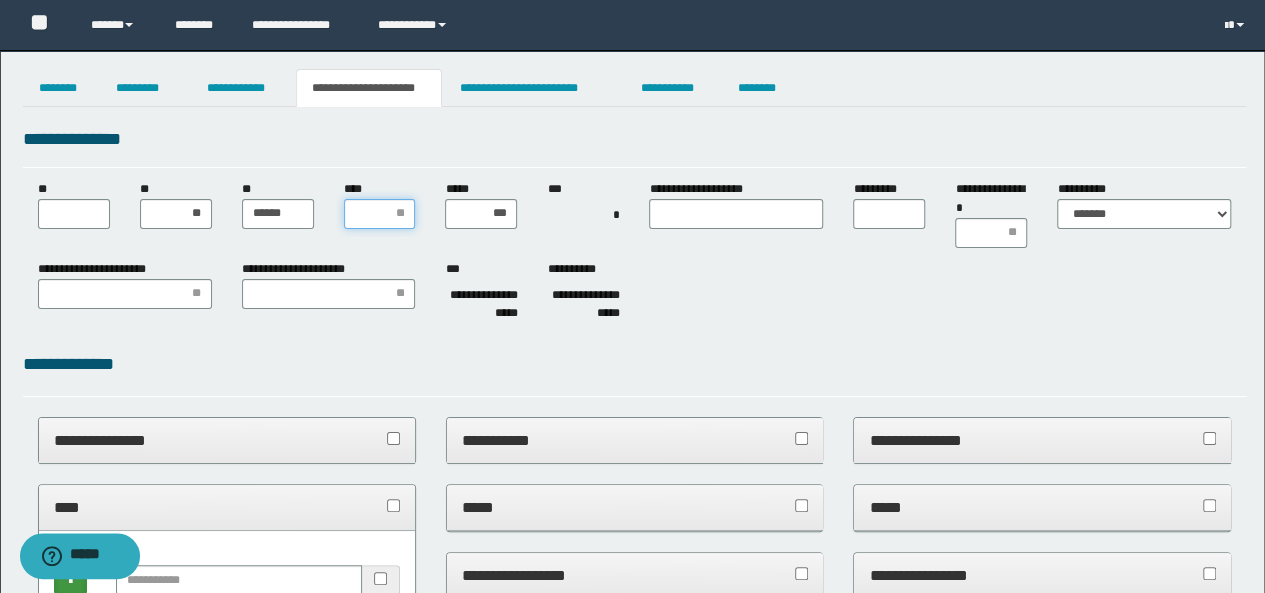 click on "****" at bounding box center (380, 214) 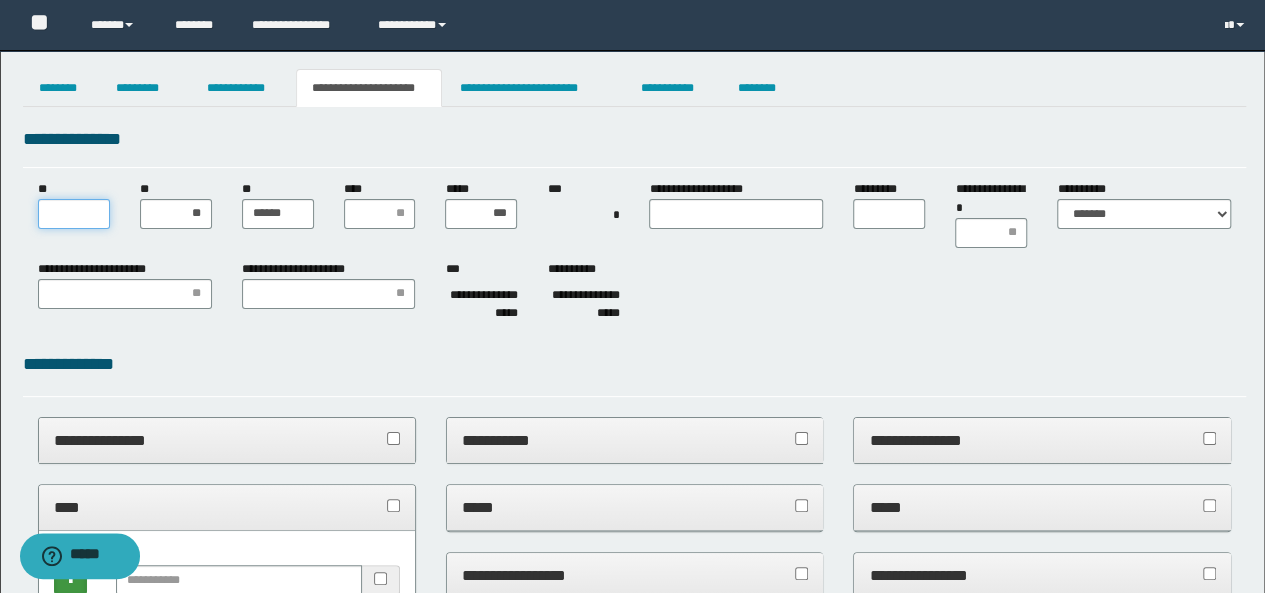 click on "**" at bounding box center (74, 214) 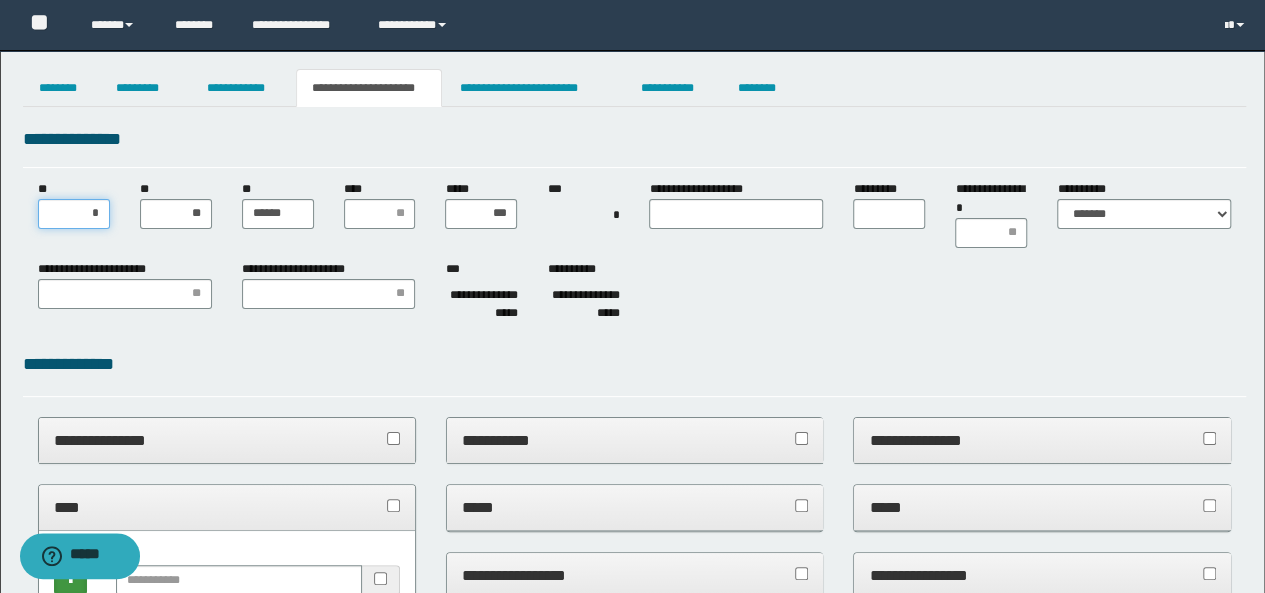 type on "**" 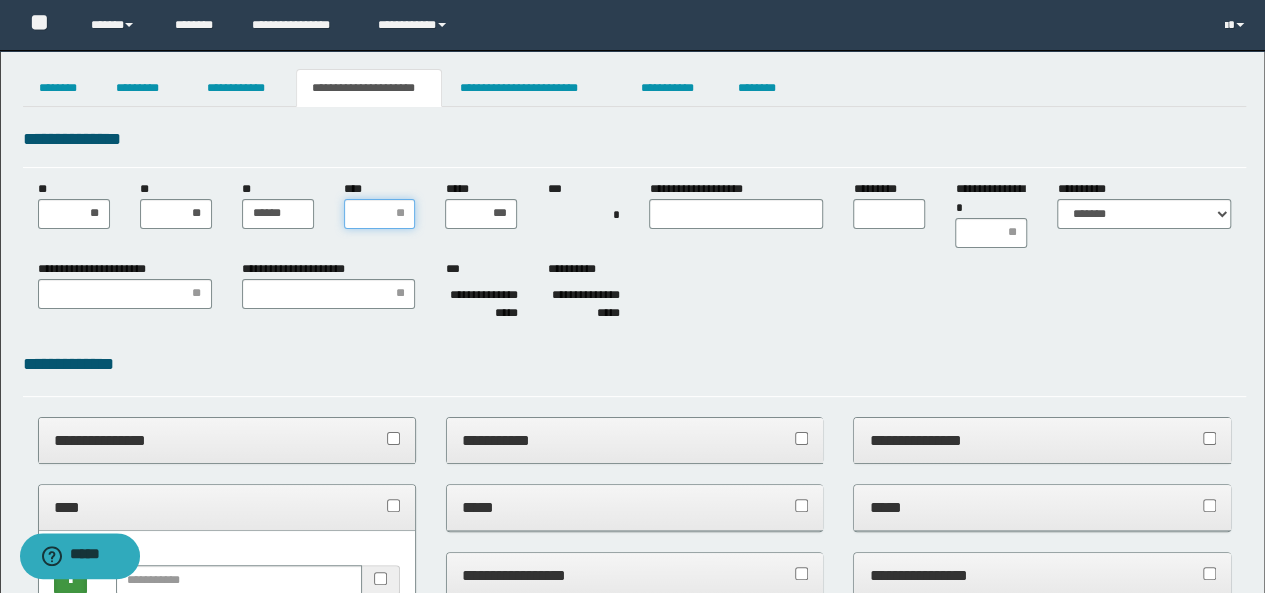 click on "****" at bounding box center [380, 214] 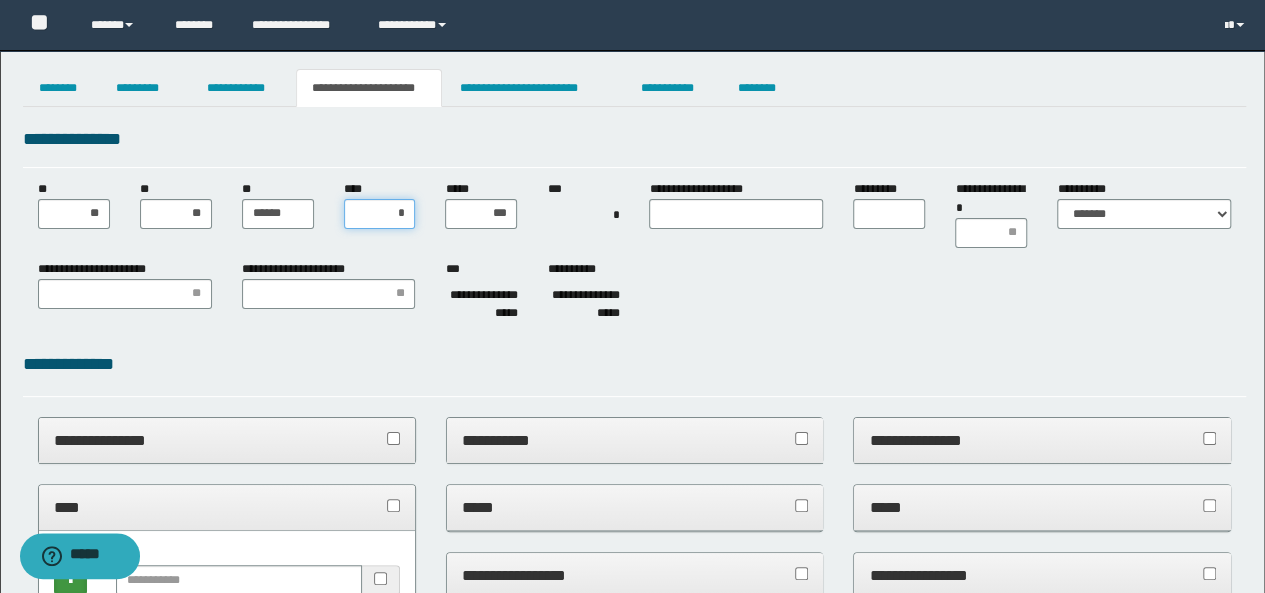 type on "**" 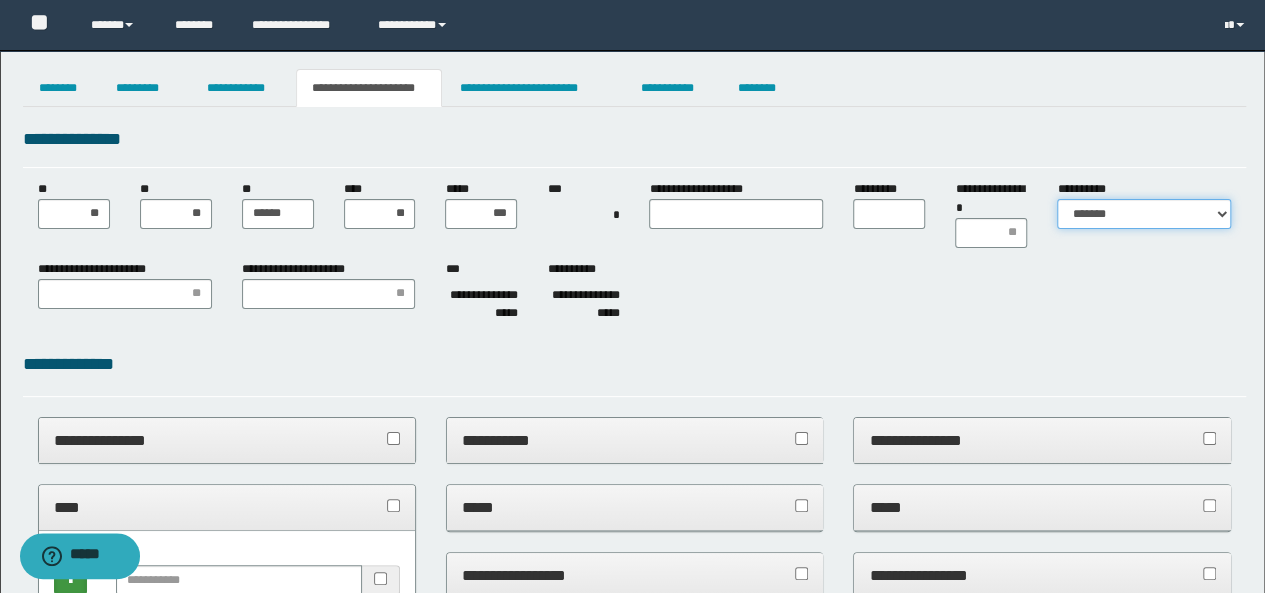 click on "**********" at bounding box center (1144, 214) 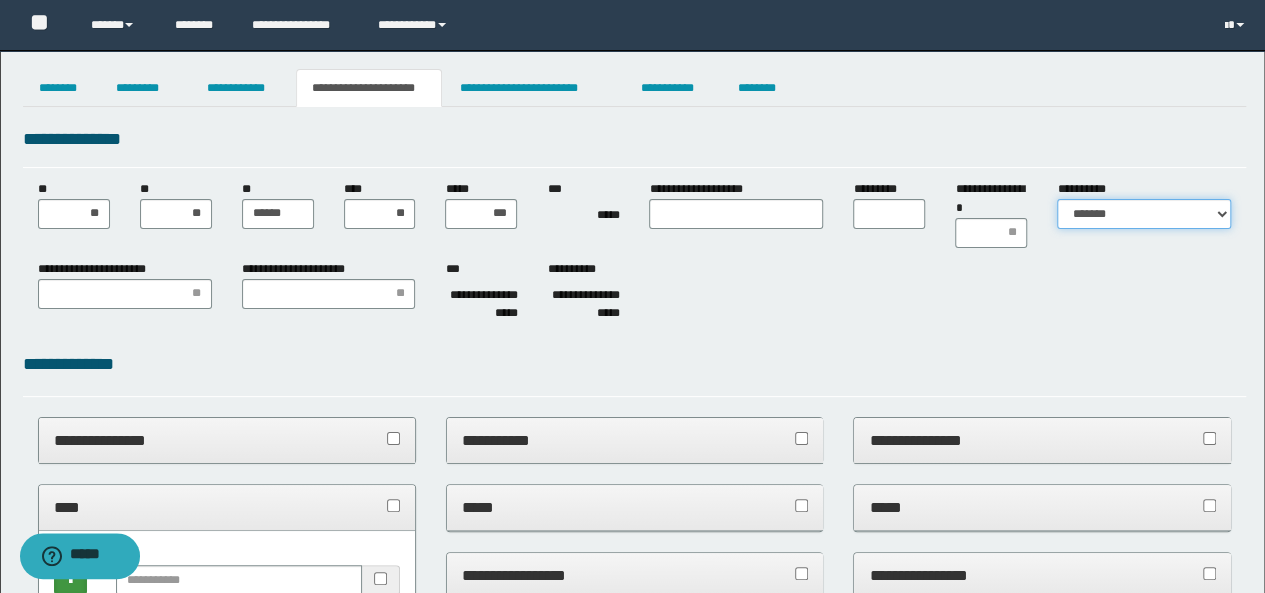 click on "**********" at bounding box center [1144, 214] 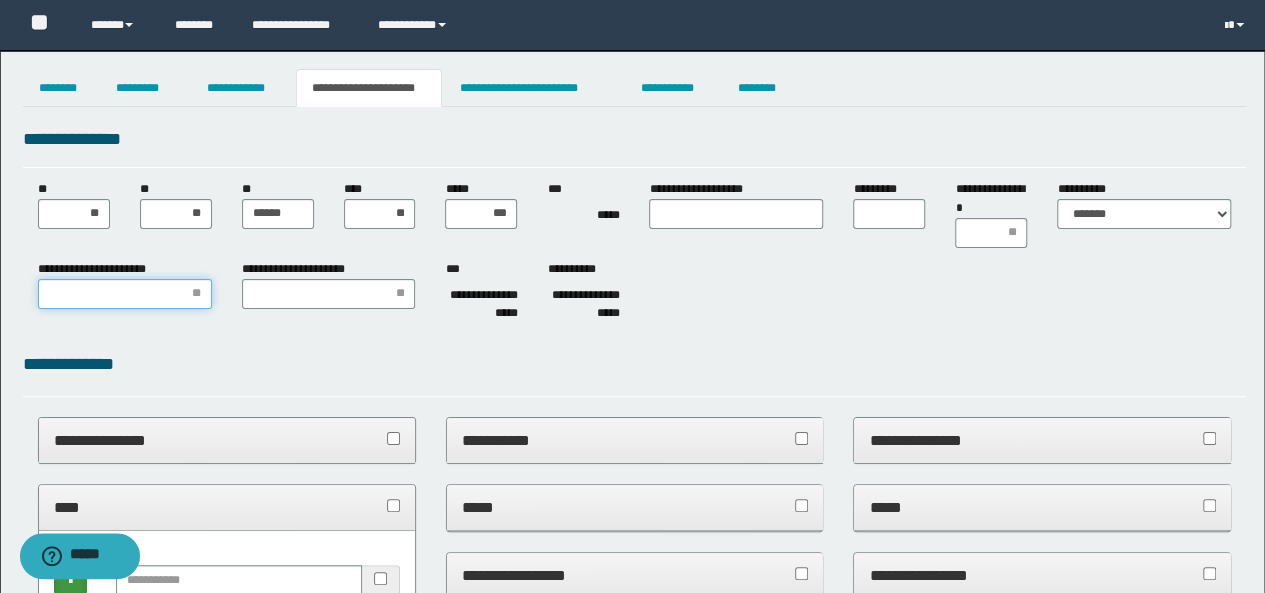 click on "**********" at bounding box center [125, 294] 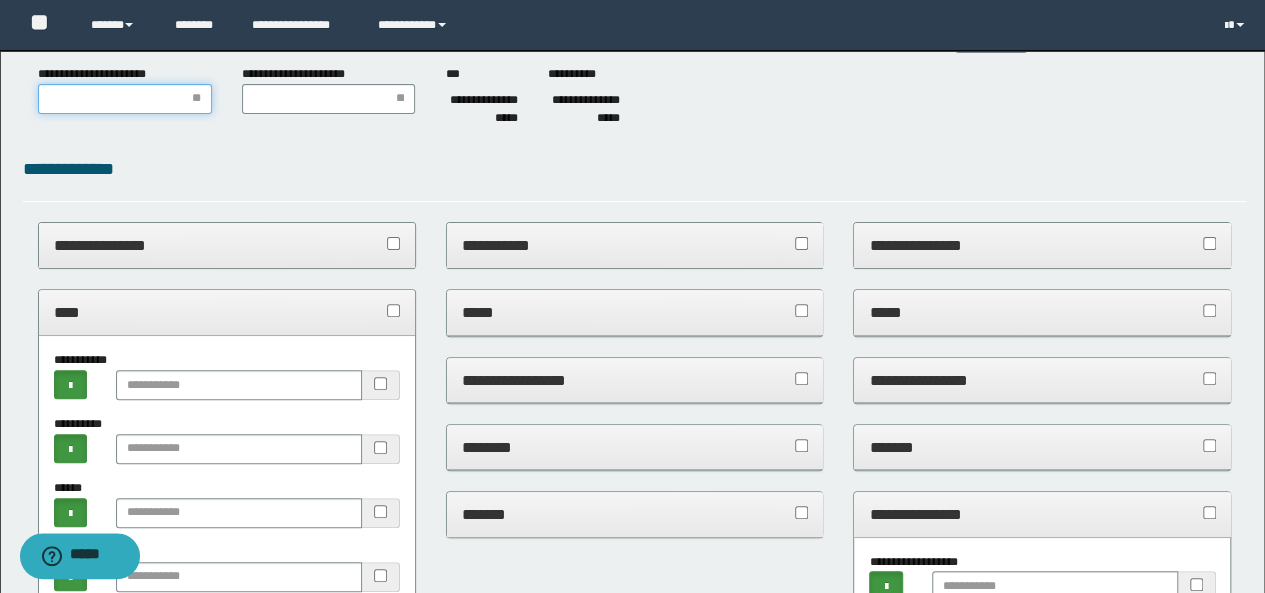 scroll, scrollTop: 0, scrollLeft: 0, axis: both 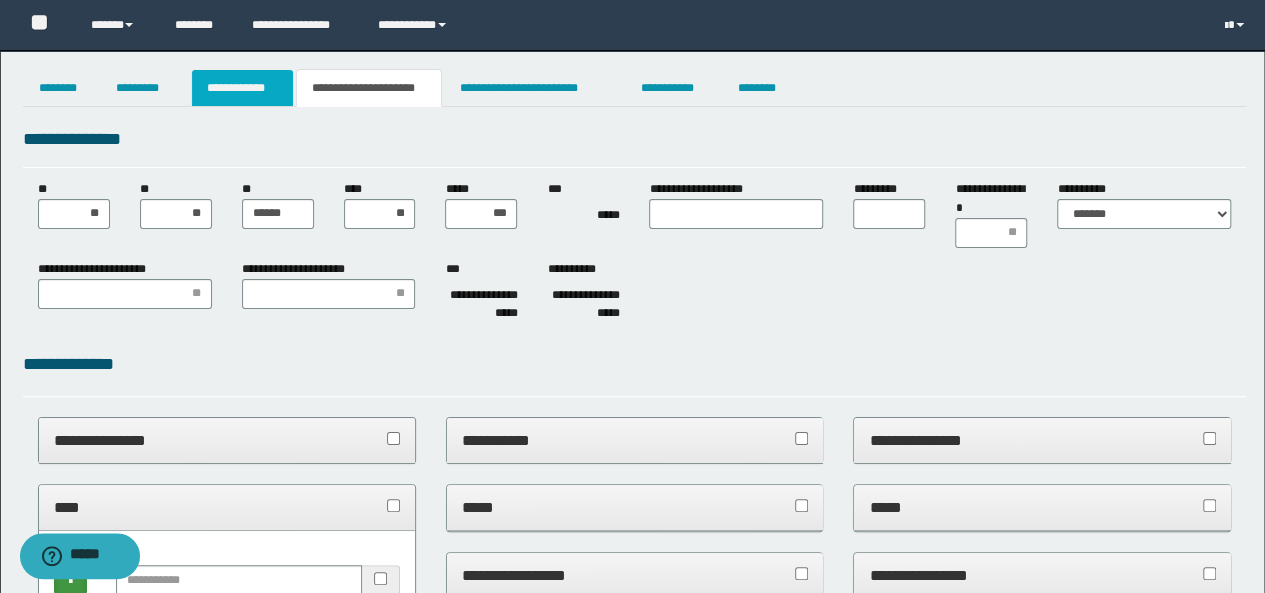 click on "**********" at bounding box center [243, 88] 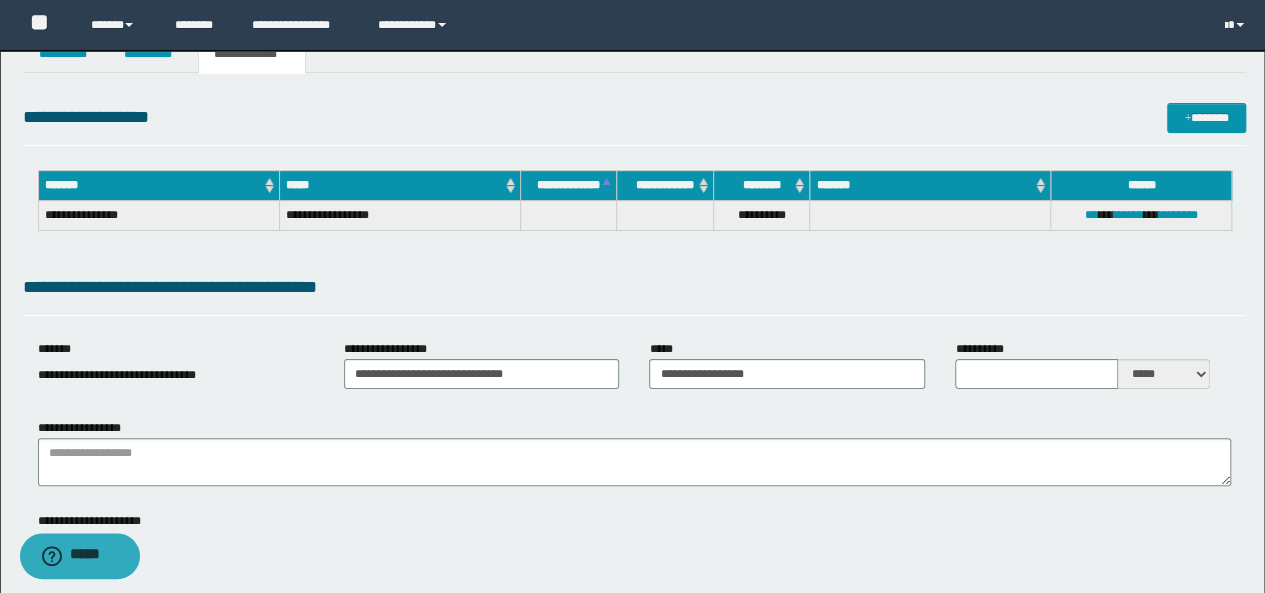 scroll, scrollTop: 0, scrollLeft: 0, axis: both 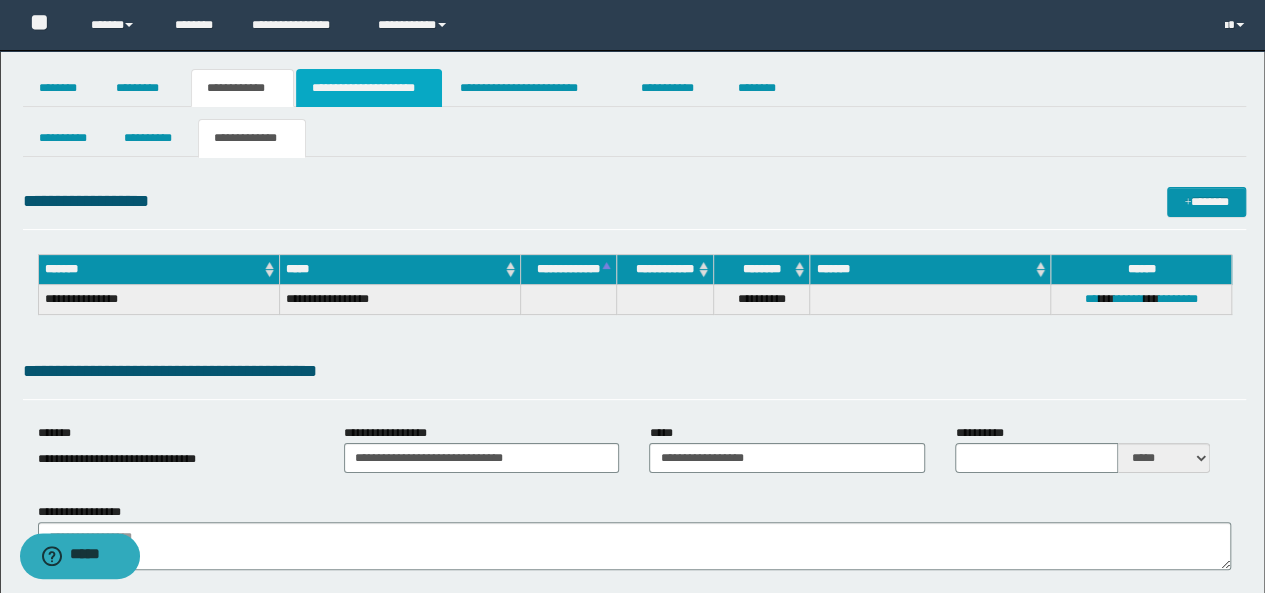click on "**********" at bounding box center (369, 88) 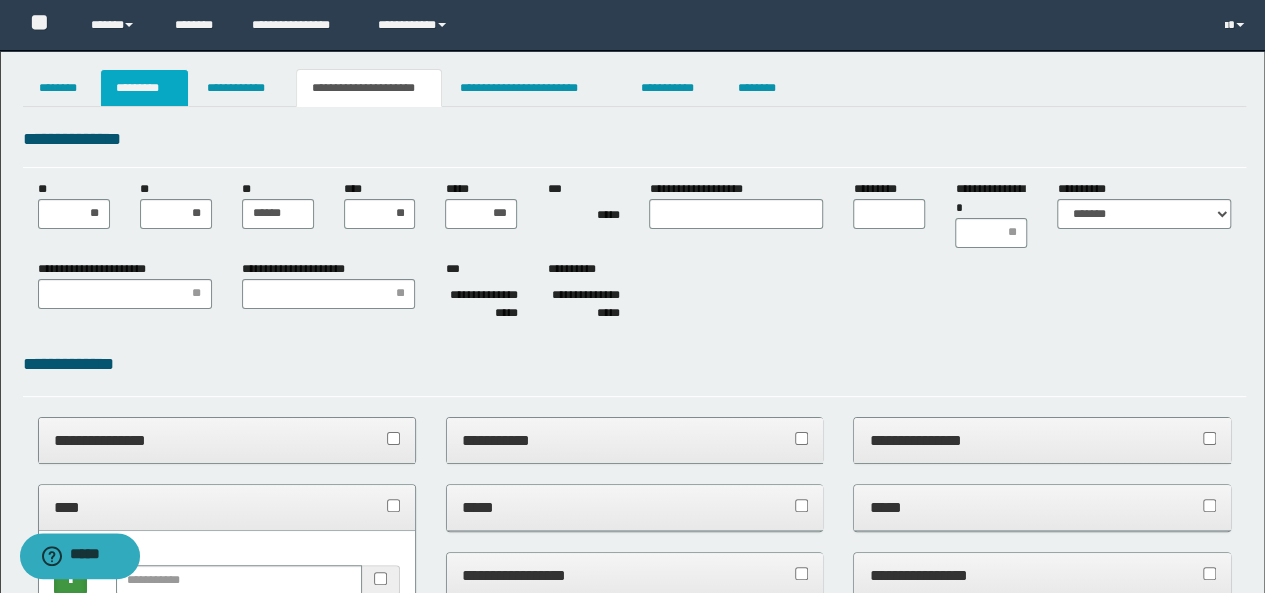 click on "*********" at bounding box center (144, 88) 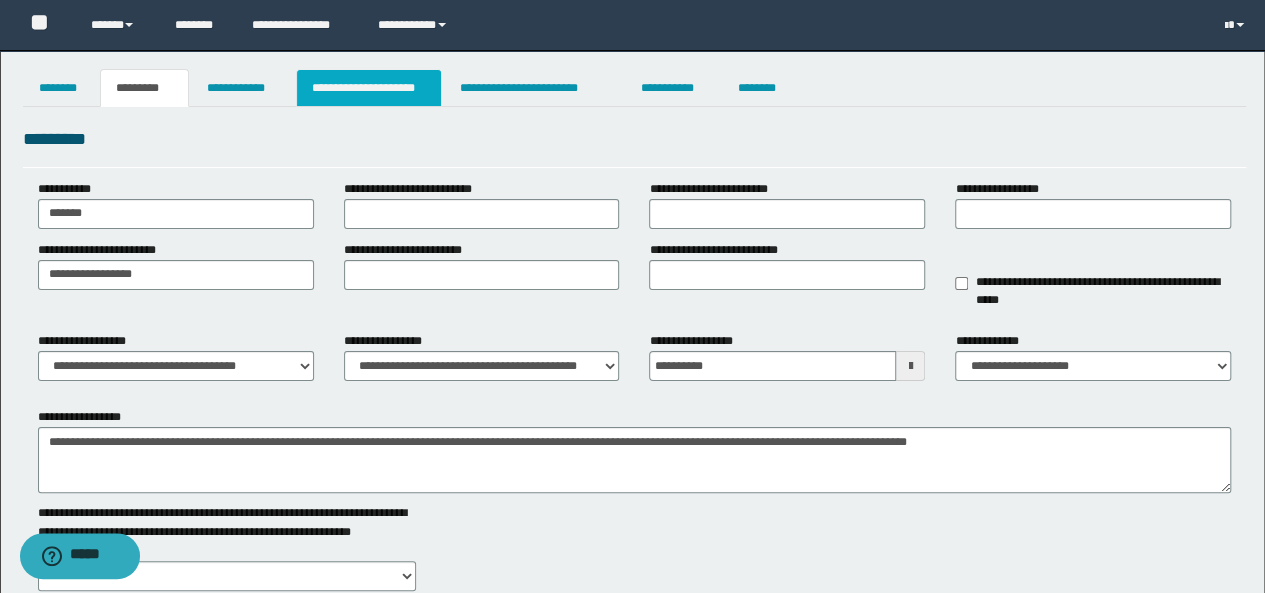 click on "**********" at bounding box center [369, 88] 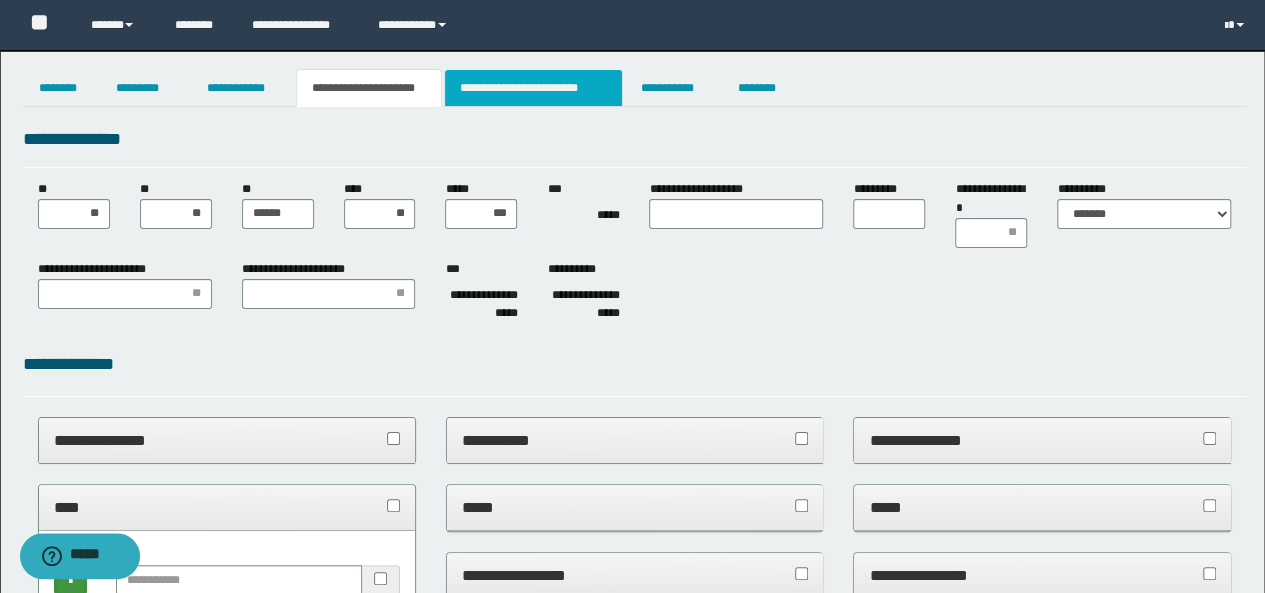 click on "**********" at bounding box center [533, 88] 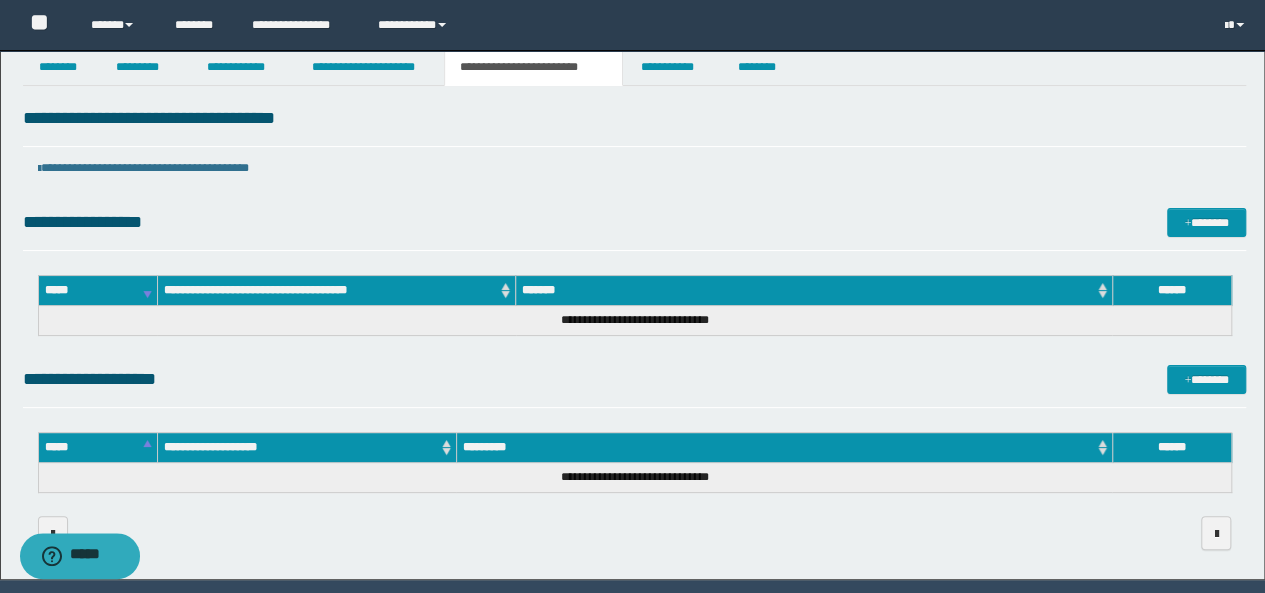 scroll, scrollTop: 0, scrollLeft: 0, axis: both 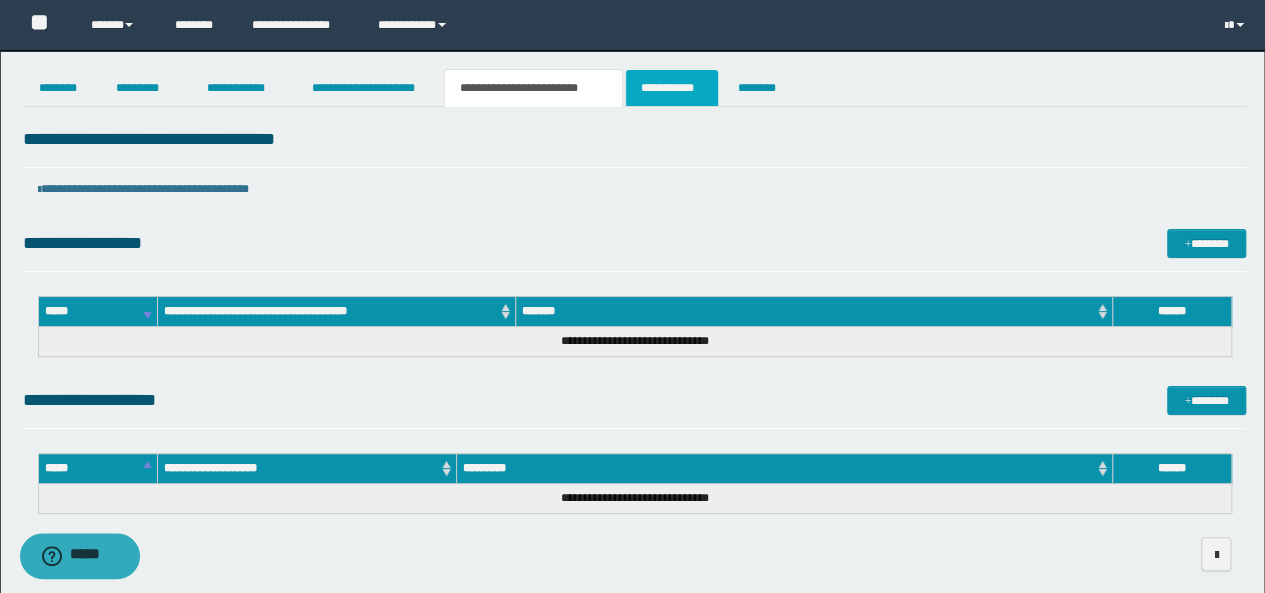 click on "**********" at bounding box center [672, 88] 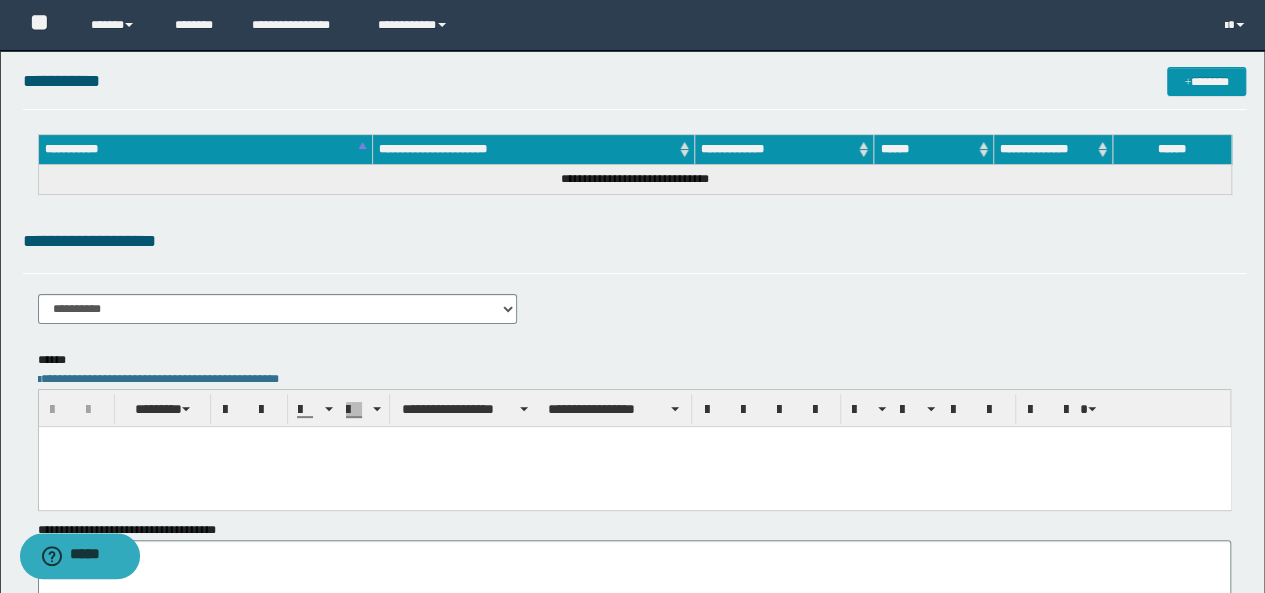 scroll, scrollTop: 100, scrollLeft: 0, axis: vertical 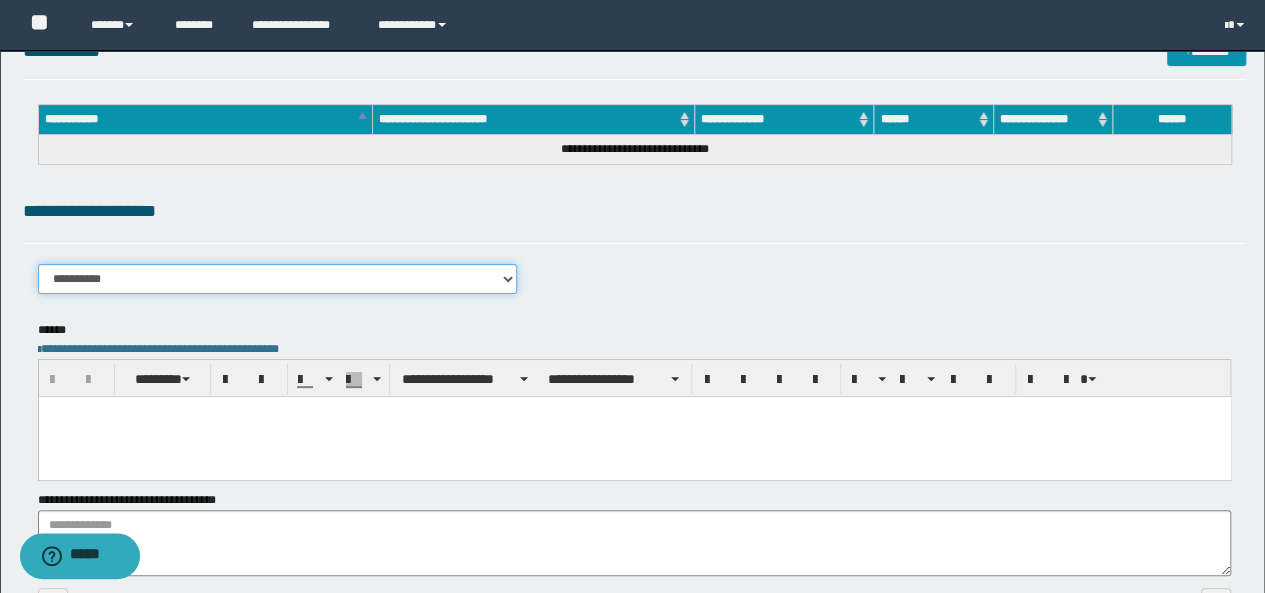 click on "**********" at bounding box center [278, 279] 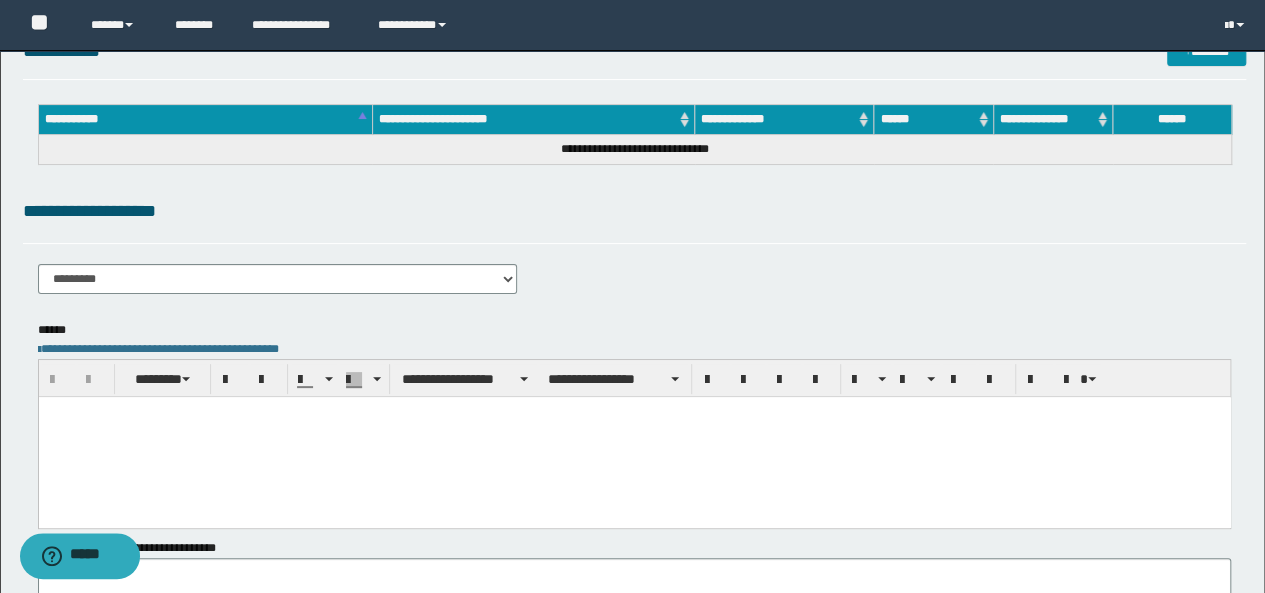 click at bounding box center (634, 437) 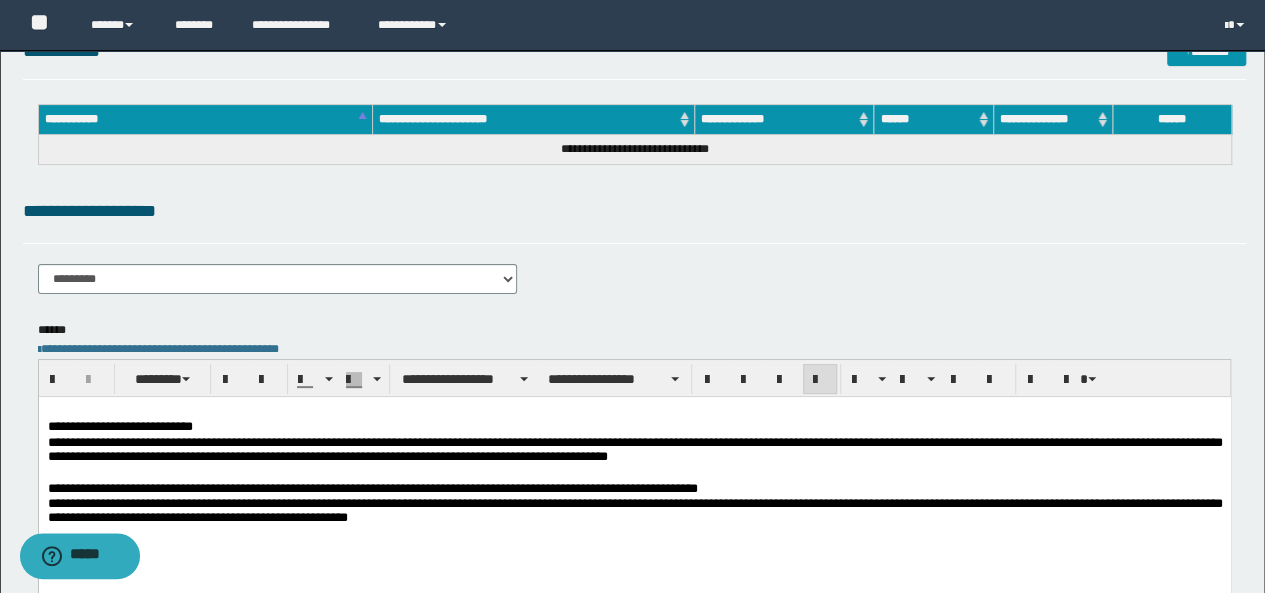 click on "**********" at bounding box center [634, 427] 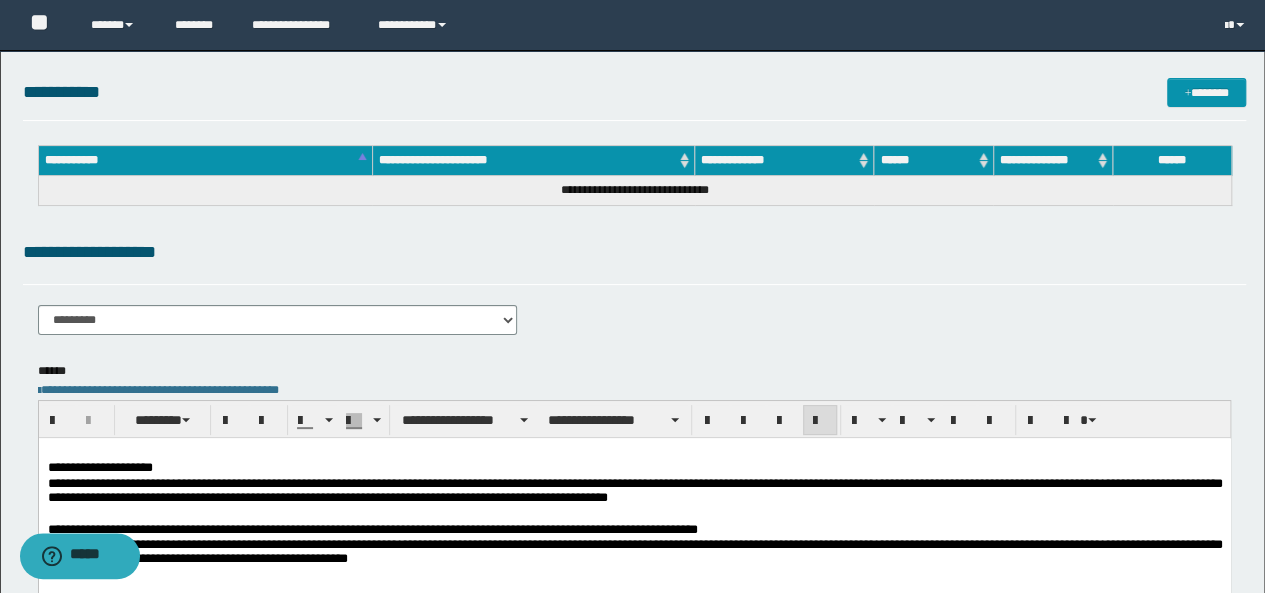 scroll, scrollTop: 0, scrollLeft: 0, axis: both 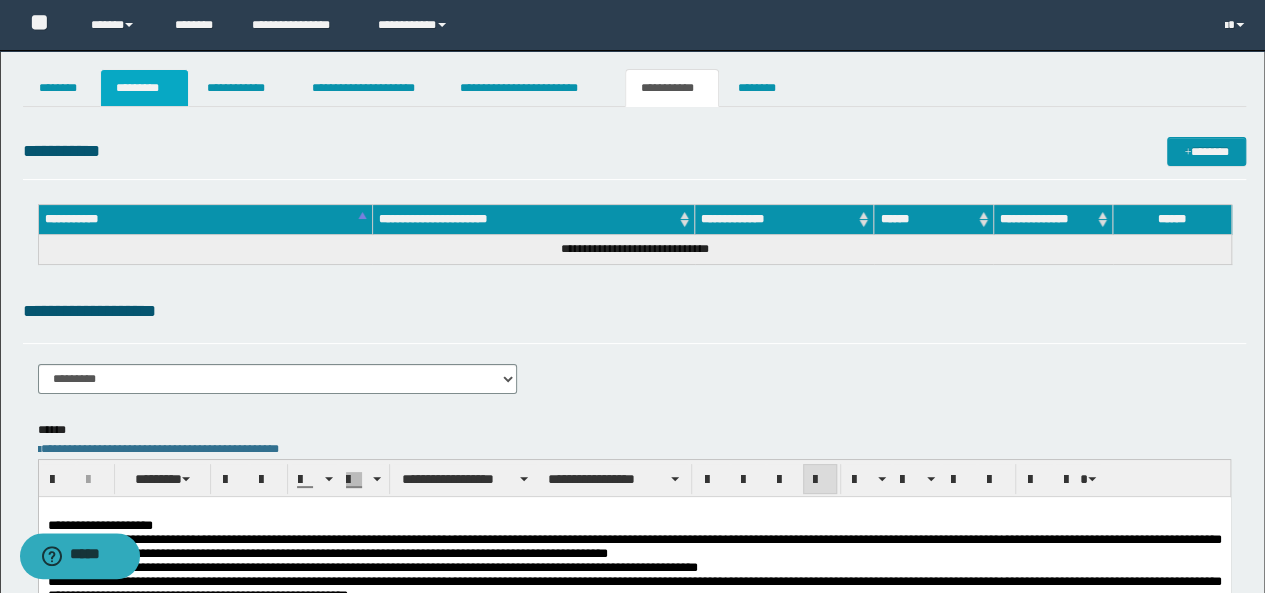 click on "*********" at bounding box center [144, 88] 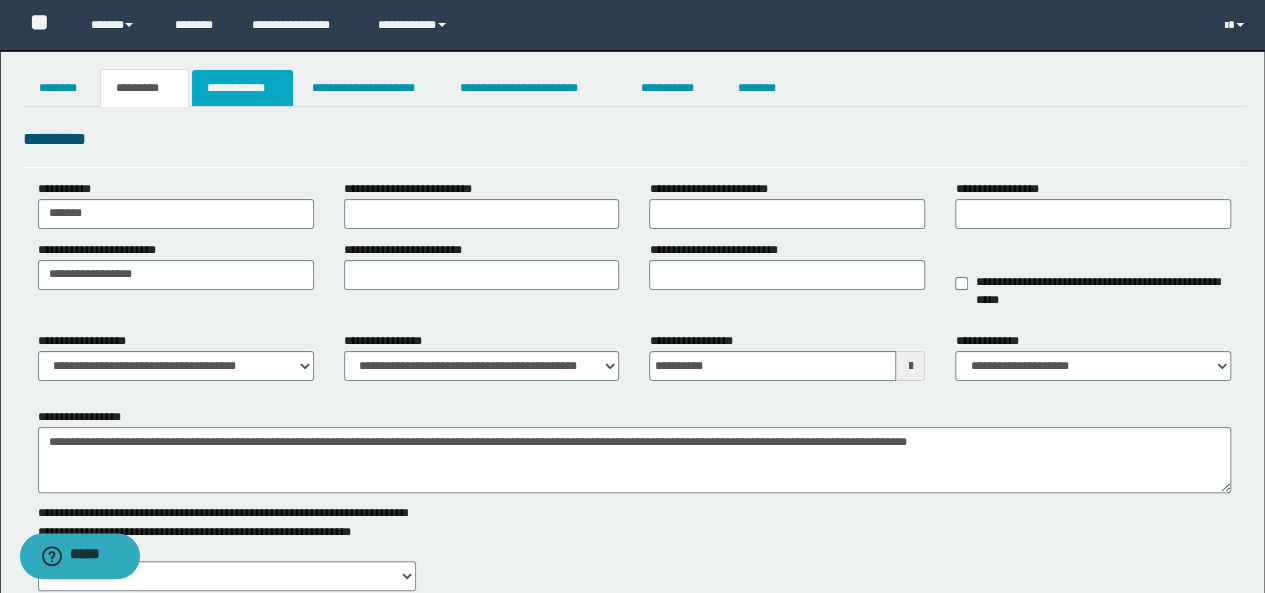 click on "**********" at bounding box center (243, 88) 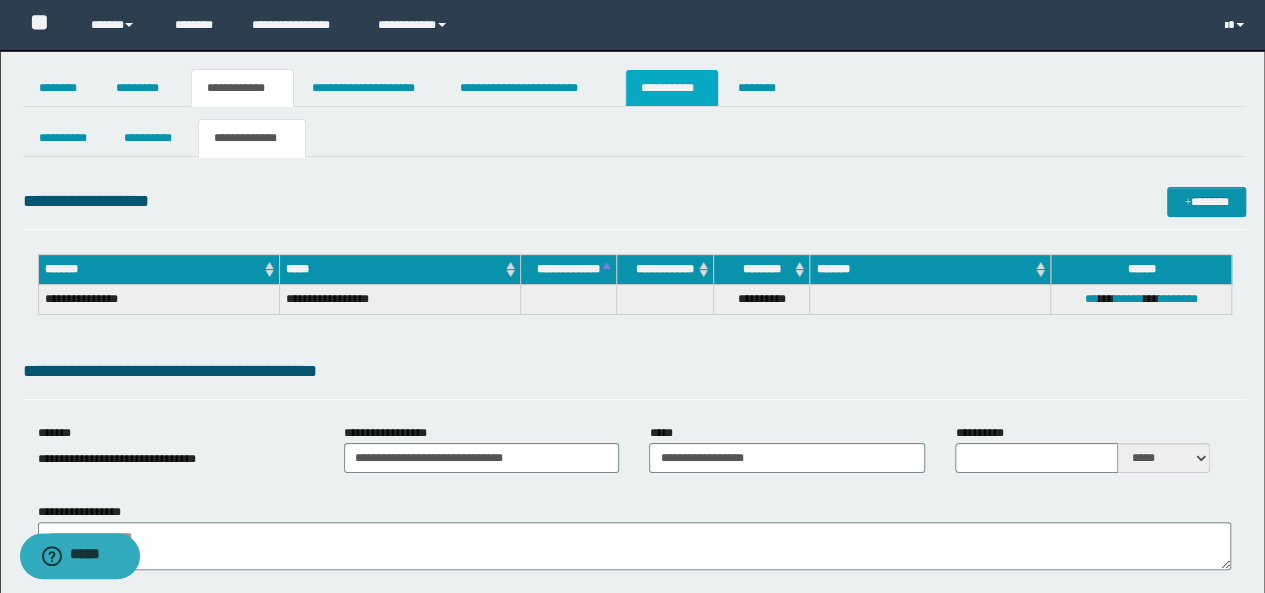 click on "**********" at bounding box center (672, 88) 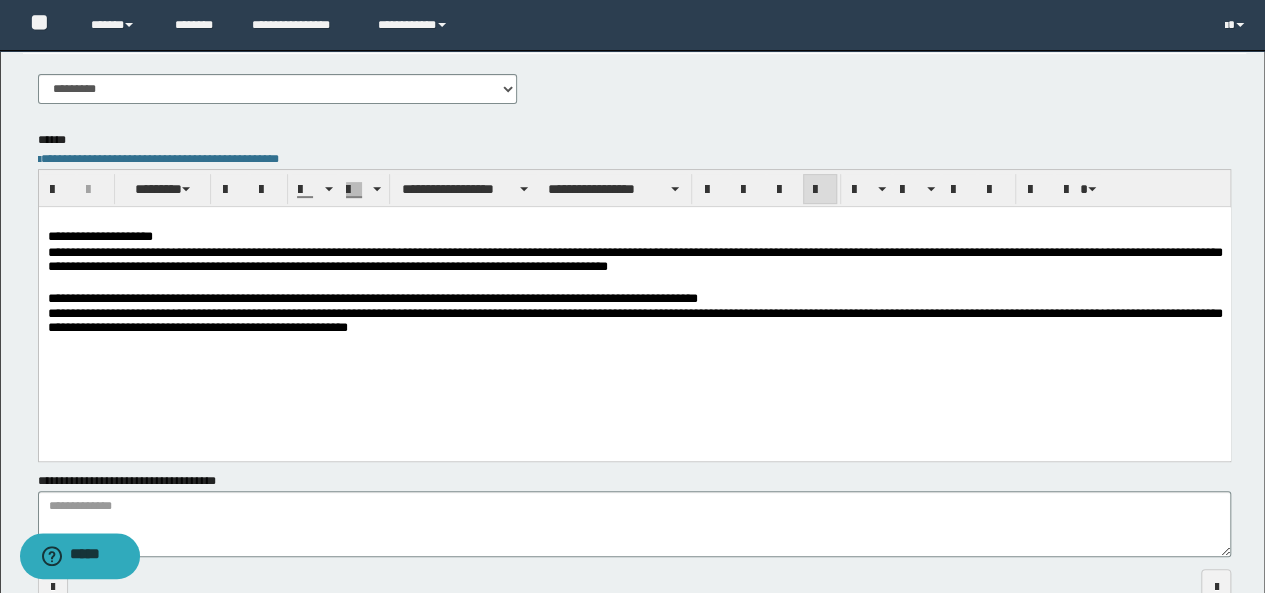 scroll, scrollTop: 300, scrollLeft: 0, axis: vertical 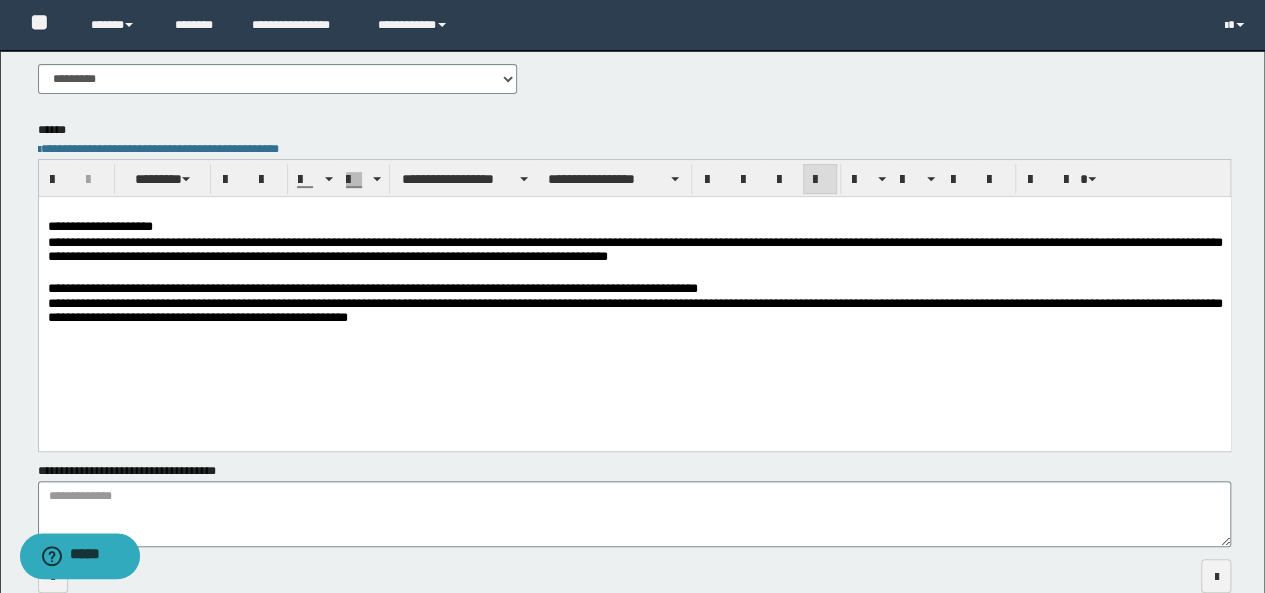 click at bounding box center (634, 212) 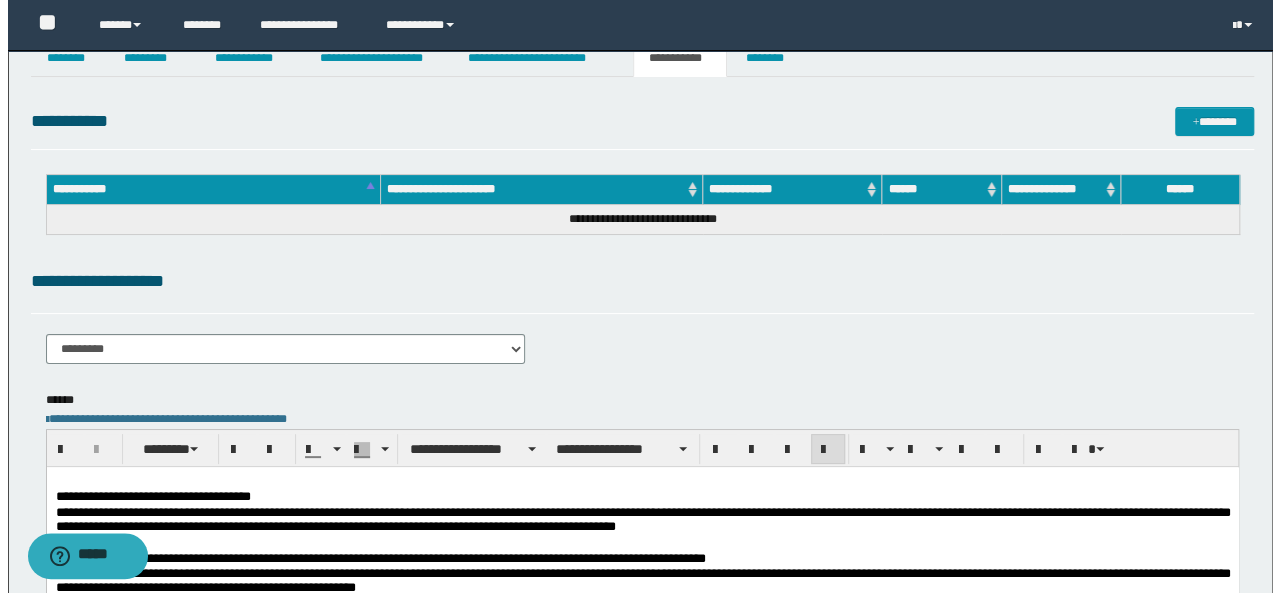 scroll, scrollTop: 0, scrollLeft: 0, axis: both 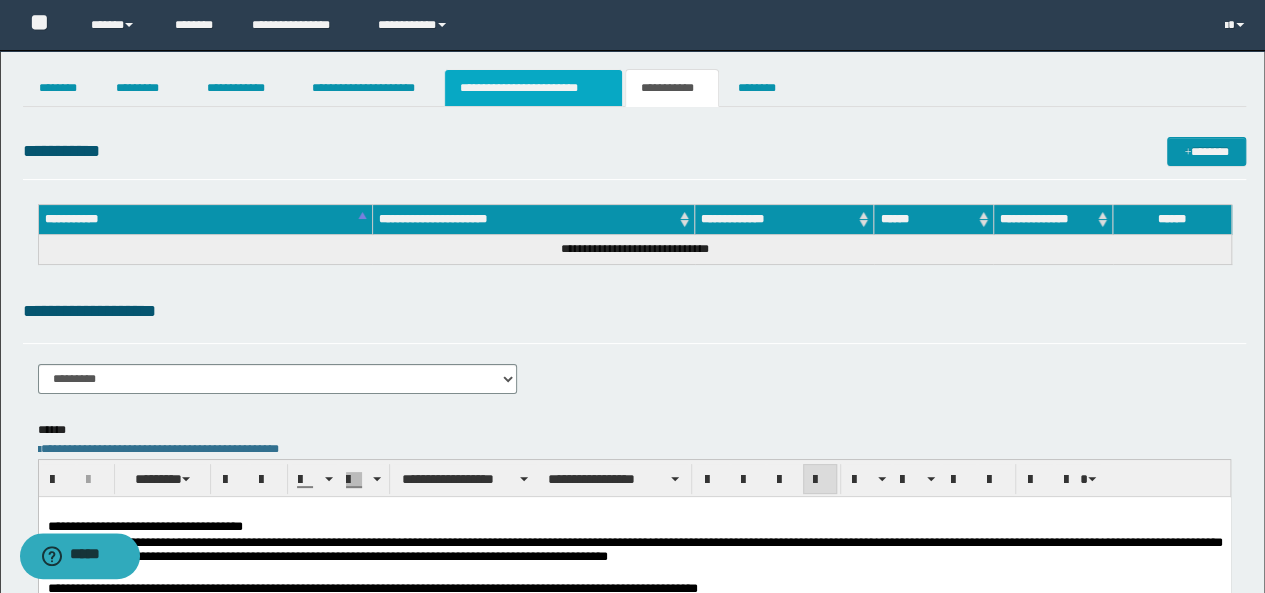 click on "**********" at bounding box center (533, 88) 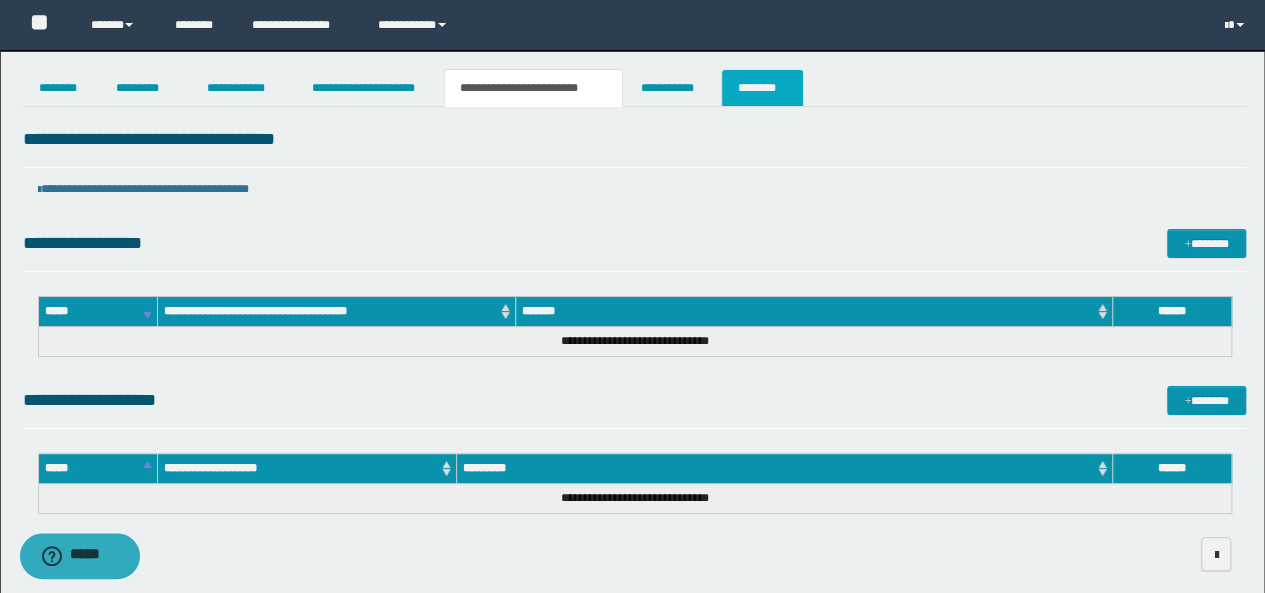 click on "********" at bounding box center (762, 88) 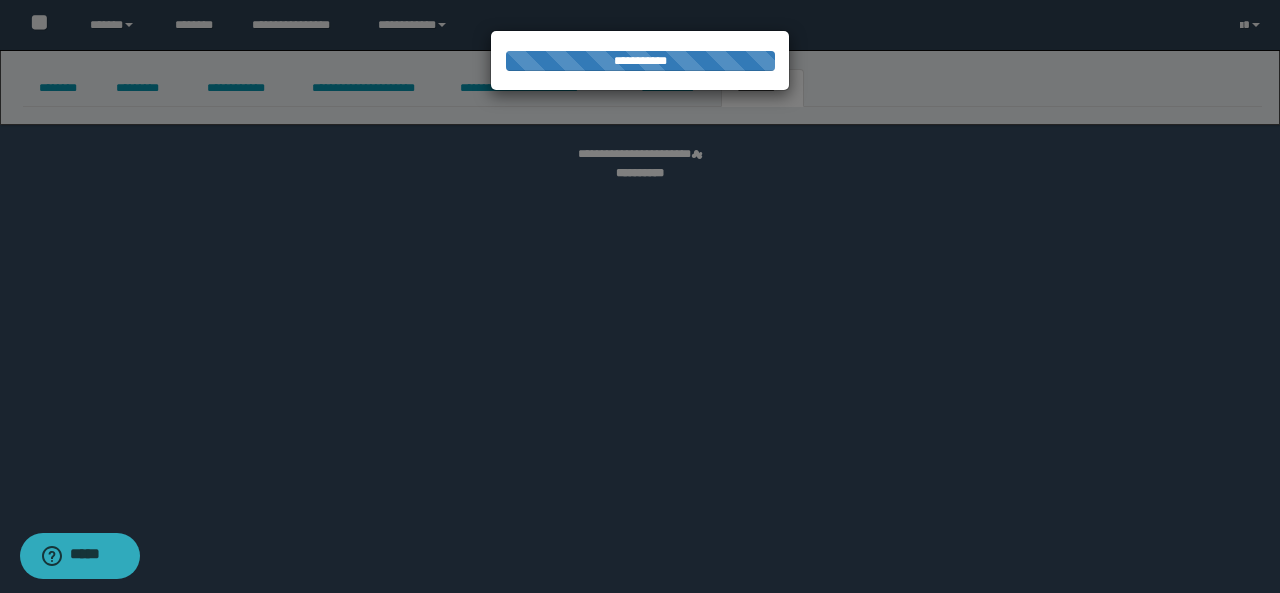 select 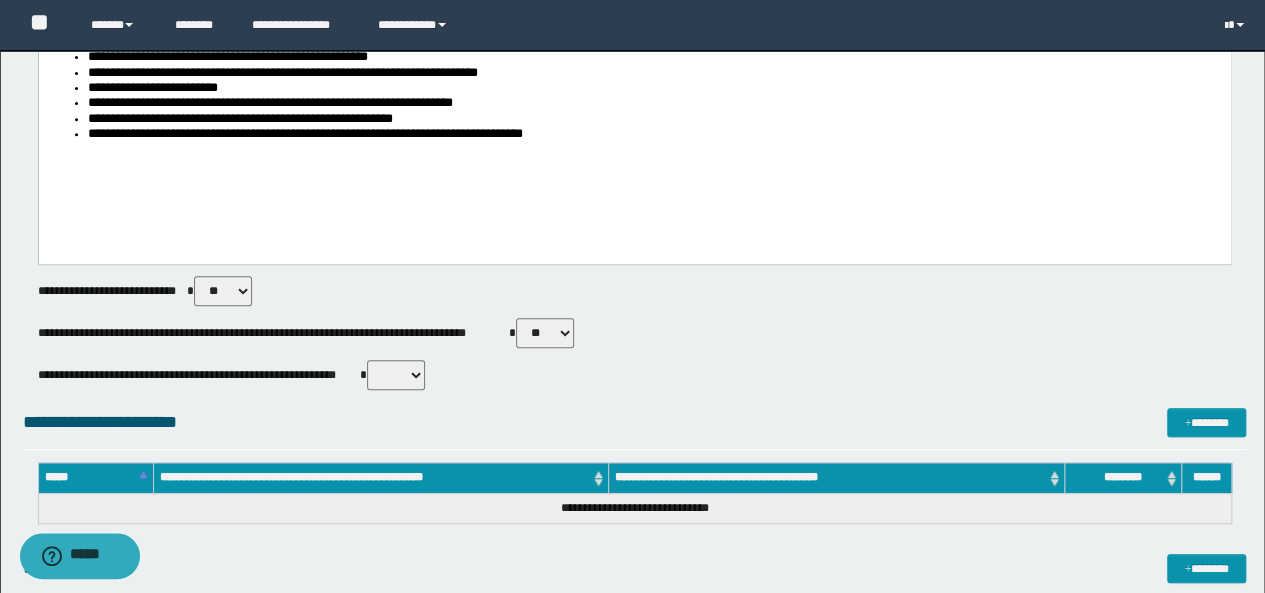 scroll, scrollTop: 500, scrollLeft: 0, axis: vertical 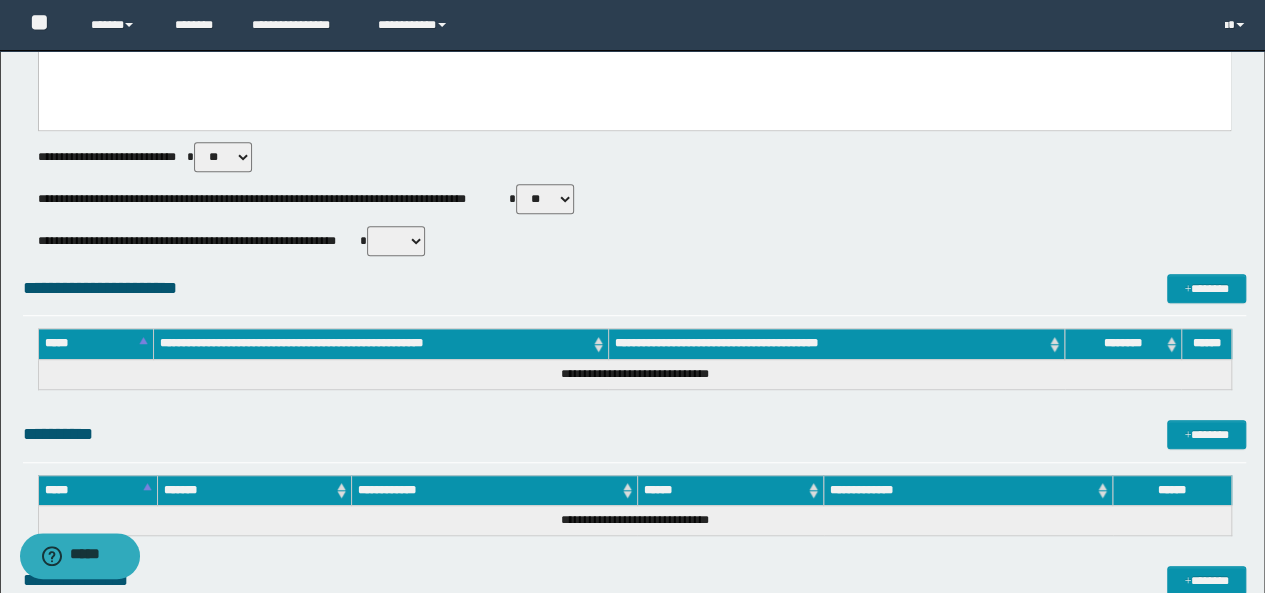 click on "**
**" at bounding box center [545, 199] 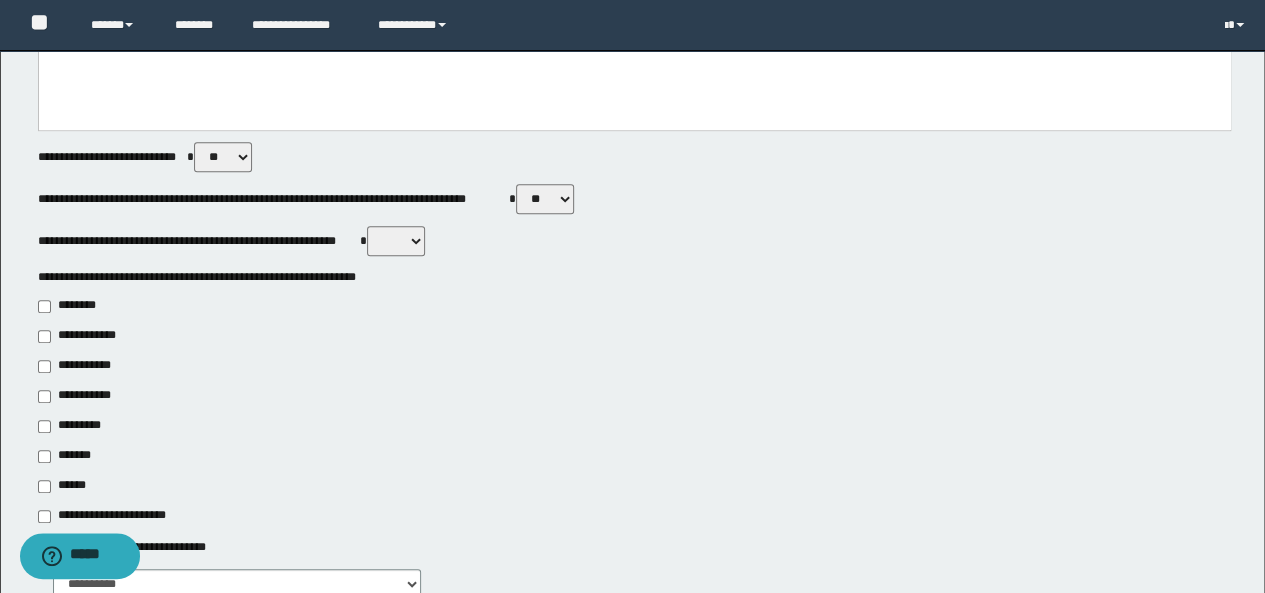 click on "**********" at bounding box center [635, 403] 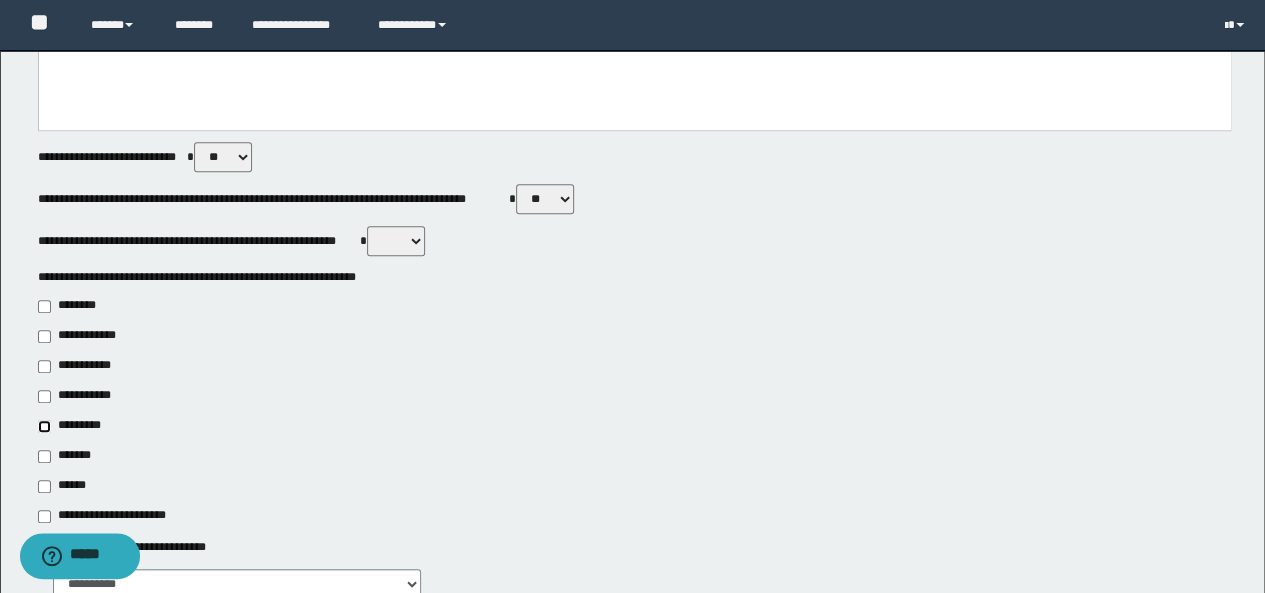 type on "**********" 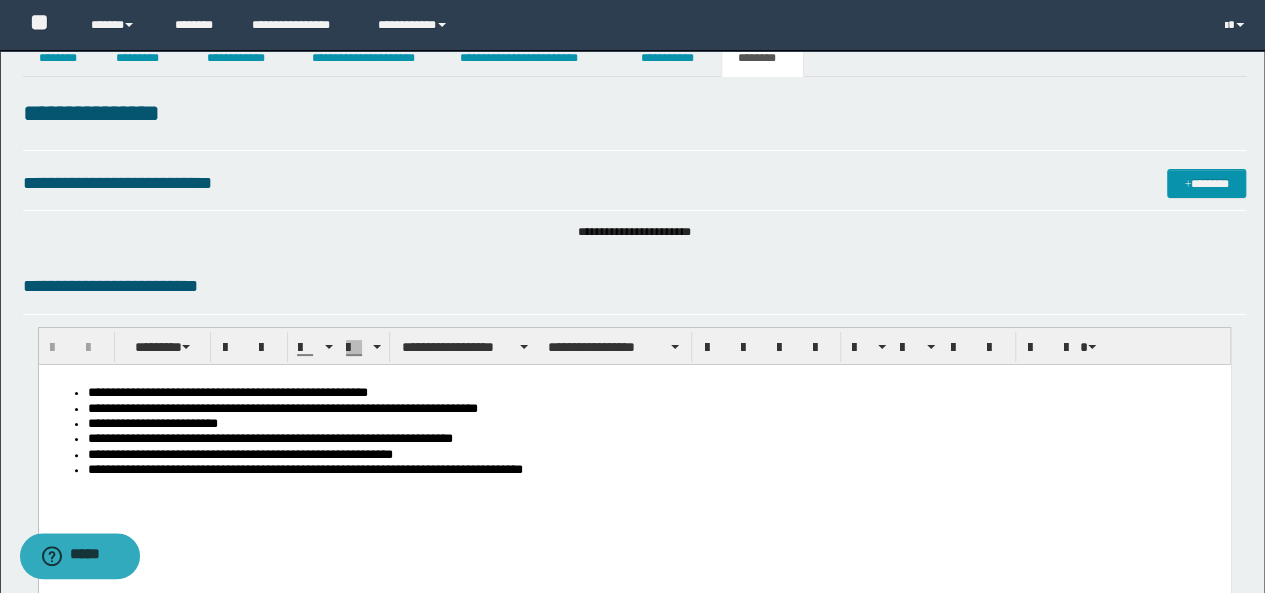 scroll, scrollTop: 0, scrollLeft: 0, axis: both 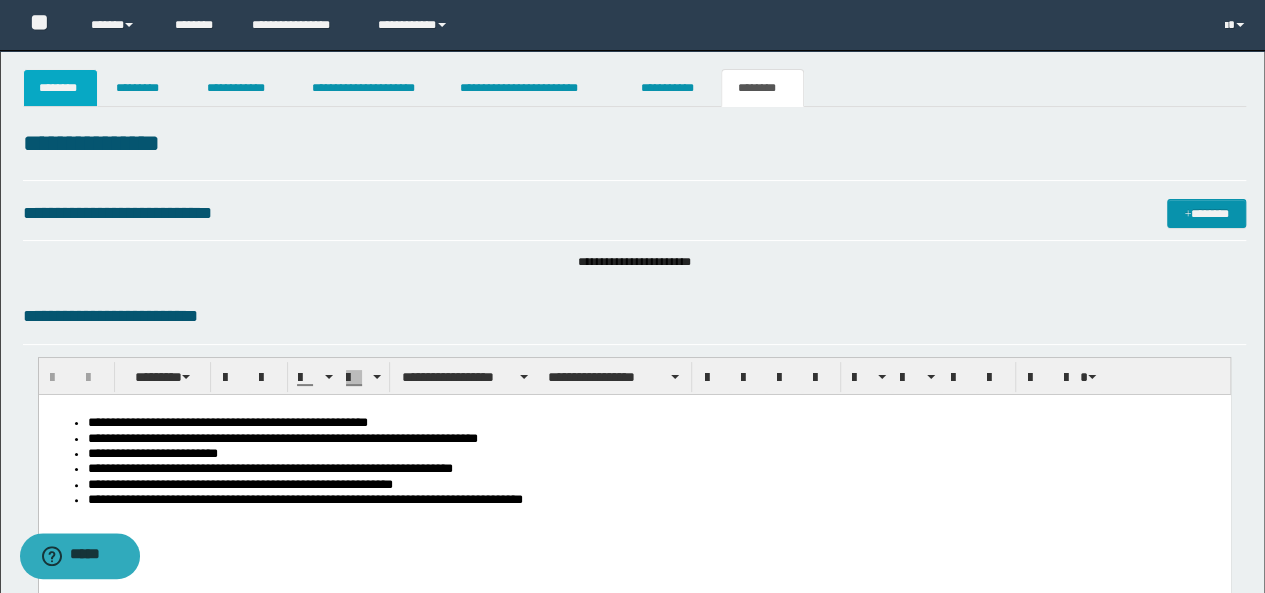 click on "********" at bounding box center (61, 88) 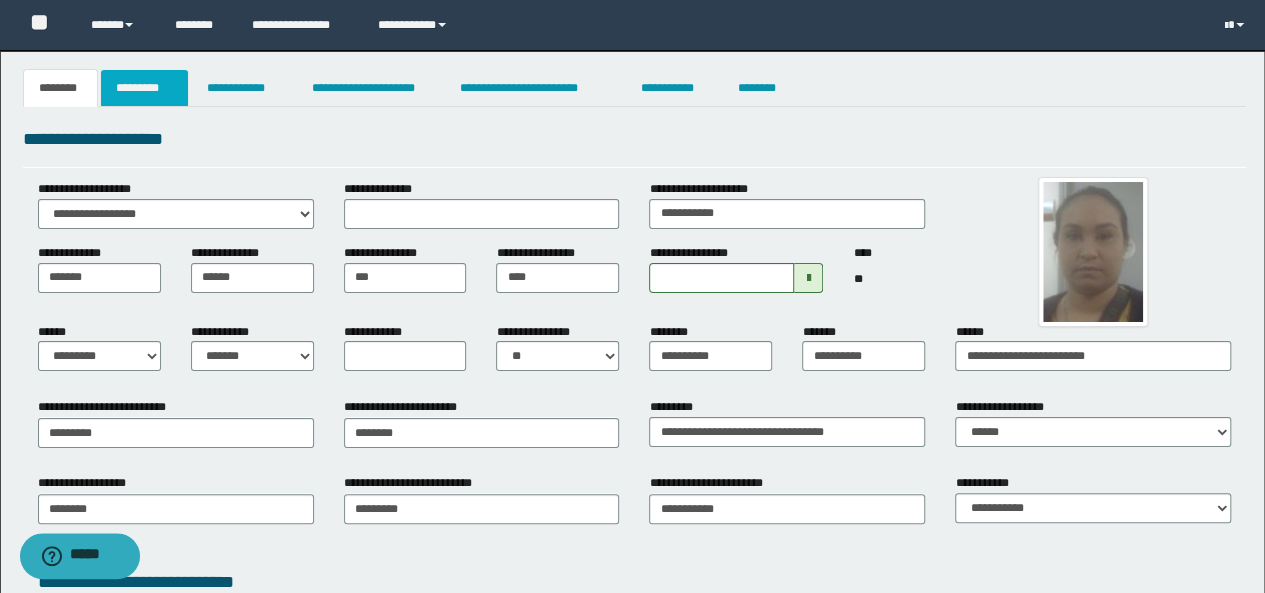 click on "*********" at bounding box center (144, 88) 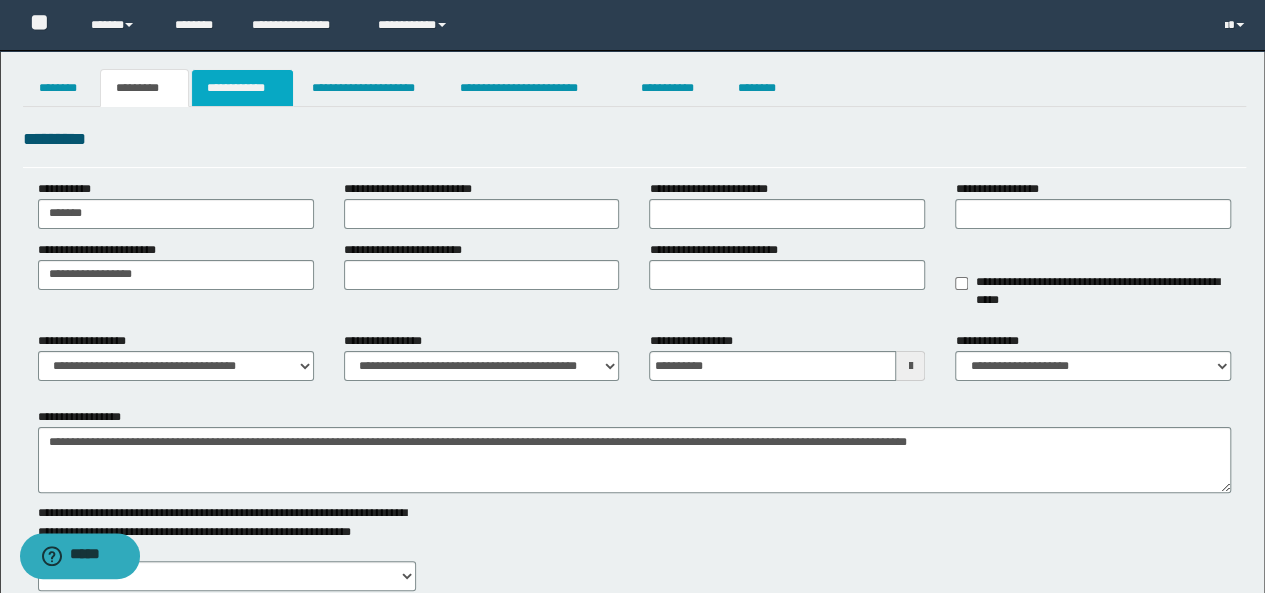 click on "**********" at bounding box center [243, 88] 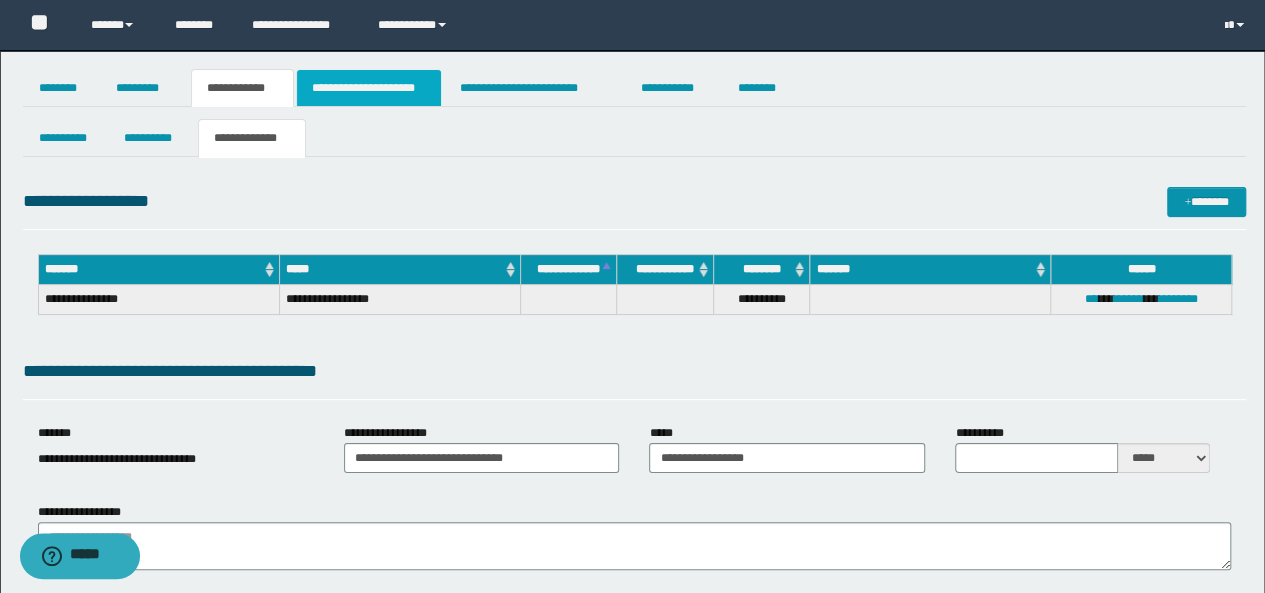 click on "**********" at bounding box center (369, 88) 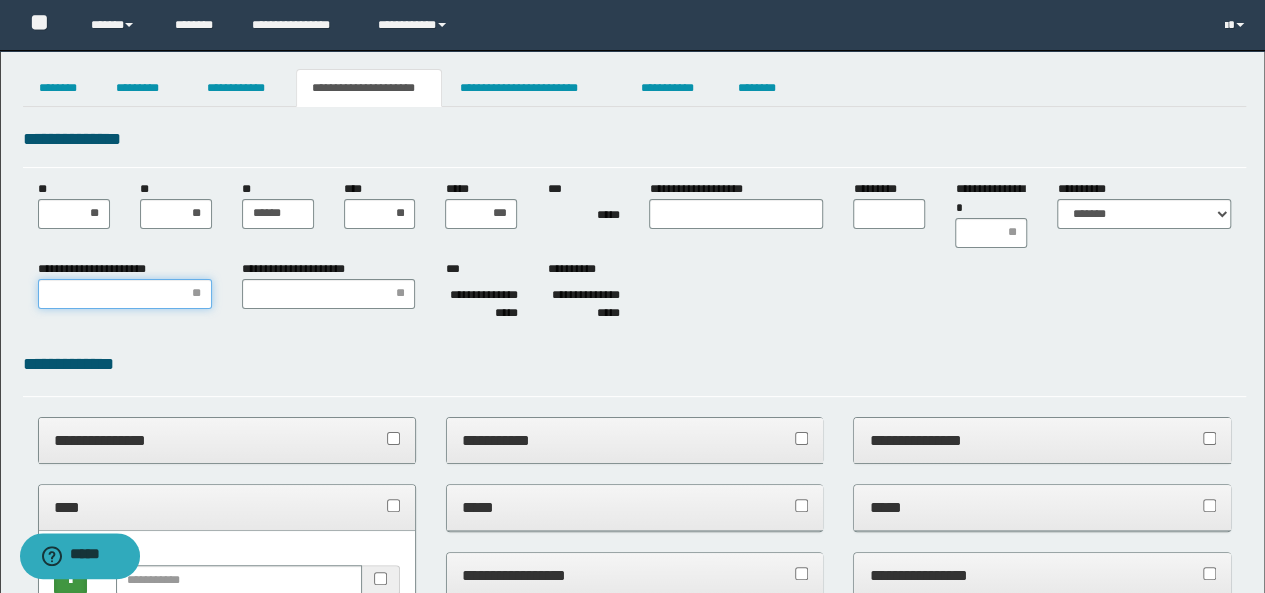 click on "**********" at bounding box center [125, 294] 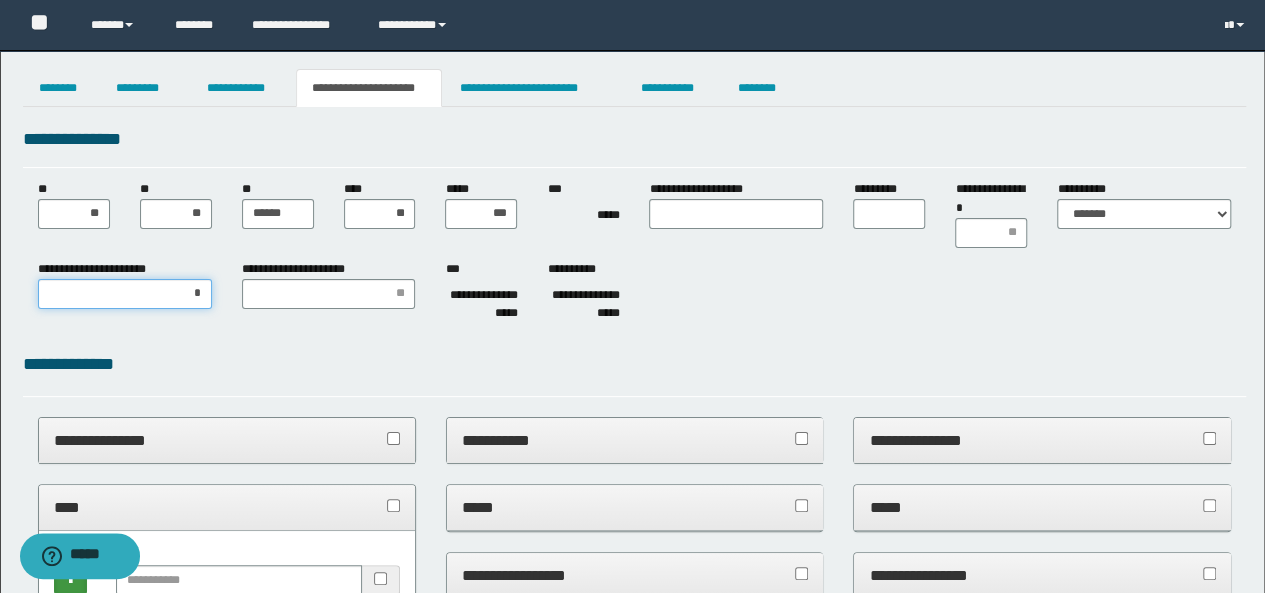 type on "**" 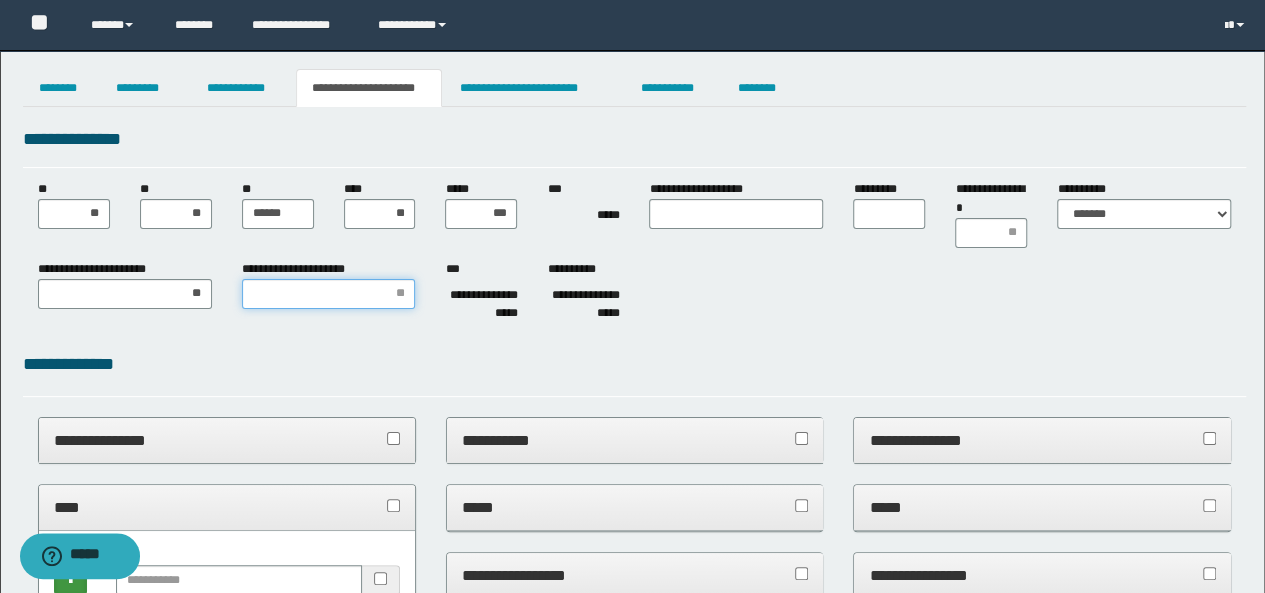 click on "**********" at bounding box center (329, 294) 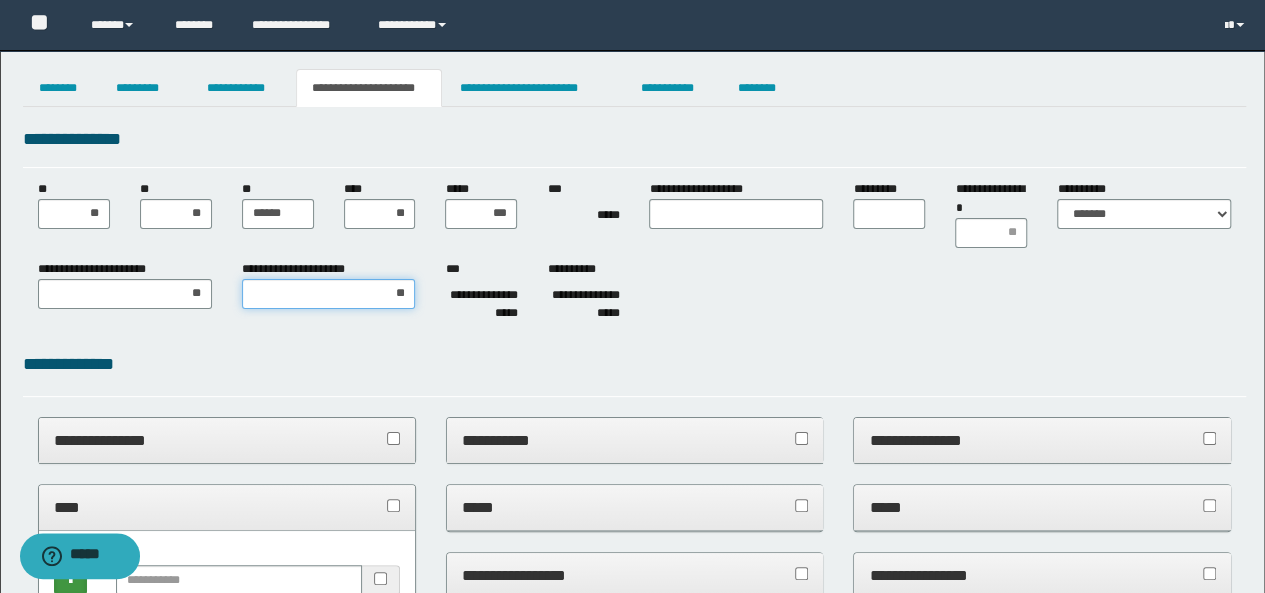 type on "***" 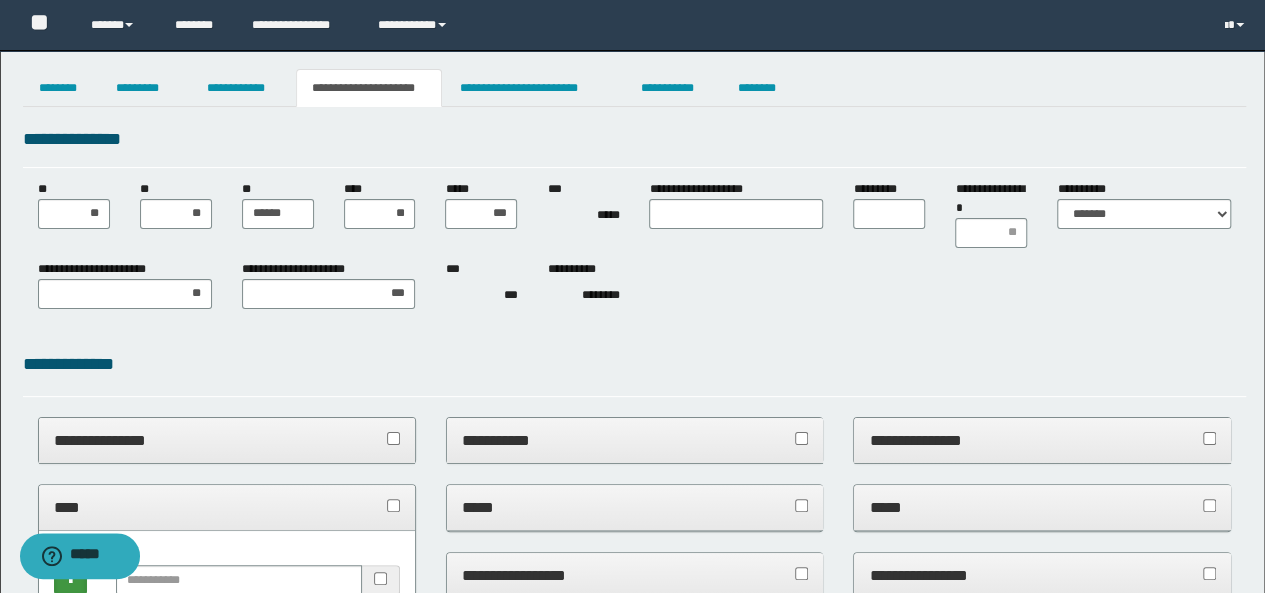 click on "**********" at bounding box center (575, 269) 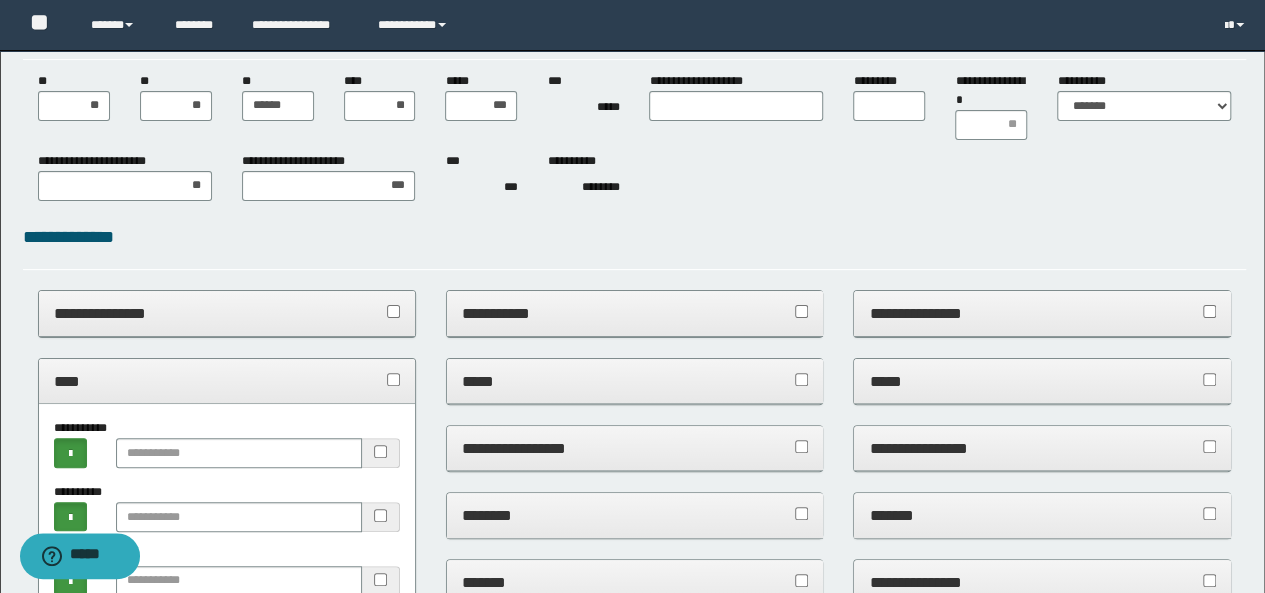 scroll, scrollTop: 0, scrollLeft: 0, axis: both 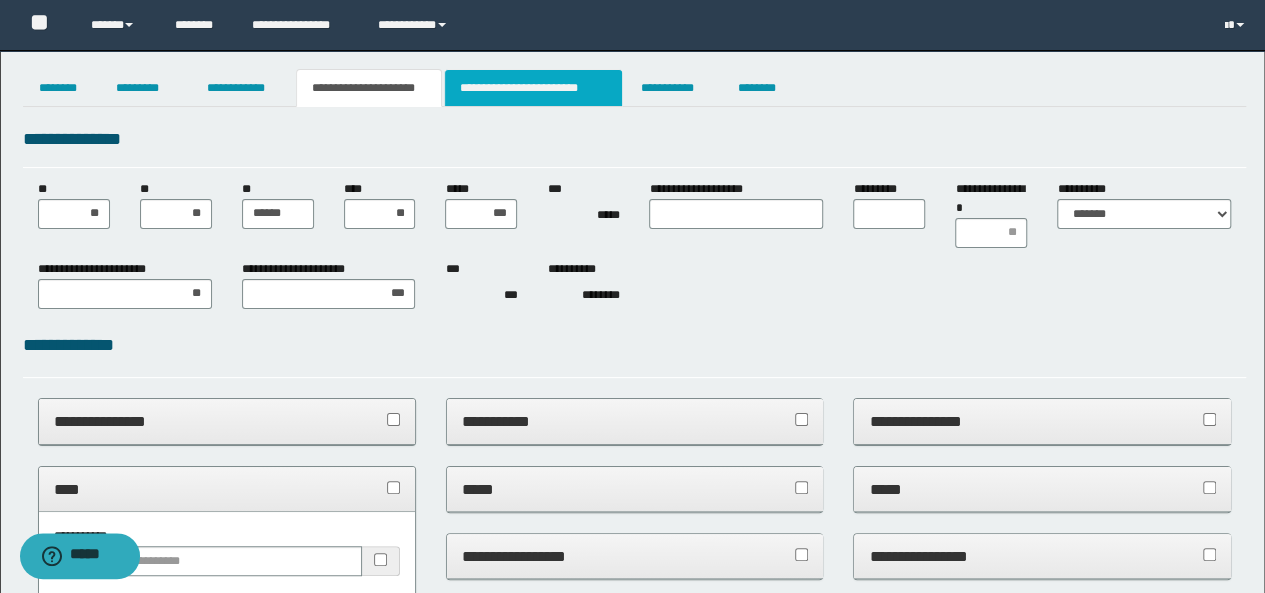click on "**********" at bounding box center [533, 88] 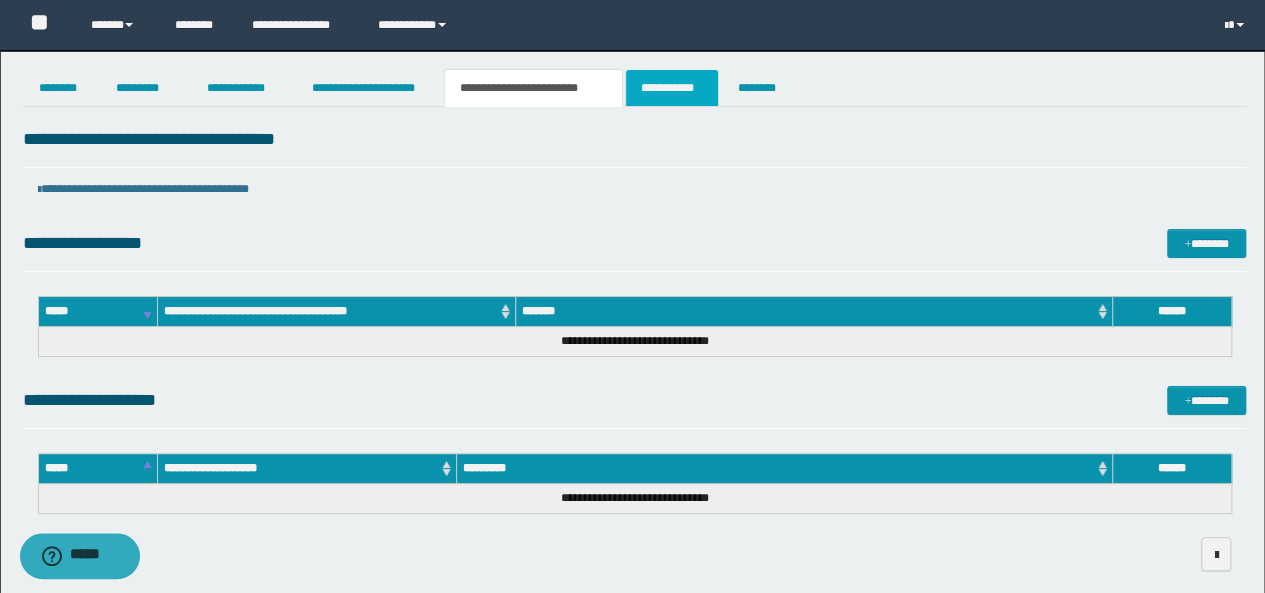 click on "**********" at bounding box center [672, 88] 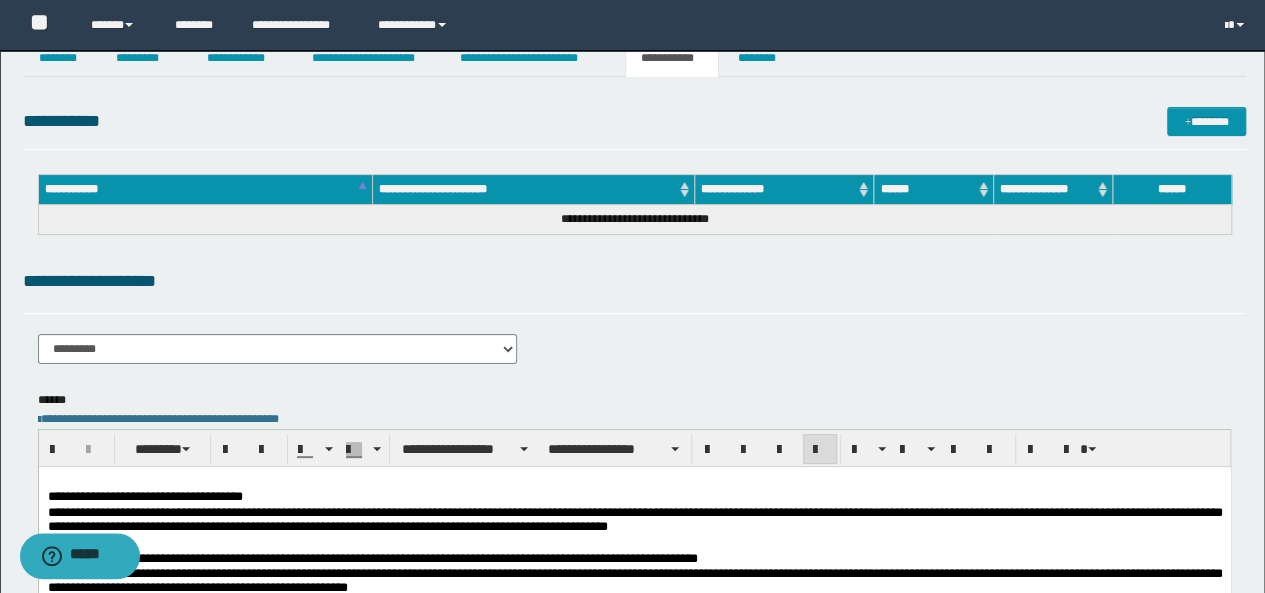 scroll, scrollTop: 0, scrollLeft: 0, axis: both 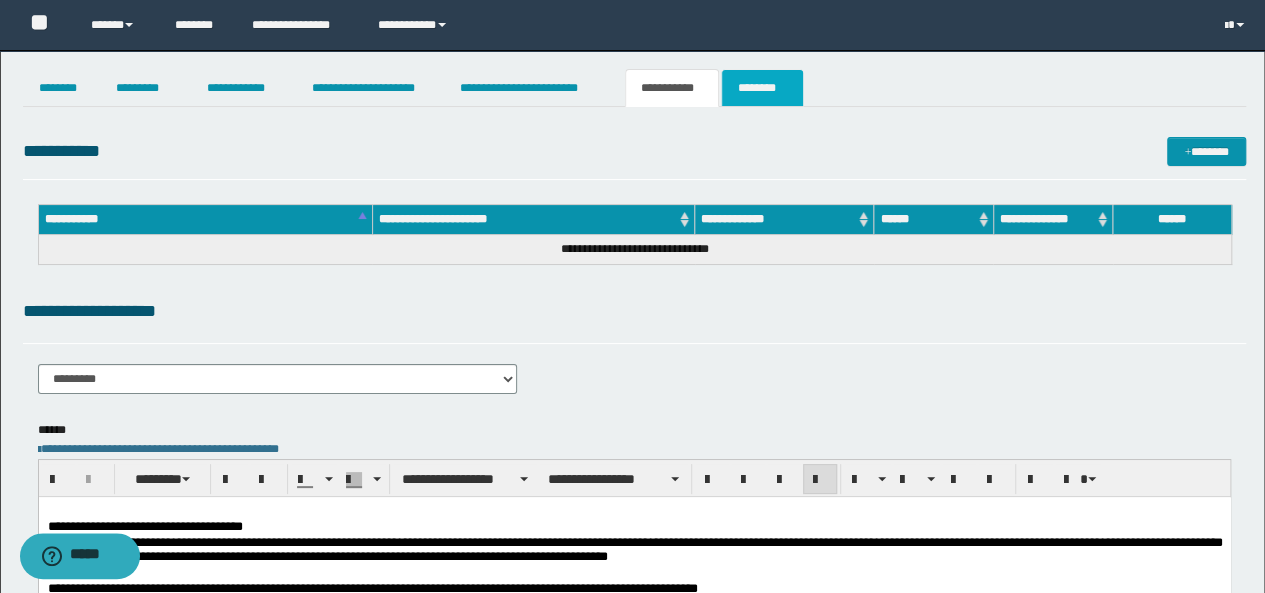 click on "********" at bounding box center [762, 88] 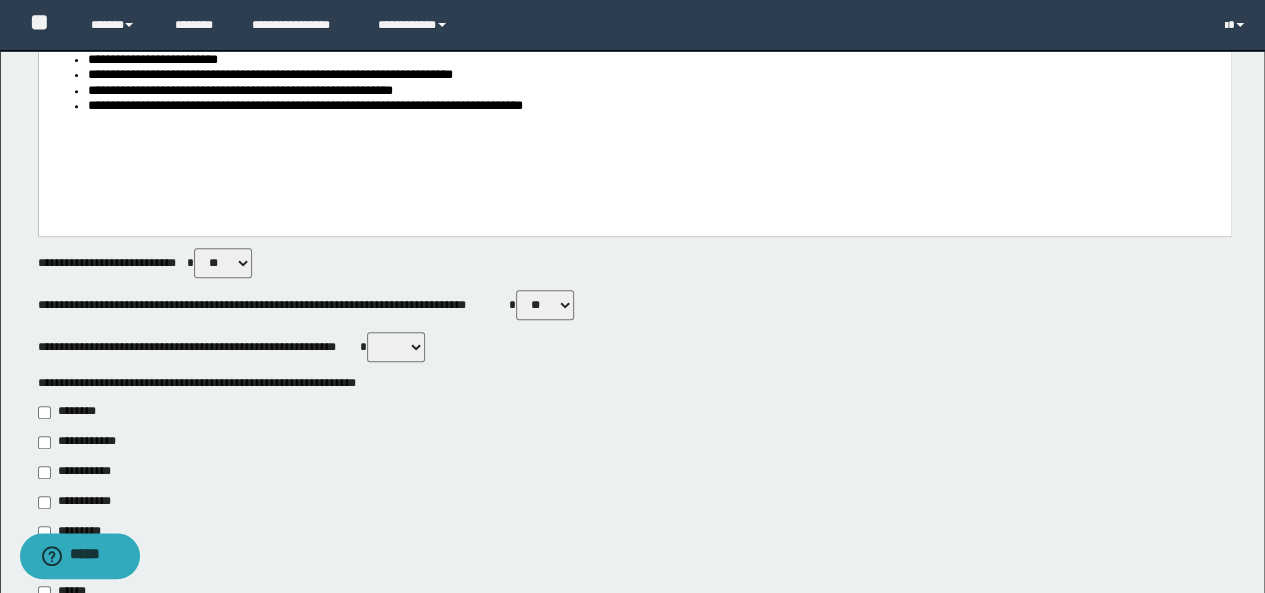 scroll, scrollTop: 0, scrollLeft: 0, axis: both 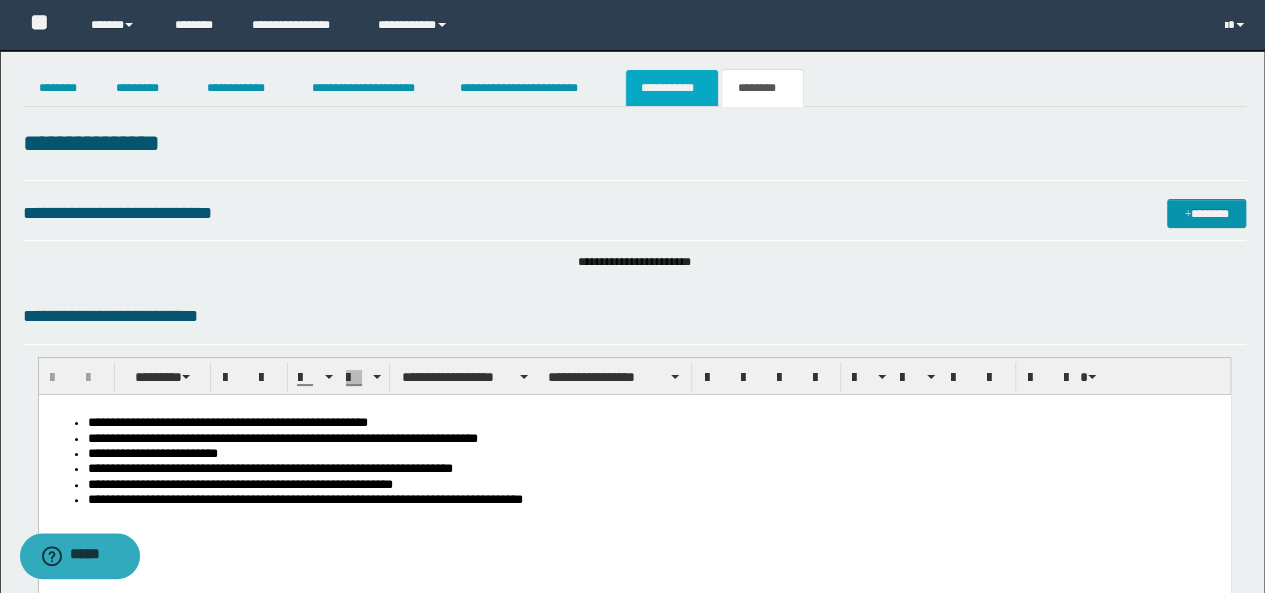 click on "**********" at bounding box center [672, 88] 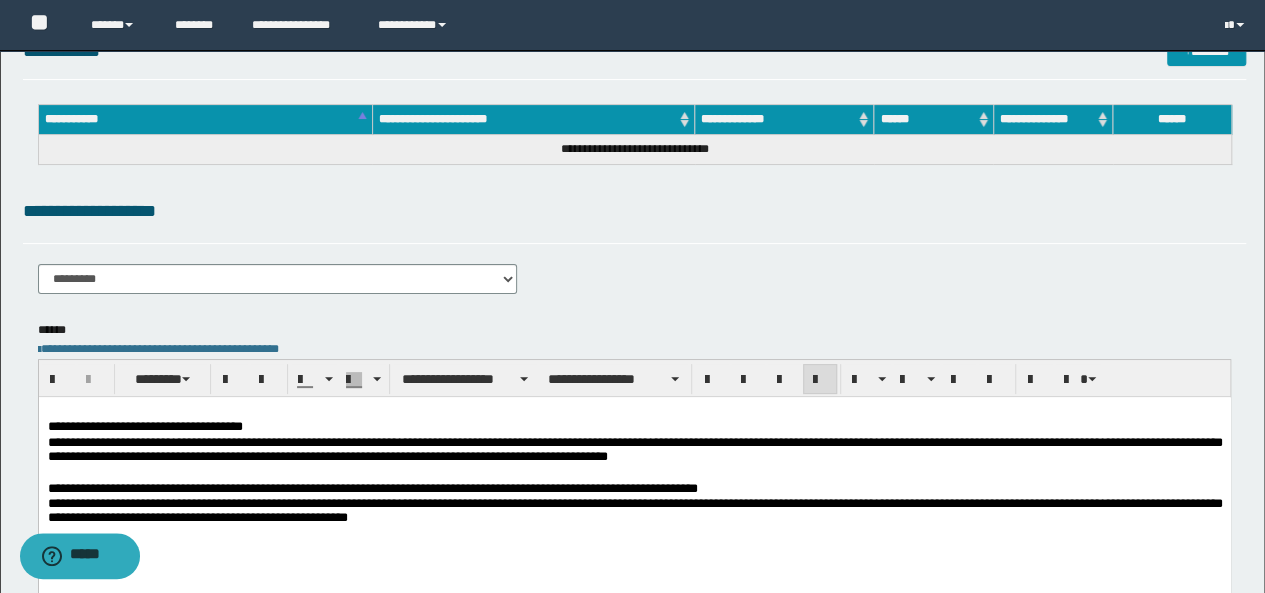 scroll, scrollTop: 0, scrollLeft: 0, axis: both 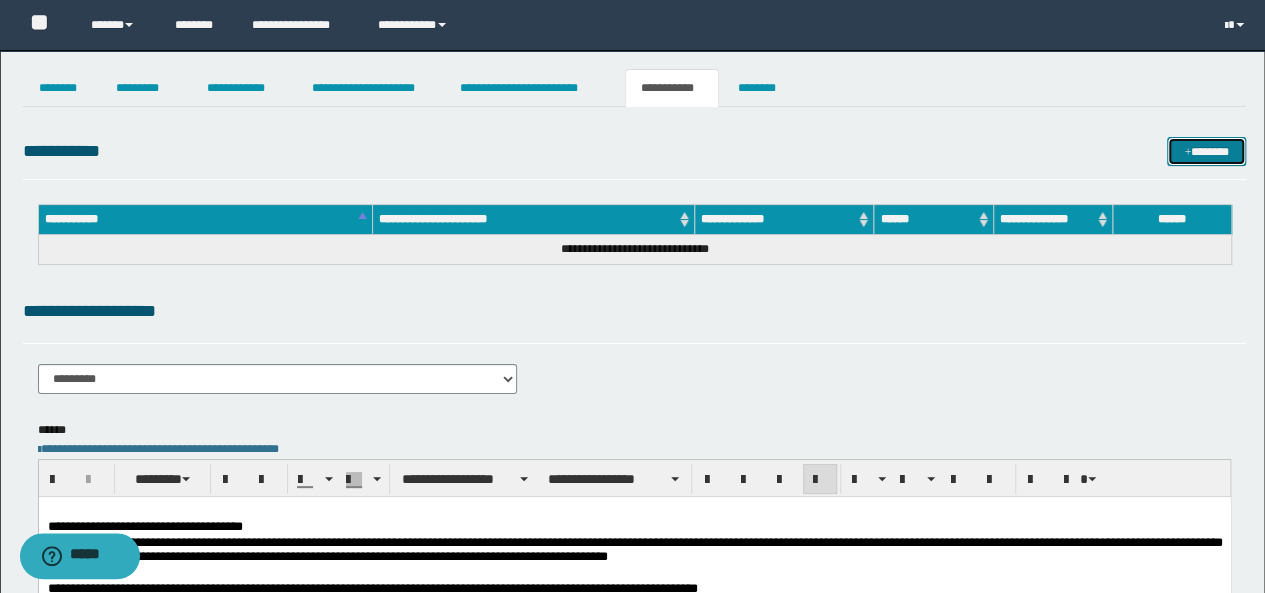 click on "*******" at bounding box center (1206, 151) 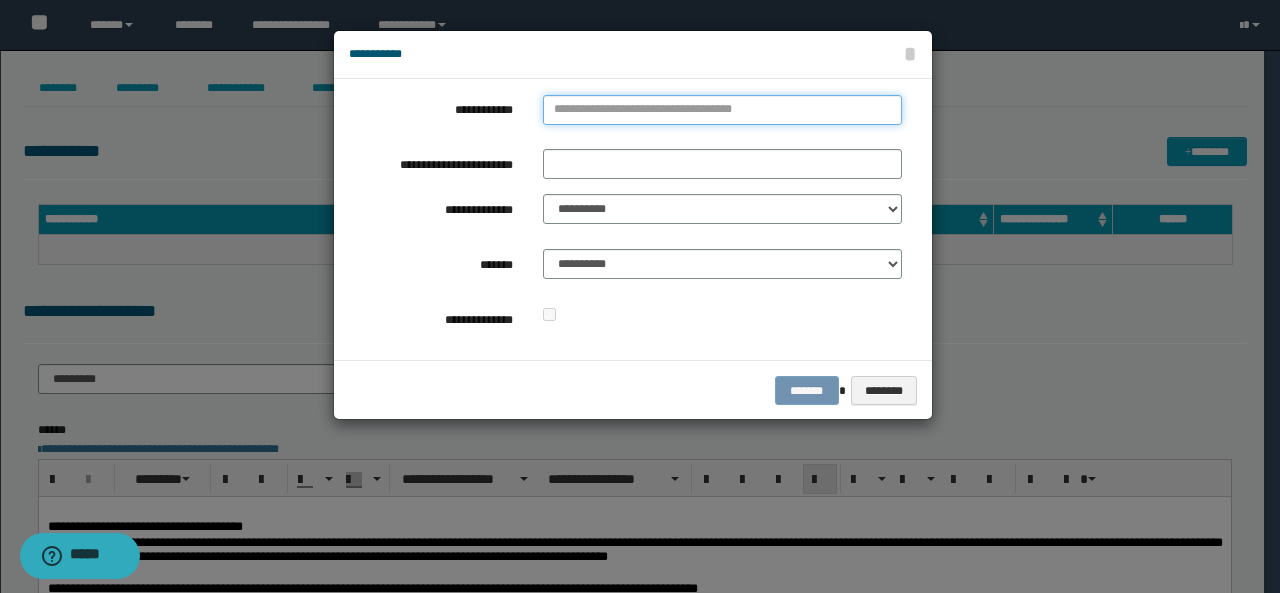 click on "**********" at bounding box center (722, 110) 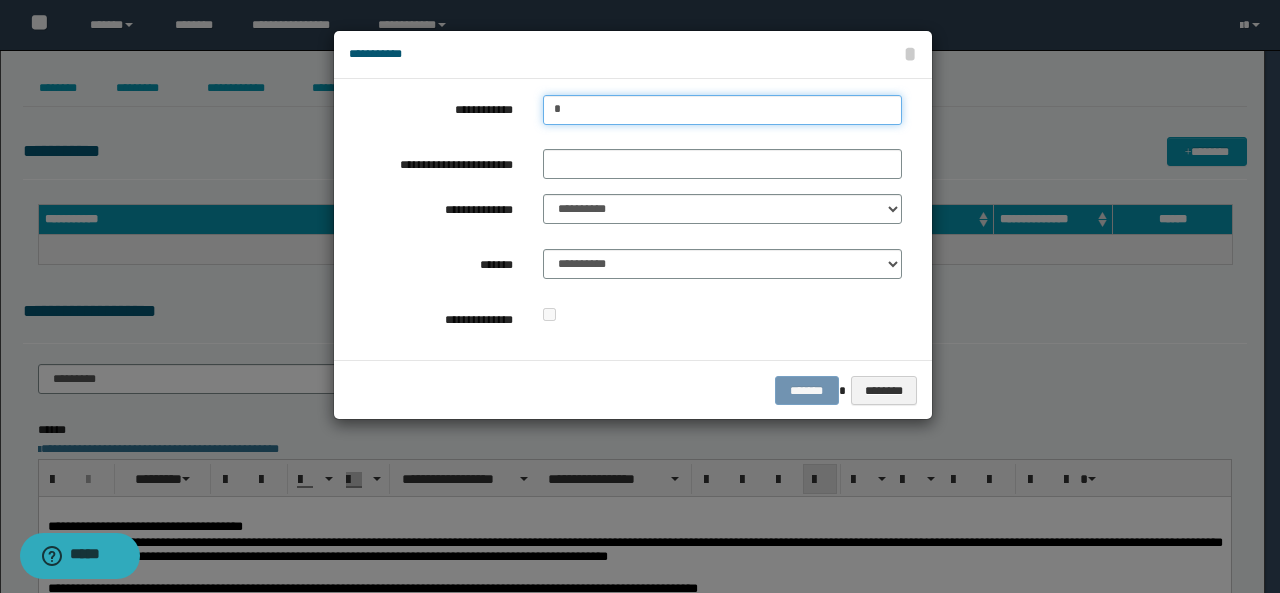type on "**" 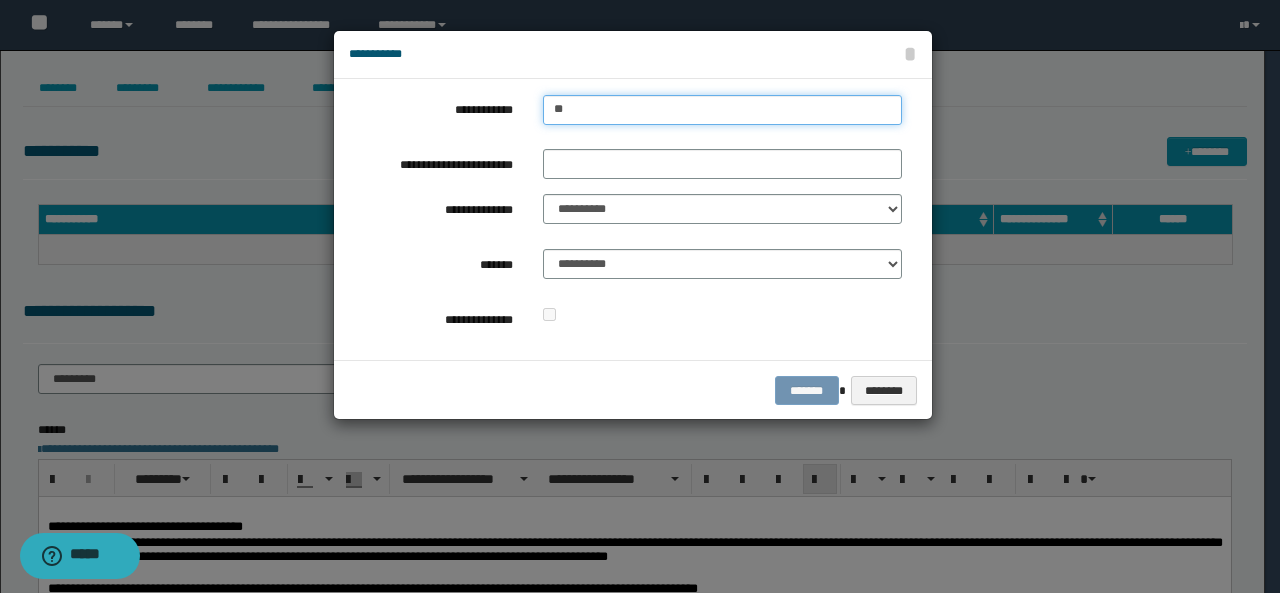 type 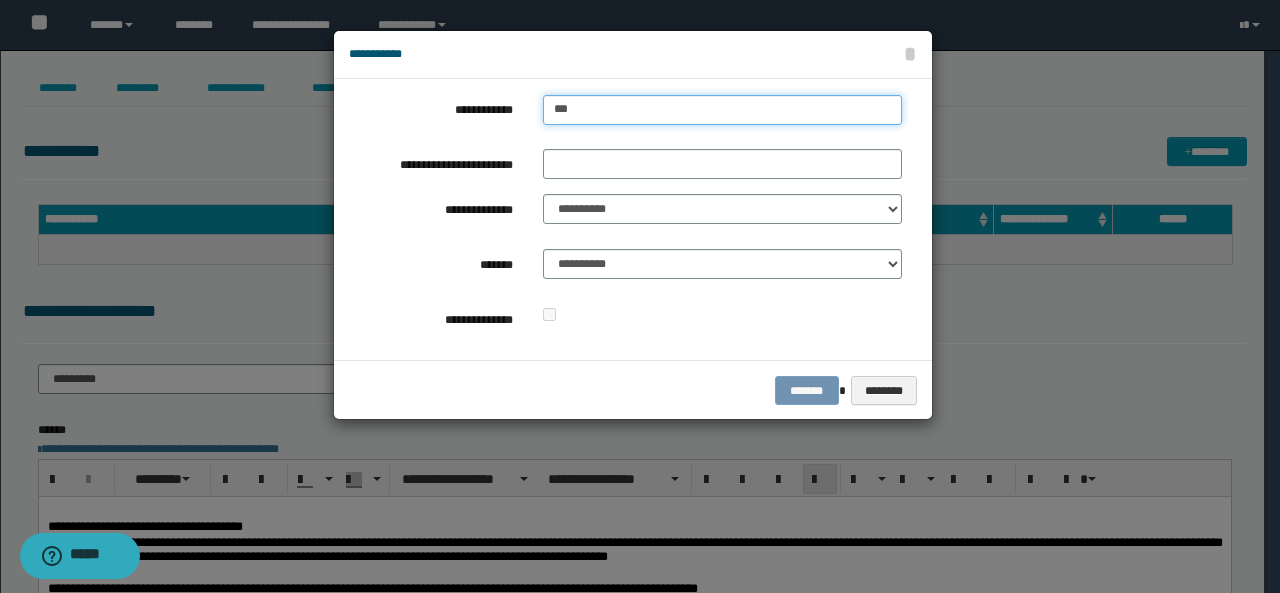 type on "****" 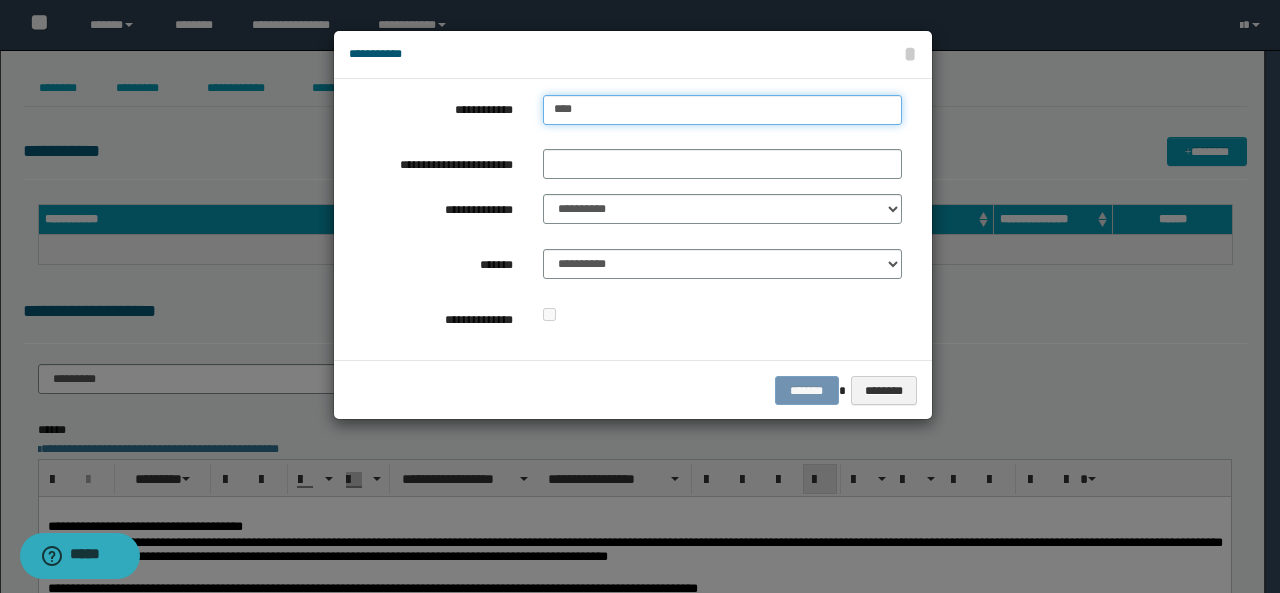 type on "****" 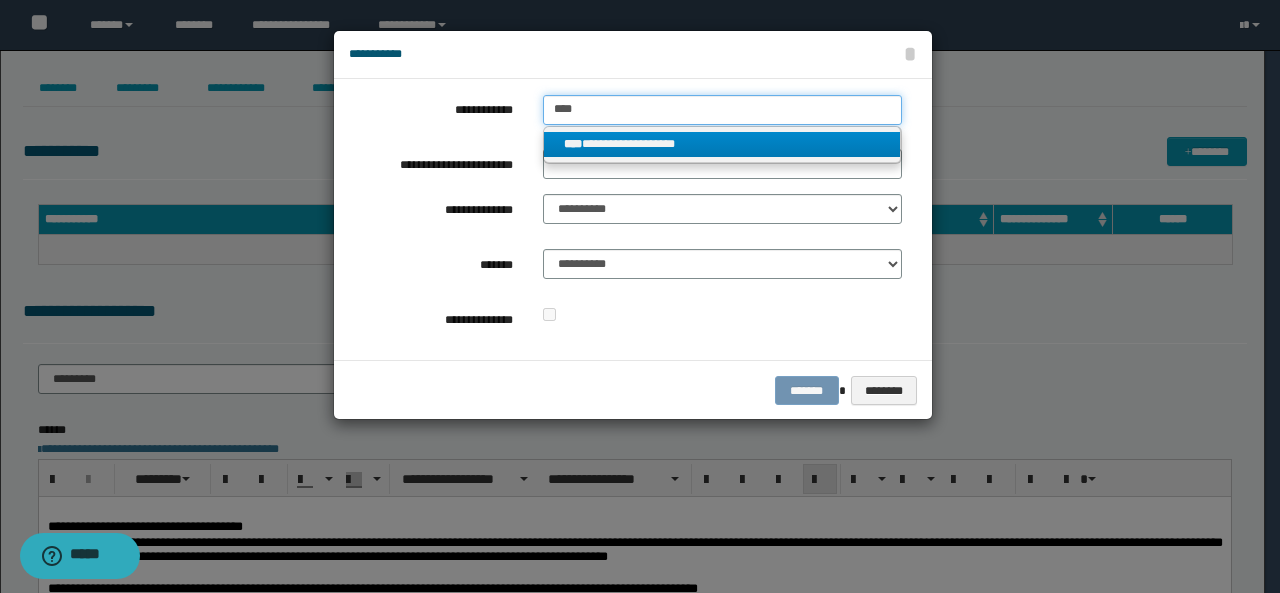 type on "****" 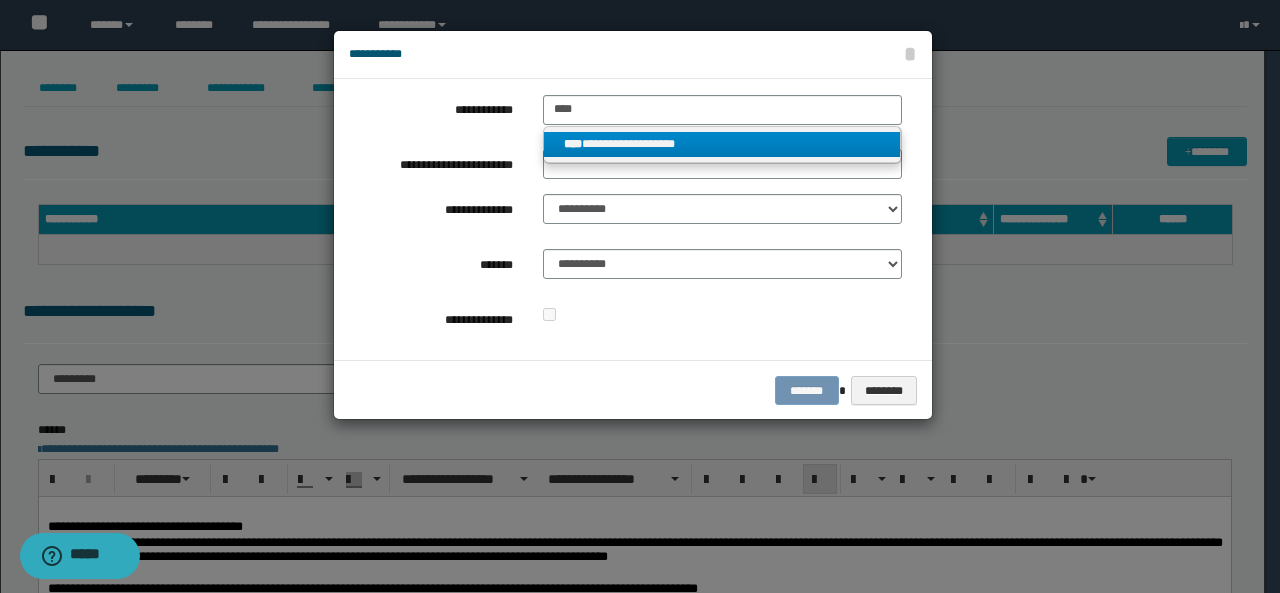 click on "**********" at bounding box center [722, 144] 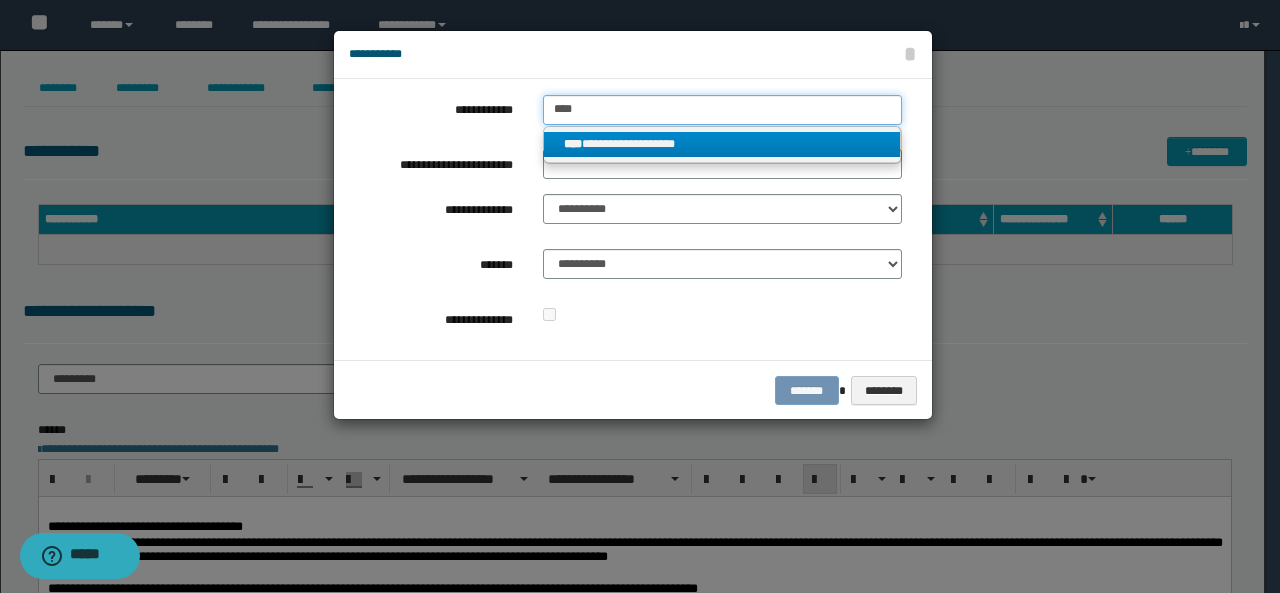 type 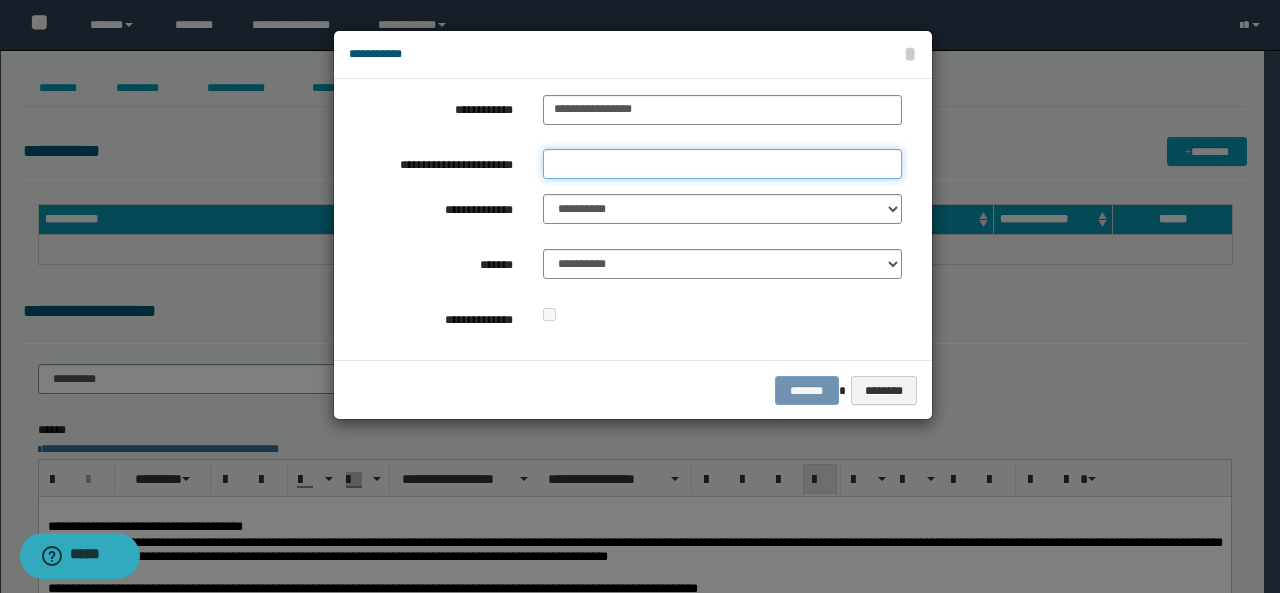 click on "**********" at bounding box center (722, 164) 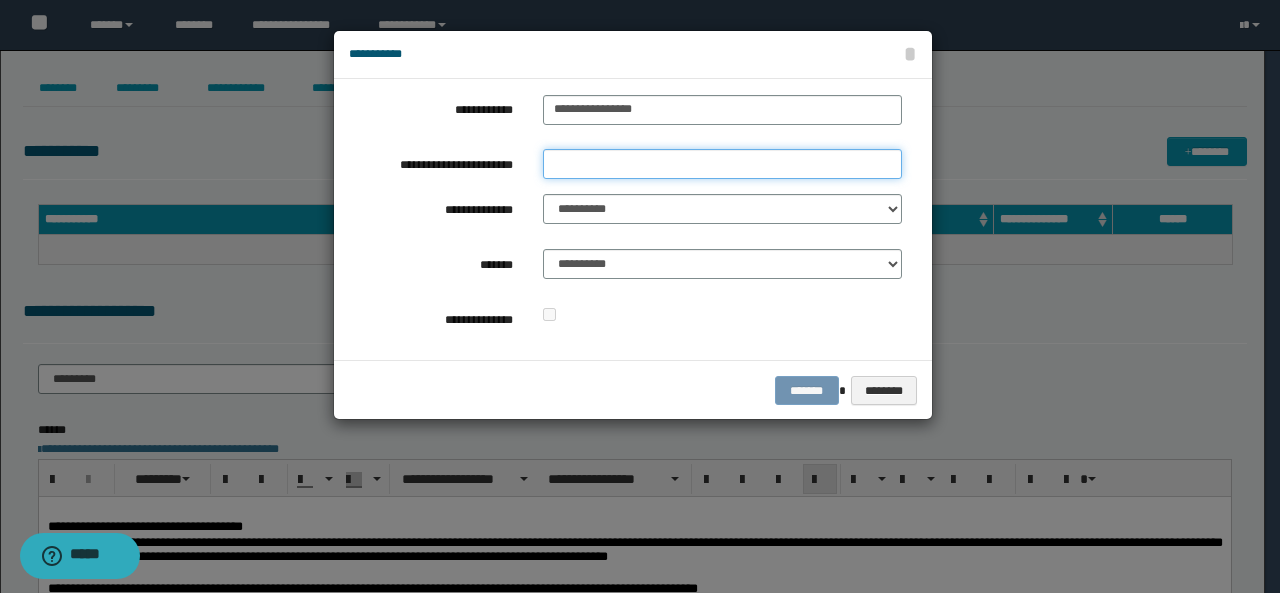type on "*******" 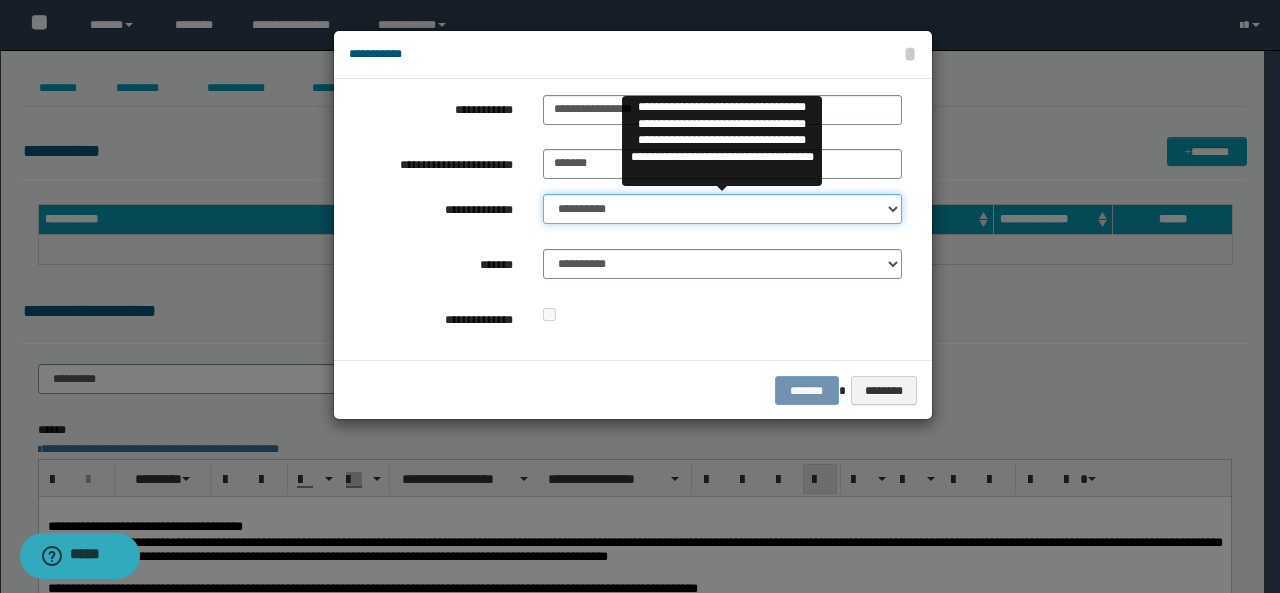 click on "**********" at bounding box center (722, 209) 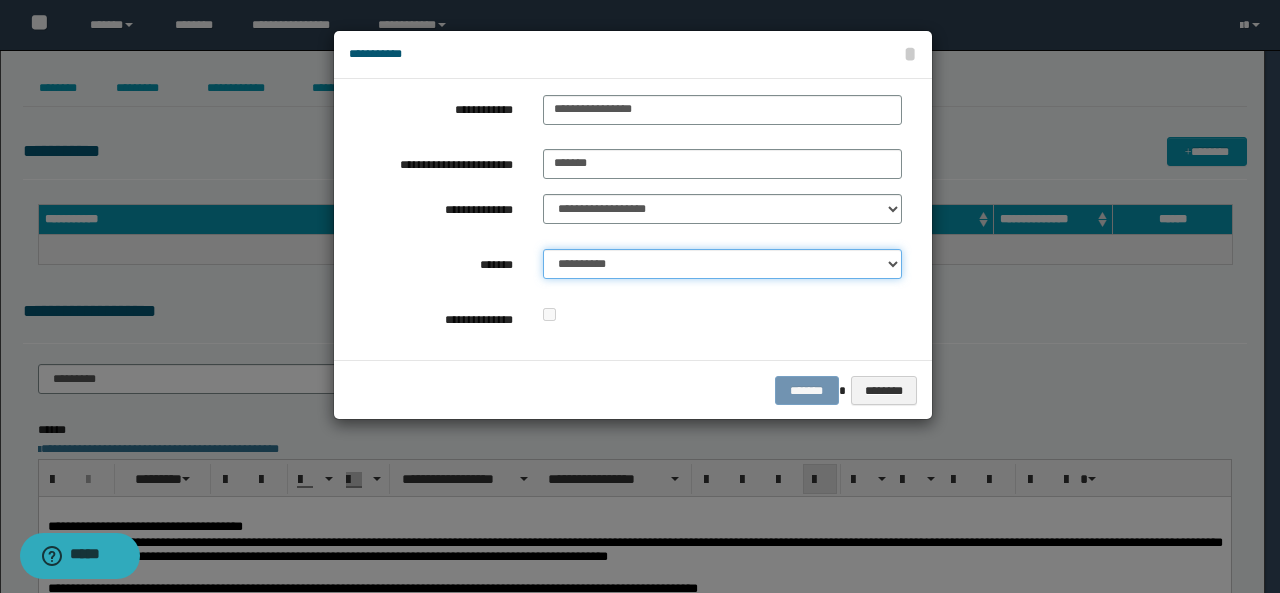 click on "**********" at bounding box center (722, 264) 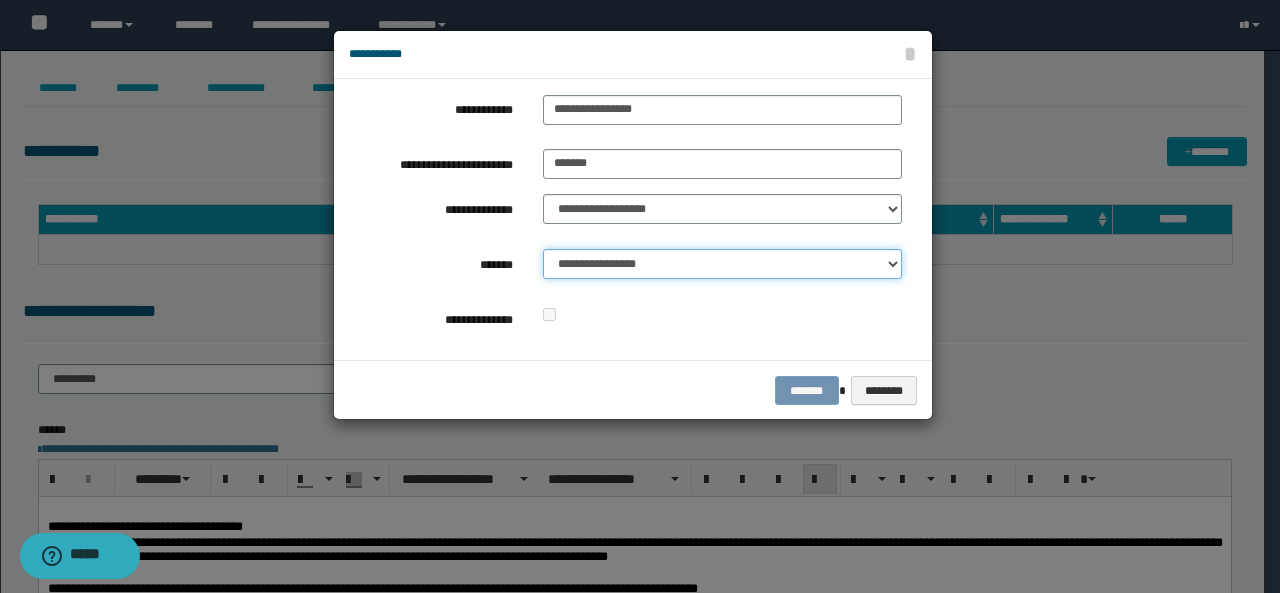 click on "**********" at bounding box center (722, 264) 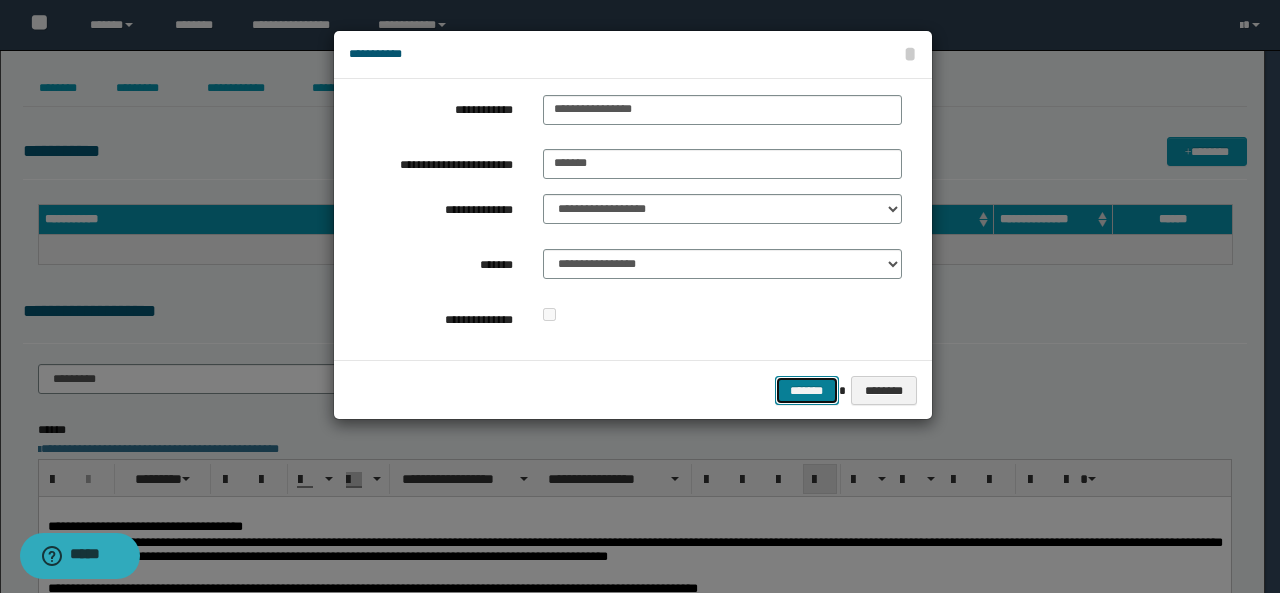 click on "*******" at bounding box center [807, 390] 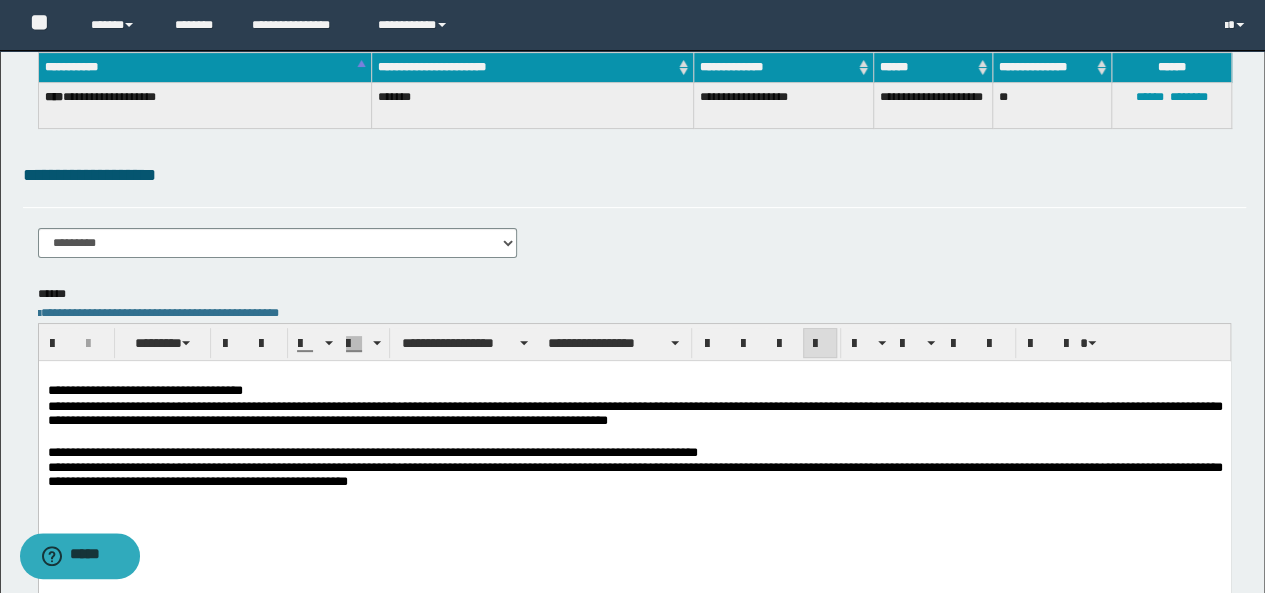 scroll, scrollTop: 0, scrollLeft: 0, axis: both 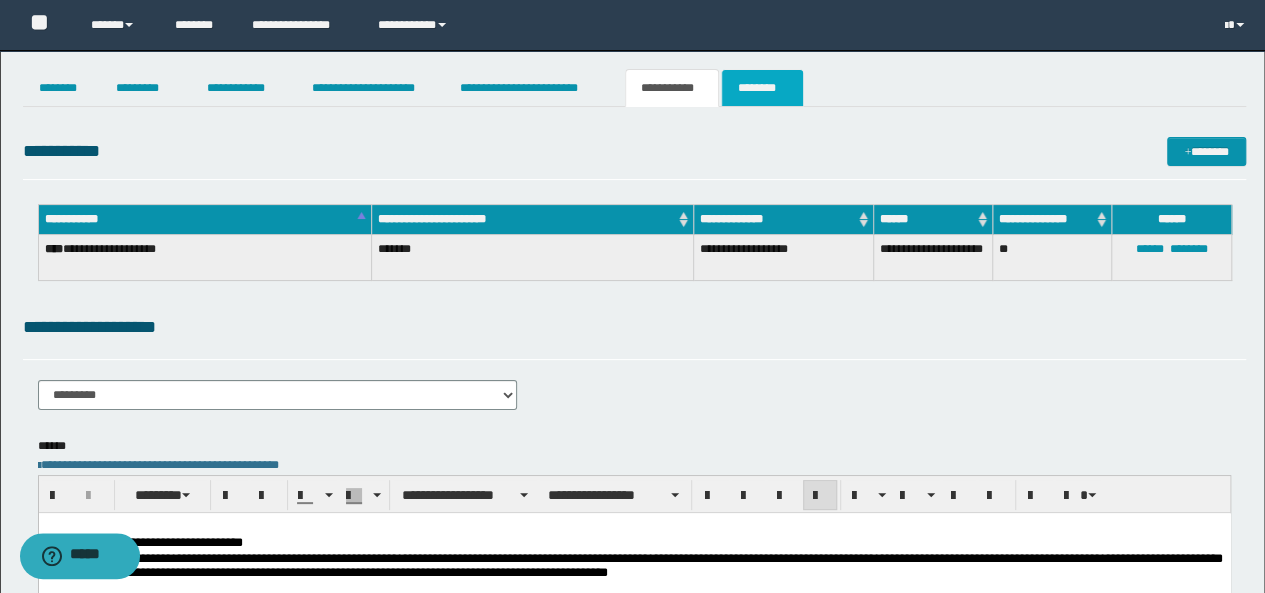 click on "********" at bounding box center [762, 88] 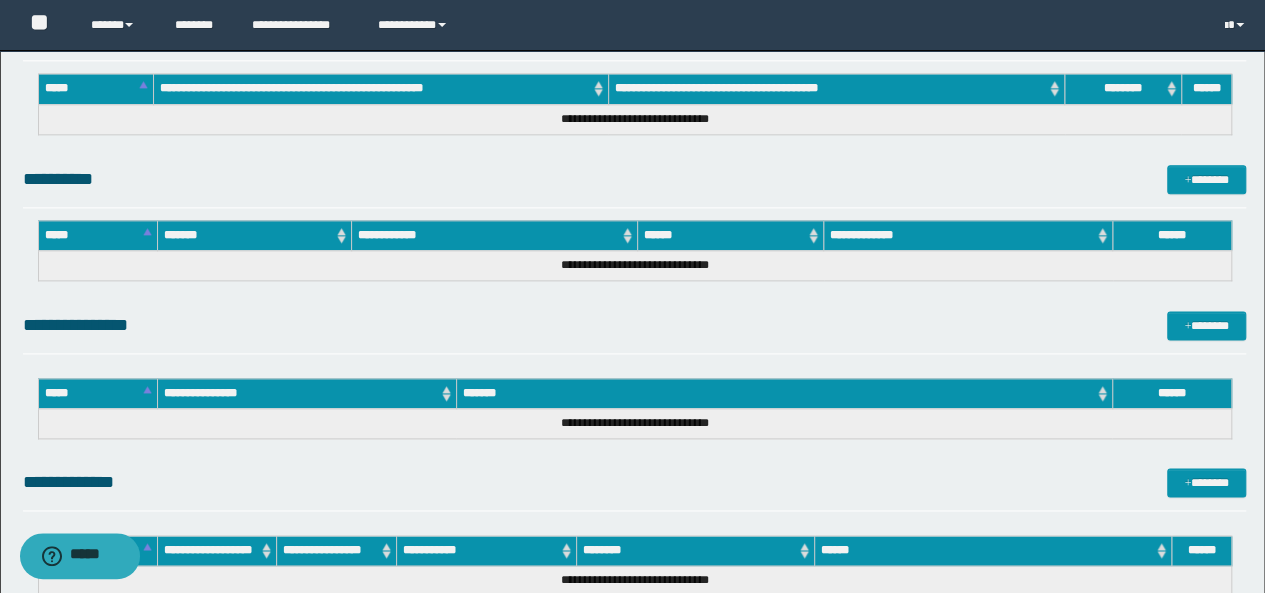 scroll, scrollTop: 1444, scrollLeft: 0, axis: vertical 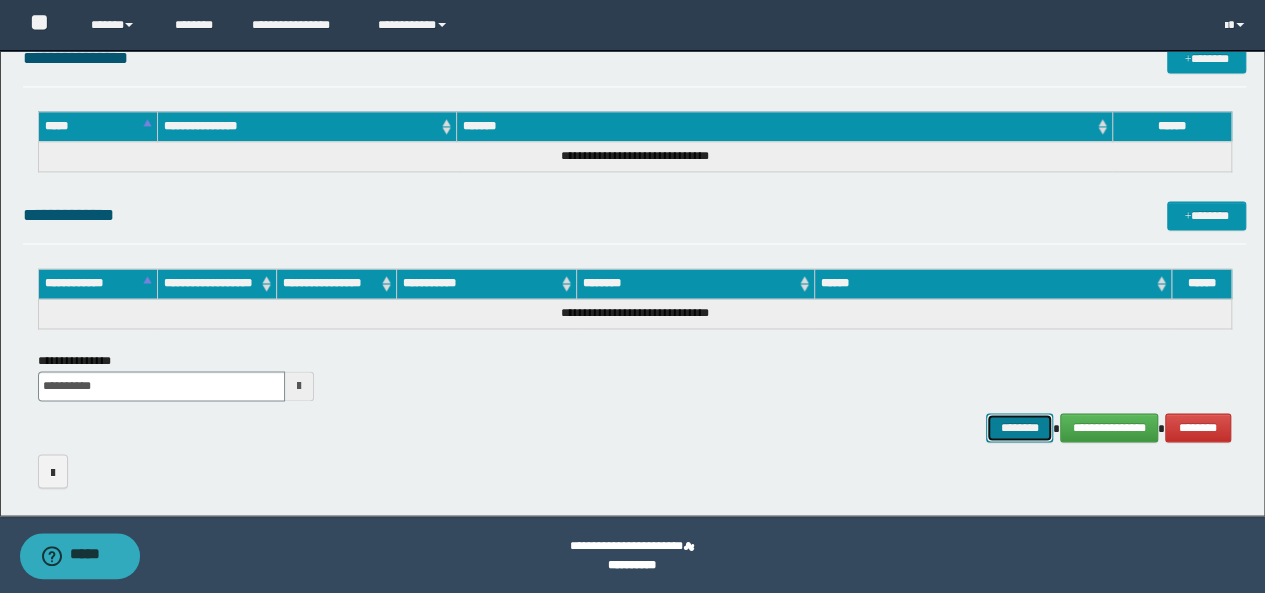 click on "********" at bounding box center [1019, 427] 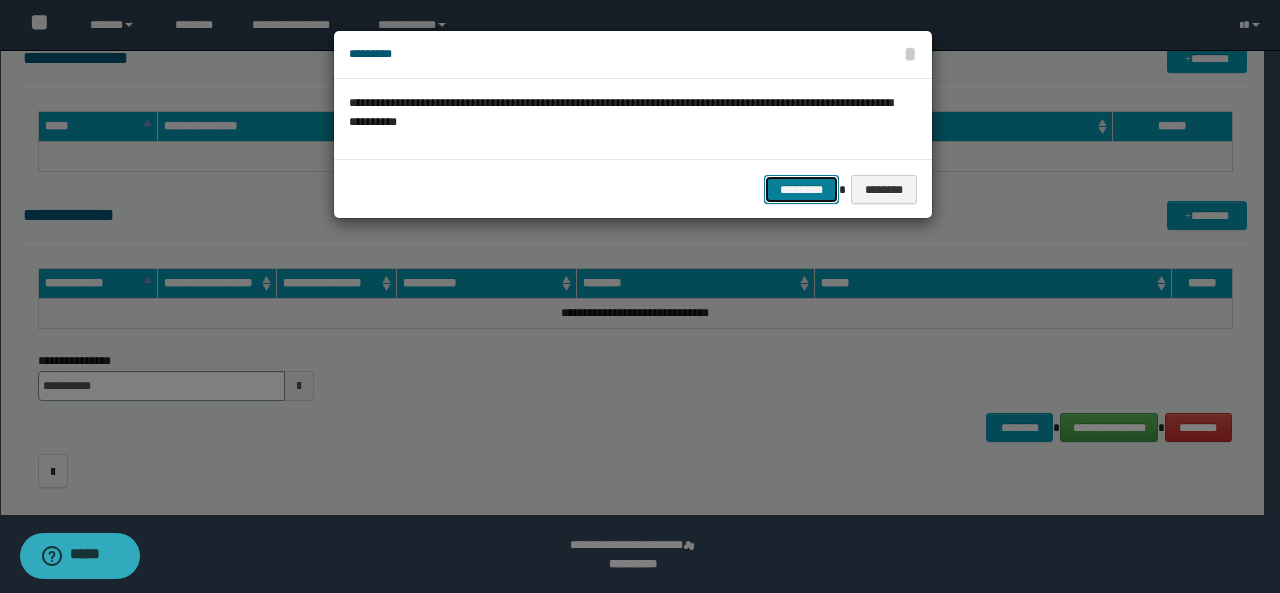 click on "*********" at bounding box center (801, 189) 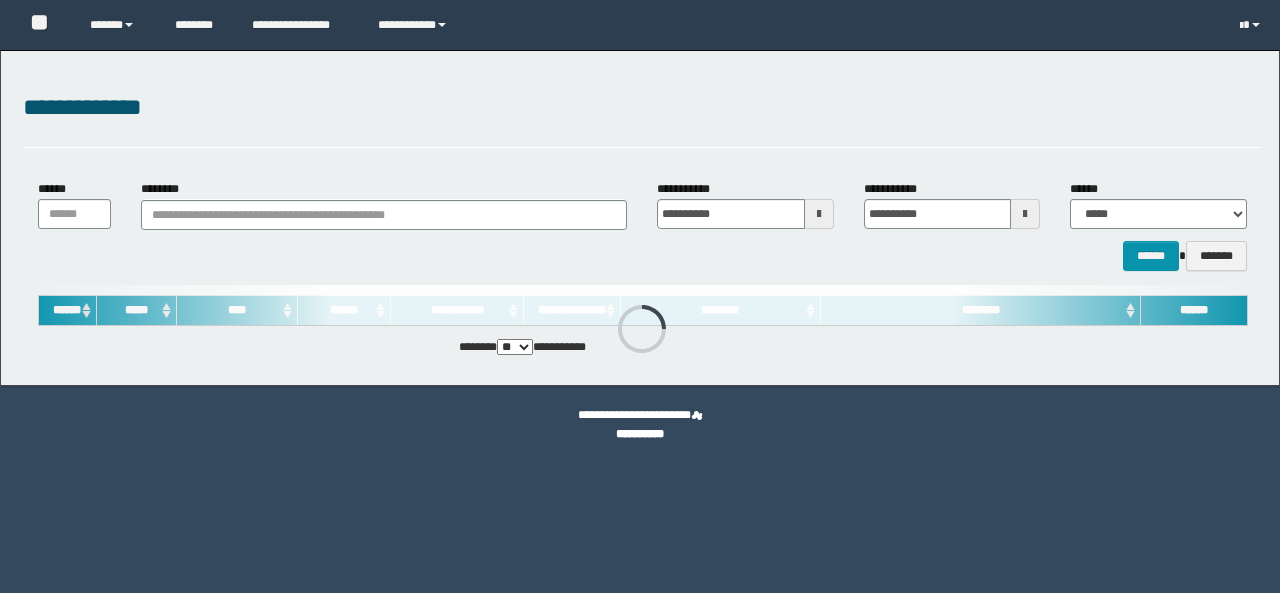 scroll, scrollTop: 0, scrollLeft: 0, axis: both 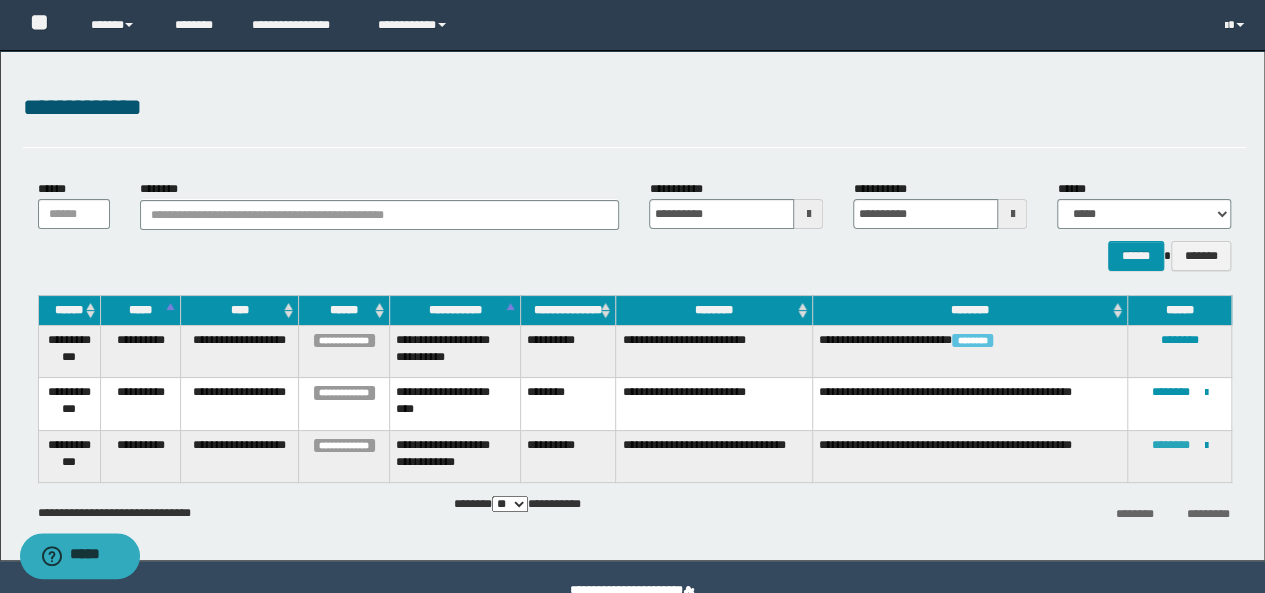click on "********" at bounding box center [1171, 445] 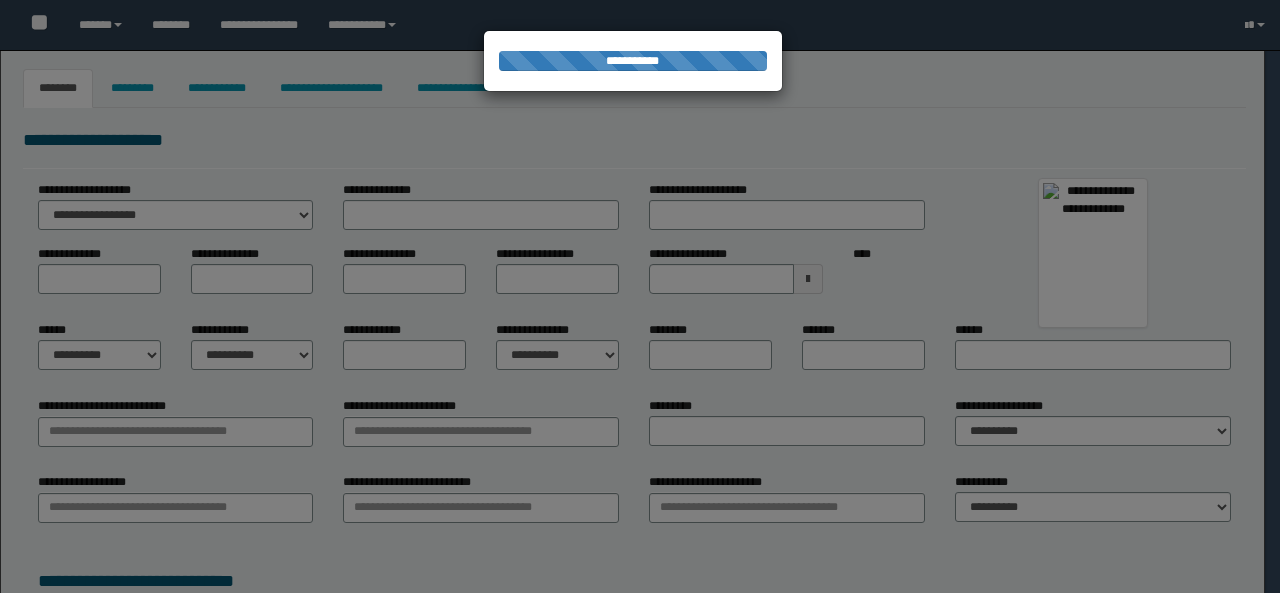type on "*****" 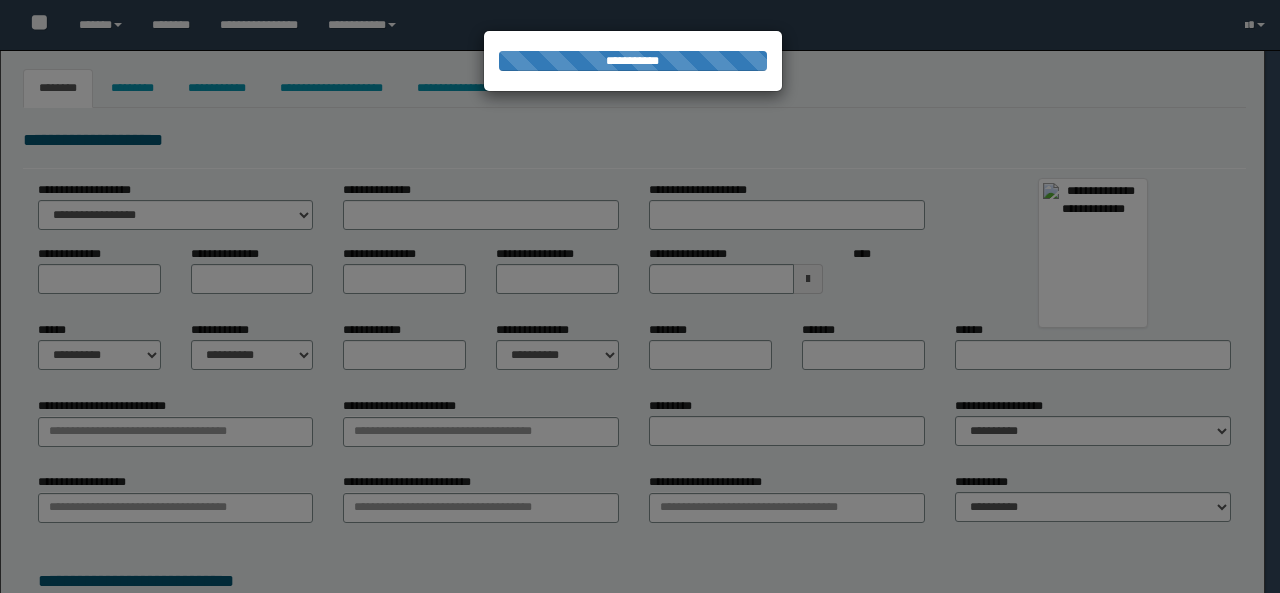 type on "*********" 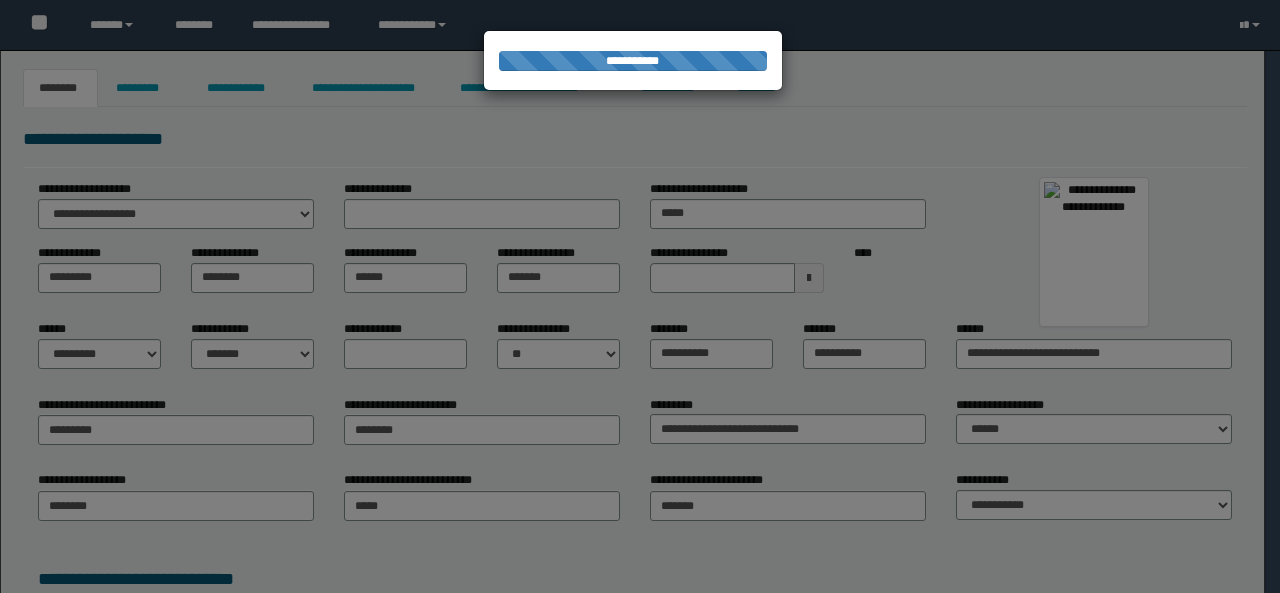 scroll, scrollTop: 0, scrollLeft: 0, axis: both 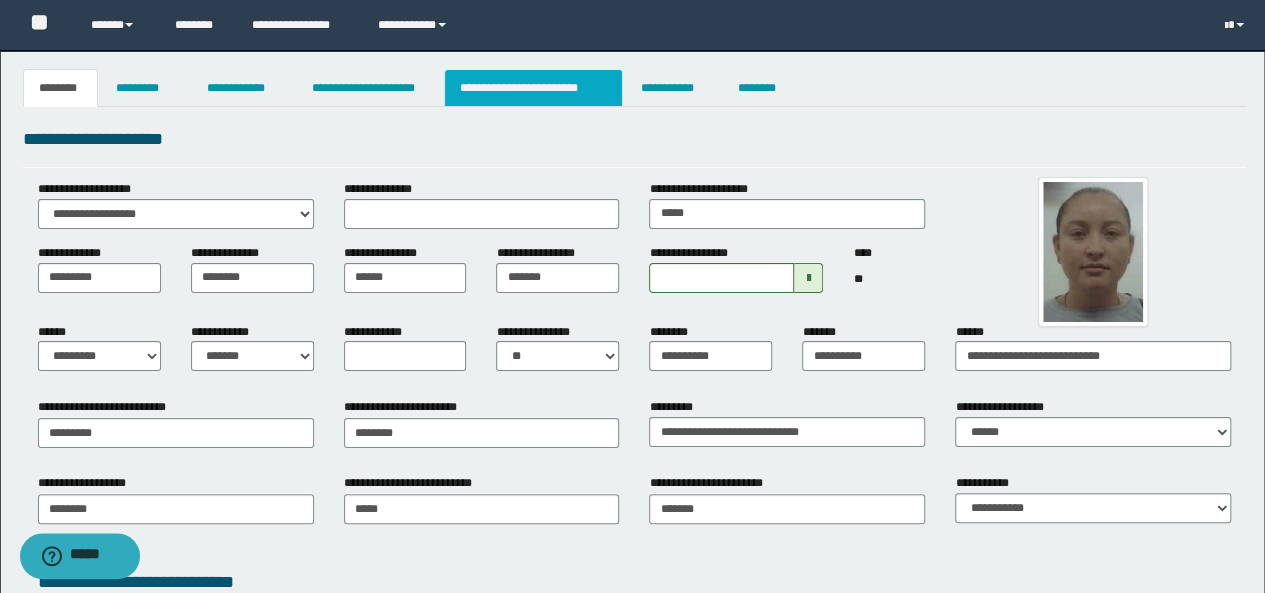 click on "**********" at bounding box center (533, 88) 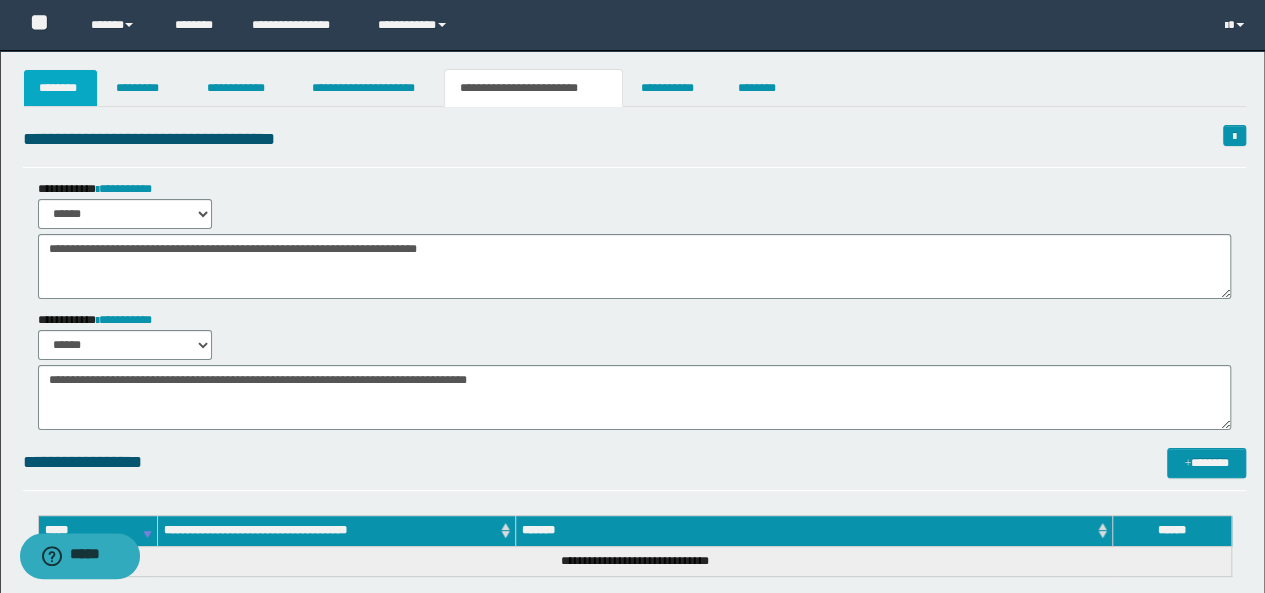 click on "********" at bounding box center (61, 88) 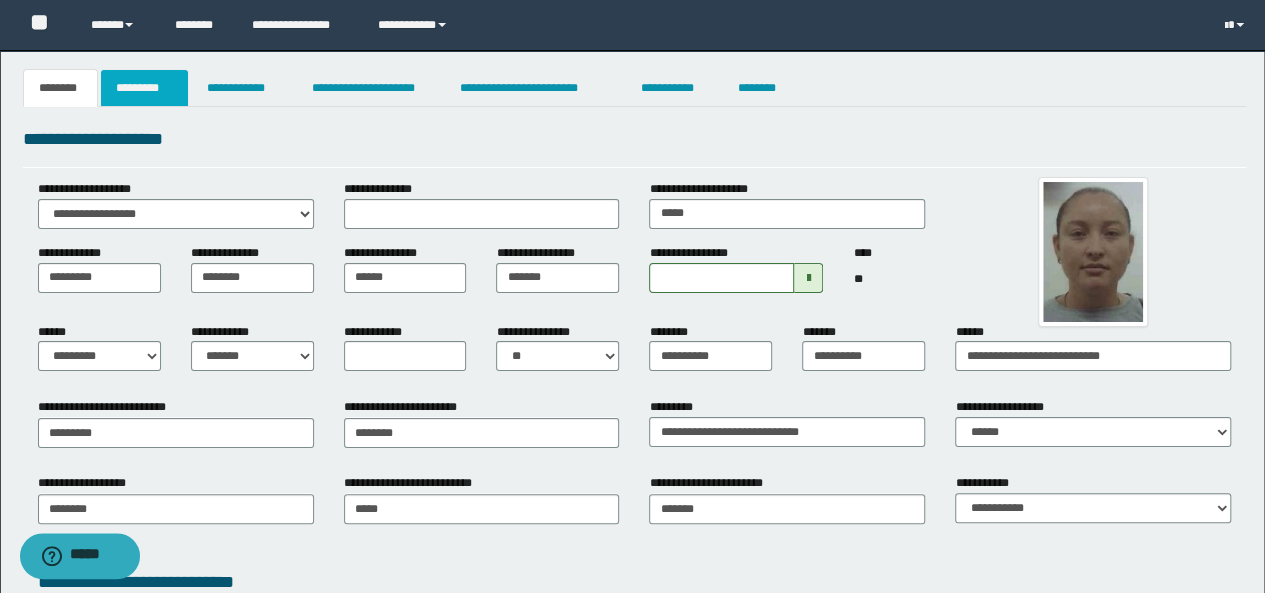 click on "*********" at bounding box center (144, 88) 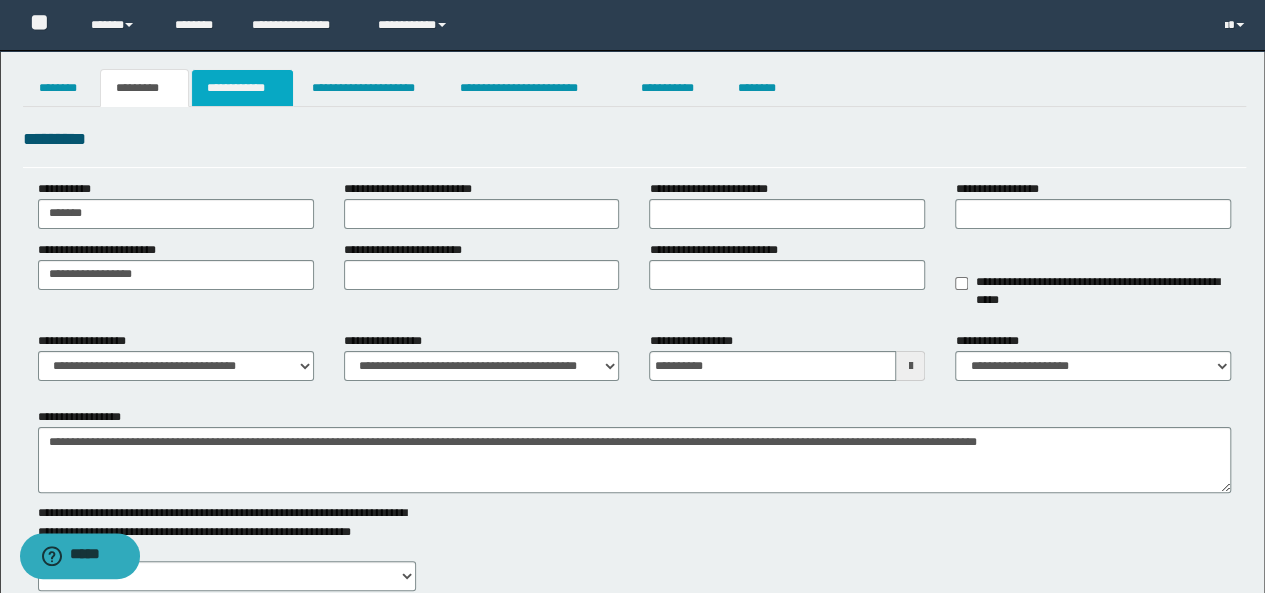 click on "**********" at bounding box center (243, 88) 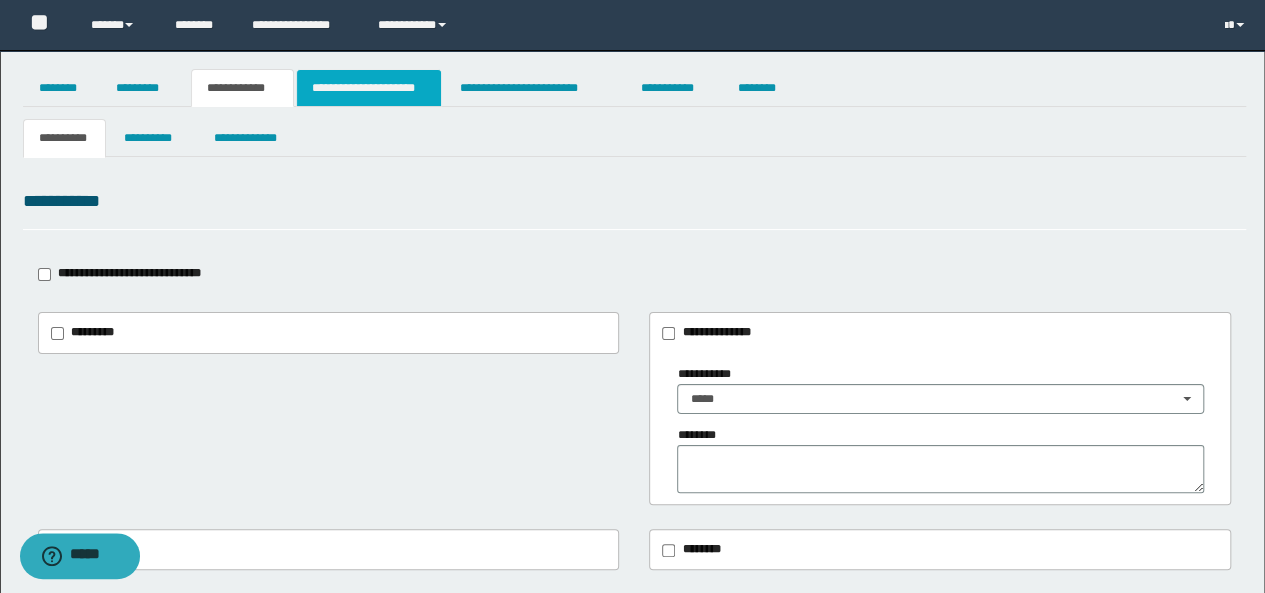 click on "**********" at bounding box center [369, 88] 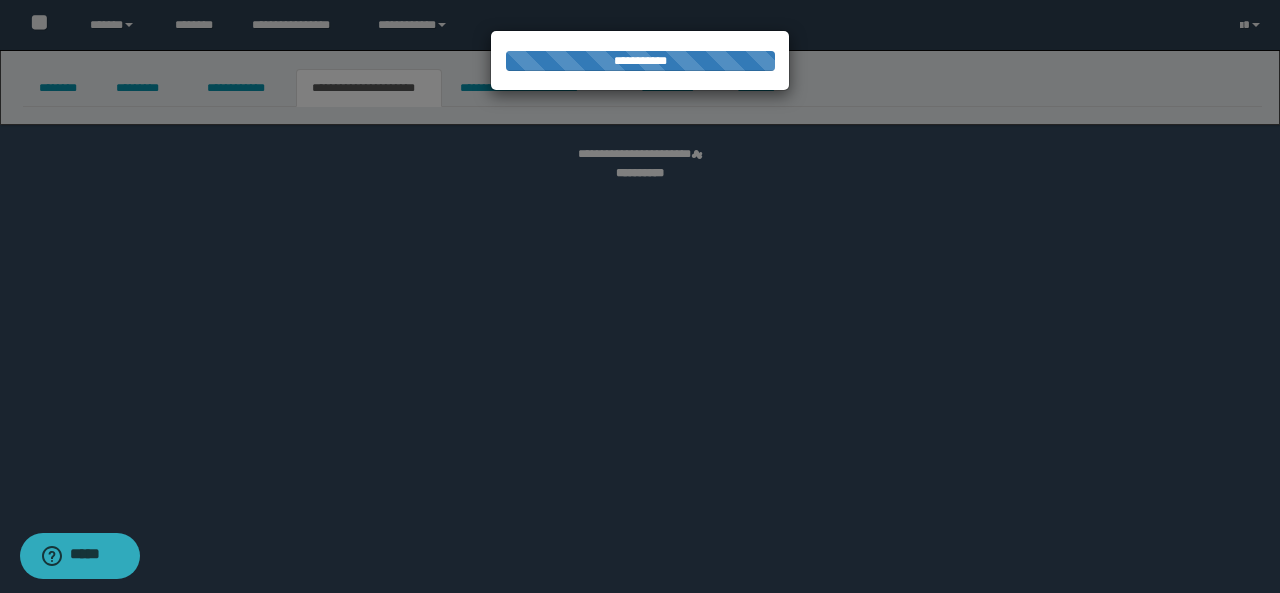 select on "*" 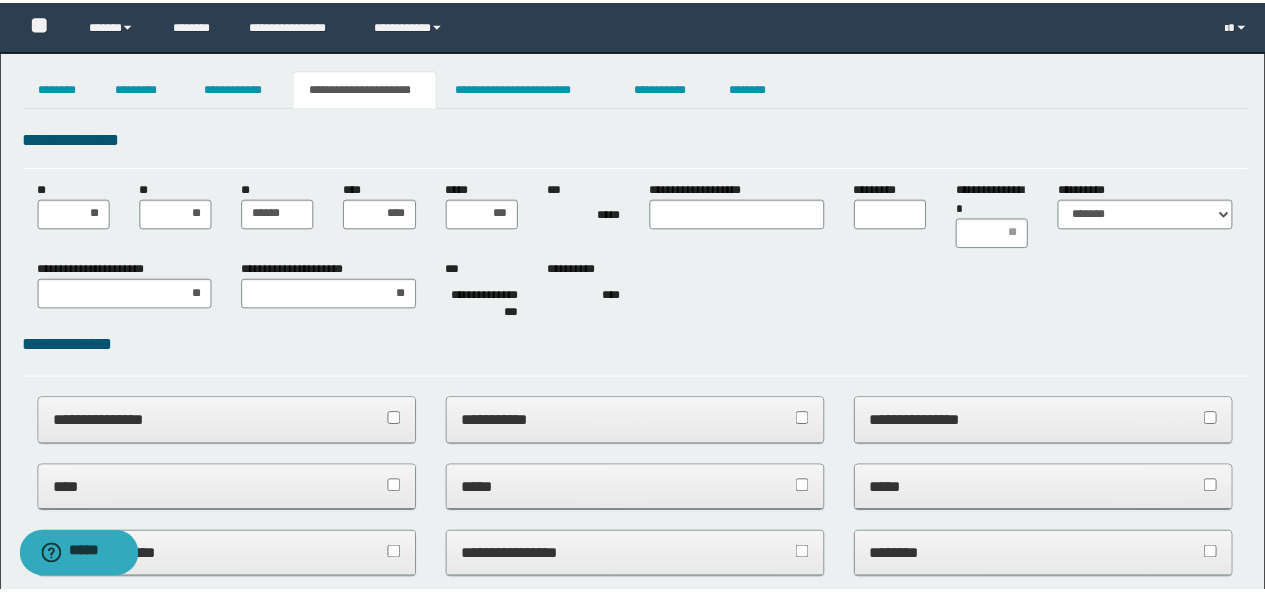 scroll, scrollTop: 0, scrollLeft: 0, axis: both 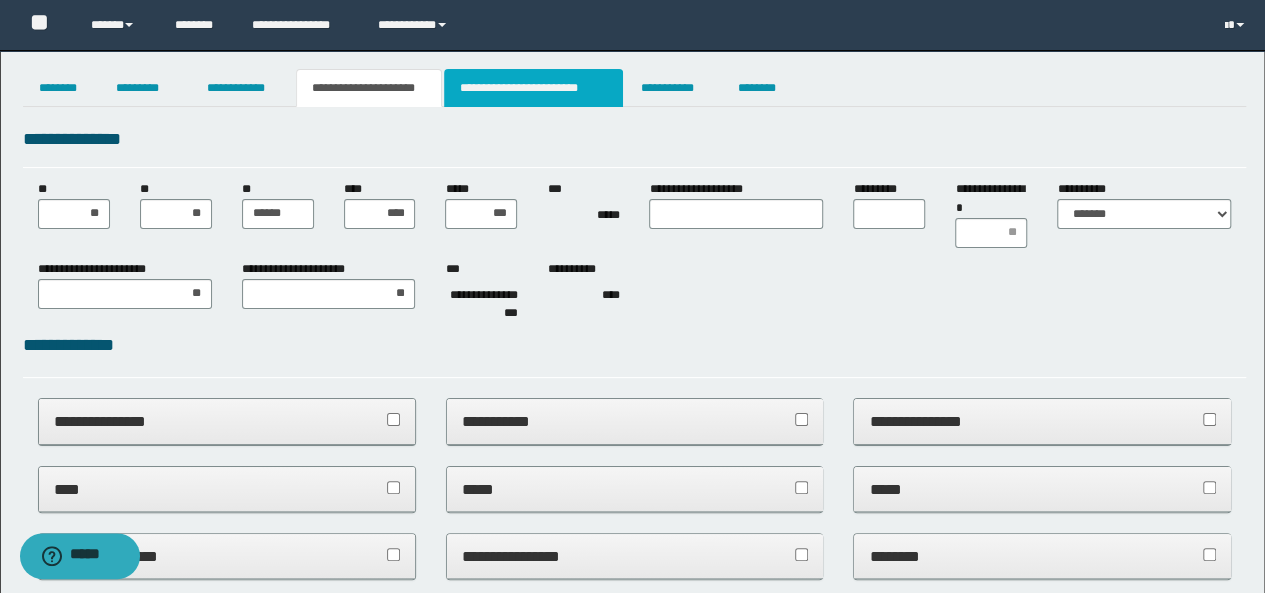 click on "**********" at bounding box center [533, 88] 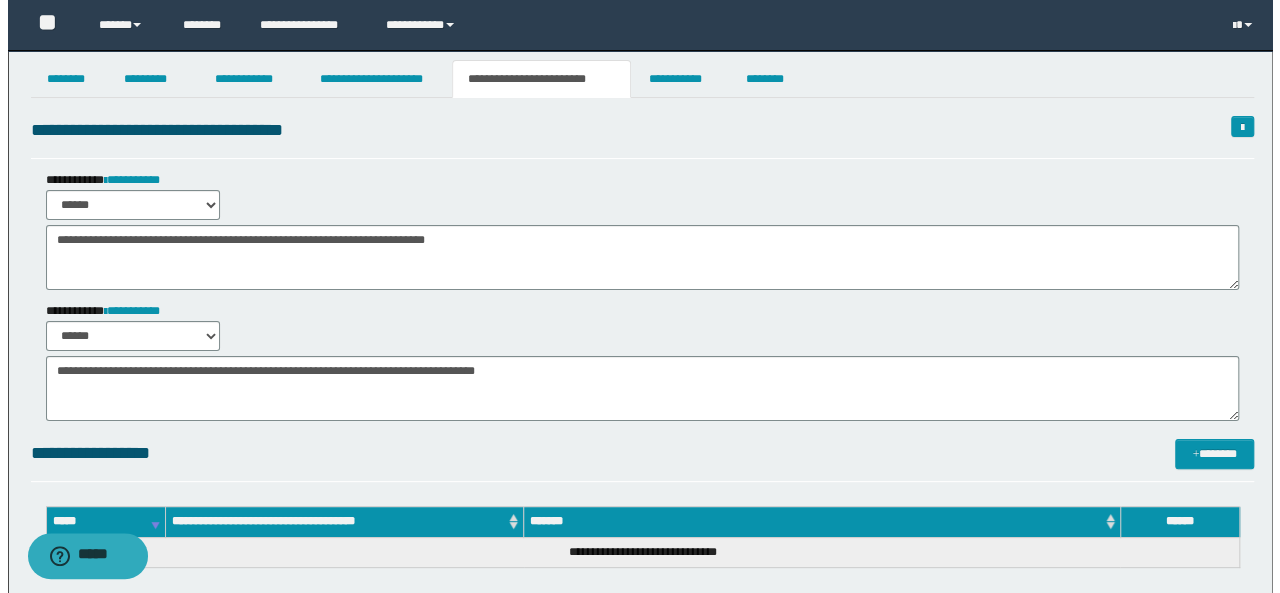 scroll, scrollTop: 0, scrollLeft: 0, axis: both 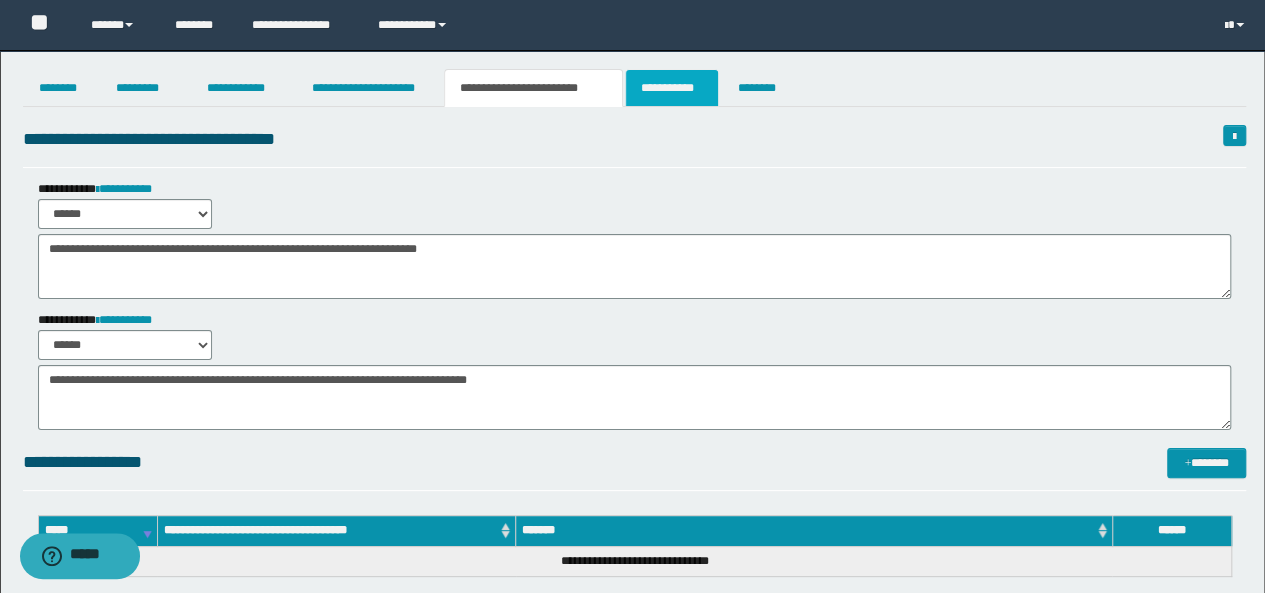 click on "**********" at bounding box center [672, 88] 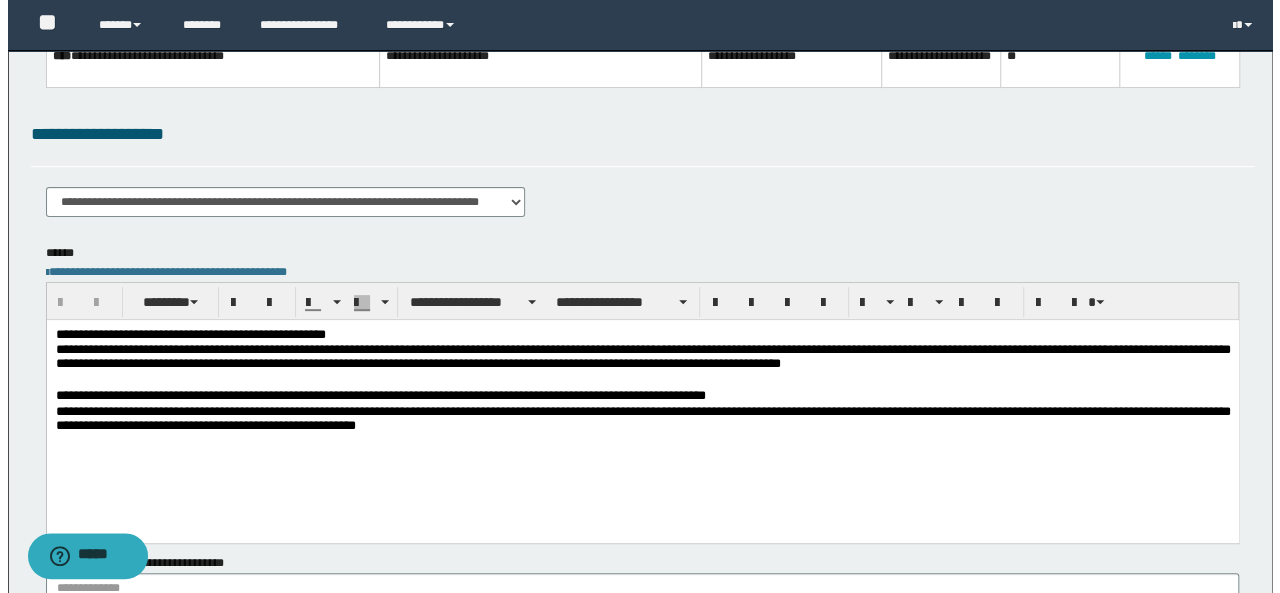 scroll, scrollTop: 0, scrollLeft: 0, axis: both 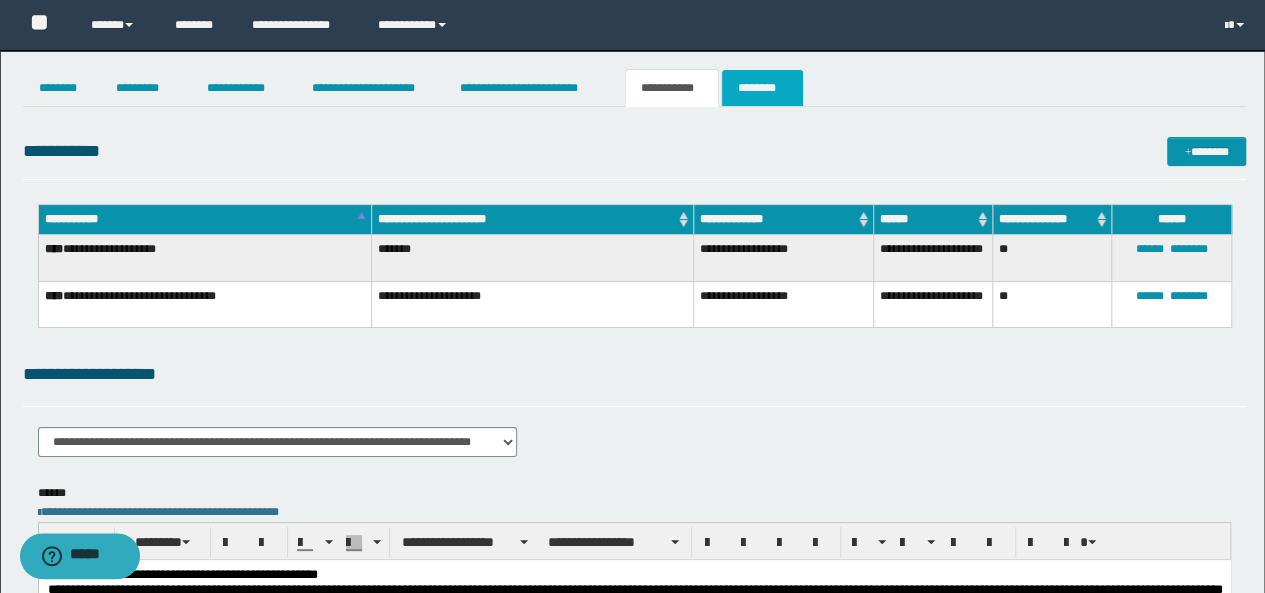 click on "********" at bounding box center [762, 88] 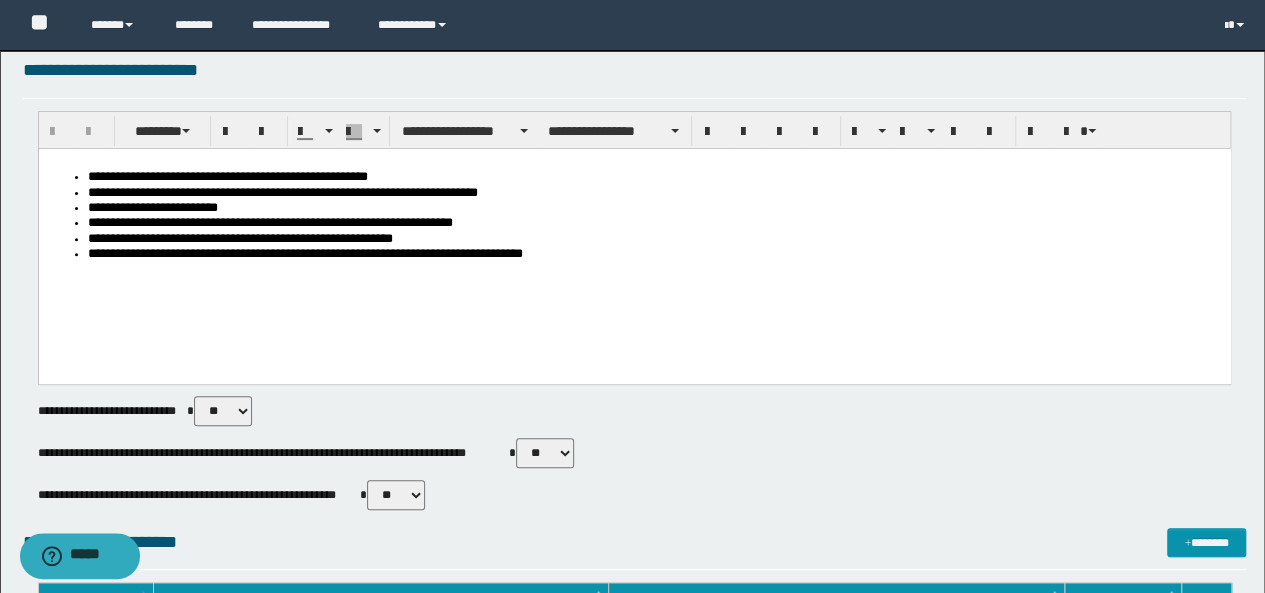 scroll, scrollTop: 400, scrollLeft: 0, axis: vertical 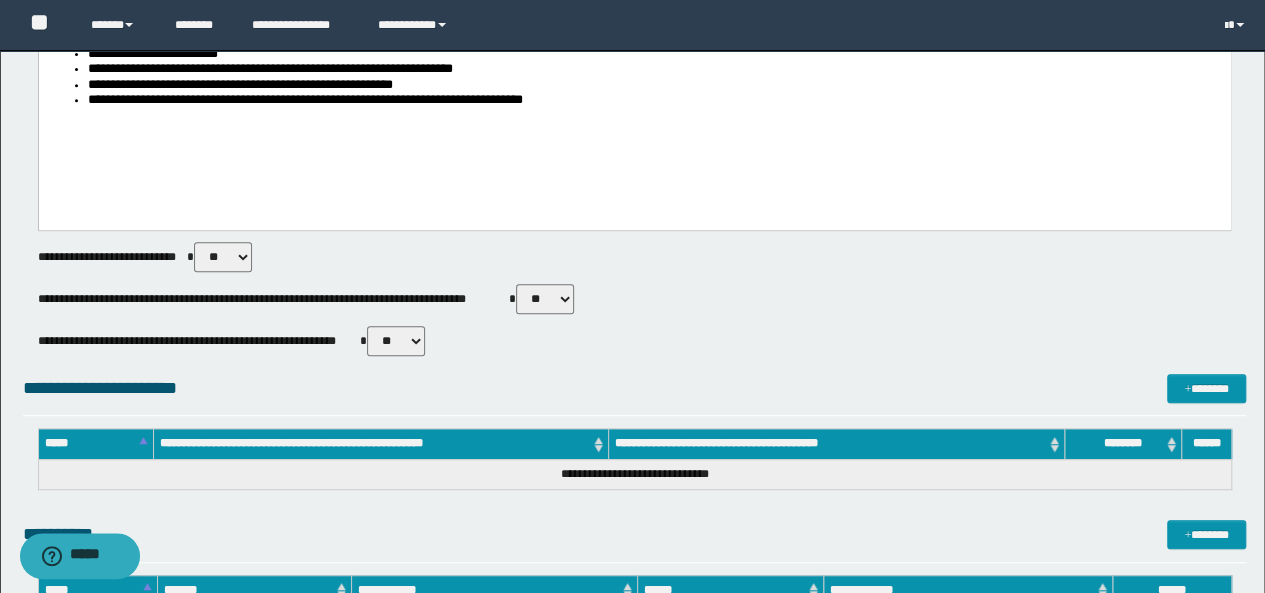 click on "**
**" at bounding box center [545, 299] 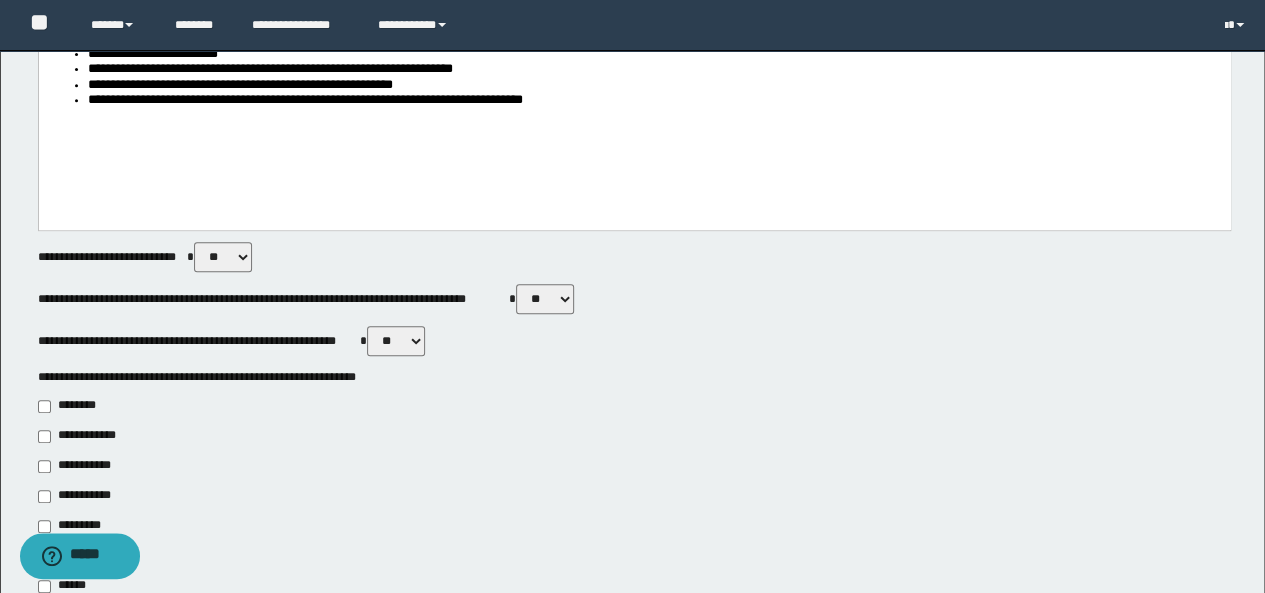 scroll, scrollTop: 700, scrollLeft: 0, axis: vertical 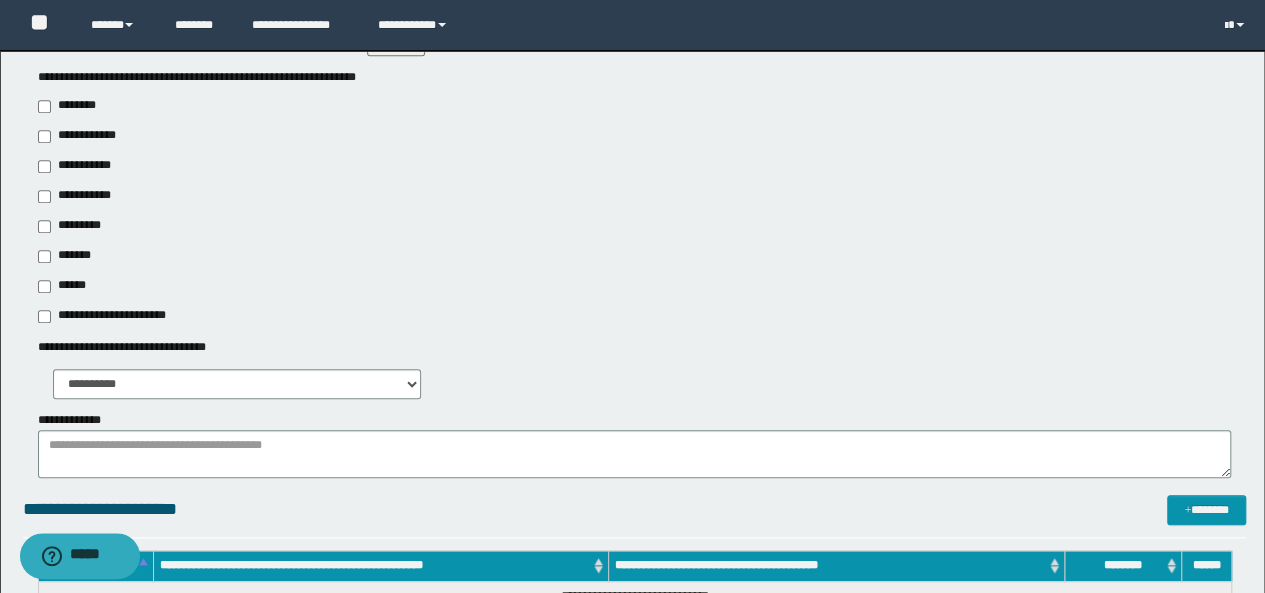 click on "**********" at bounding box center [80, 136] 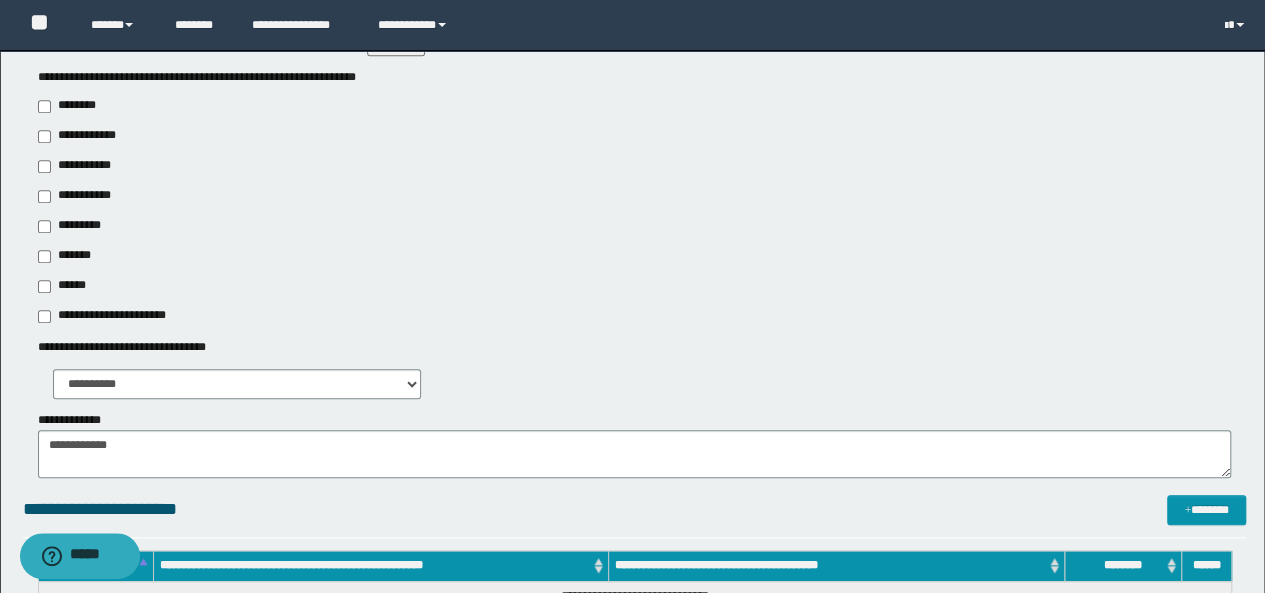 click on "**********" at bounding box center [81, 166] 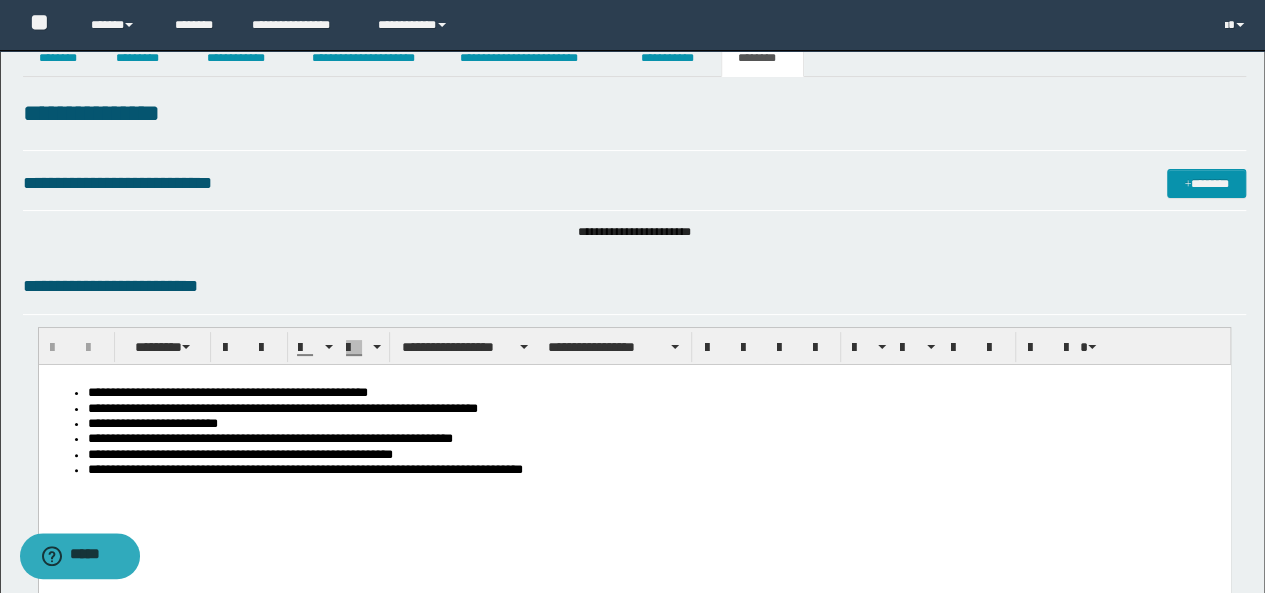 scroll, scrollTop: 0, scrollLeft: 0, axis: both 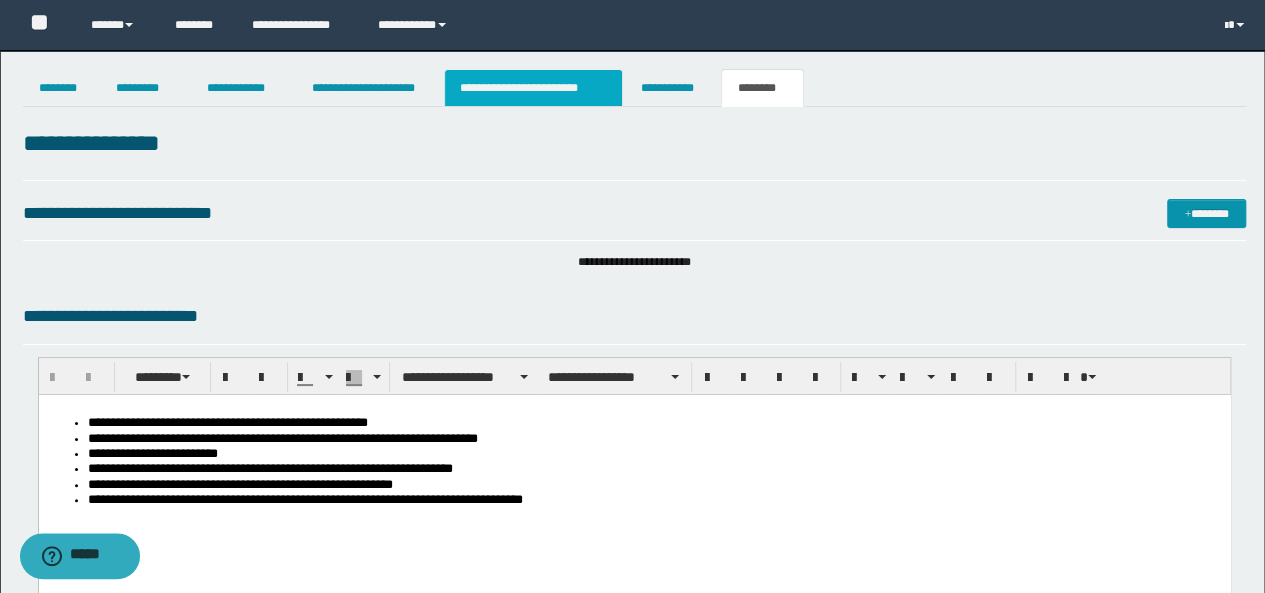 click on "**********" at bounding box center (533, 88) 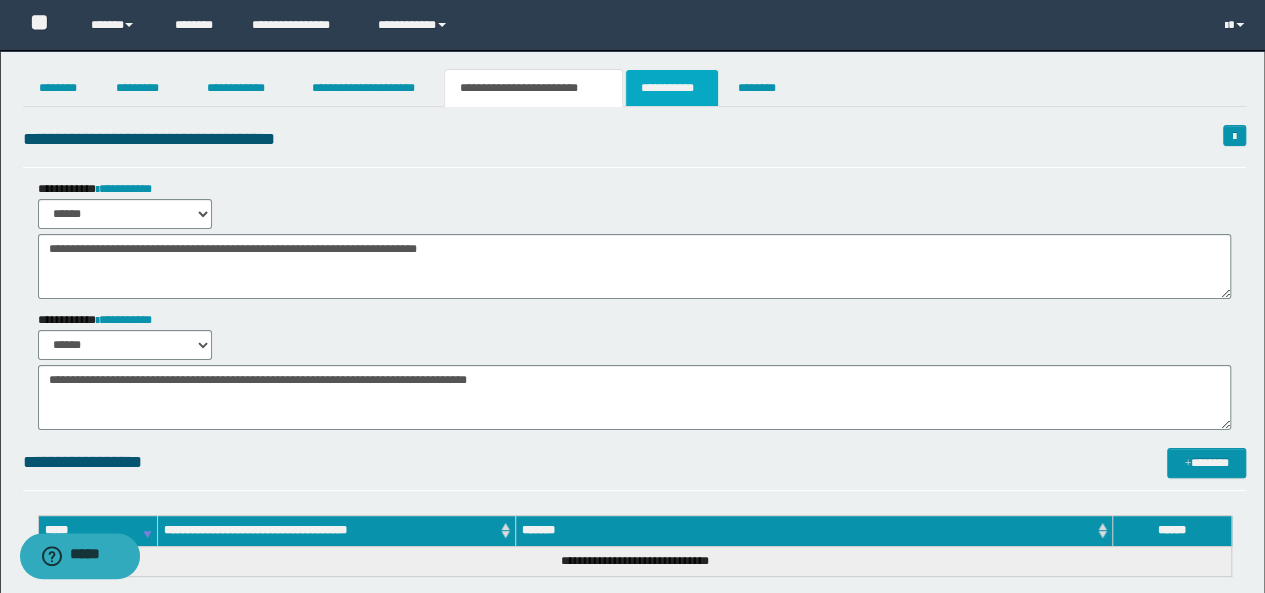 click on "**********" at bounding box center (672, 88) 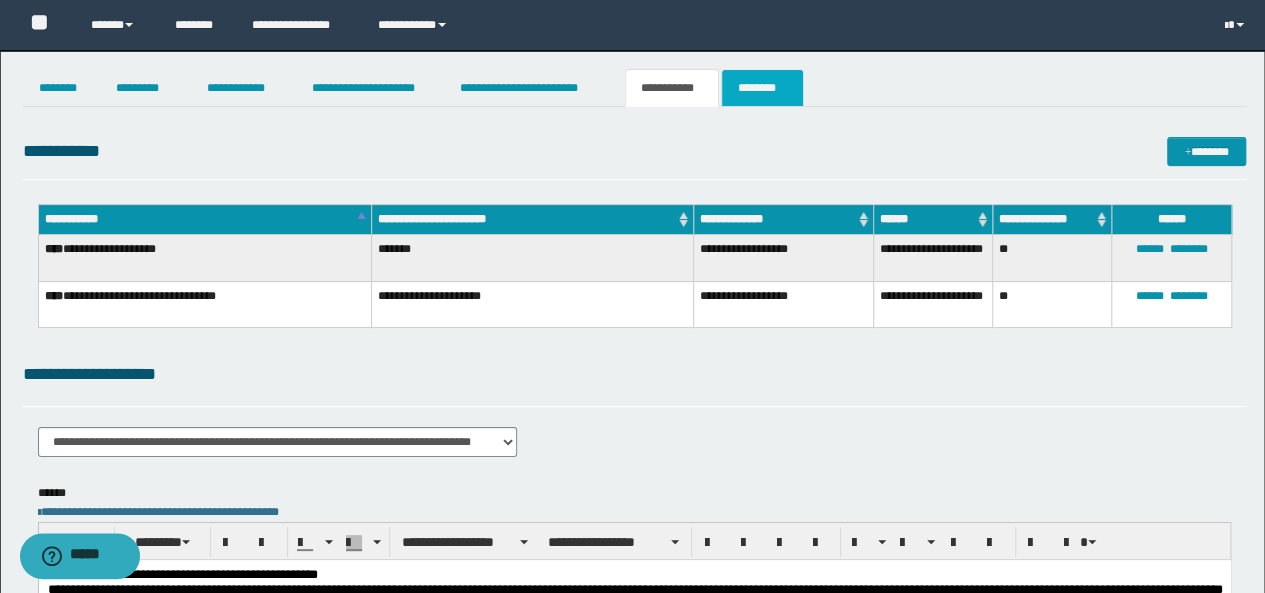 click on "********" at bounding box center (762, 88) 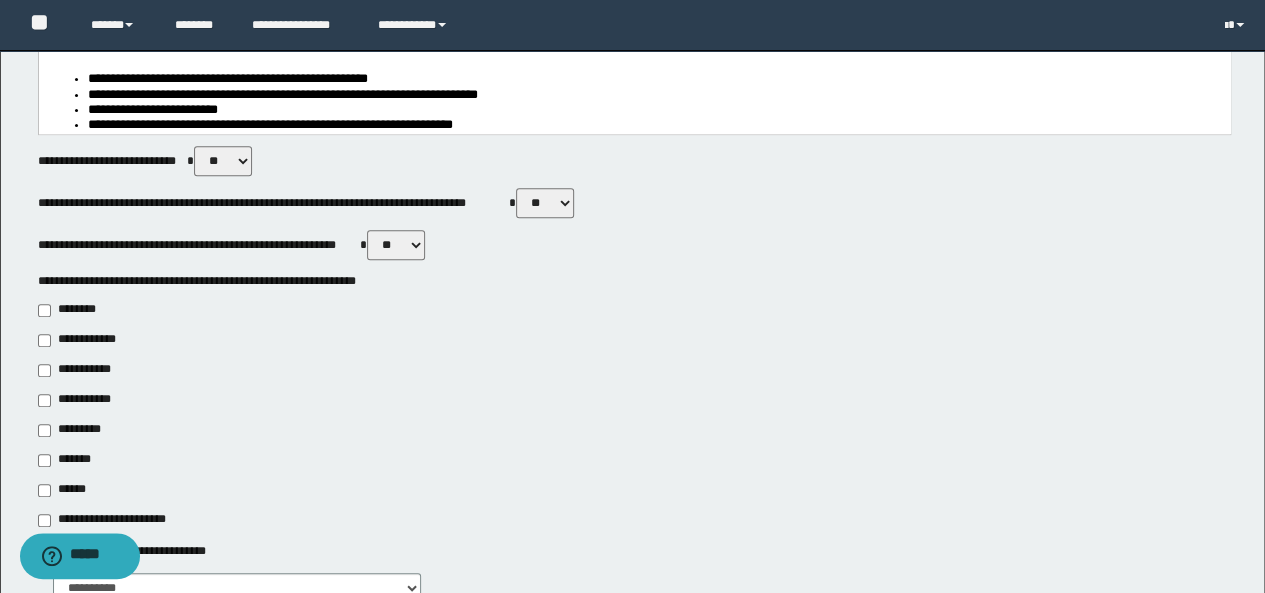 scroll, scrollTop: 400, scrollLeft: 0, axis: vertical 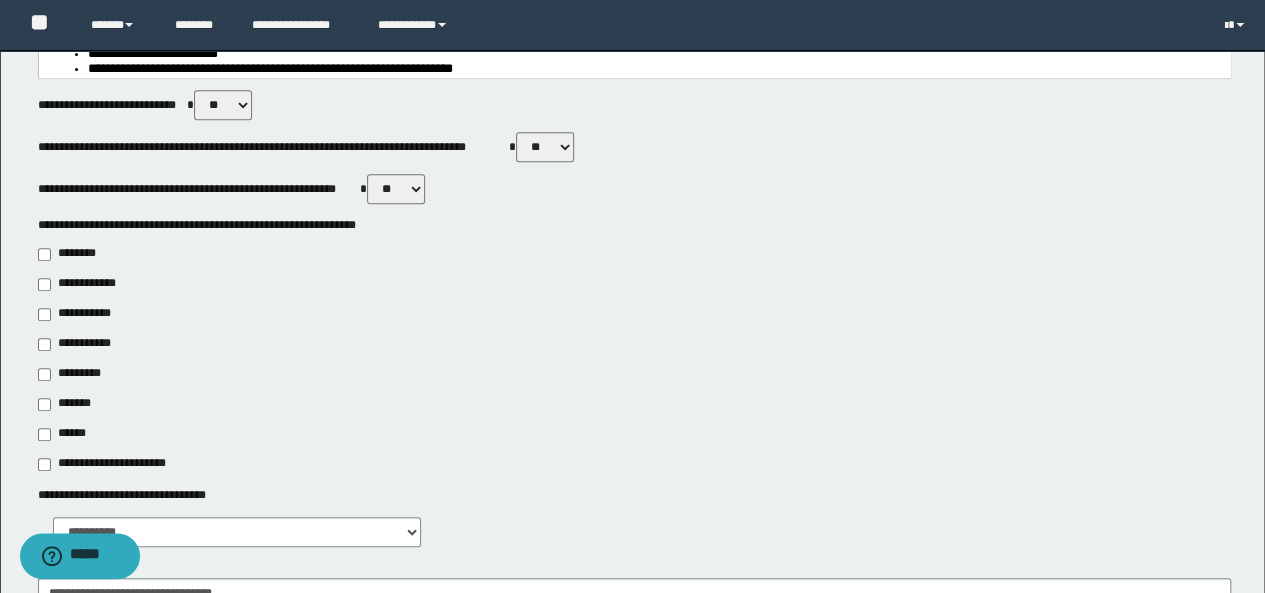 click on "********" at bounding box center [70, 254] 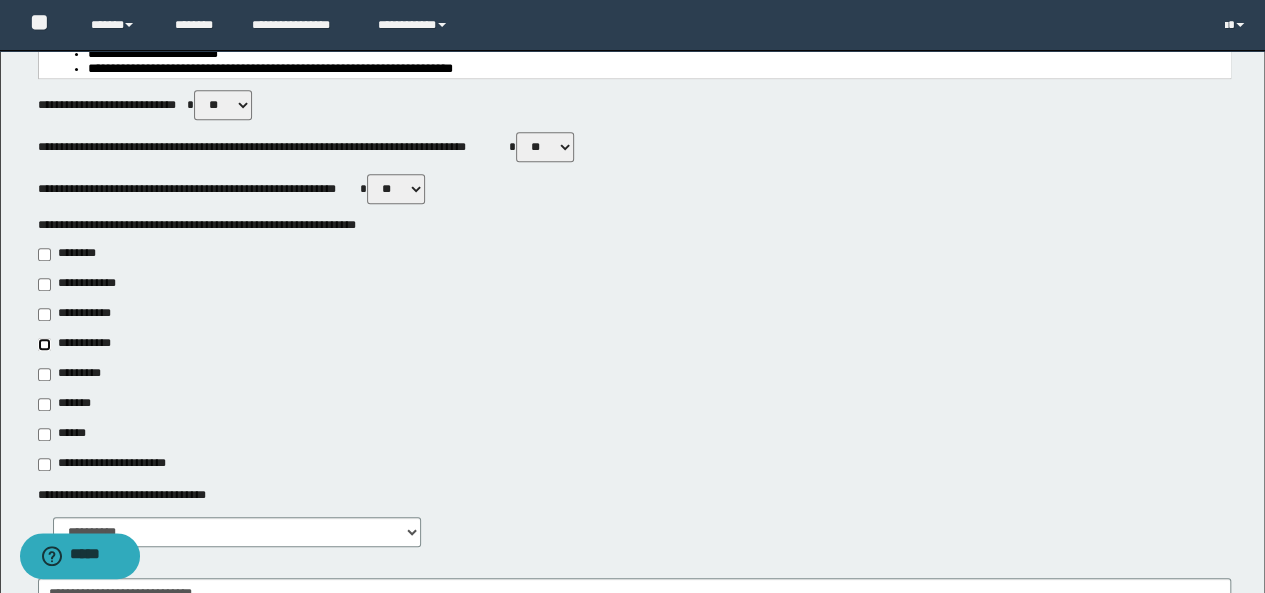 type on "**********" 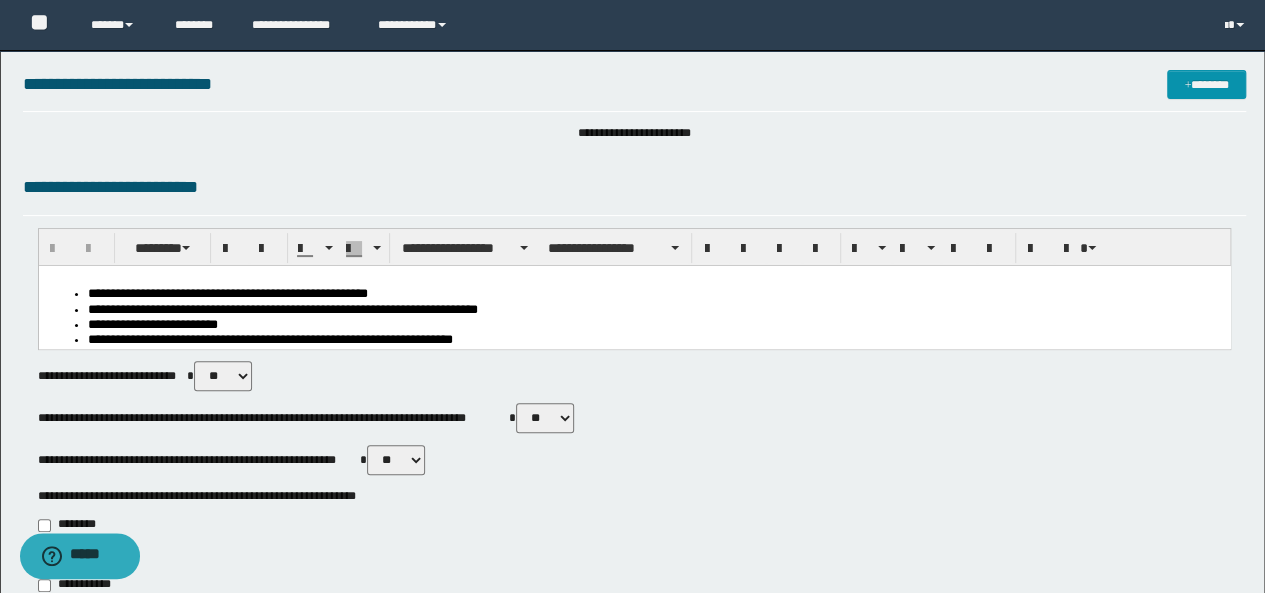 scroll, scrollTop: 0, scrollLeft: 0, axis: both 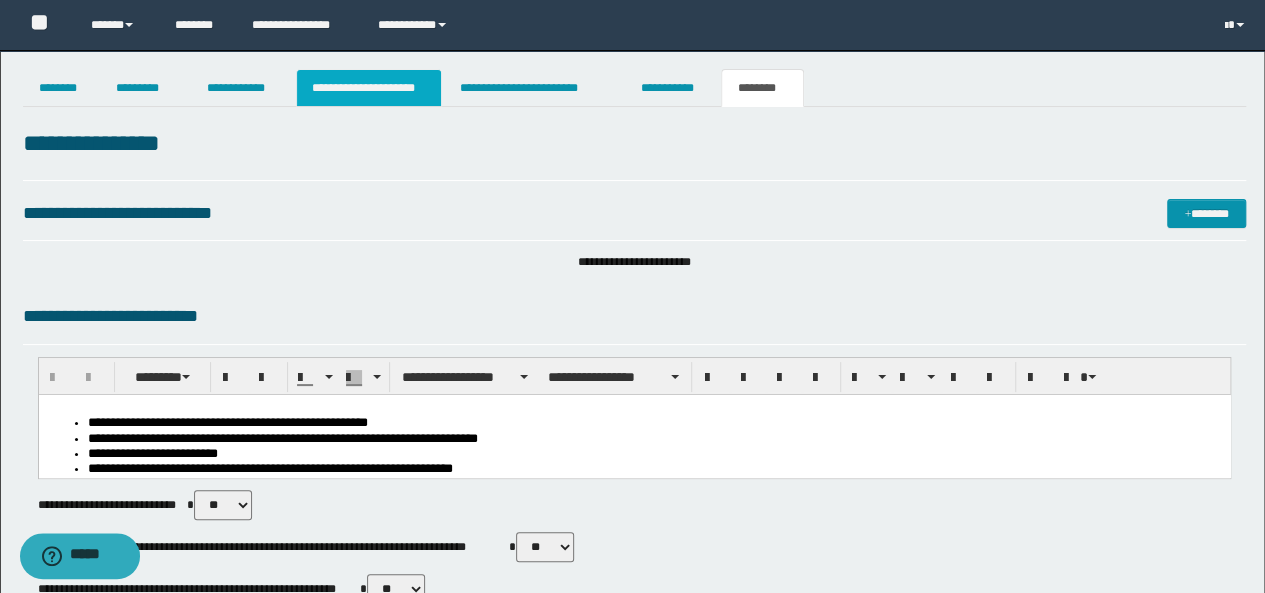 click on "**********" at bounding box center [369, 88] 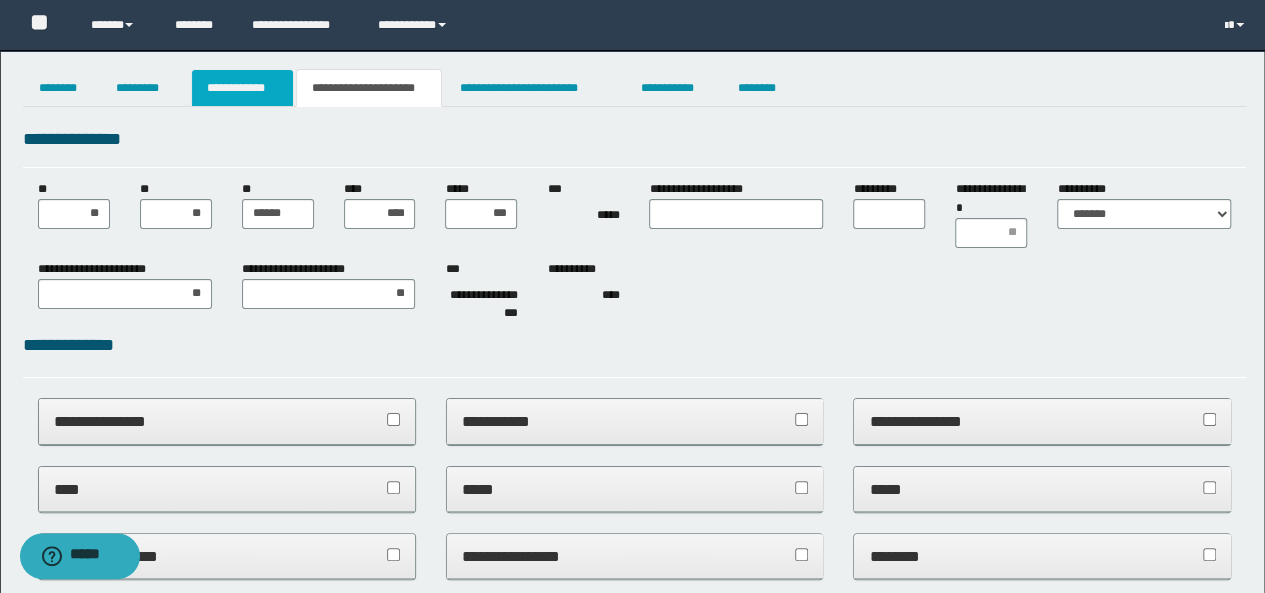 click on "**********" at bounding box center [243, 88] 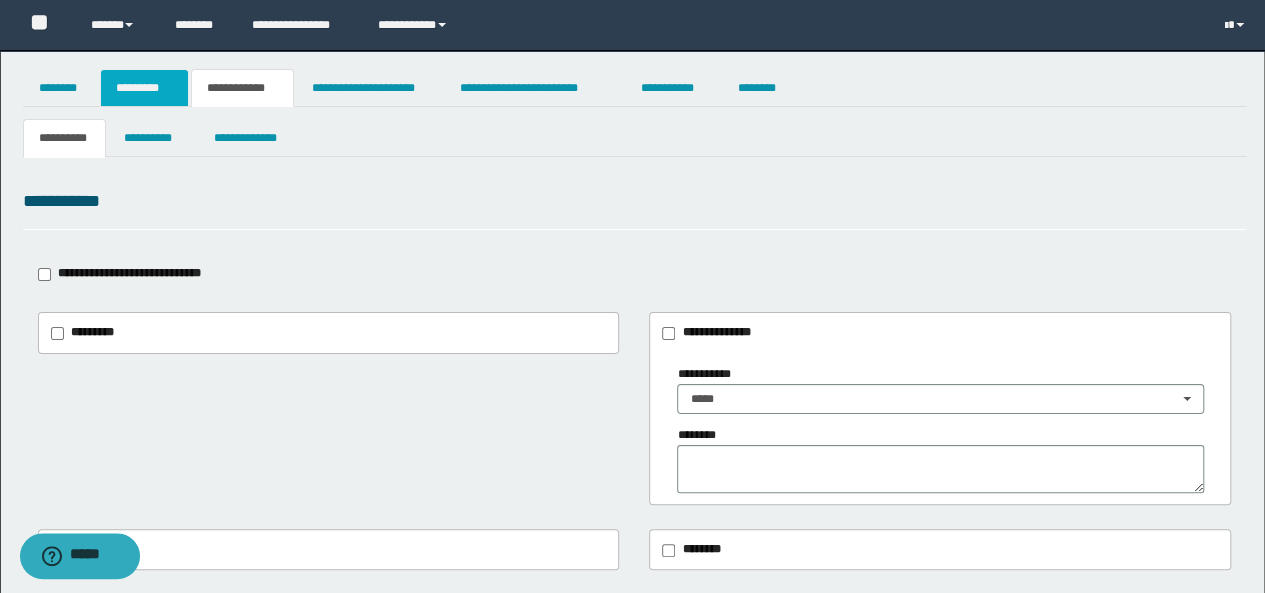 click on "*********" at bounding box center [144, 88] 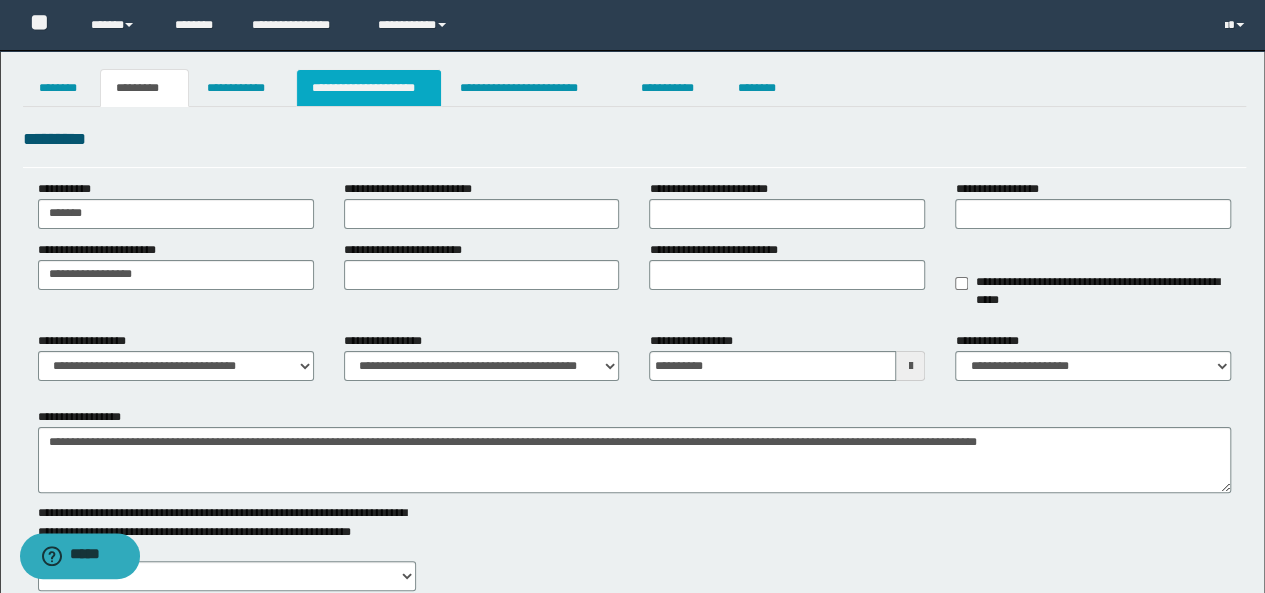 click on "**********" at bounding box center [369, 88] 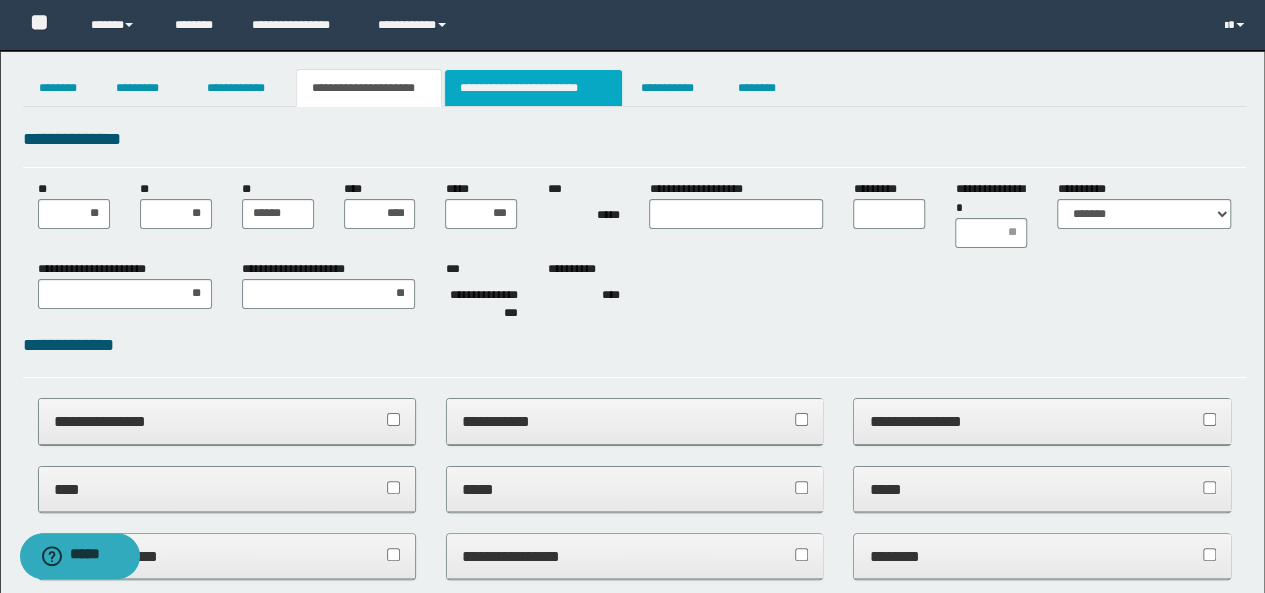 click on "**********" at bounding box center [533, 88] 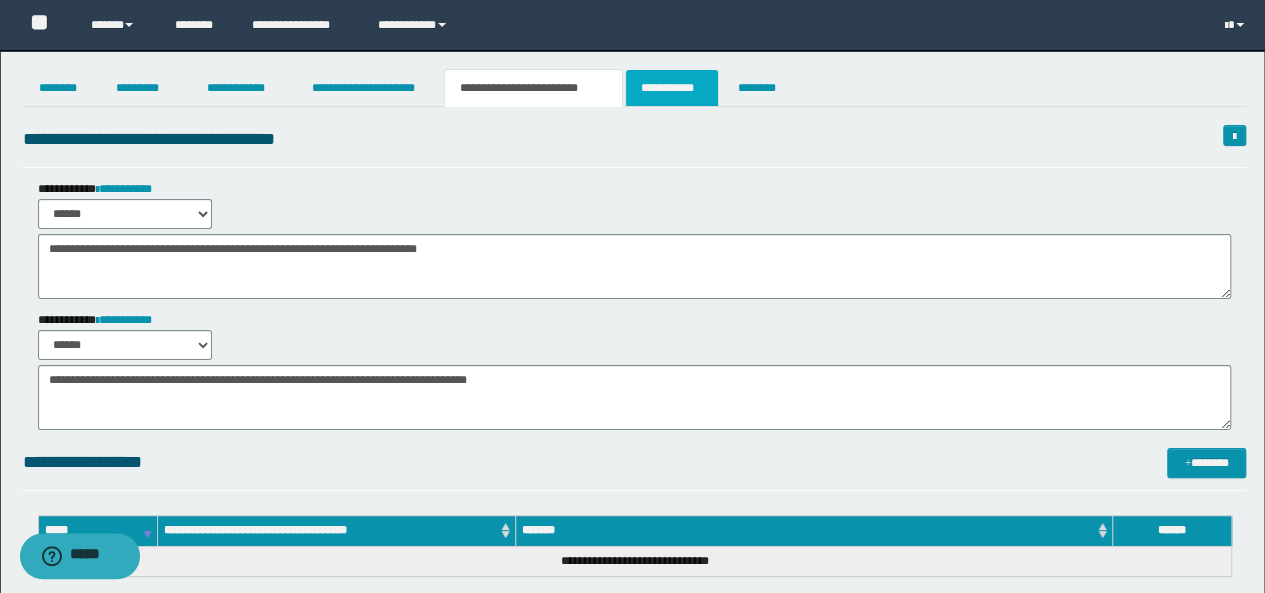 click on "**********" at bounding box center [672, 88] 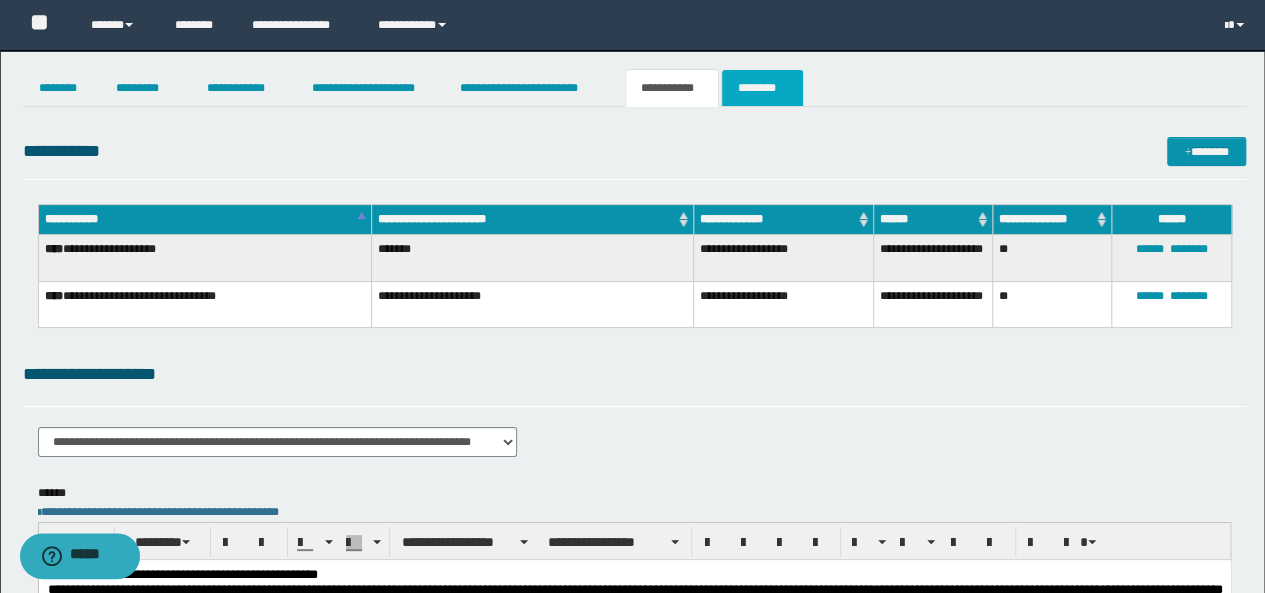 click on "********" at bounding box center [762, 88] 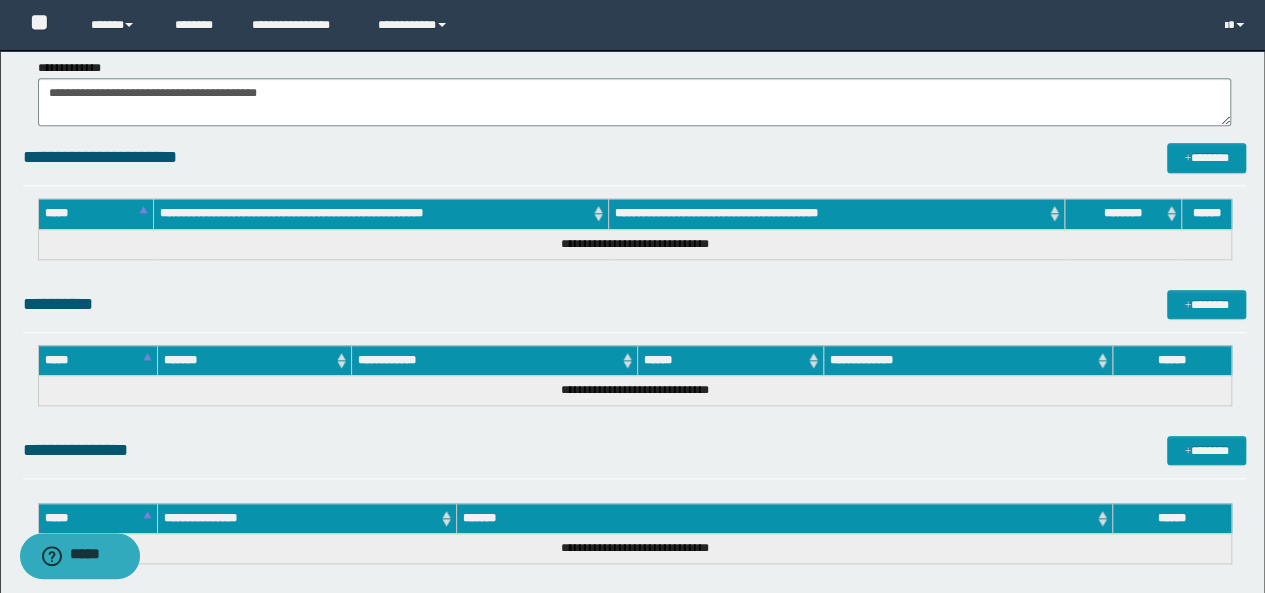 scroll, scrollTop: 1292, scrollLeft: 0, axis: vertical 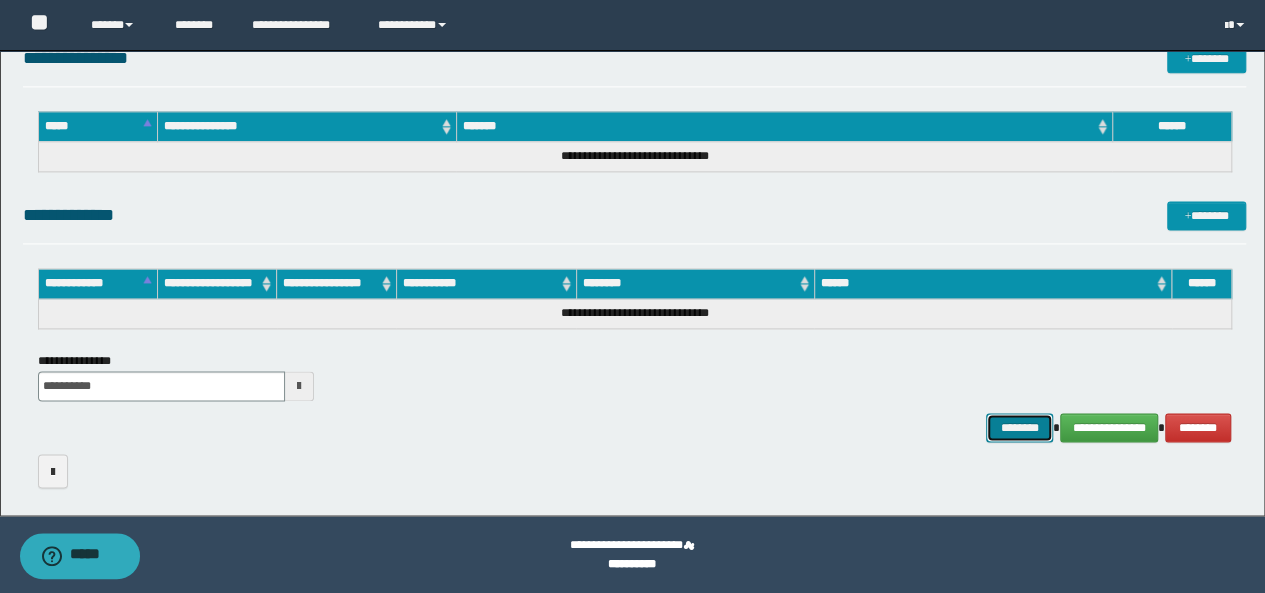 drag, startPoint x: 1032, startPoint y: 427, endPoint x: 971, endPoint y: 389, distance: 71.867935 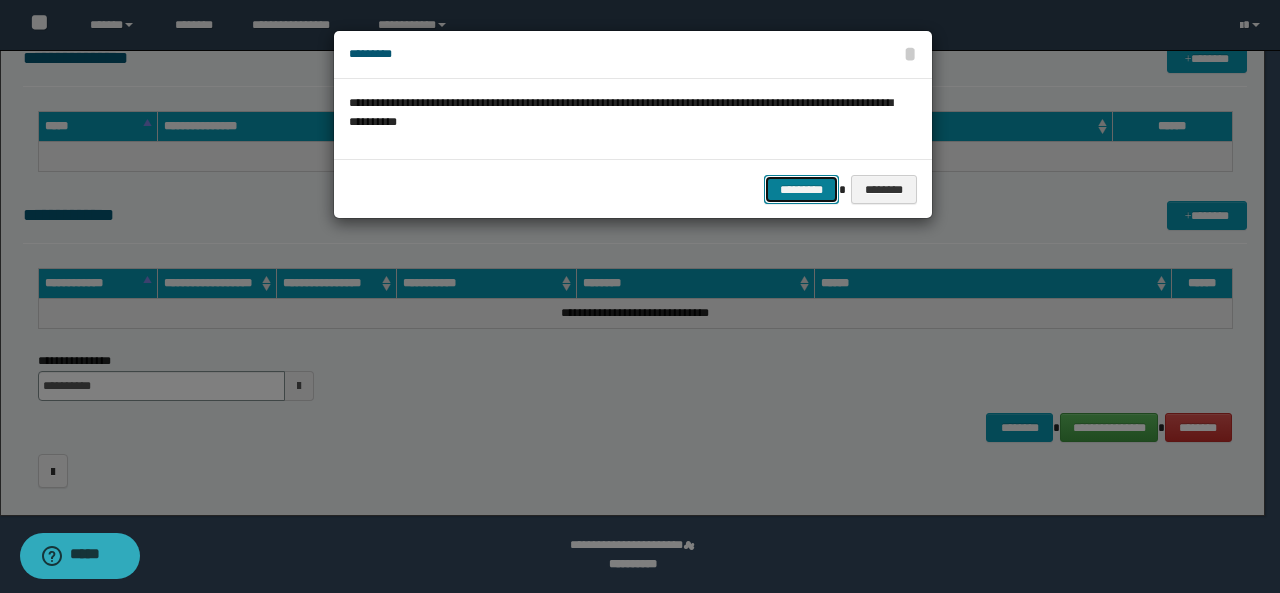 click on "*********" at bounding box center [801, 189] 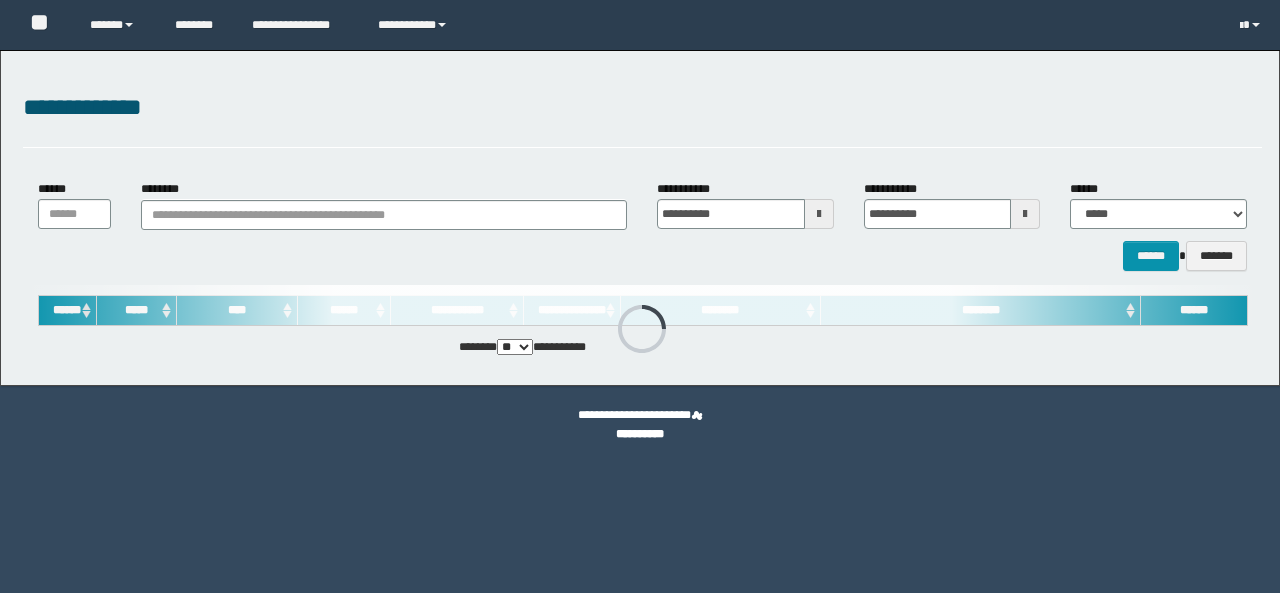 scroll, scrollTop: 0, scrollLeft: 0, axis: both 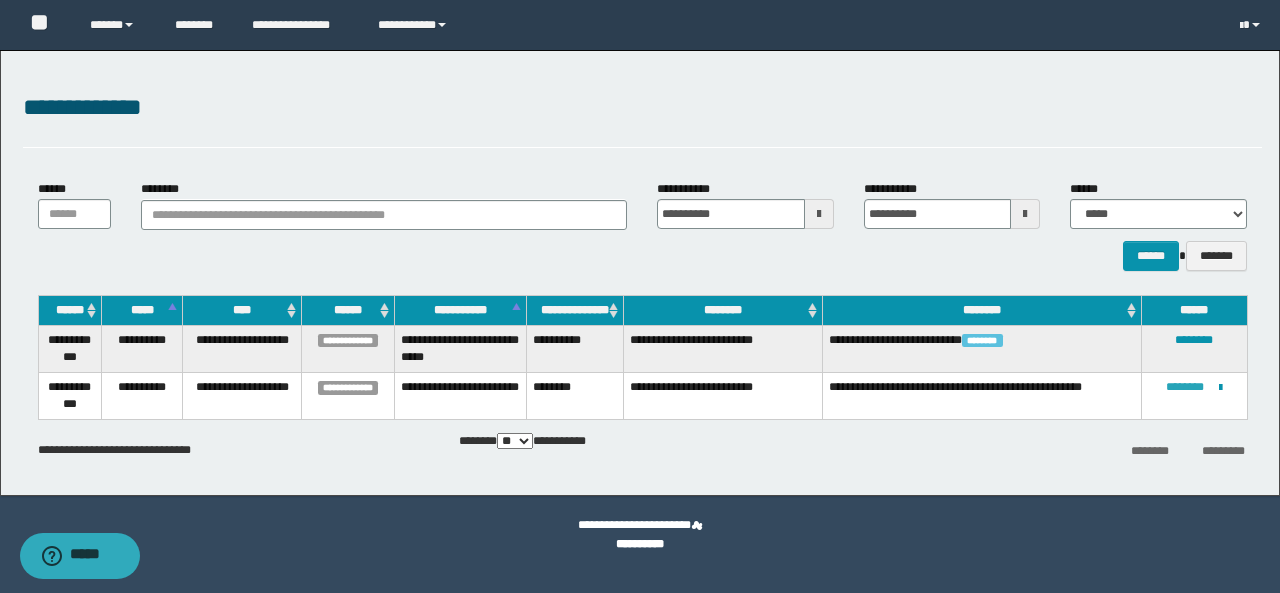click on "********" at bounding box center (1185, 387) 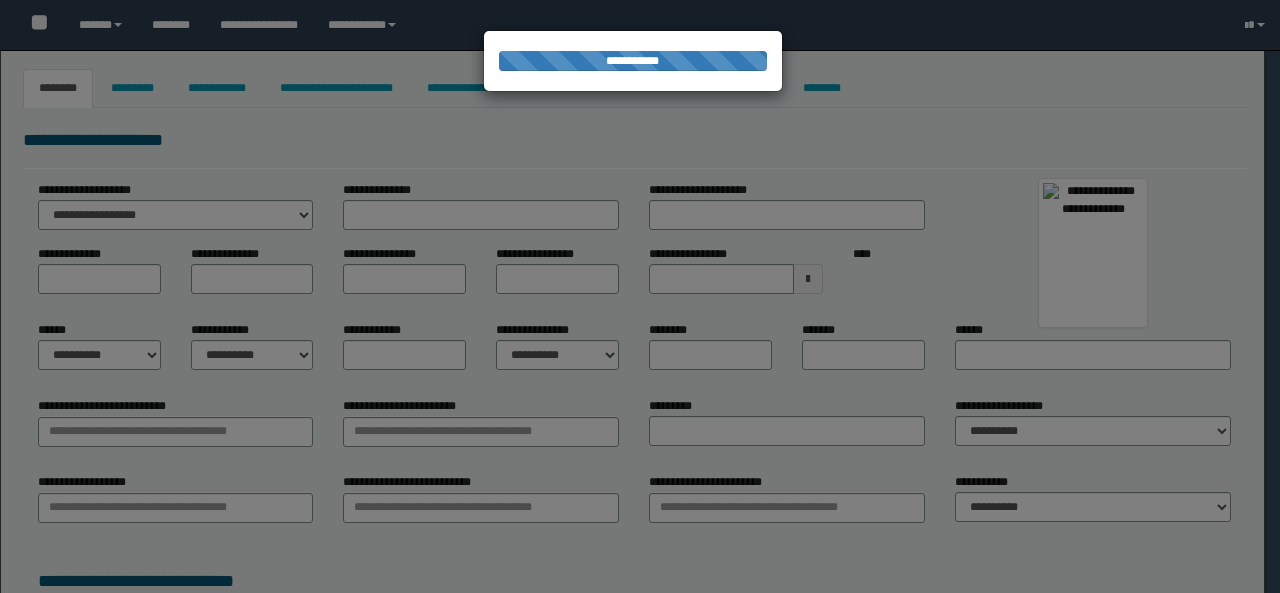 type on "********" 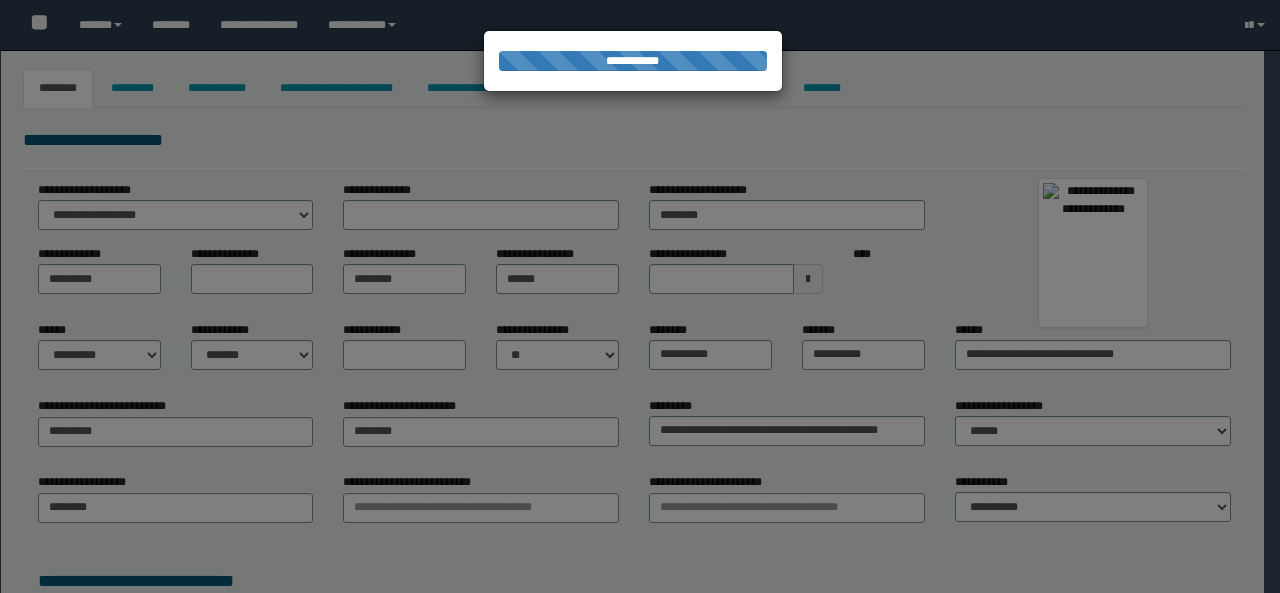type on "*****" 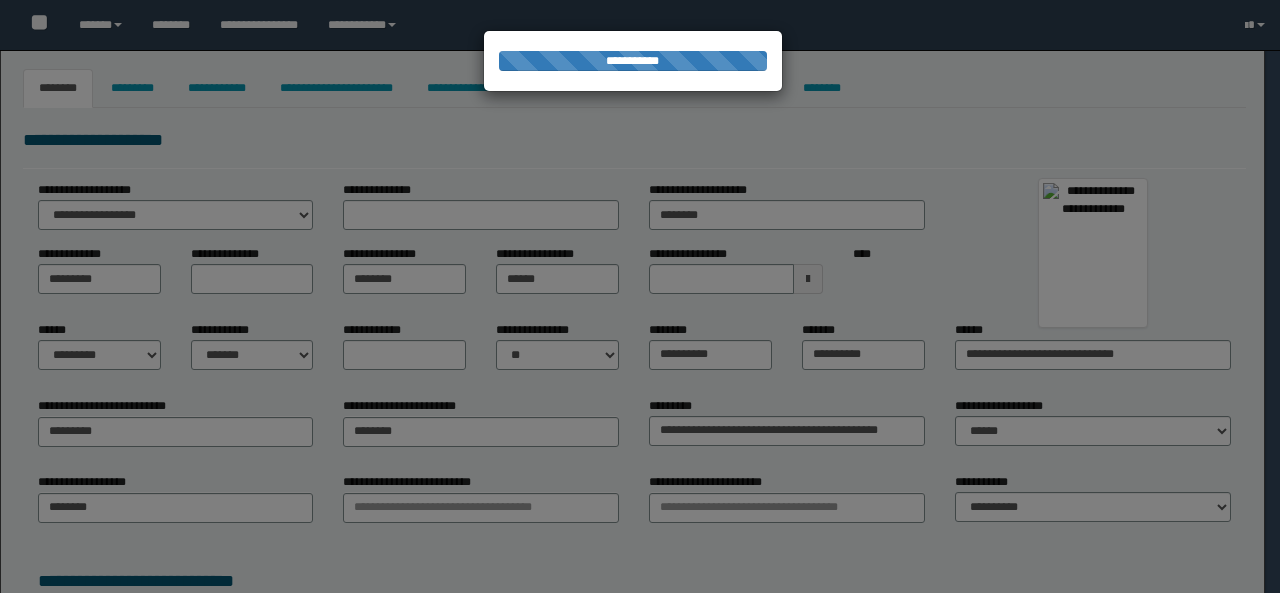 type on "********" 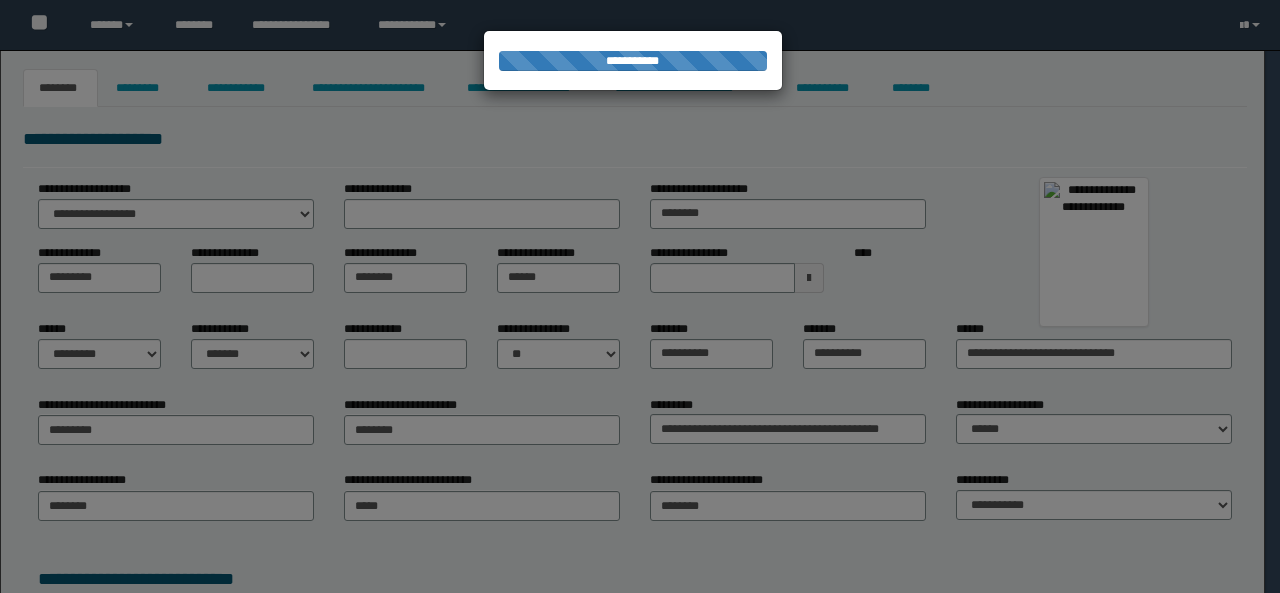 scroll, scrollTop: 0, scrollLeft: 0, axis: both 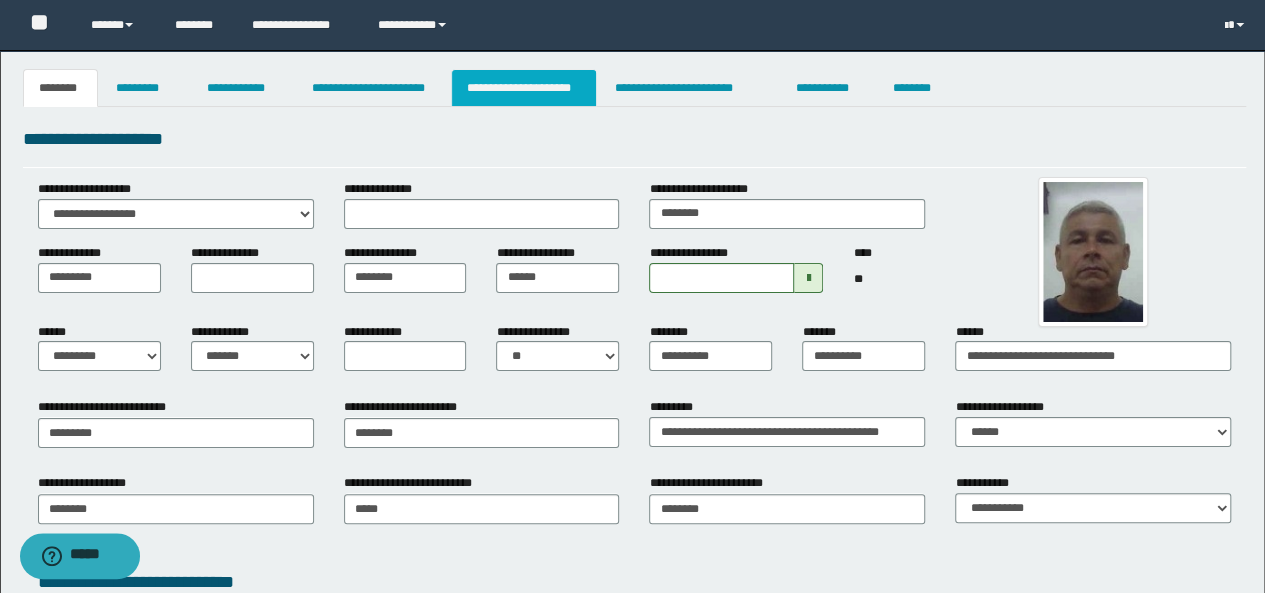 click on "**********" at bounding box center [524, 88] 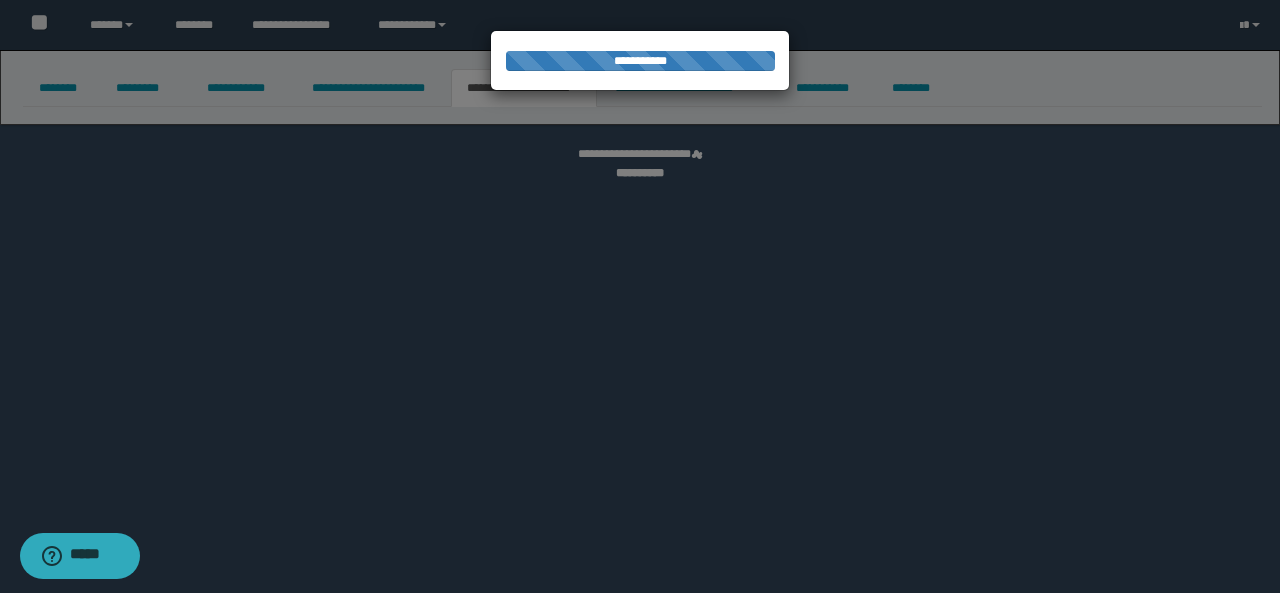 select on "*" 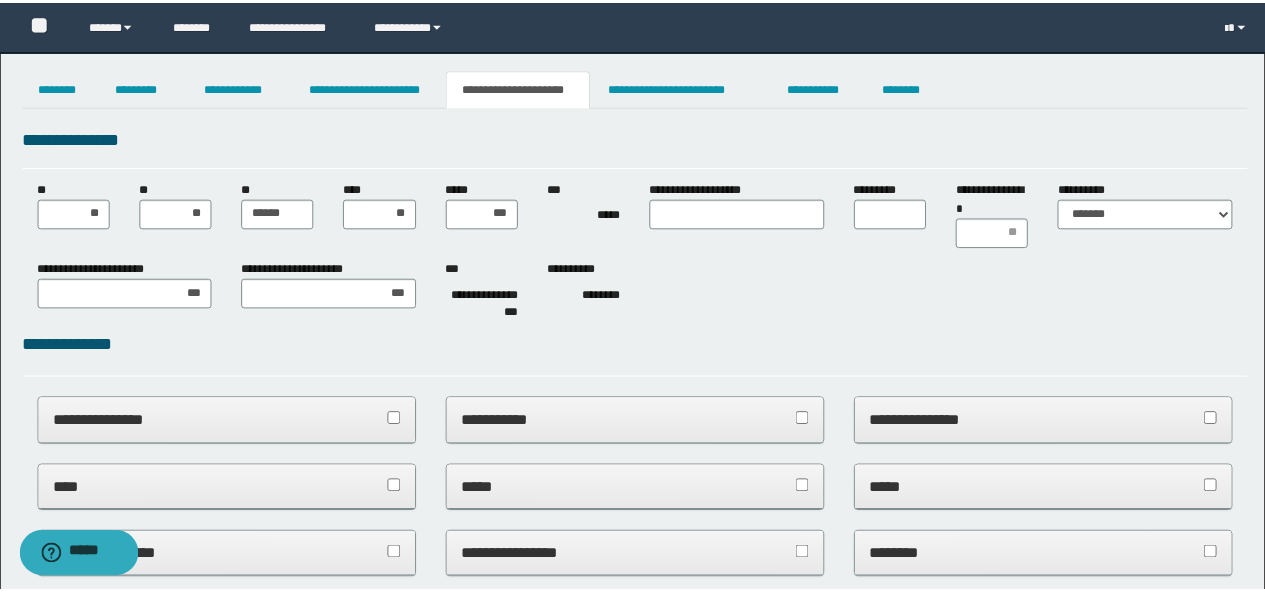 scroll, scrollTop: 0, scrollLeft: 0, axis: both 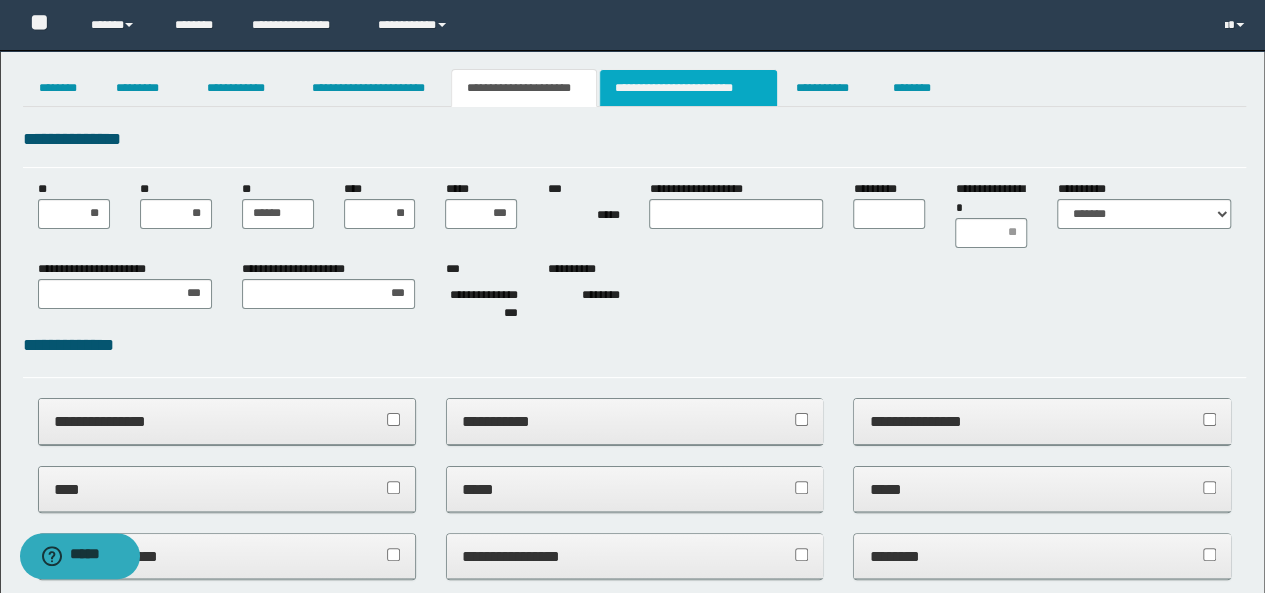 click on "**********" at bounding box center (688, 88) 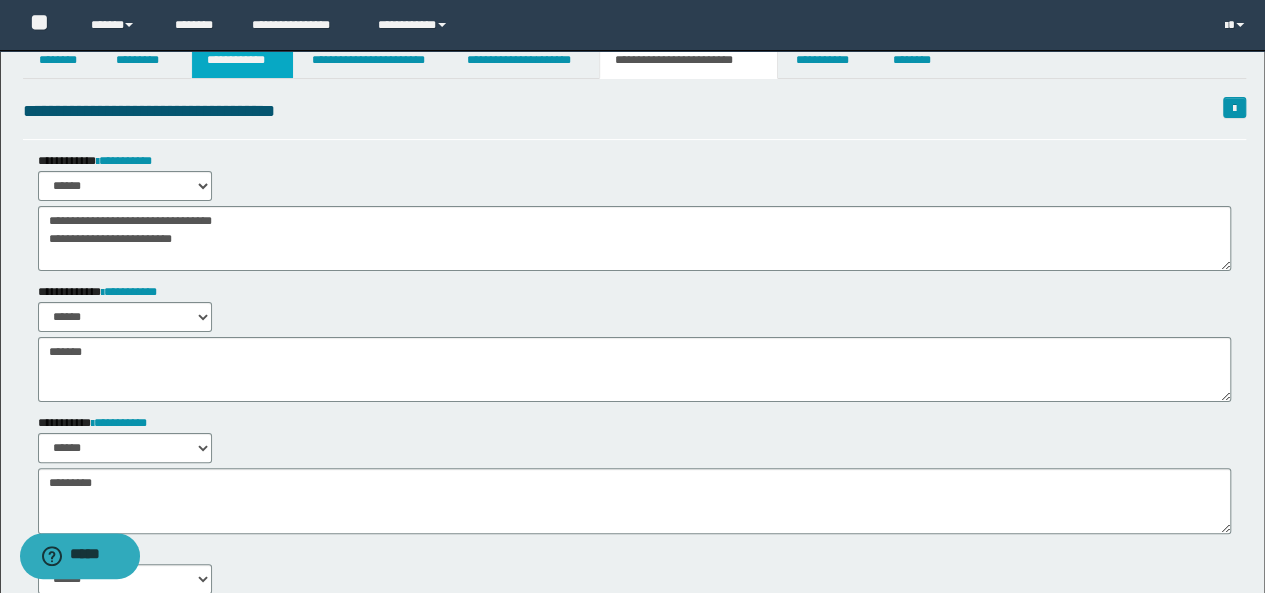 scroll, scrollTop: 0, scrollLeft: 0, axis: both 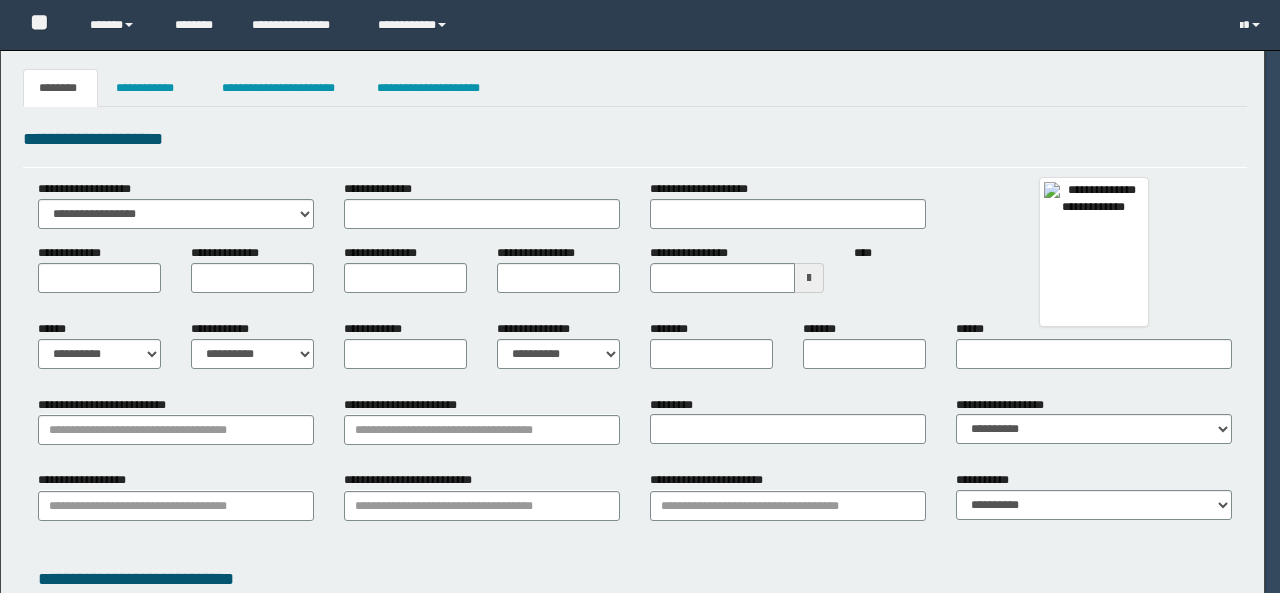 type on "********" 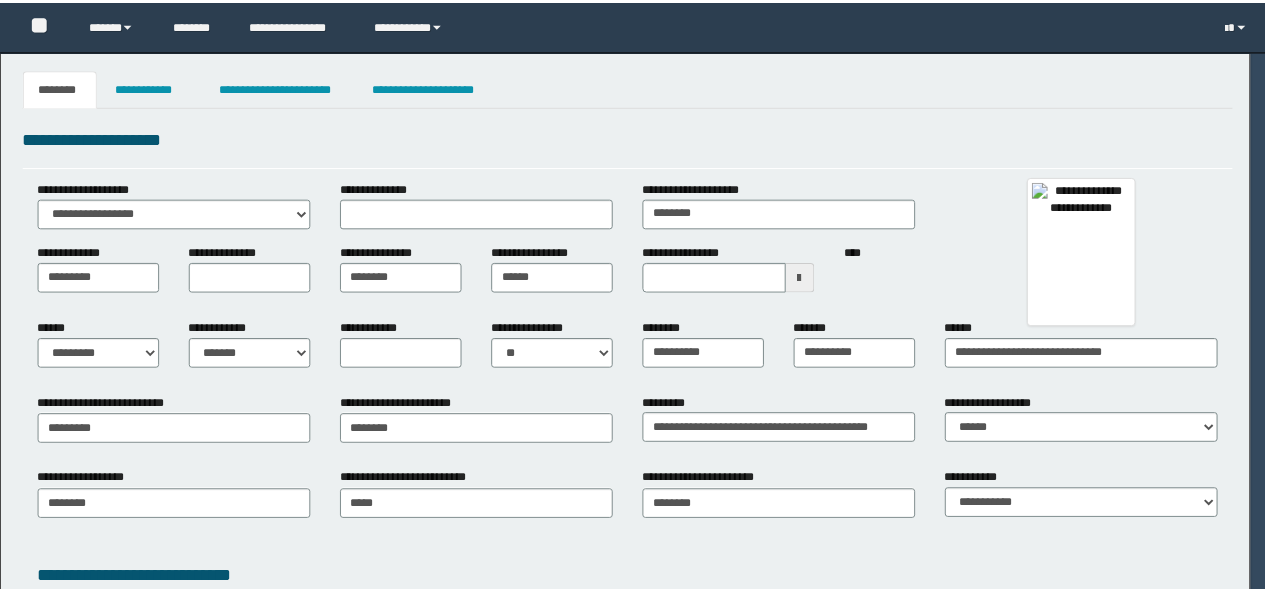 scroll, scrollTop: 0, scrollLeft: 0, axis: both 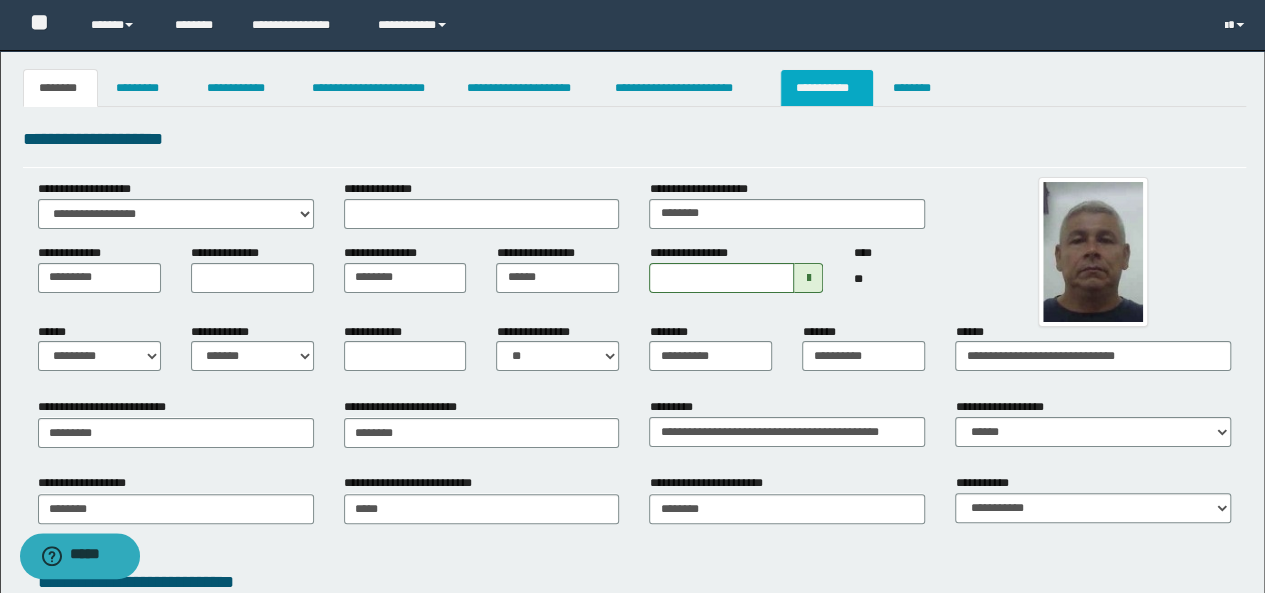 click on "**********" at bounding box center (827, 88) 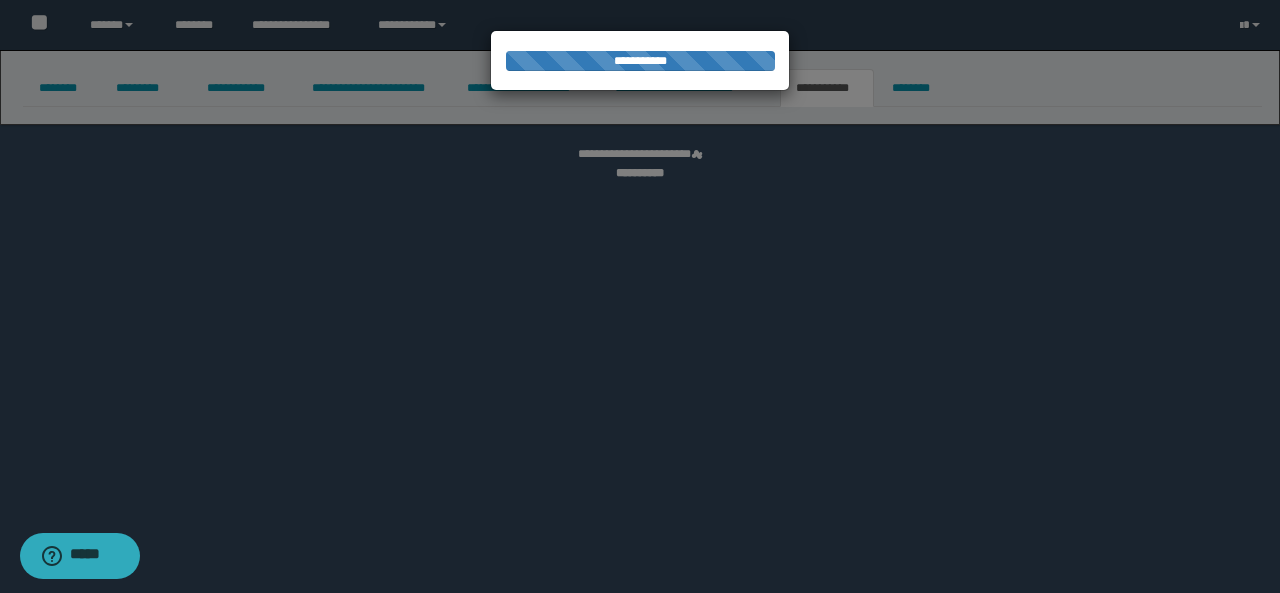 select on "****" 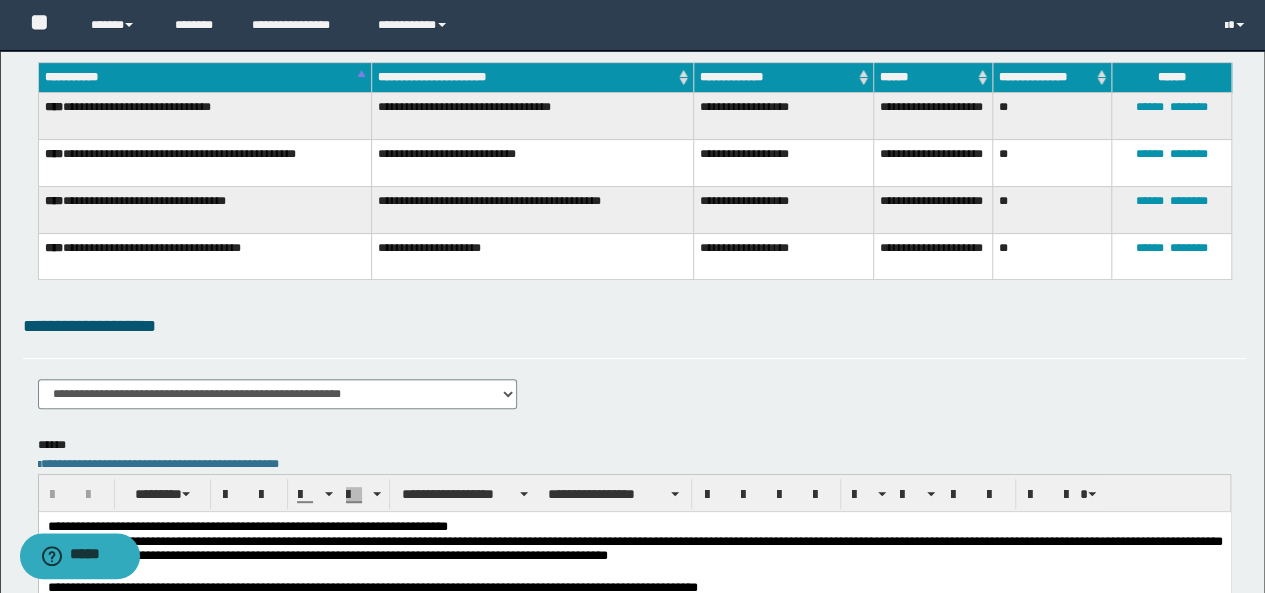 scroll, scrollTop: 0, scrollLeft: 0, axis: both 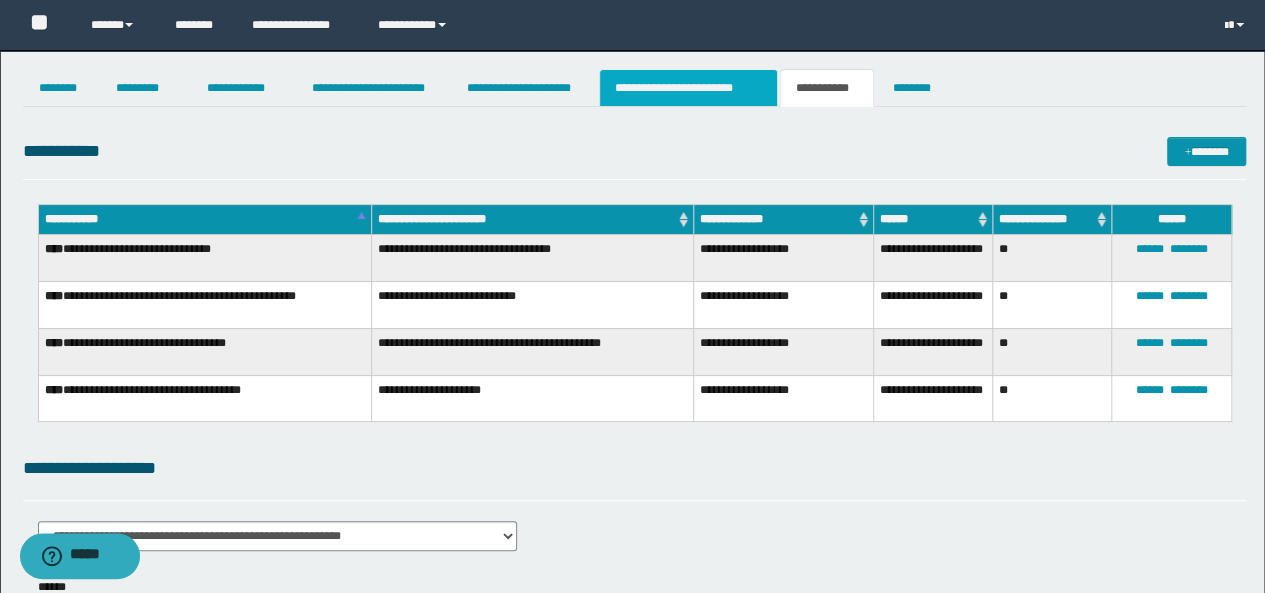 click on "**********" at bounding box center [688, 88] 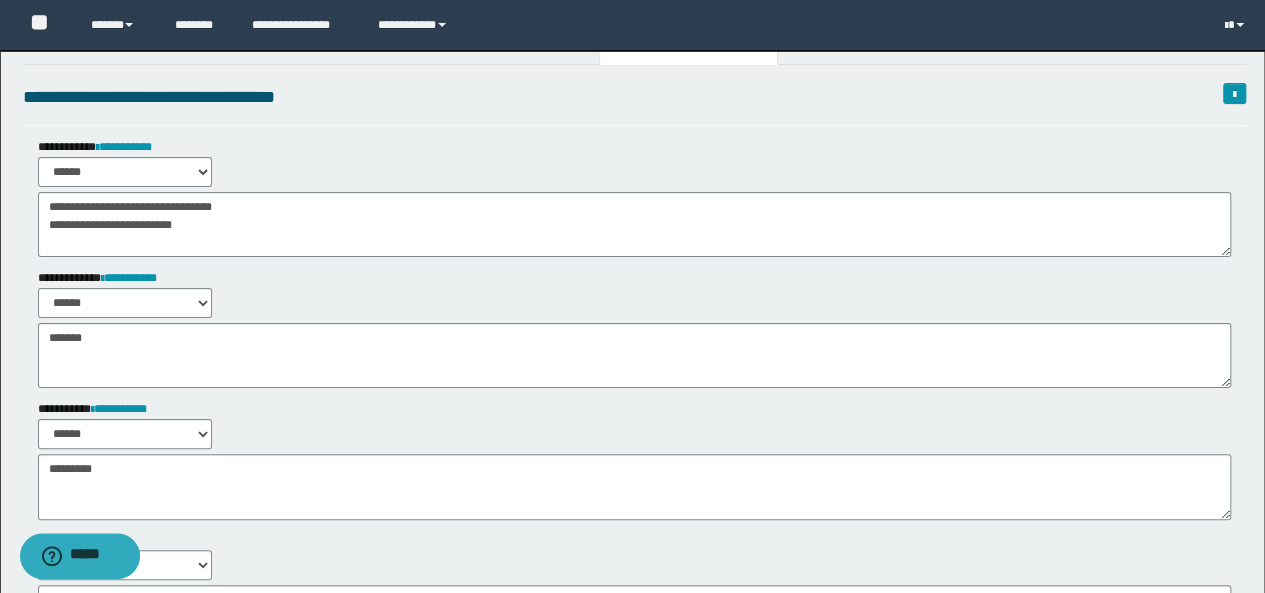 scroll, scrollTop: 0, scrollLeft: 0, axis: both 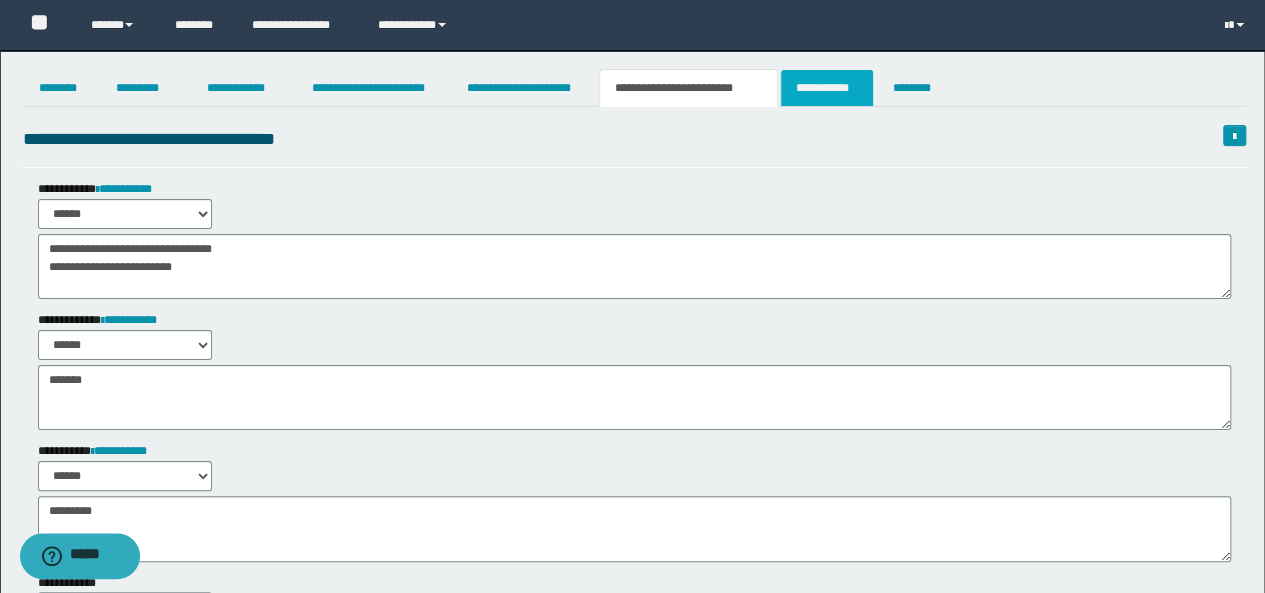 click on "**********" at bounding box center [827, 88] 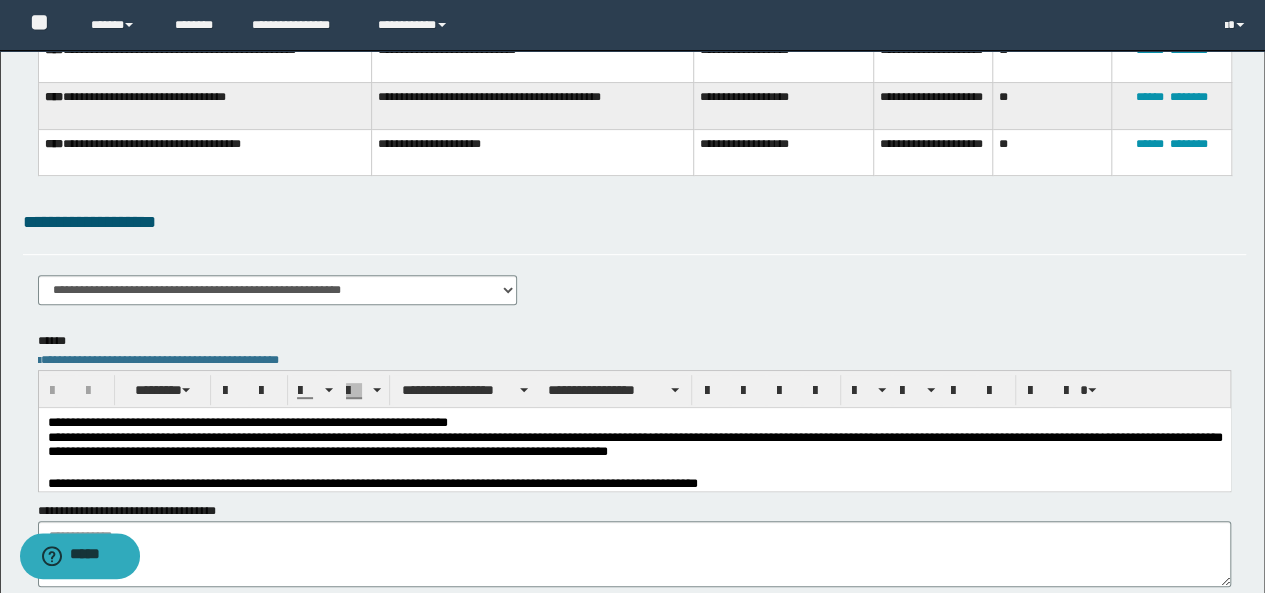 scroll, scrollTop: 300, scrollLeft: 0, axis: vertical 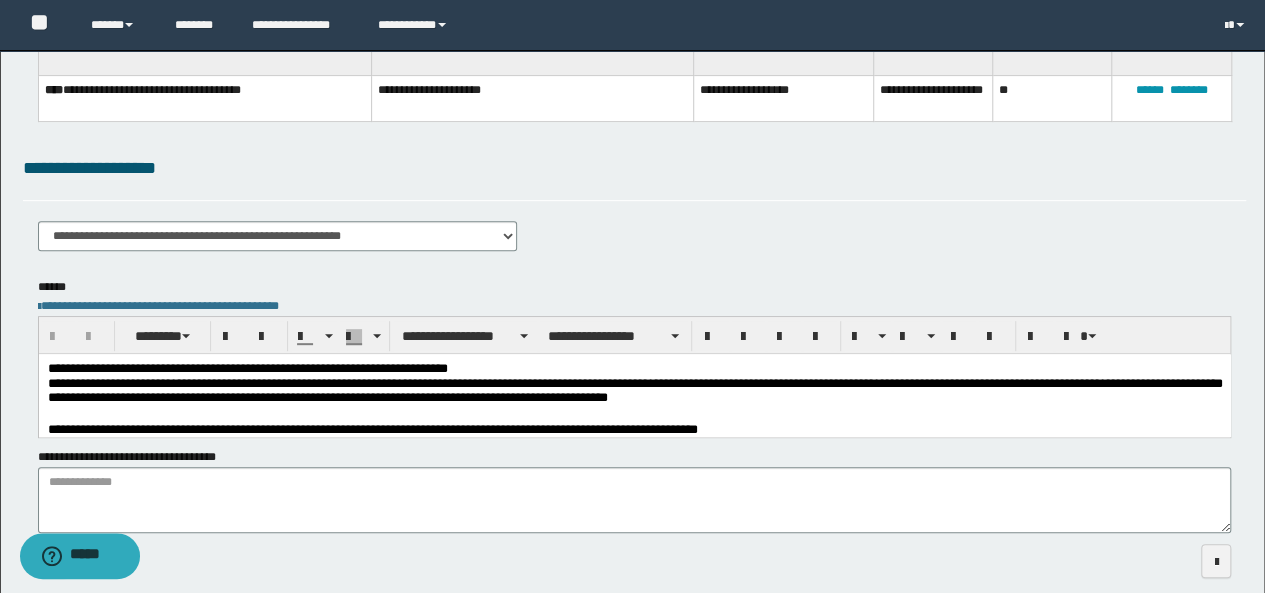 click on "**********" at bounding box center (634, 400) 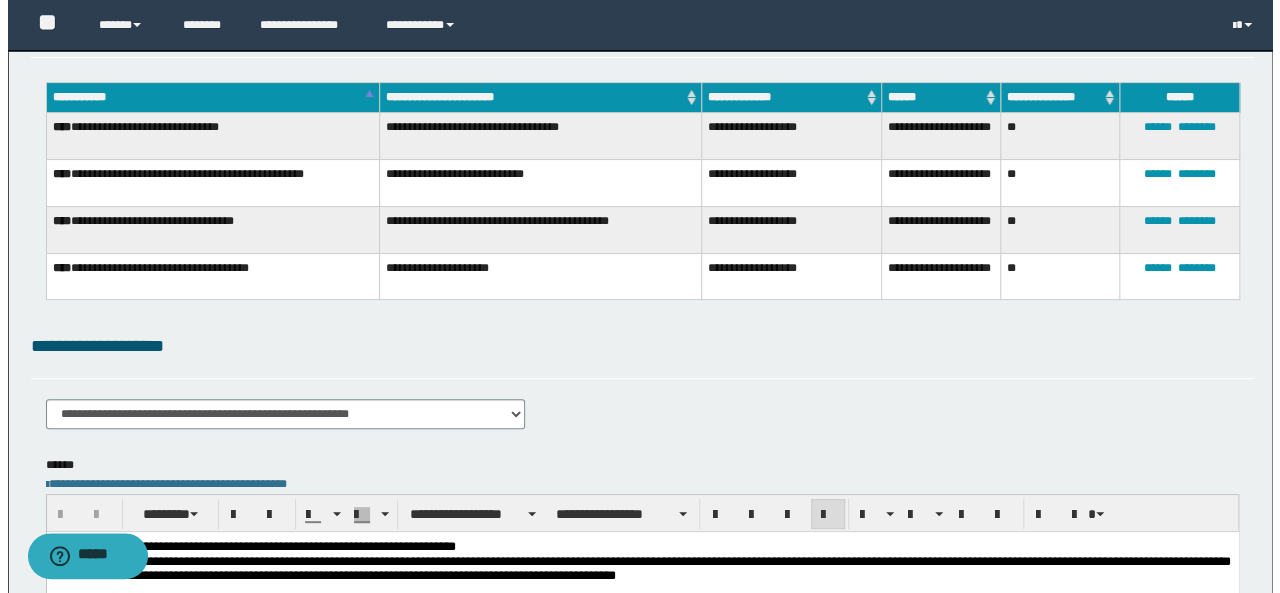 scroll, scrollTop: 0, scrollLeft: 0, axis: both 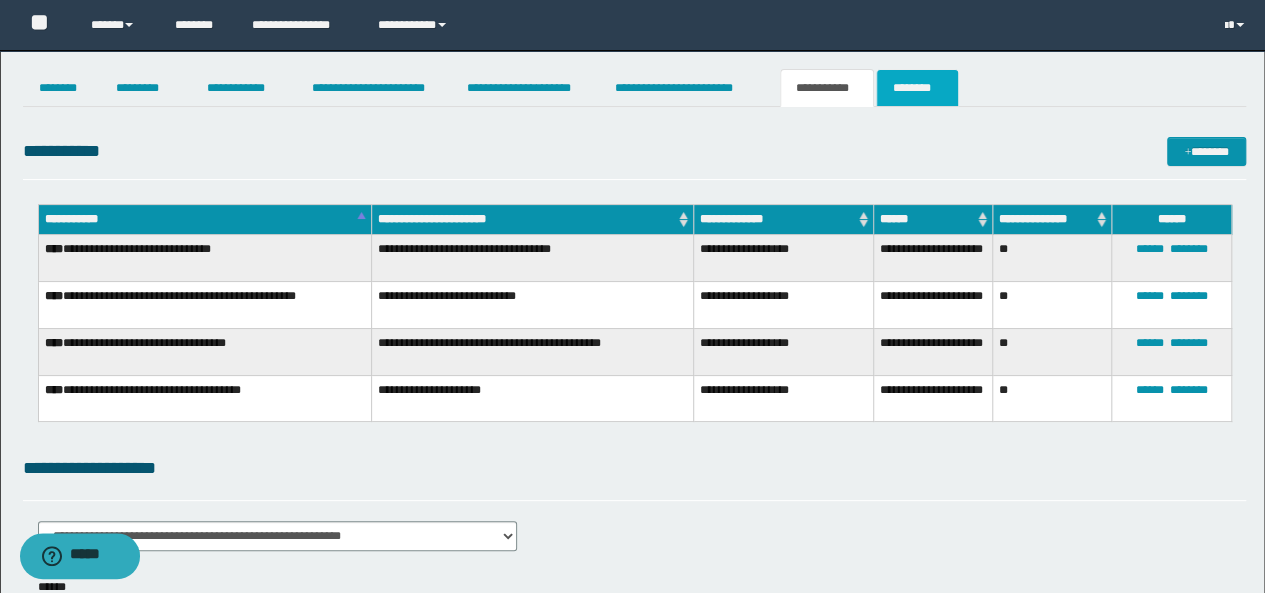 click on "********" at bounding box center [917, 88] 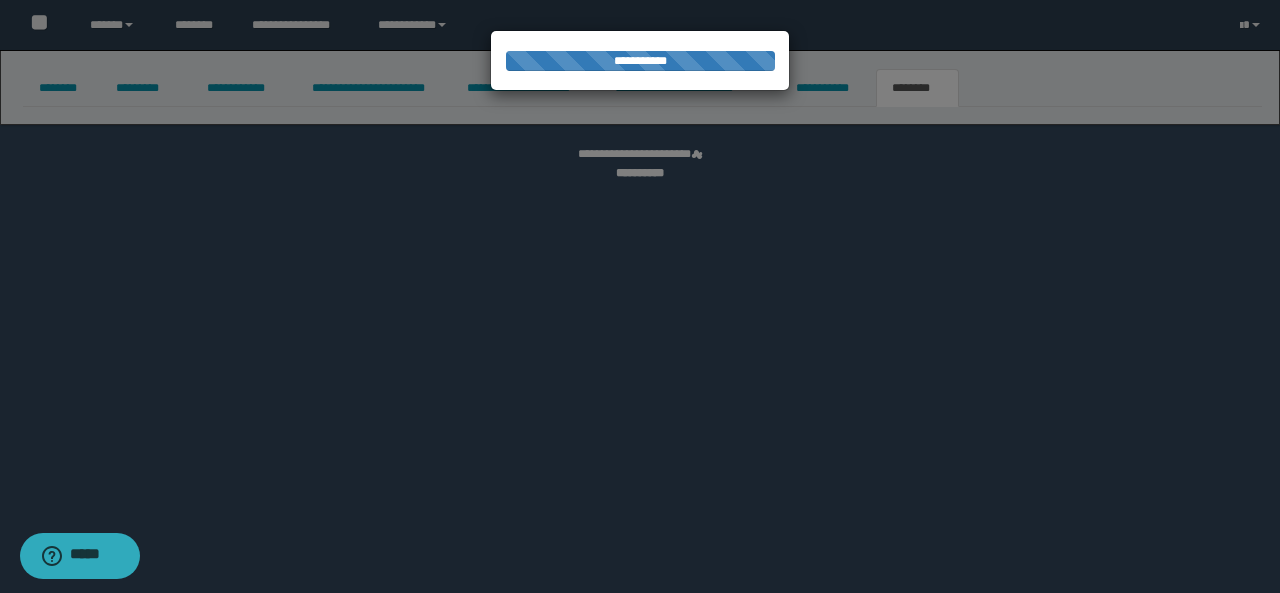 select on "****" 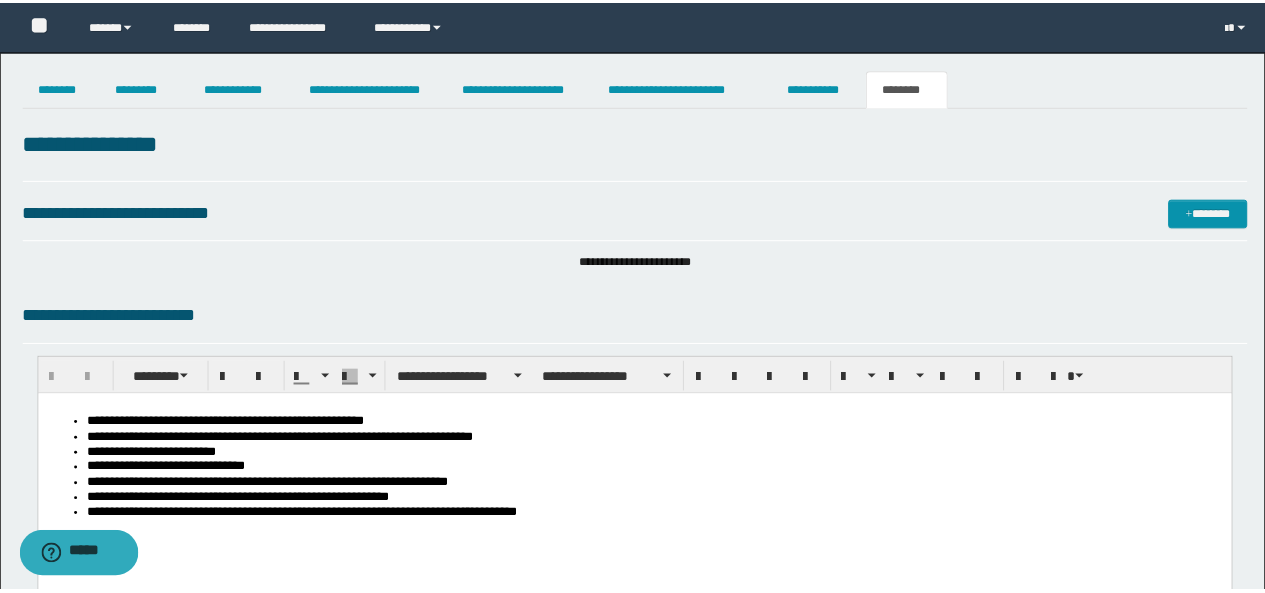 scroll, scrollTop: 0, scrollLeft: 0, axis: both 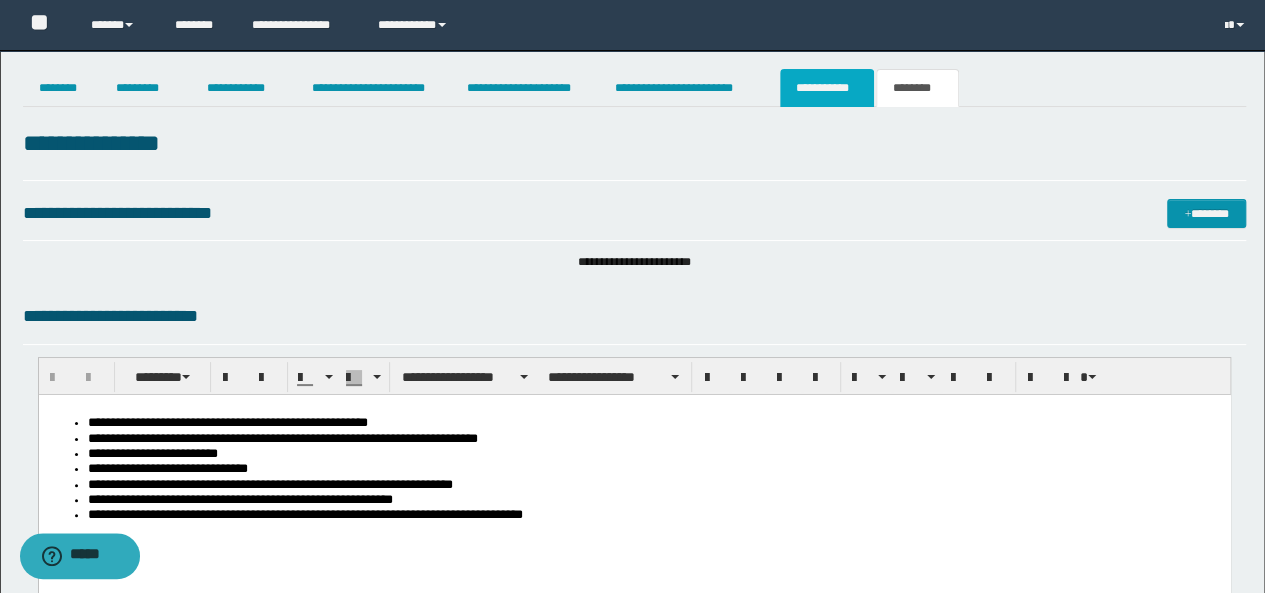 click on "**********" at bounding box center (827, 88) 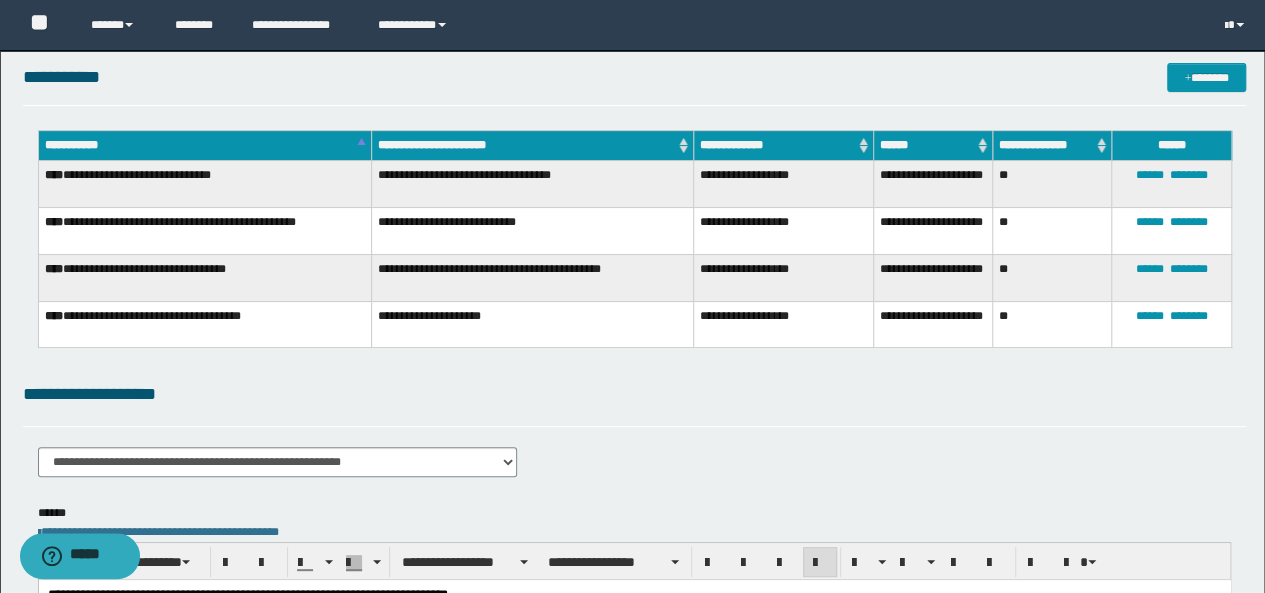 scroll, scrollTop: 0, scrollLeft: 0, axis: both 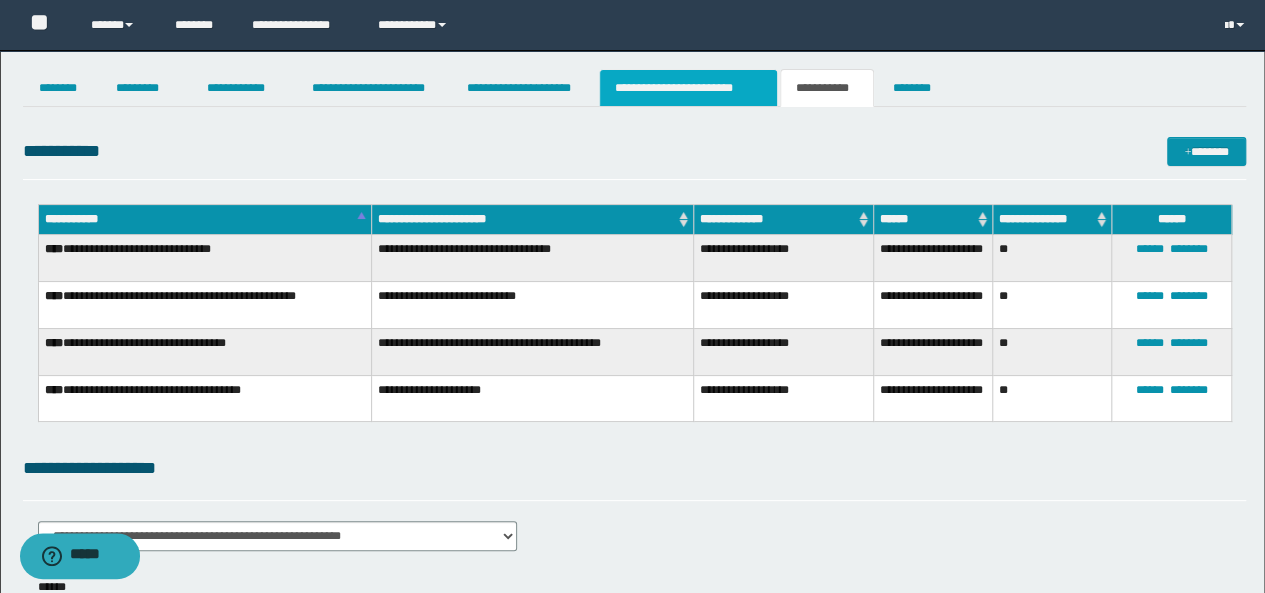 click on "**********" at bounding box center (688, 88) 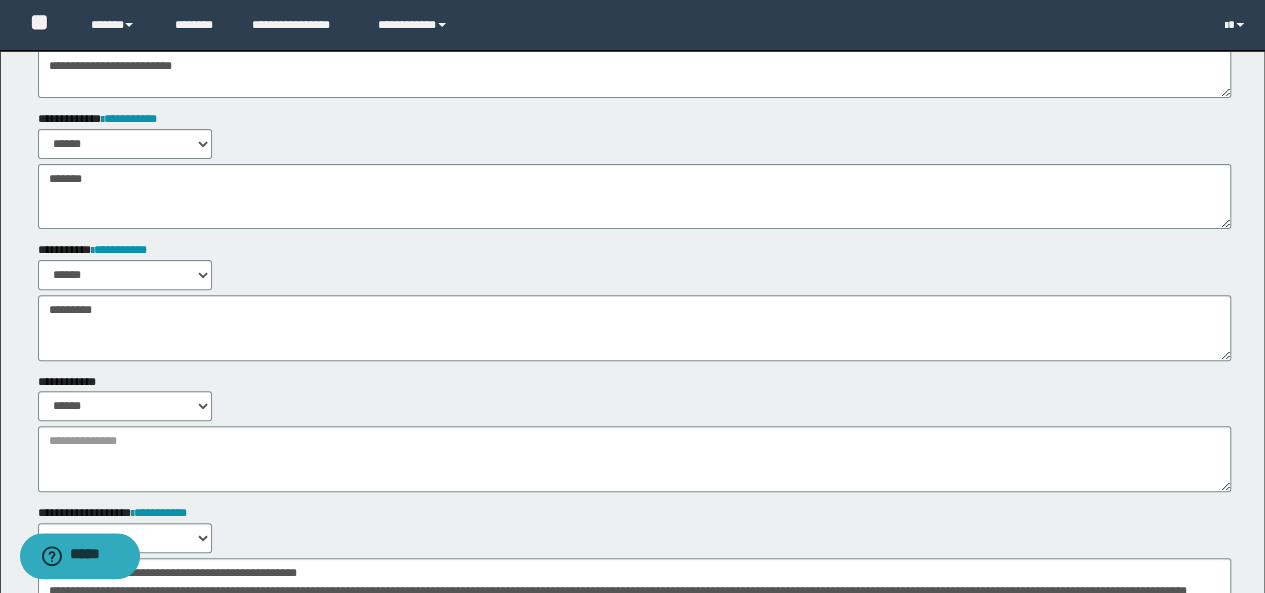 scroll, scrollTop: 0, scrollLeft: 0, axis: both 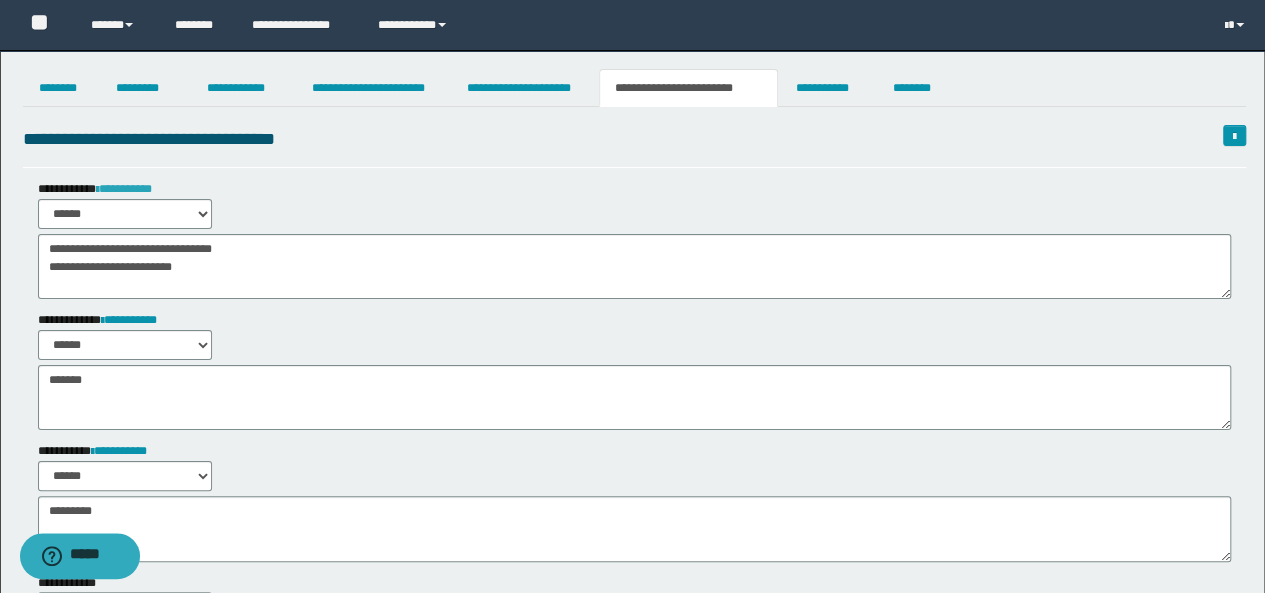 click on "**********" at bounding box center [124, 189] 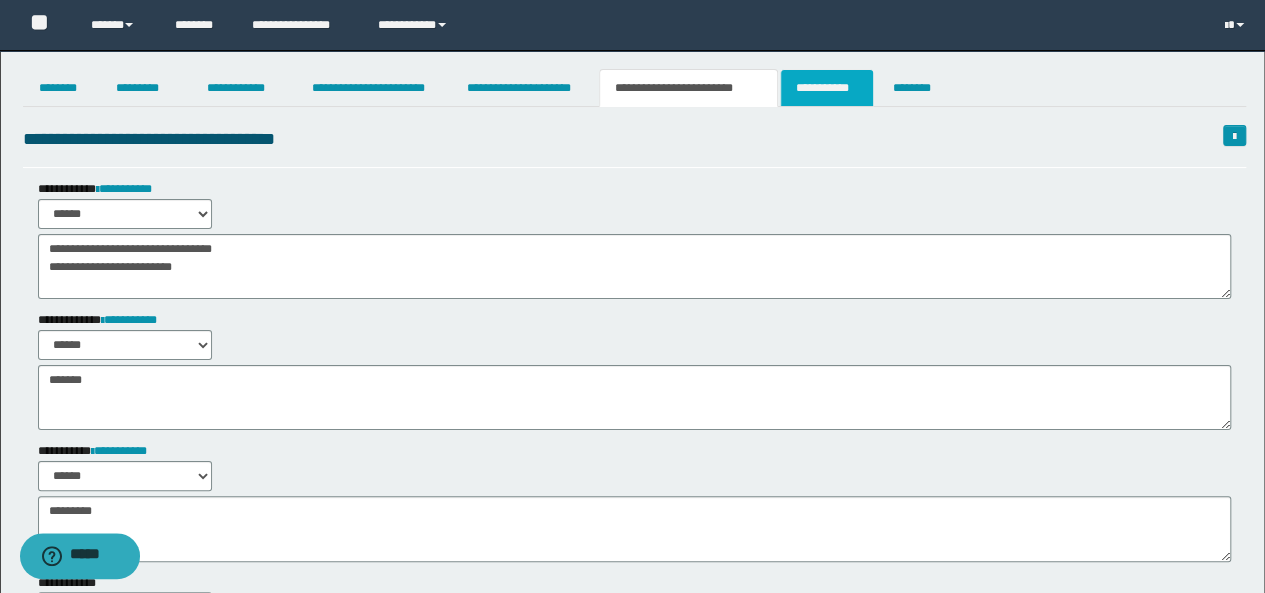 click on "**********" at bounding box center (827, 88) 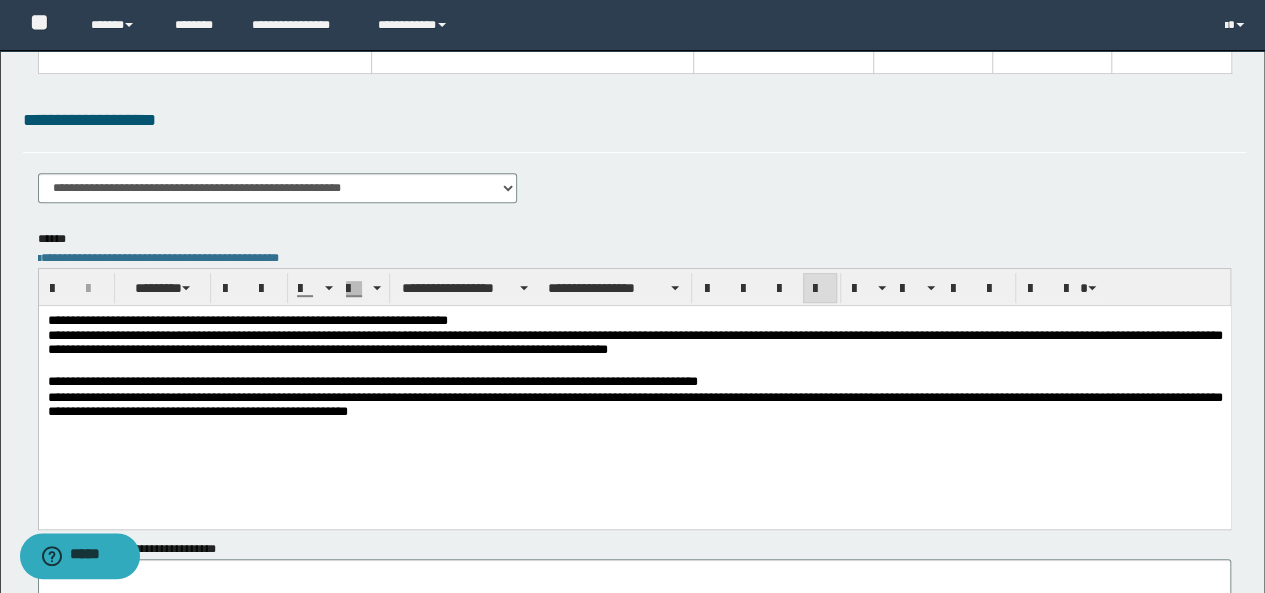 scroll, scrollTop: 500, scrollLeft: 0, axis: vertical 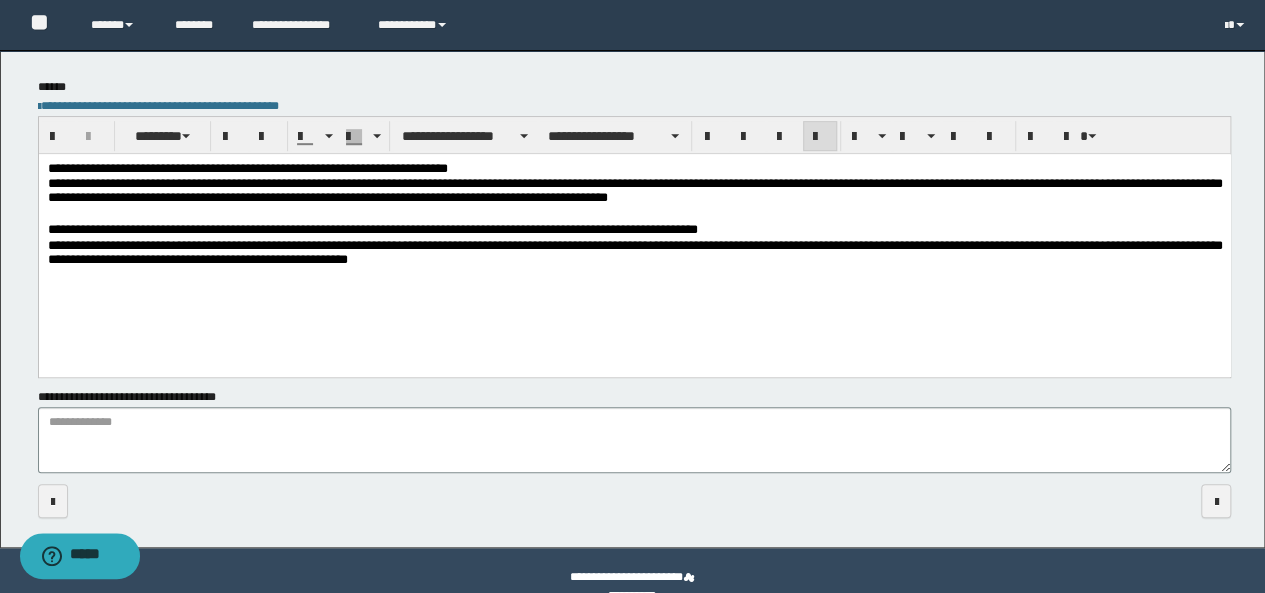 click on "**********" at bounding box center (634, 253) 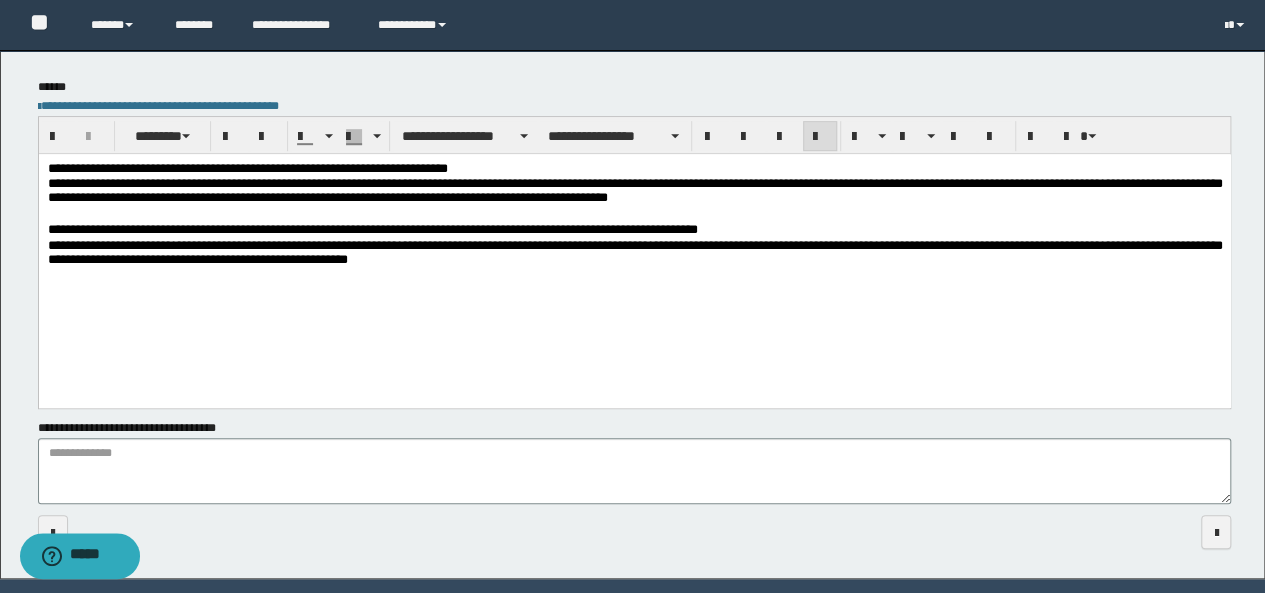 drag, startPoint x: 709, startPoint y: 349, endPoint x: 450, endPoint y: 303, distance: 263.05322 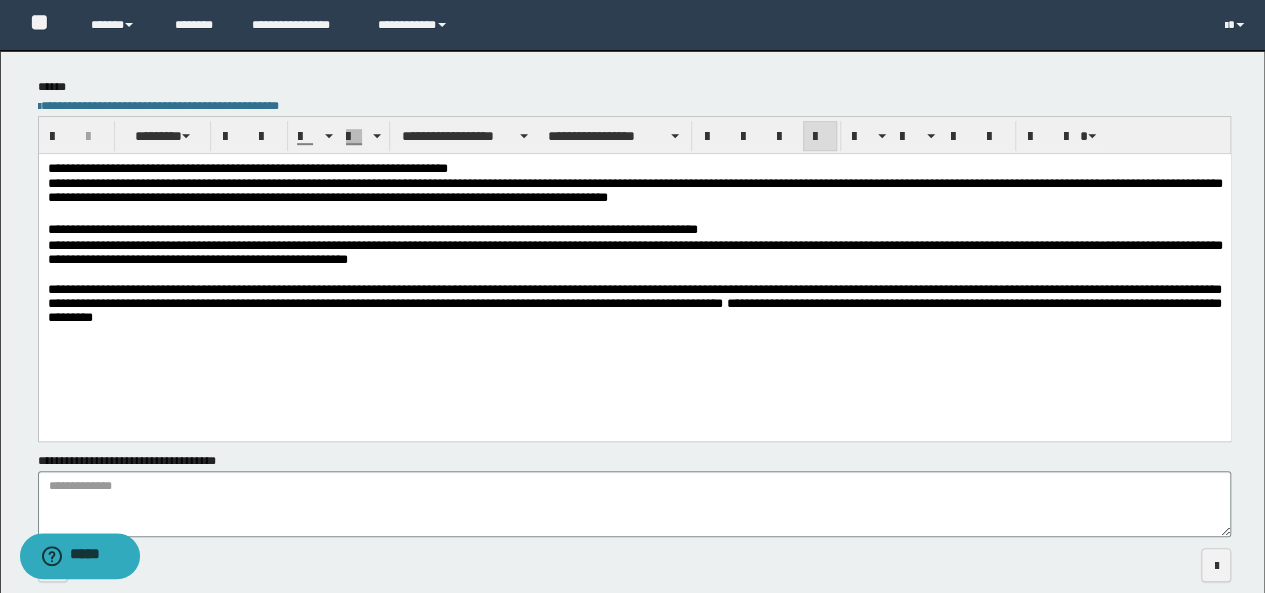 click on "**********" at bounding box center [634, 295] 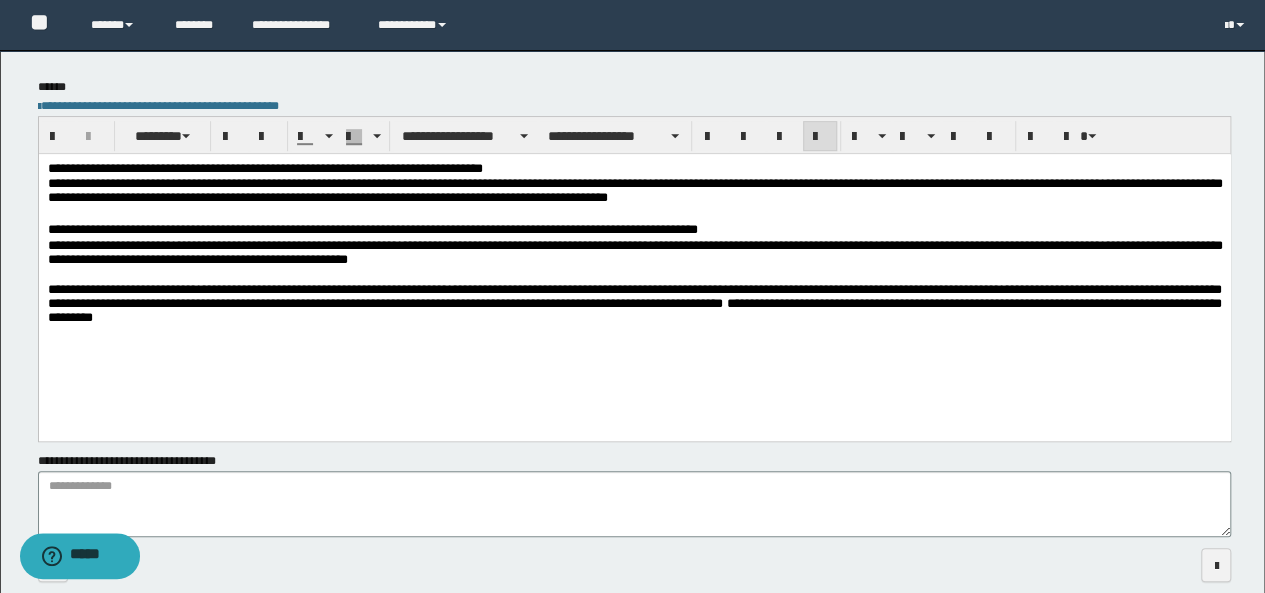 click on "**********" at bounding box center [634, 168] 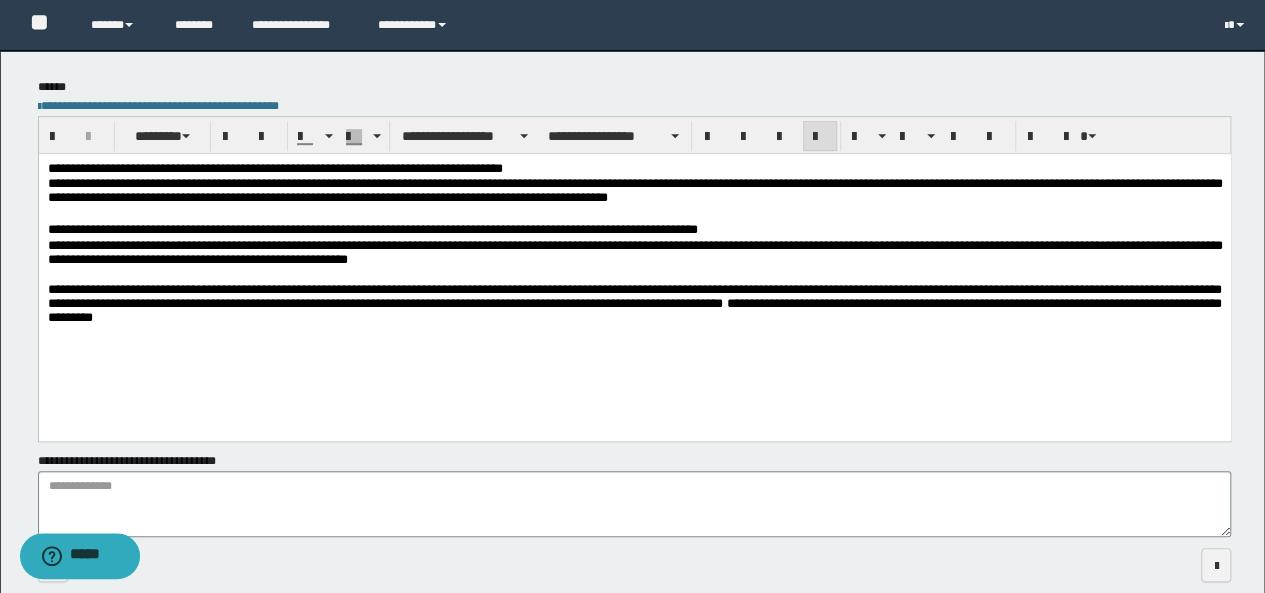 click on "**********" at bounding box center [634, 168] 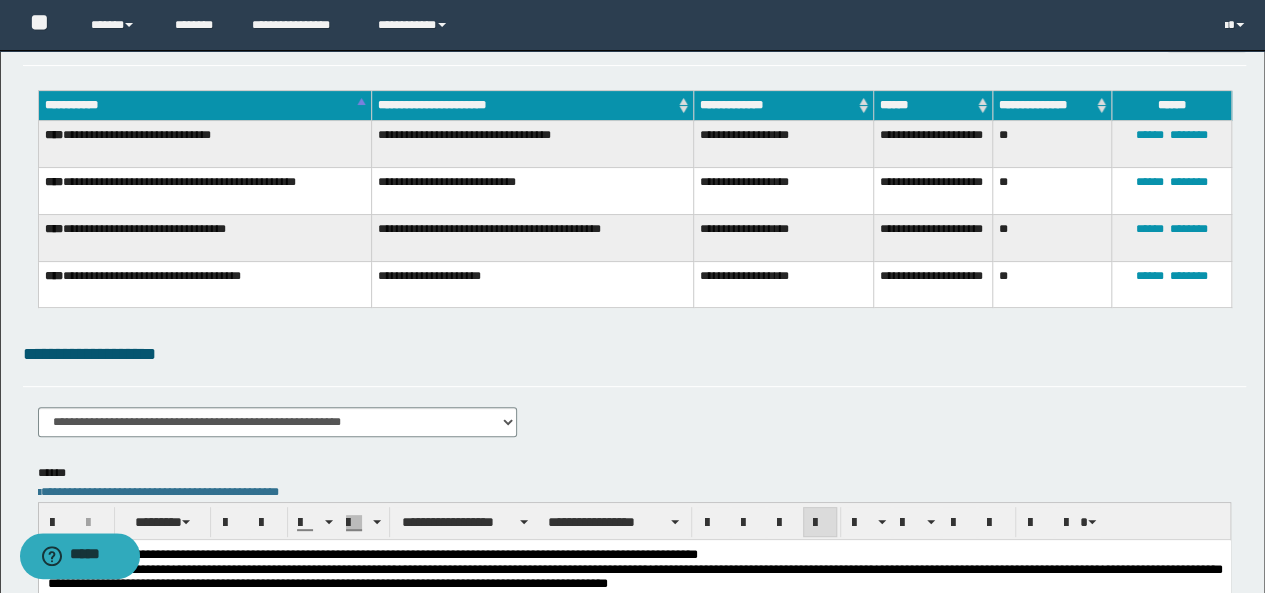 scroll, scrollTop: 400, scrollLeft: 0, axis: vertical 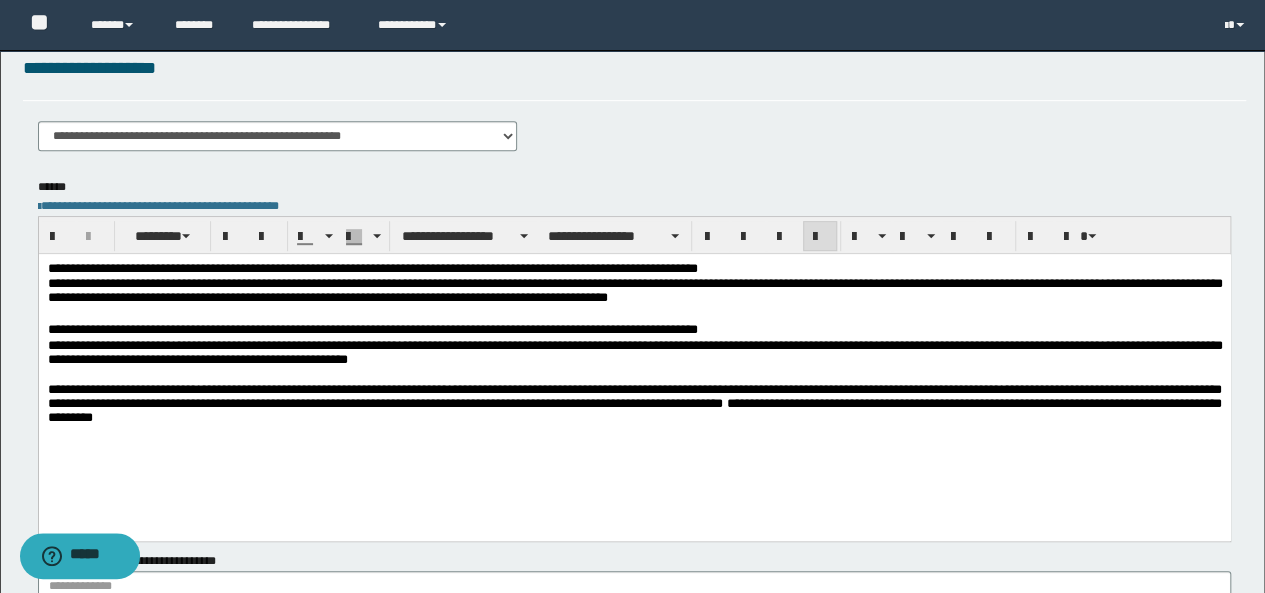 drag, startPoint x: 1042, startPoint y: 265, endPoint x: 1063, endPoint y: 275, distance: 23.259407 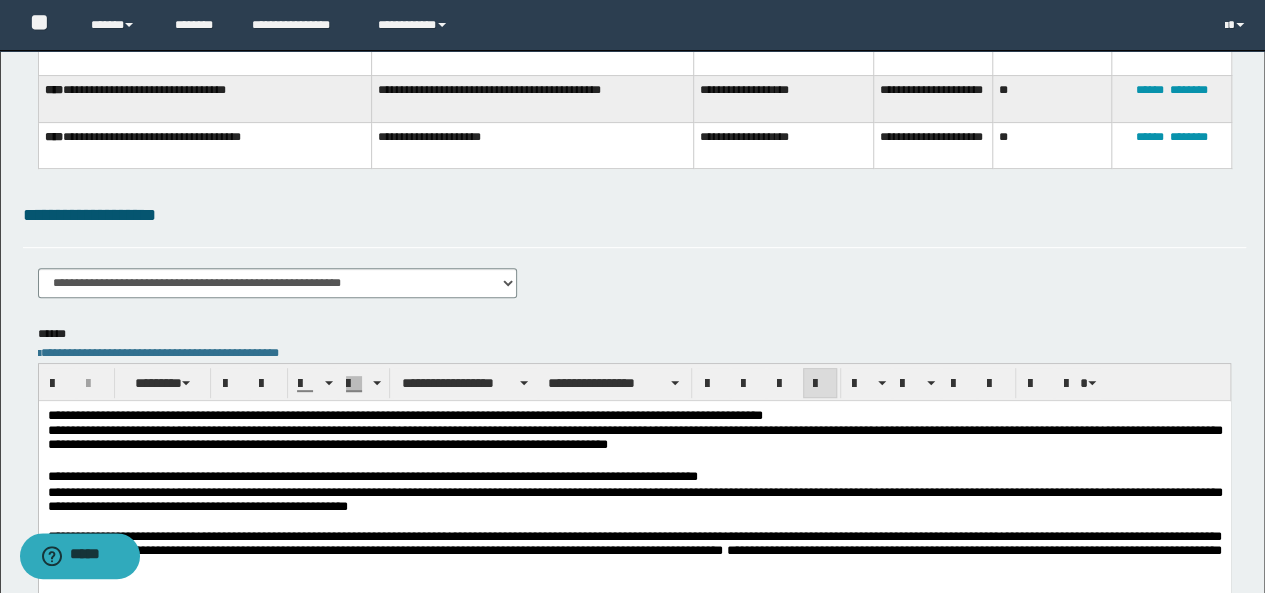 scroll, scrollTop: 0, scrollLeft: 0, axis: both 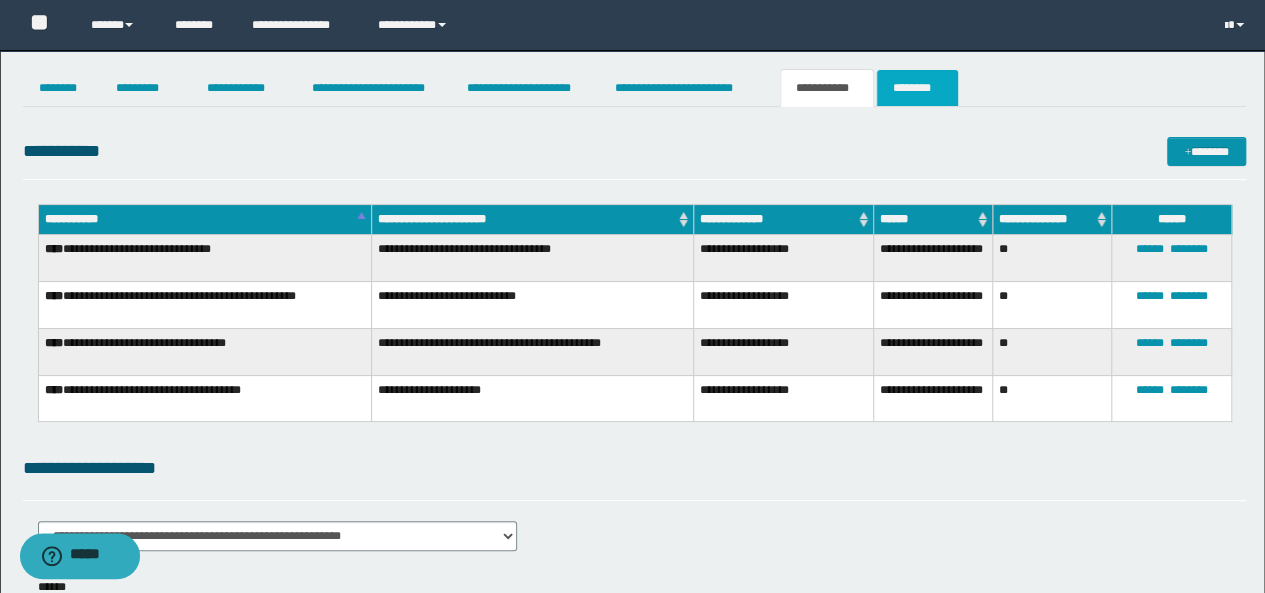 click on "********" at bounding box center [917, 88] 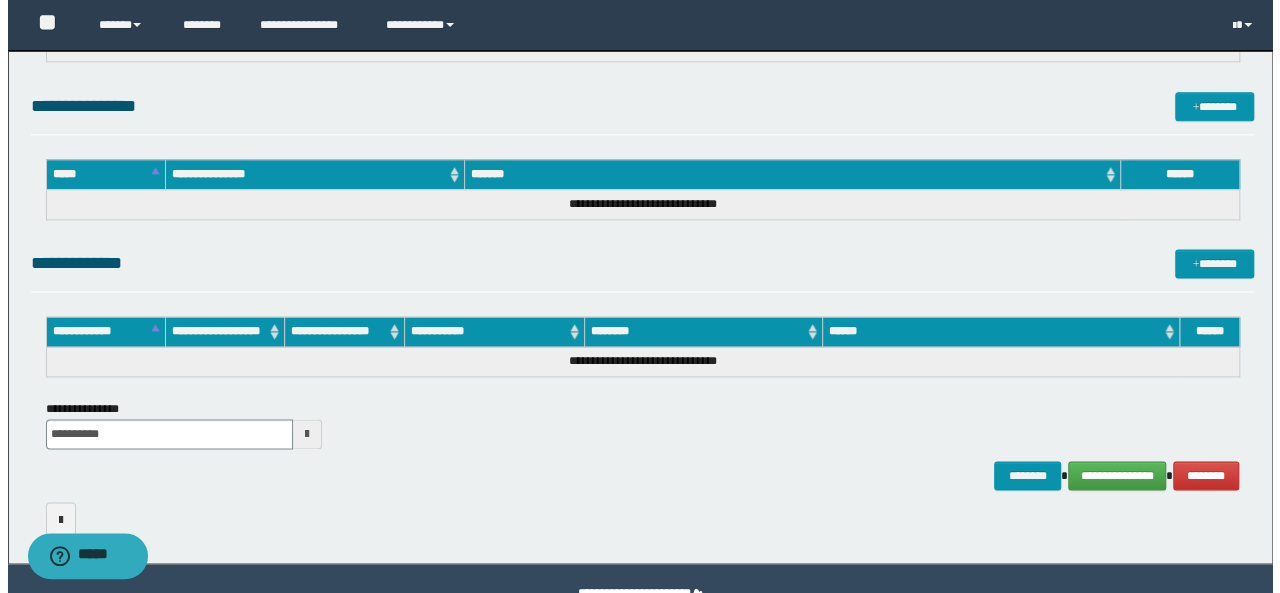 scroll, scrollTop: 1292, scrollLeft: 0, axis: vertical 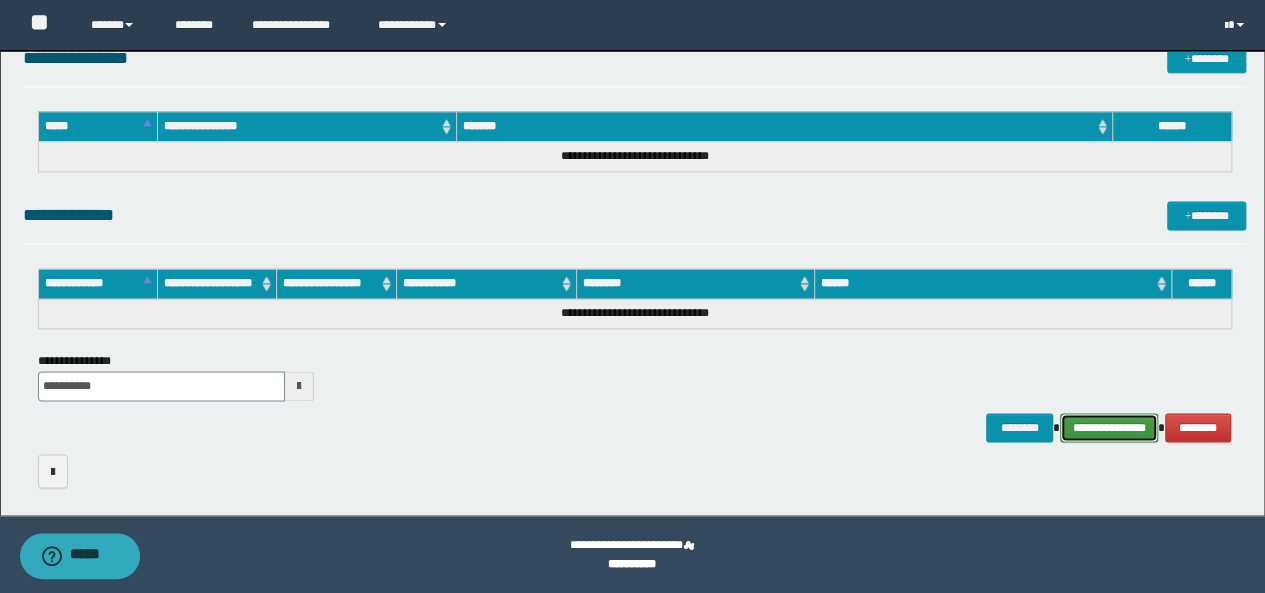 click on "**********" at bounding box center [1109, 427] 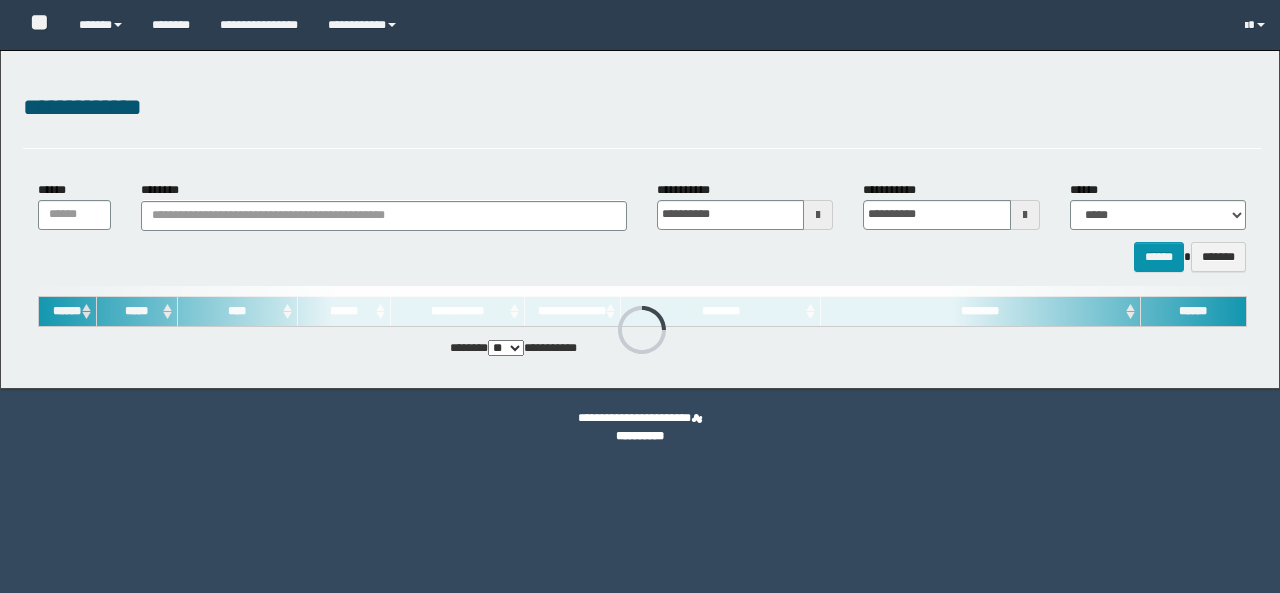 scroll, scrollTop: 0, scrollLeft: 0, axis: both 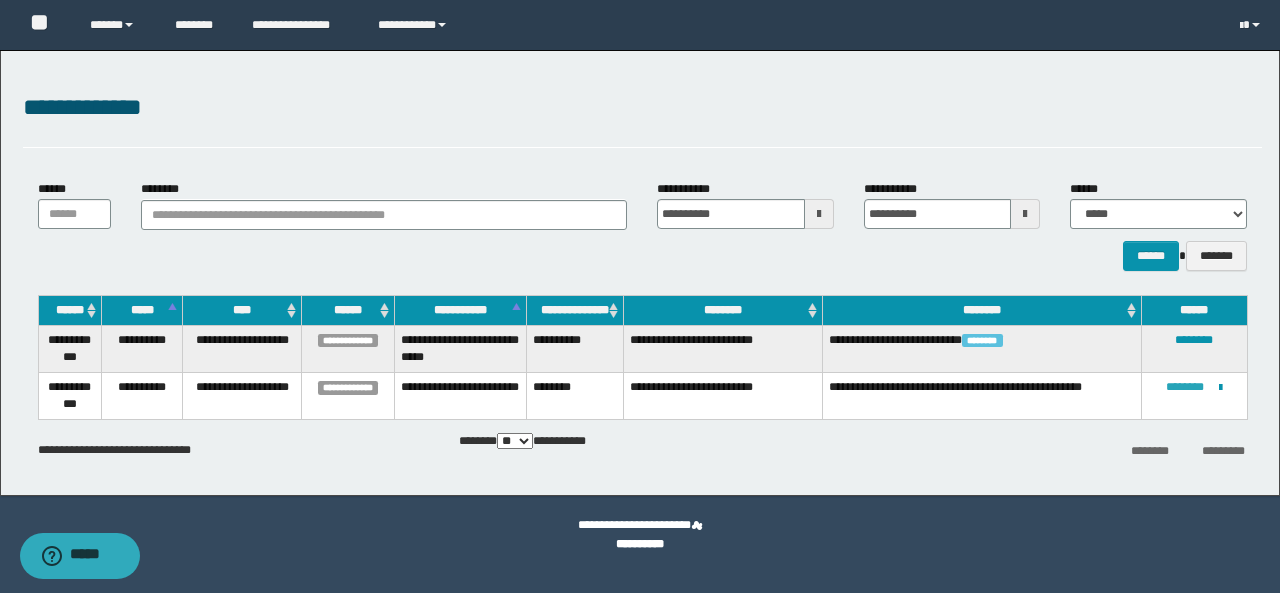 click on "********" at bounding box center [1185, 387] 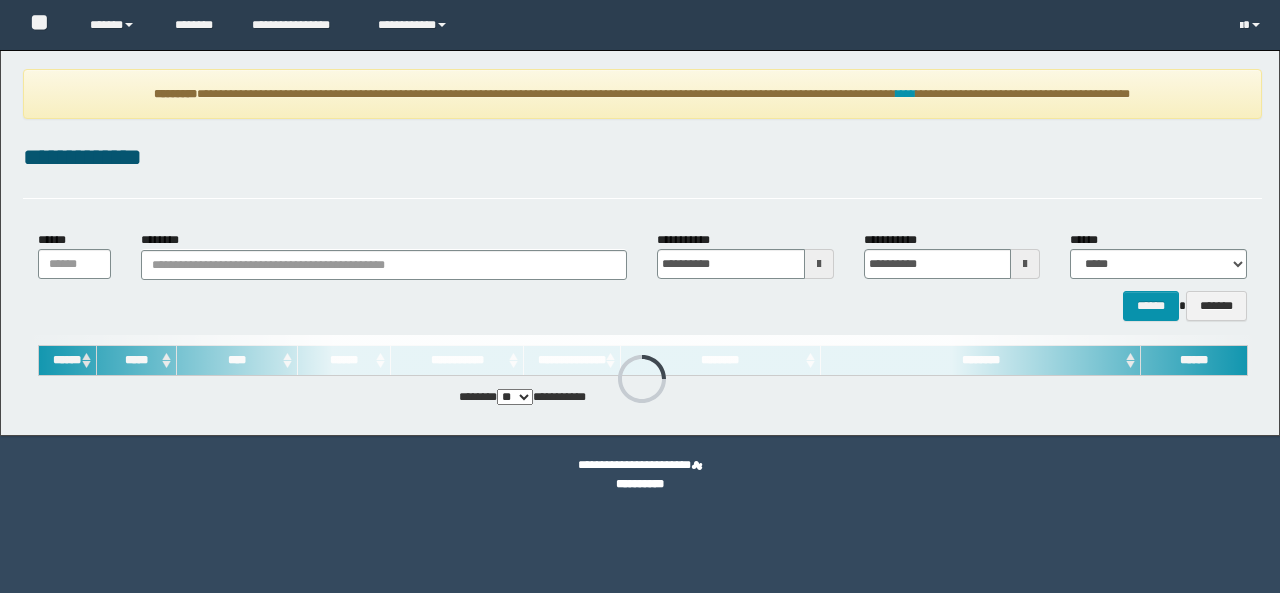 scroll, scrollTop: 0, scrollLeft: 0, axis: both 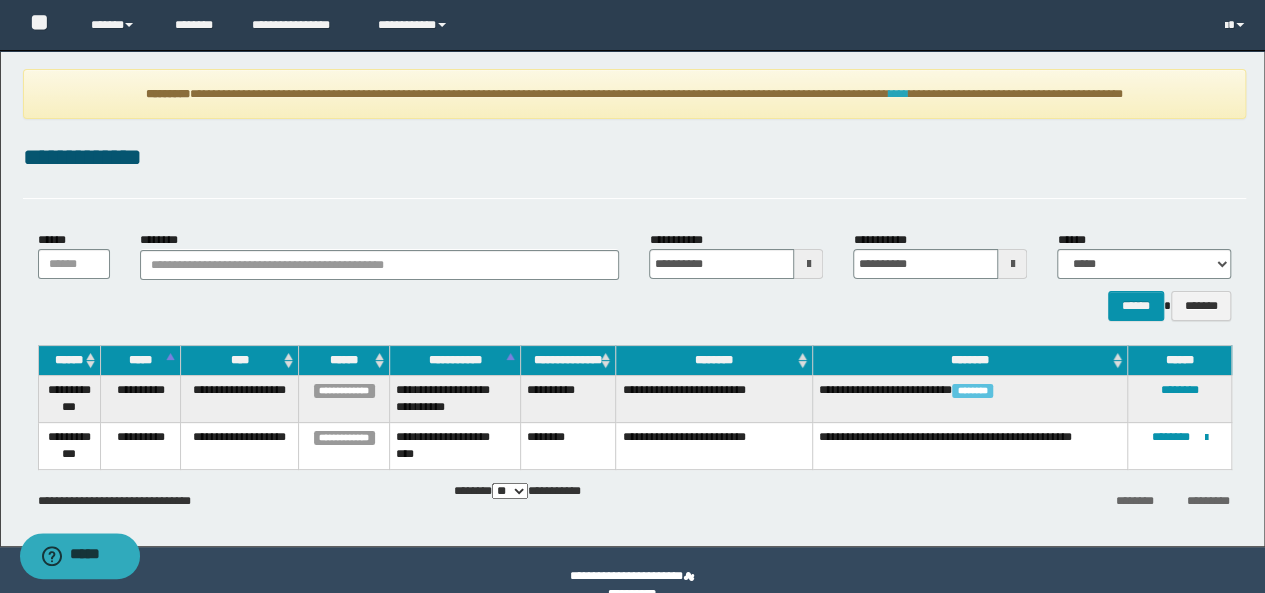 click on "****" at bounding box center (898, 94) 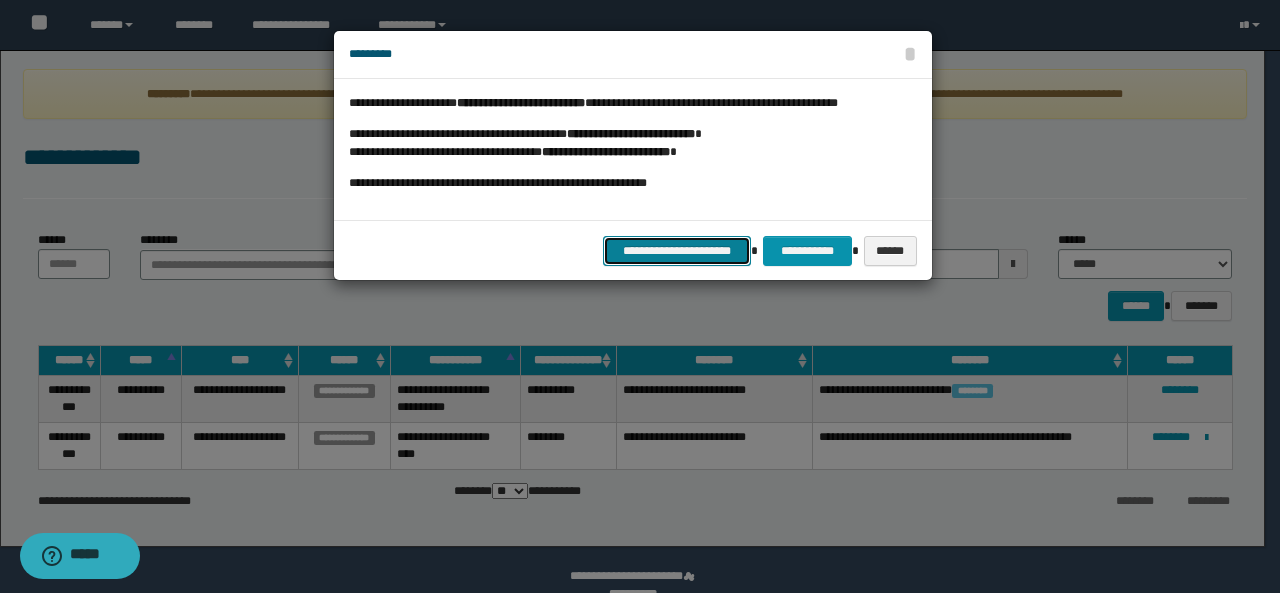 click on "**********" at bounding box center [677, 250] 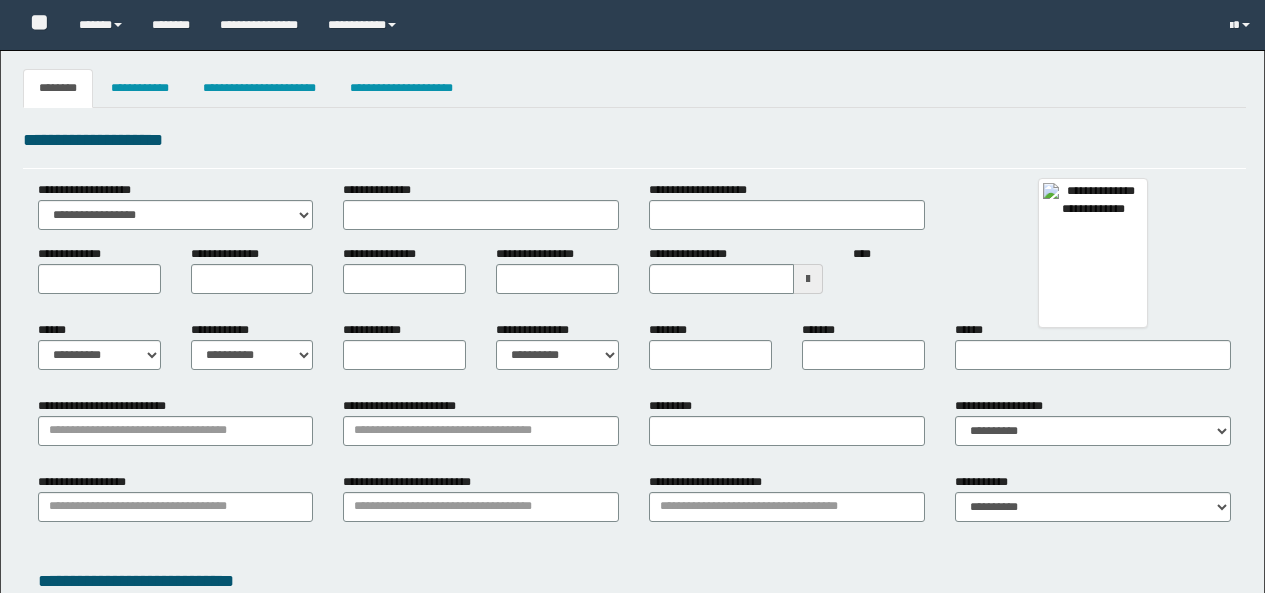 type 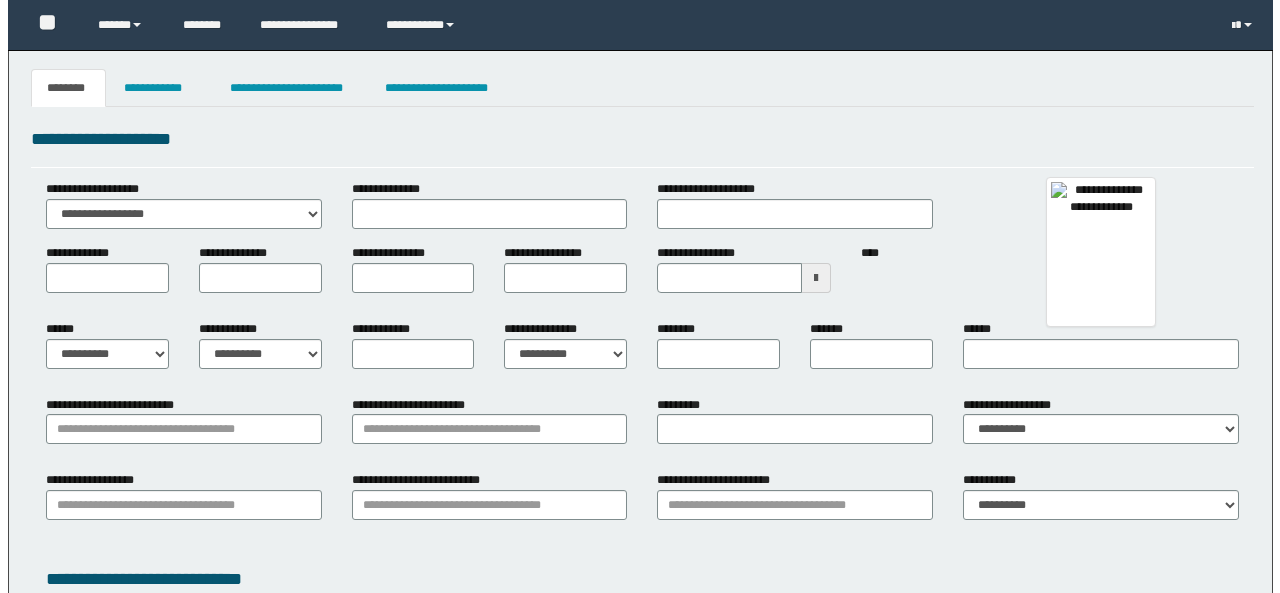 scroll, scrollTop: 0, scrollLeft: 0, axis: both 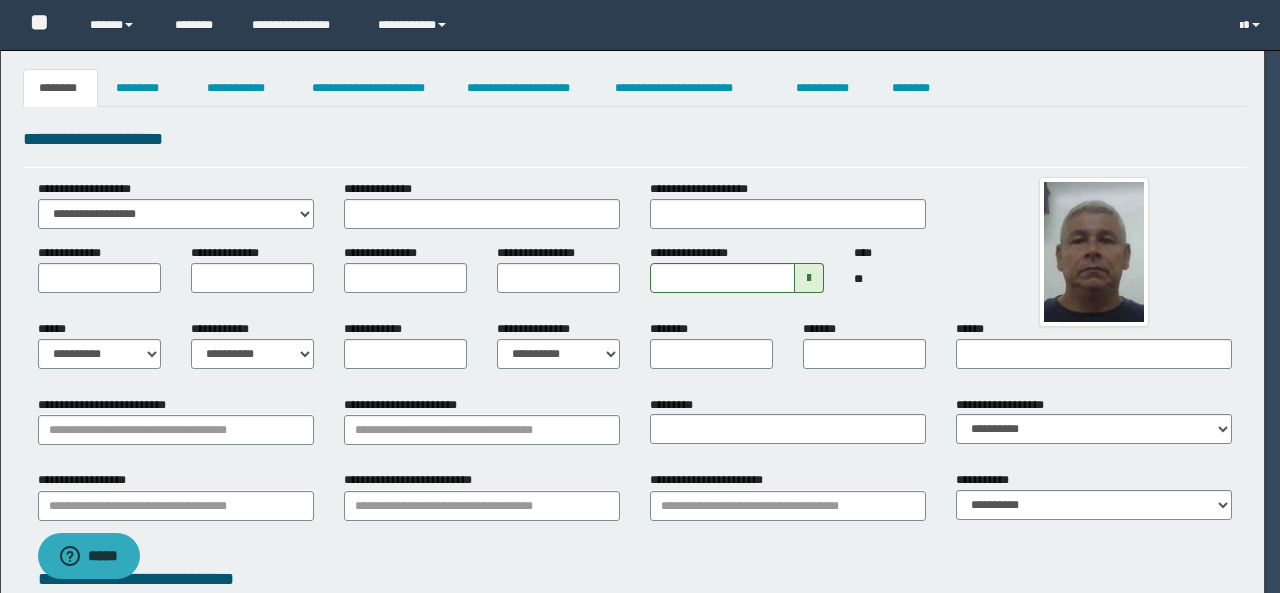 type on "********" 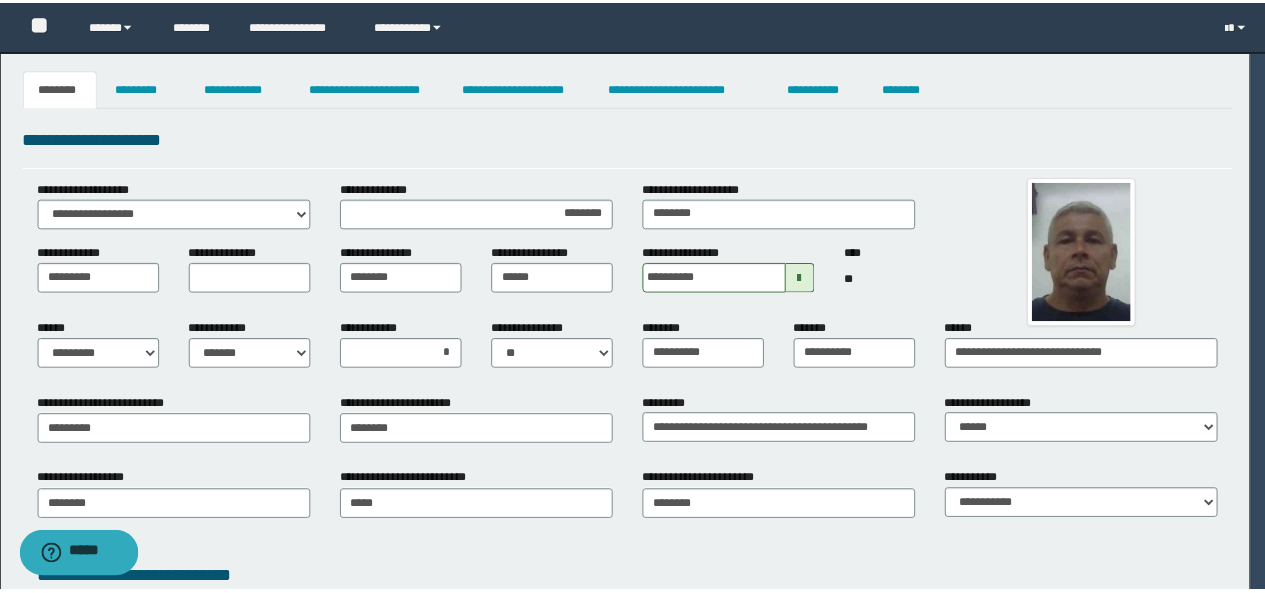 scroll, scrollTop: 0, scrollLeft: 0, axis: both 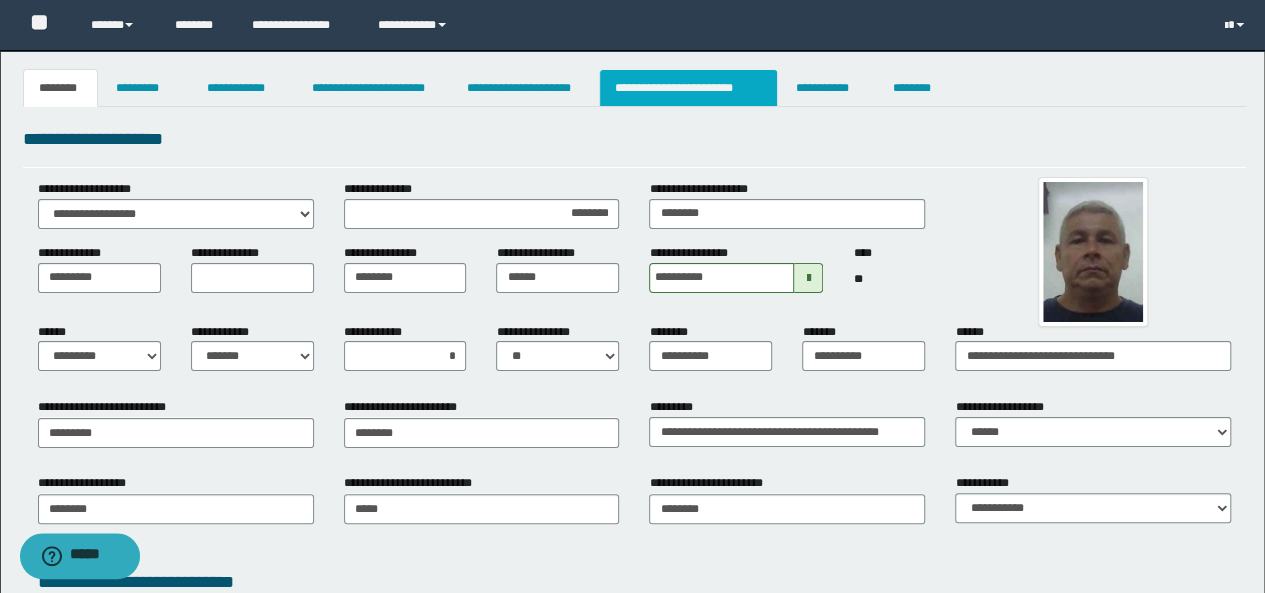 click on "**********" at bounding box center [688, 88] 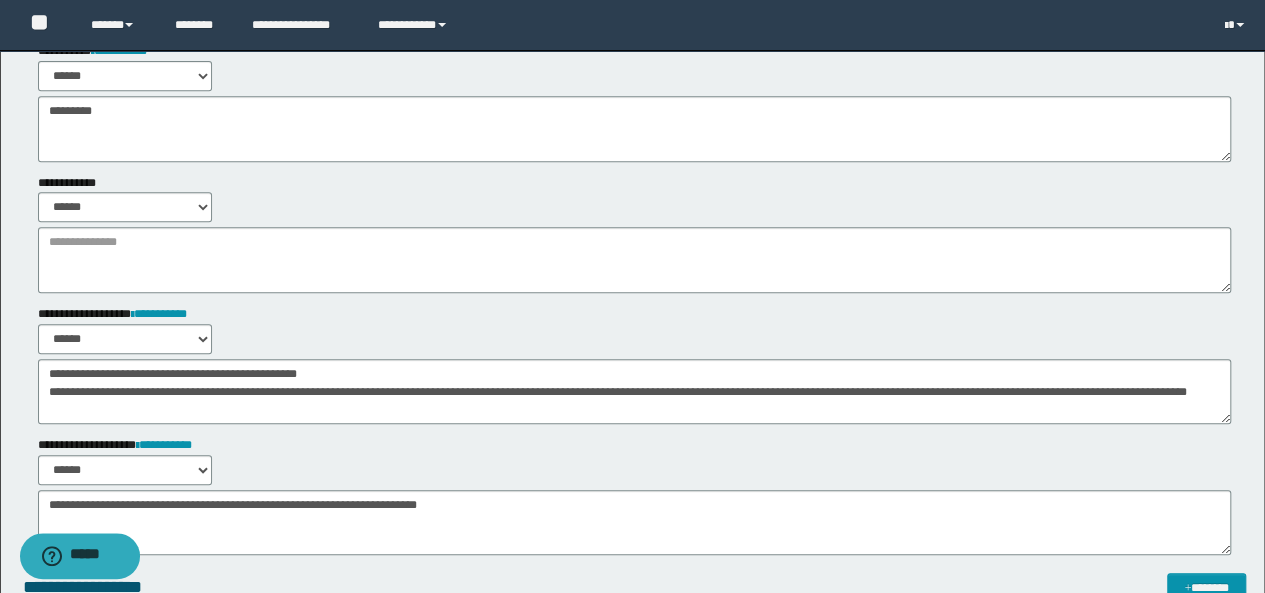 scroll, scrollTop: 100, scrollLeft: 0, axis: vertical 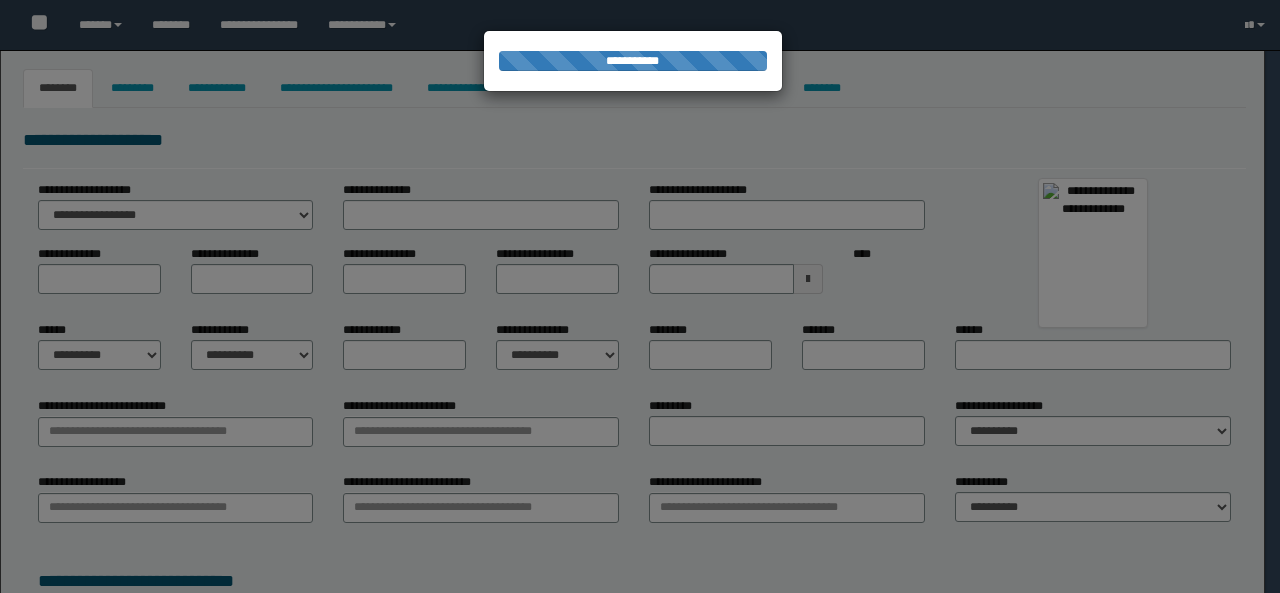 type on "********" 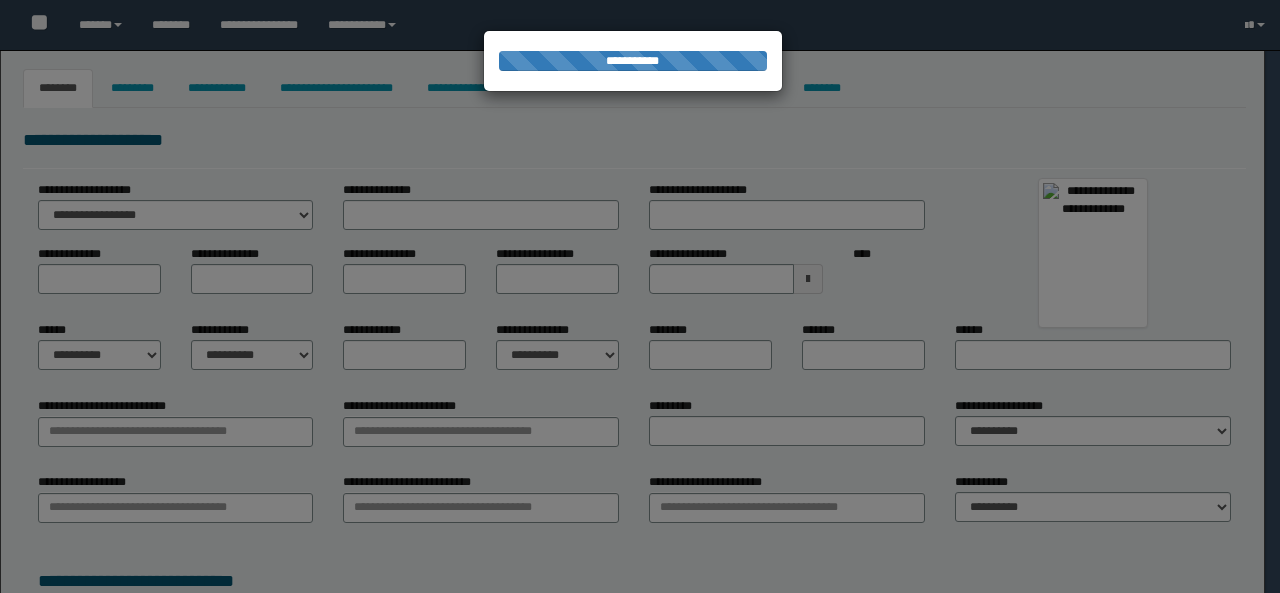 type on "********" 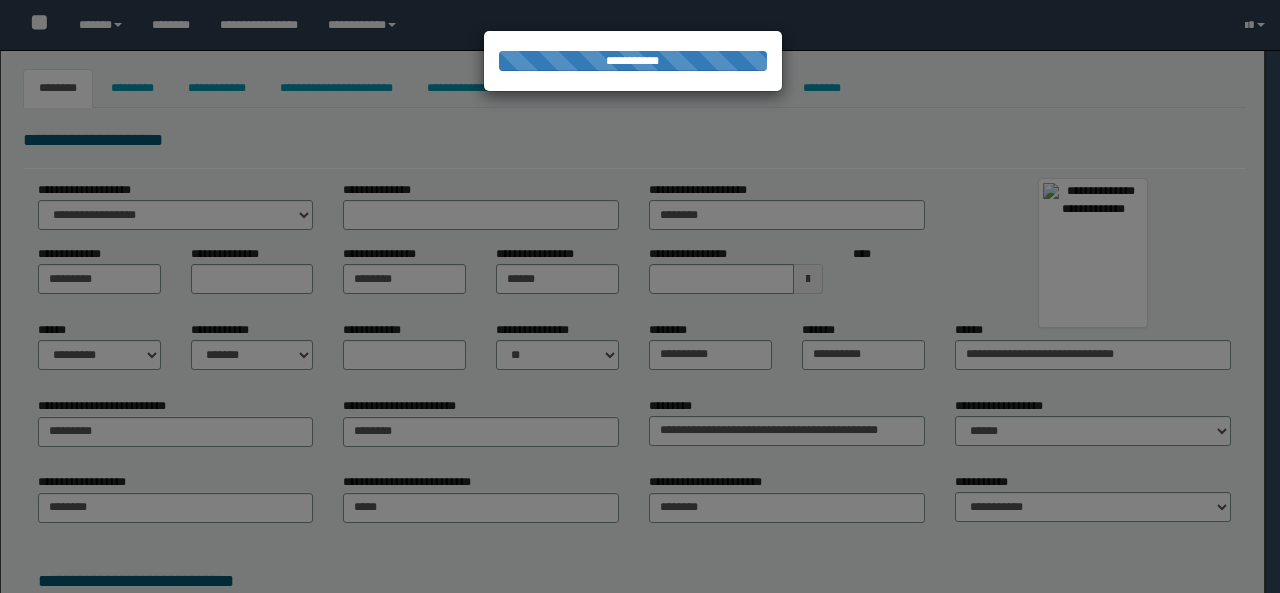 select on "**" 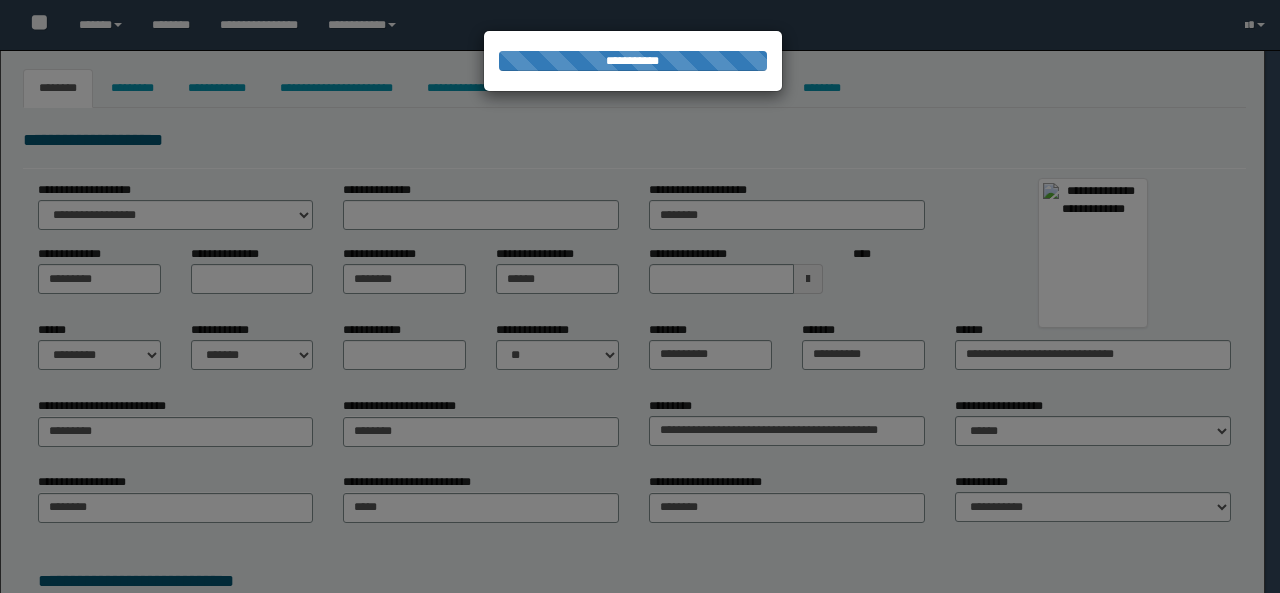 type on "**********" 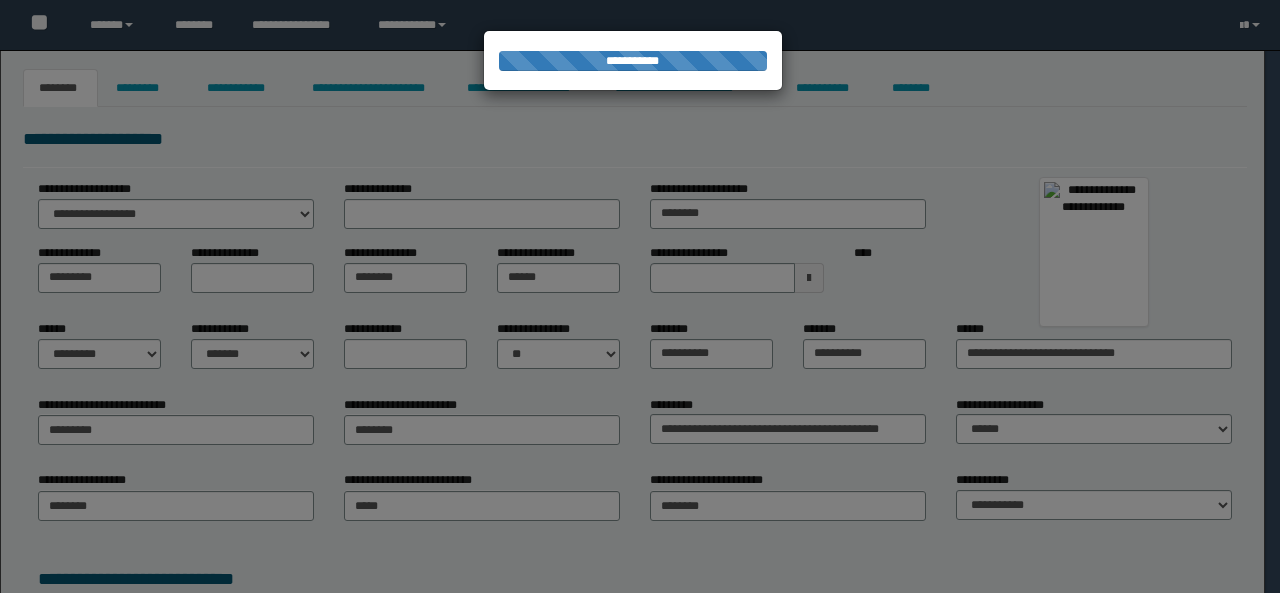 scroll, scrollTop: 100, scrollLeft: 0, axis: vertical 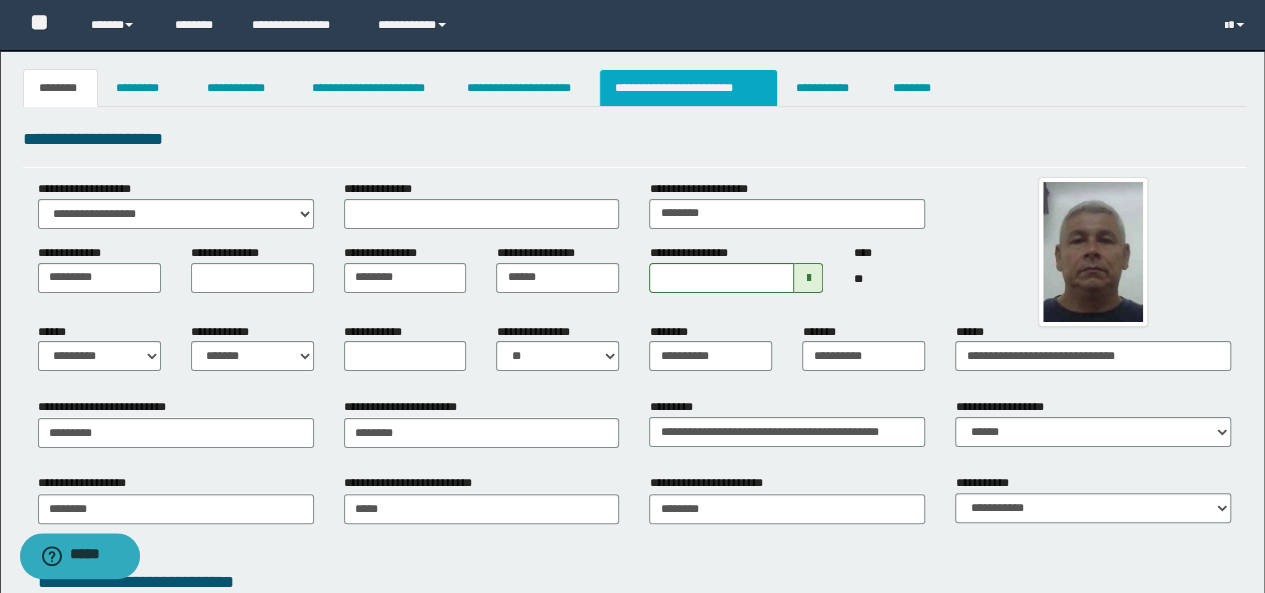 click on "**********" at bounding box center (688, 88) 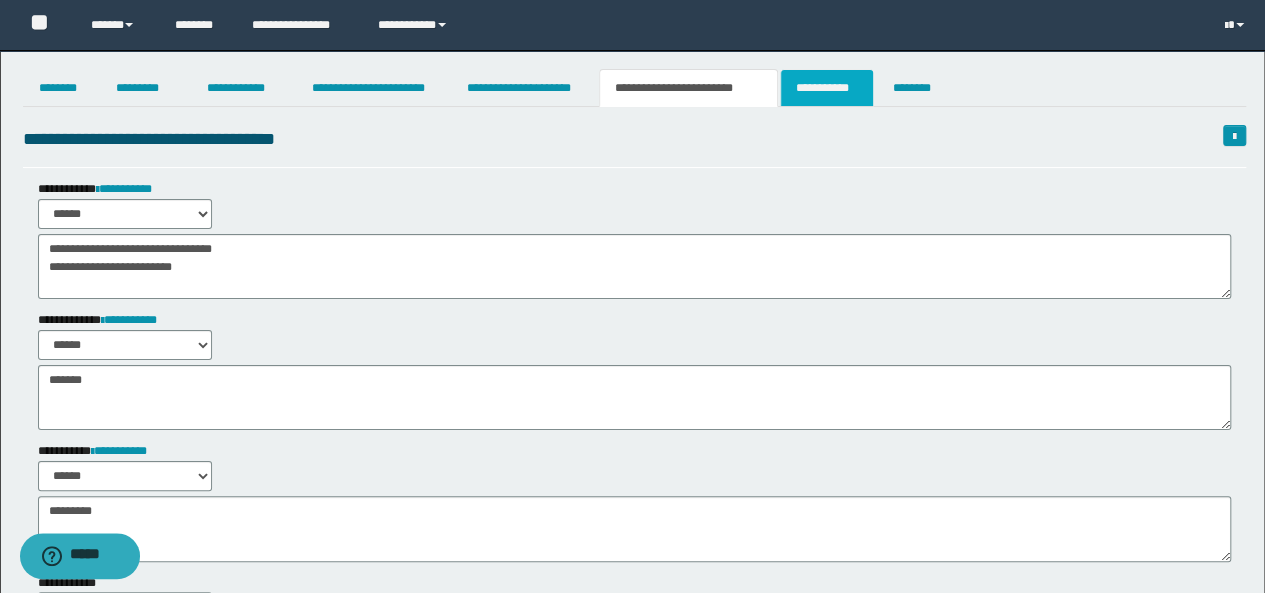 click on "**********" at bounding box center [827, 88] 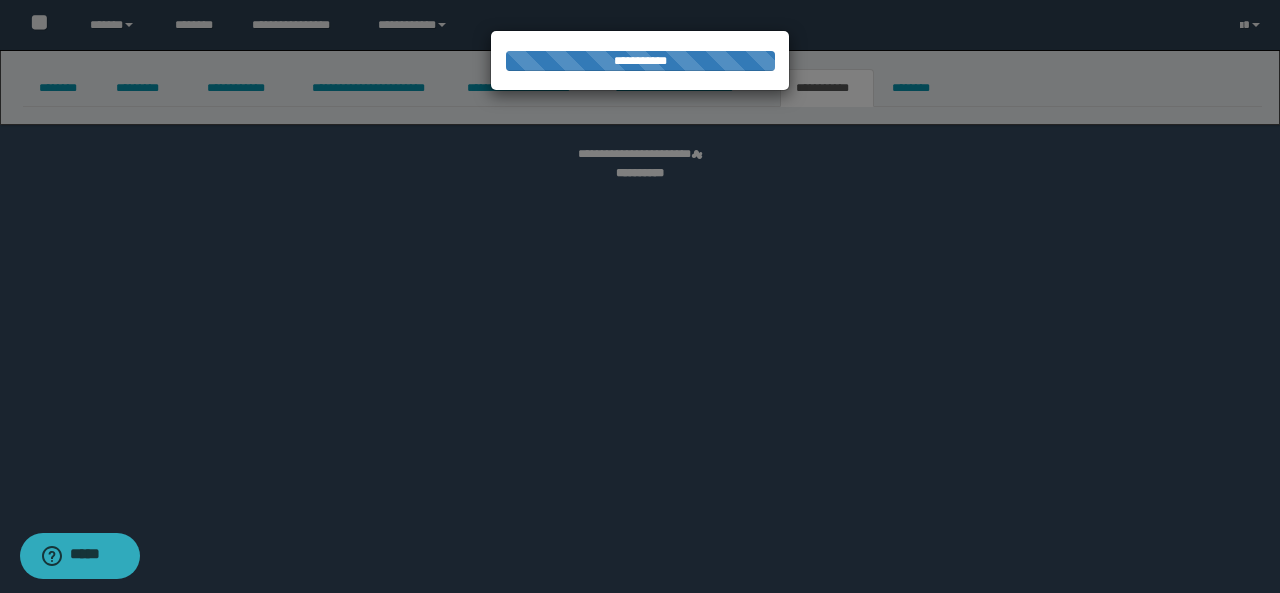 select on "****" 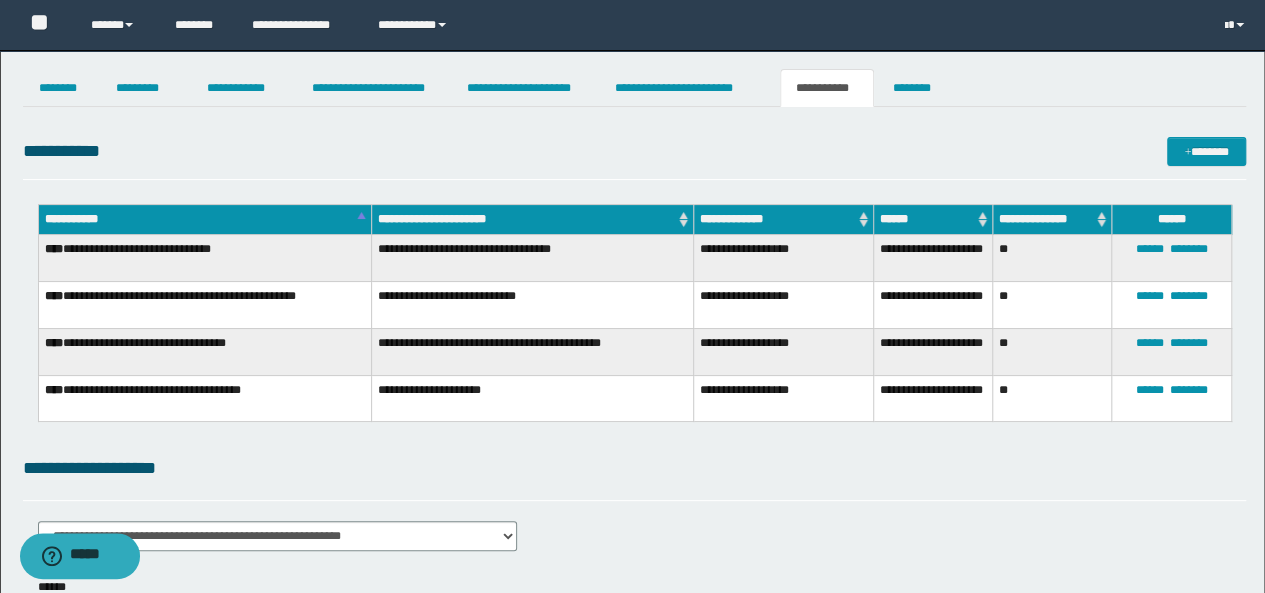 scroll, scrollTop: 300, scrollLeft: 0, axis: vertical 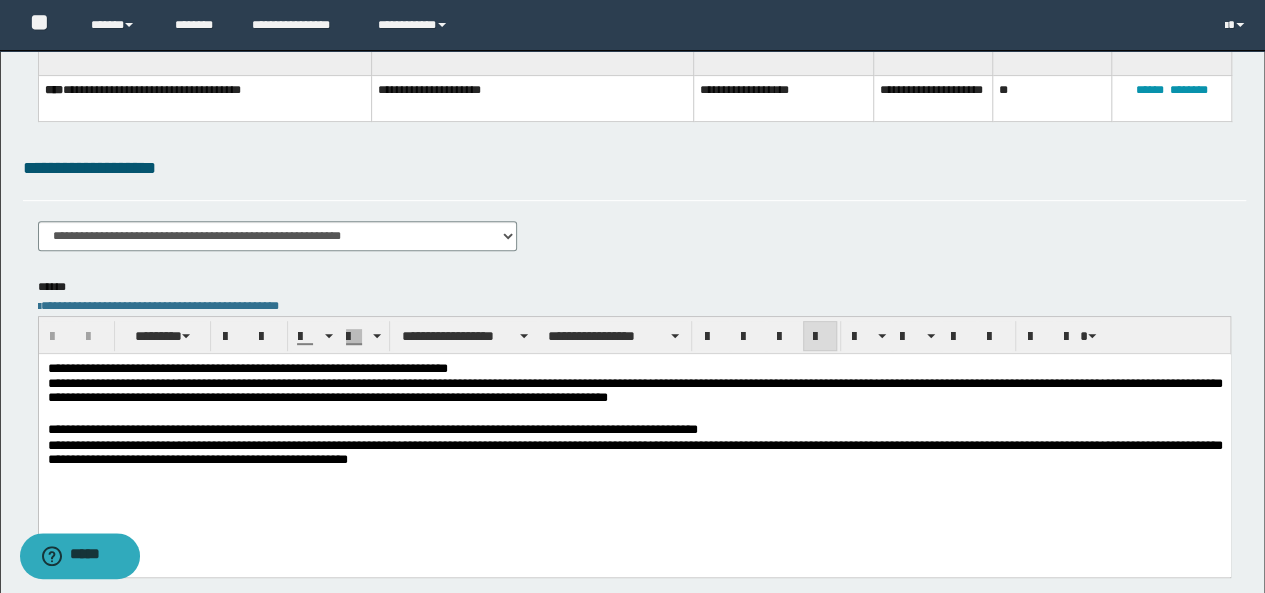 click on "**********" at bounding box center (634, 400) 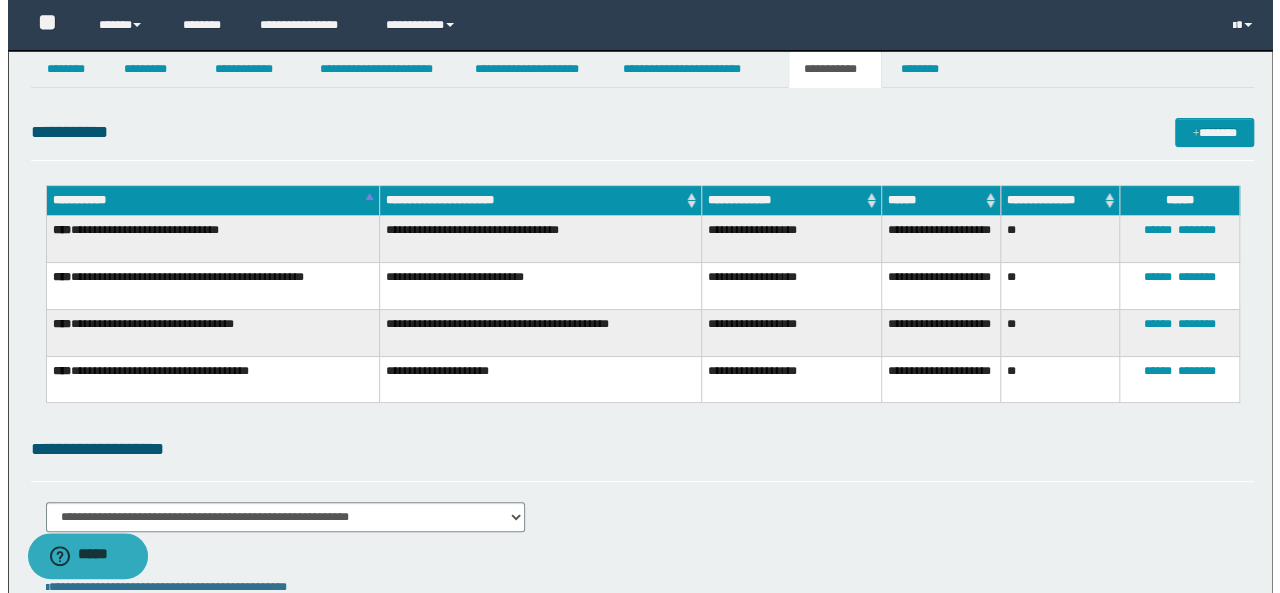 scroll, scrollTop: 0, scrollLeft: 0, axis: both 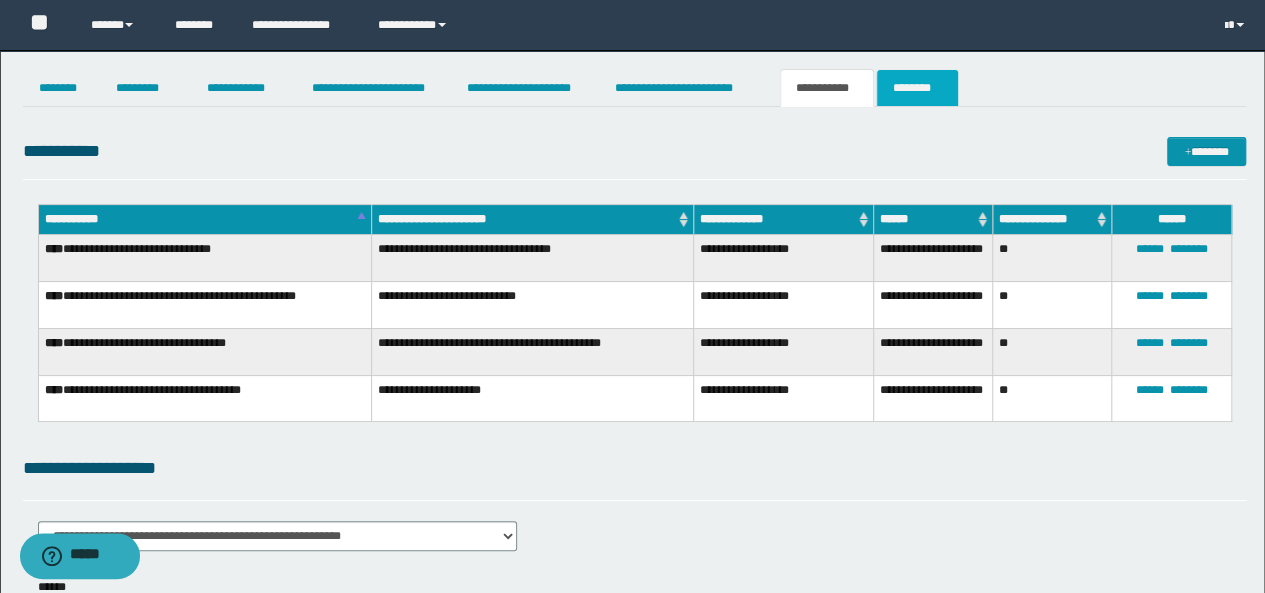 click on "********" at bounding box center (917, 88) 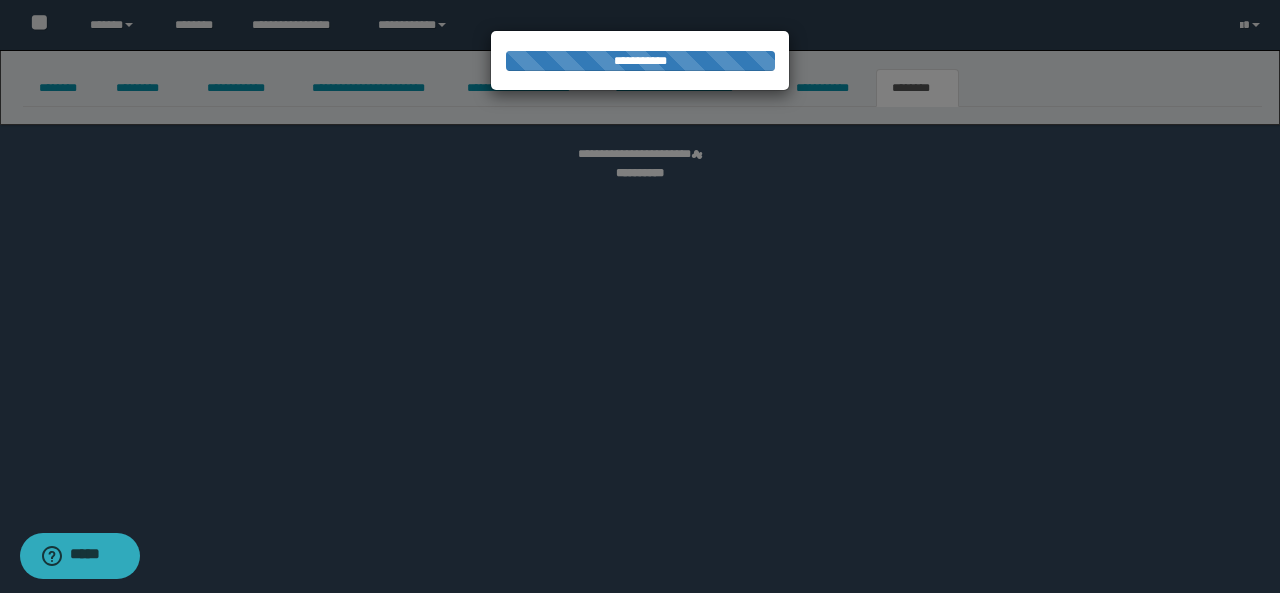 select on "****" 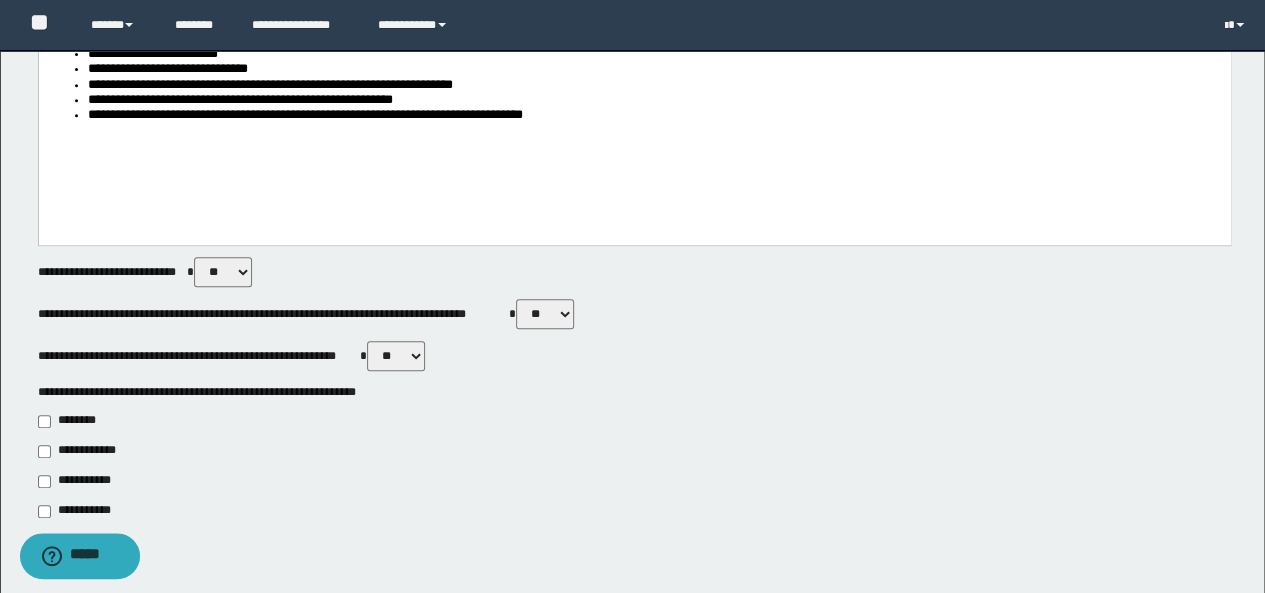 scroll, scrollTop: 100, scrollLeft: 0, axis: vertical 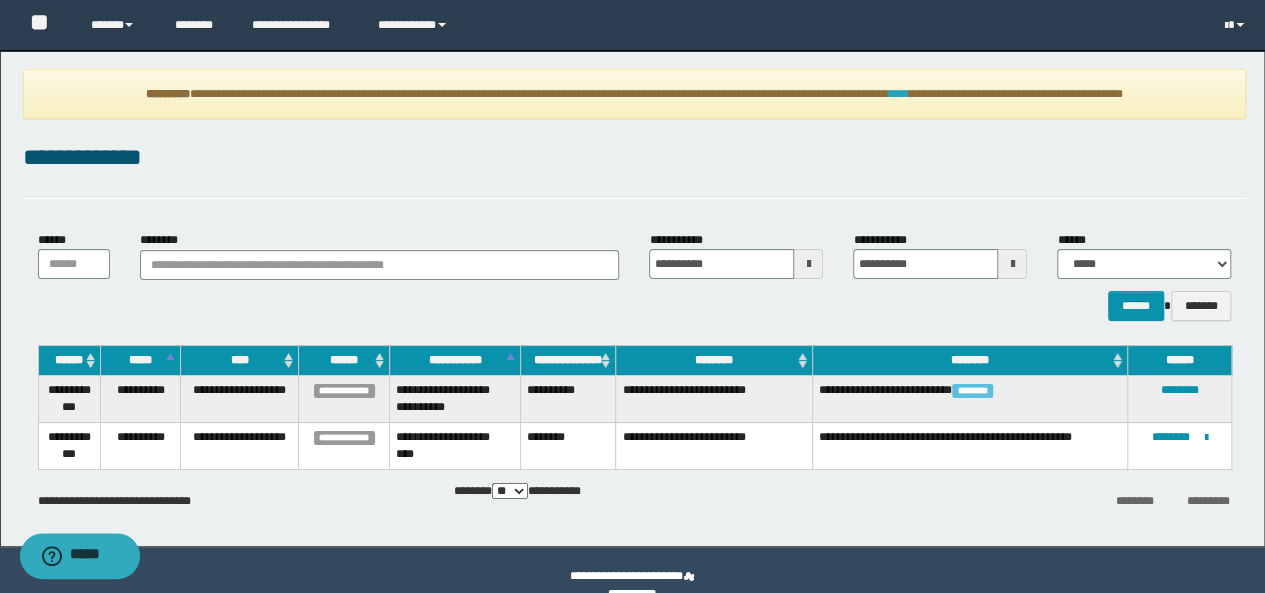 click on "****" at bounding box center [898, 94] 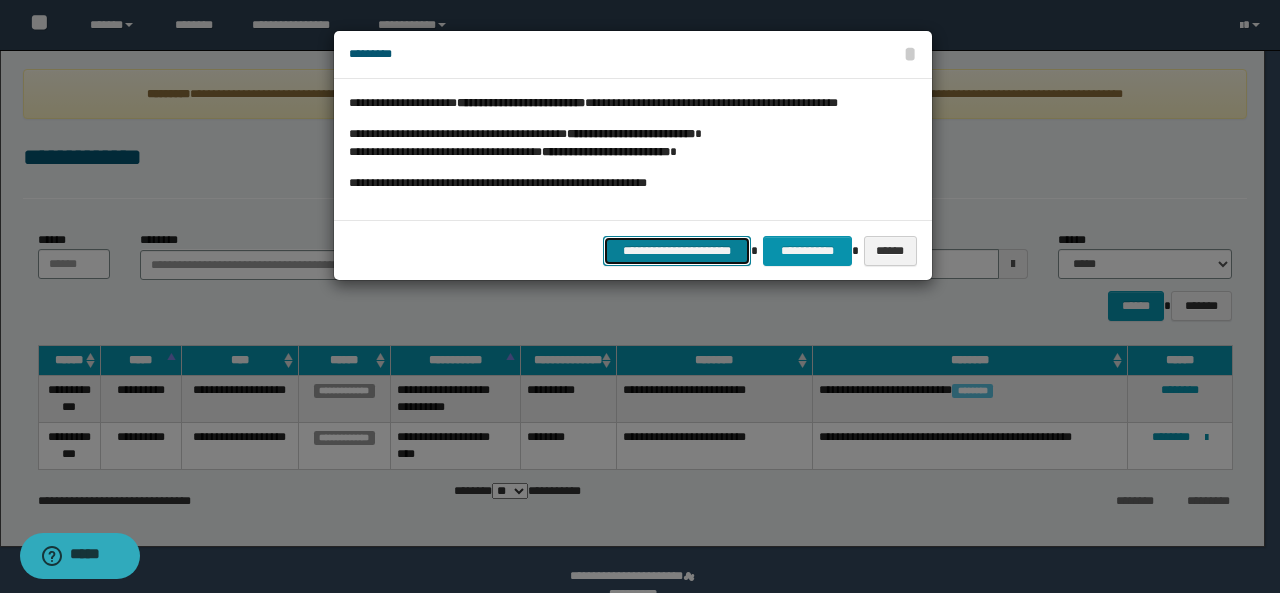 click on "**********" at bounding box center [677, 250] 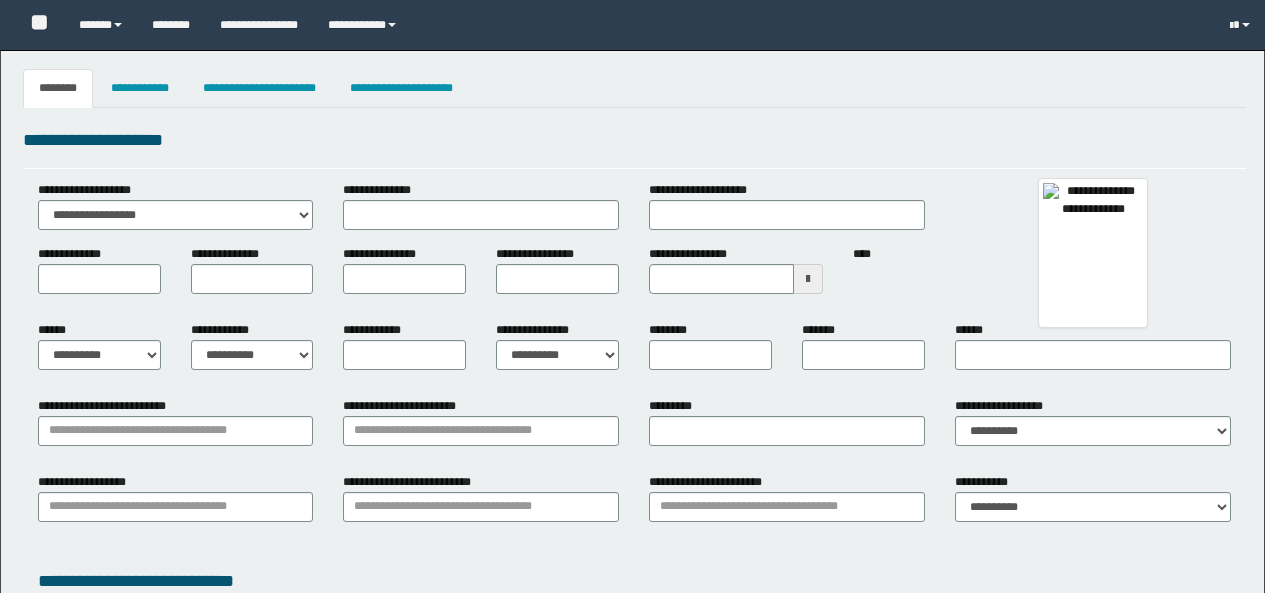 type 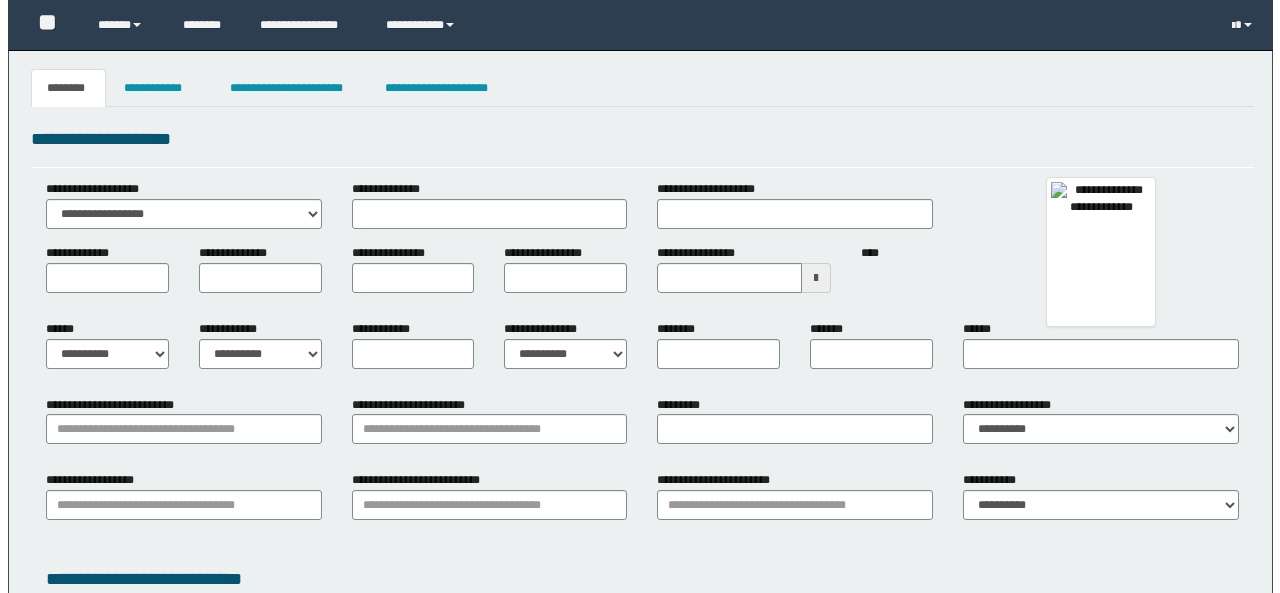 scroll, scrollTop: 0, scrollLeft: 0, axis: both 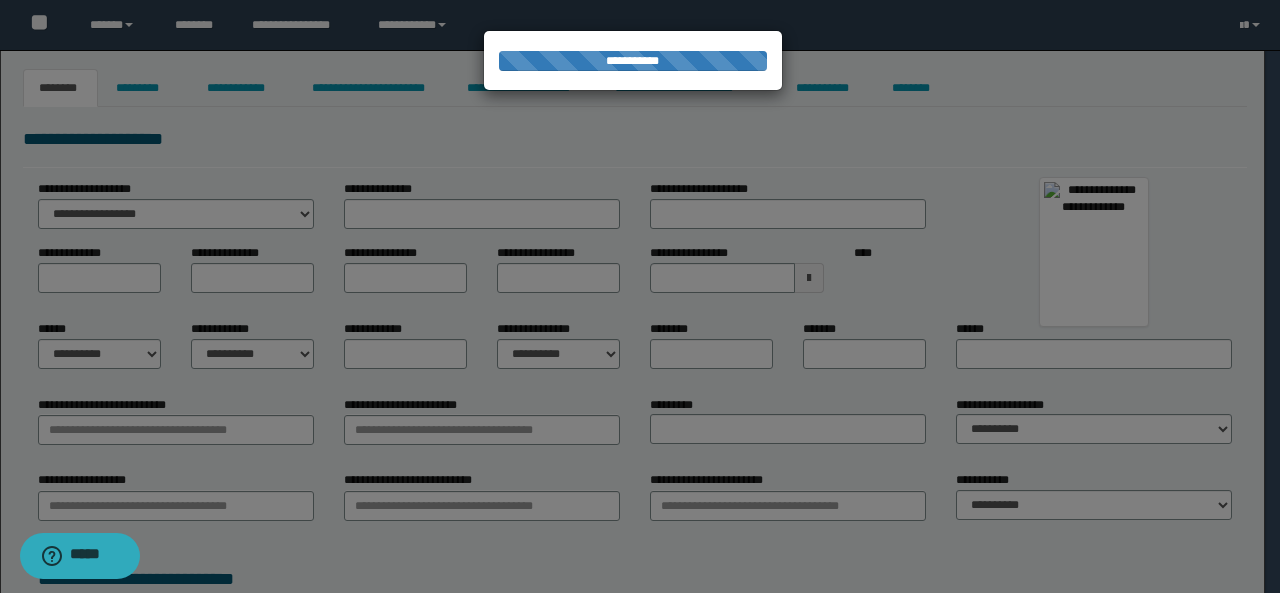 type on "********" 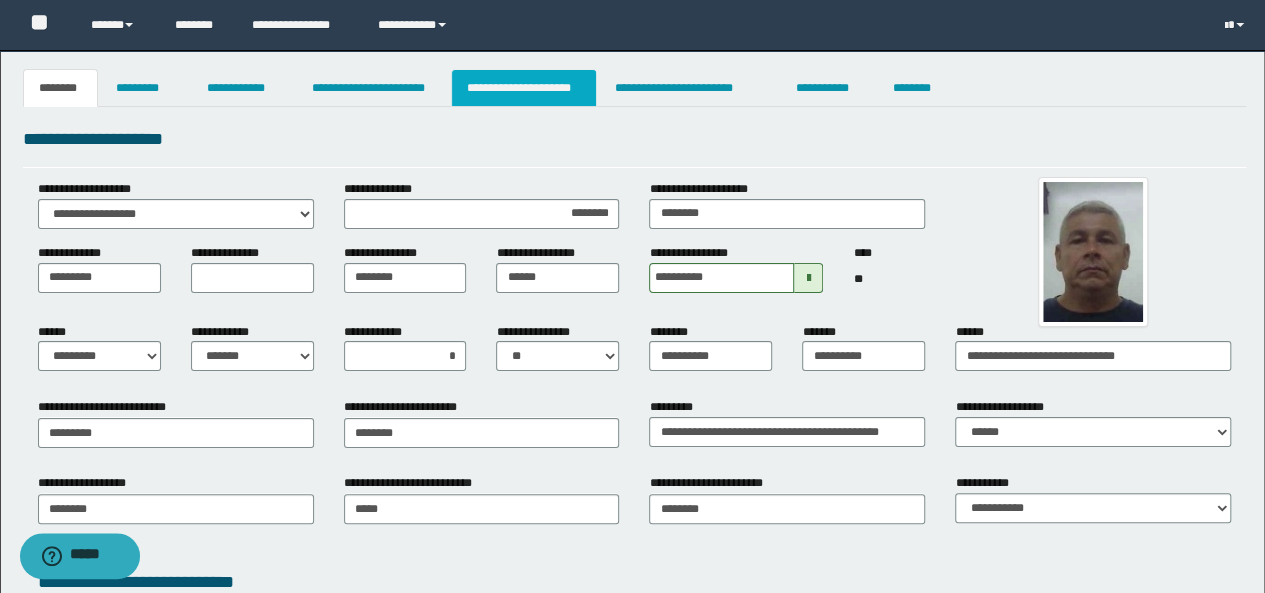 click on "**********" at bounding box center [524, 88] 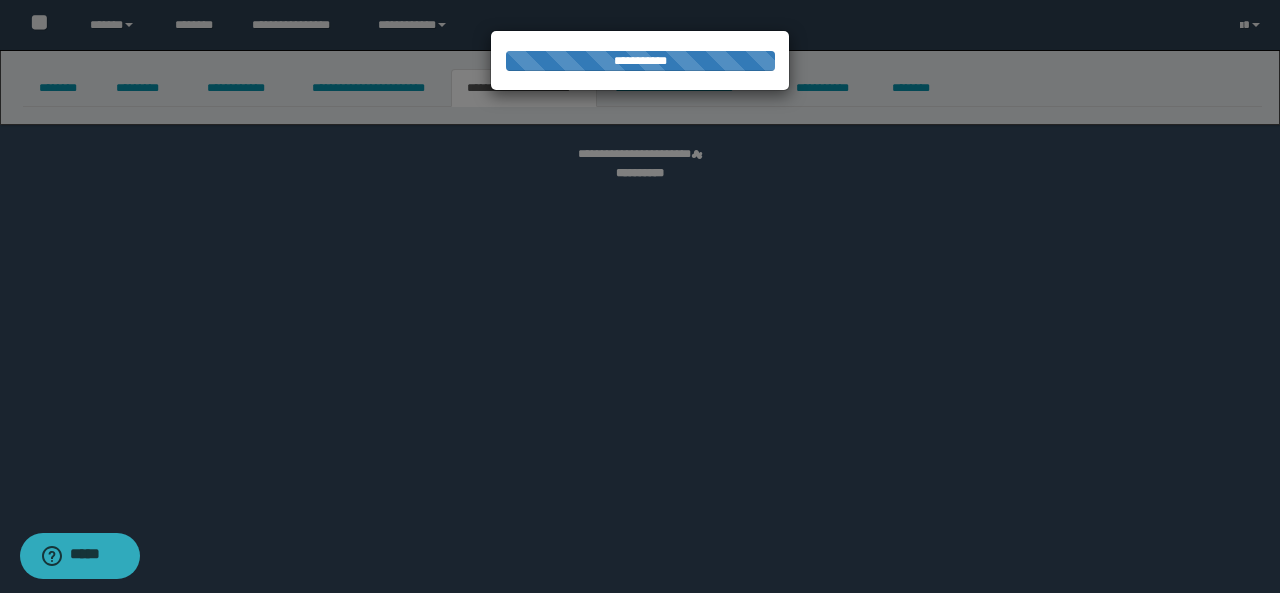 select on "*" 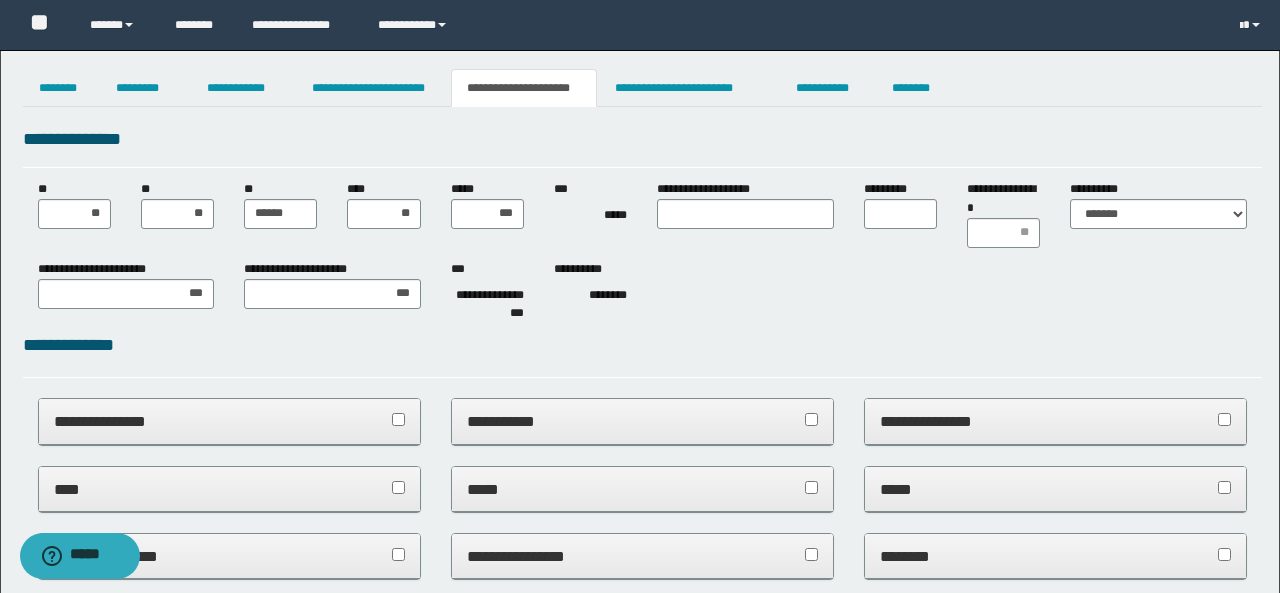 scroll, scrollTop: 0, scrollLeft: 0, axis: both 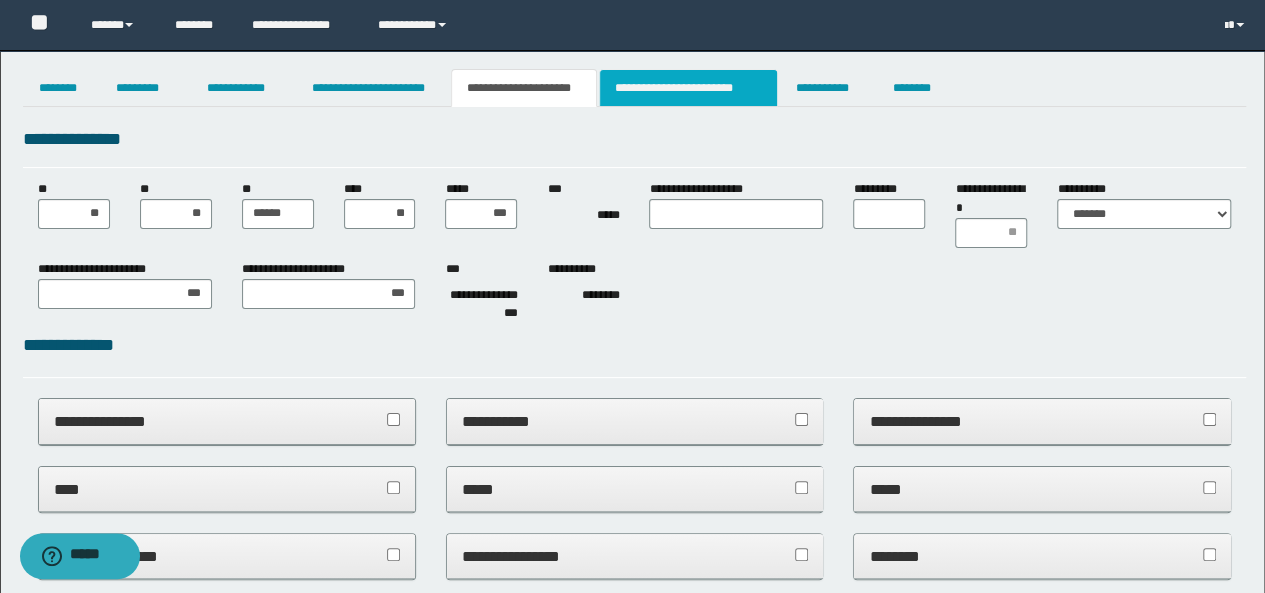 click on "**********" at bounding box center (688, 88) 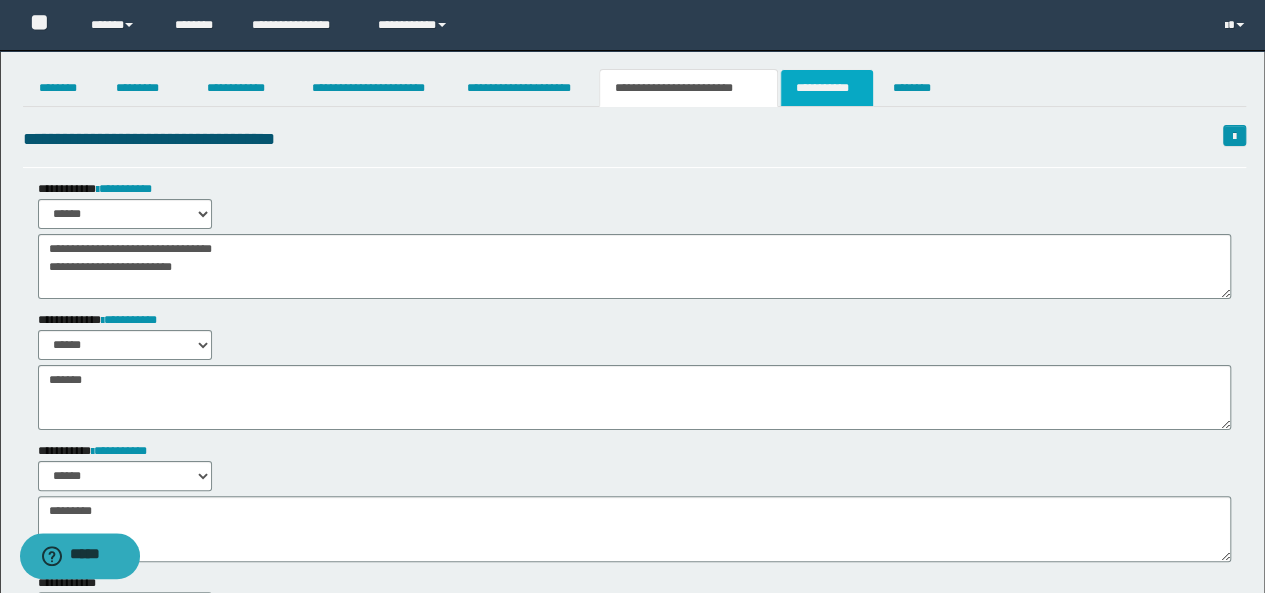 click on "**********" at bounding box center [827, 88] 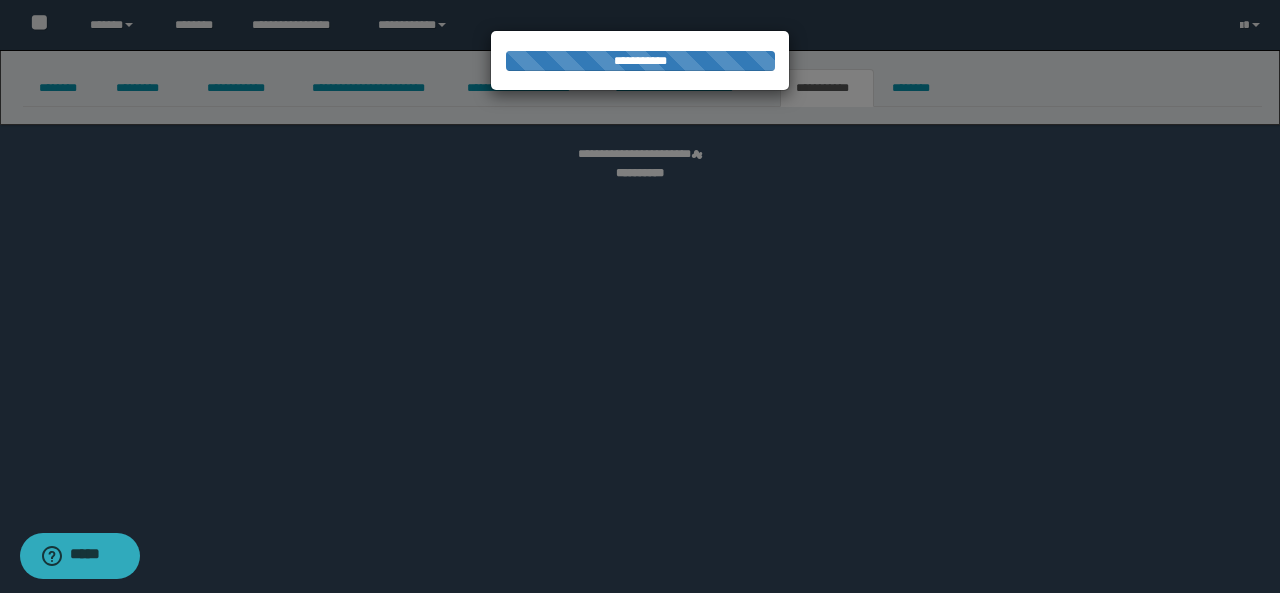 select on "****" 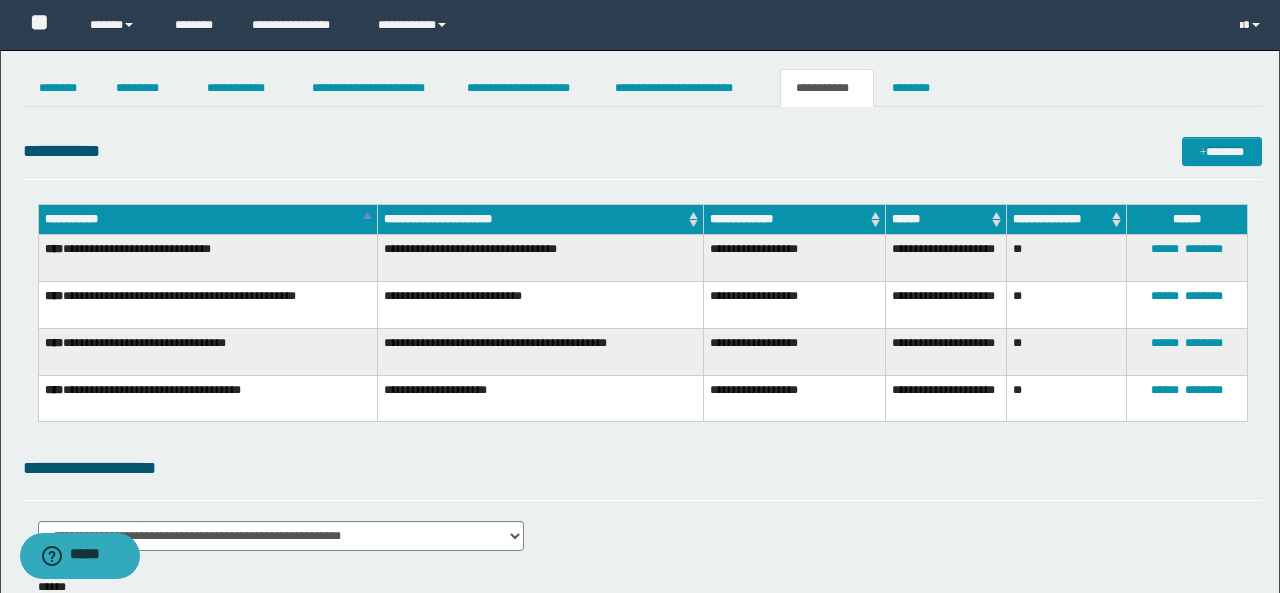scroll, scrollTop: 0, scrollLeft: 0, axis: both 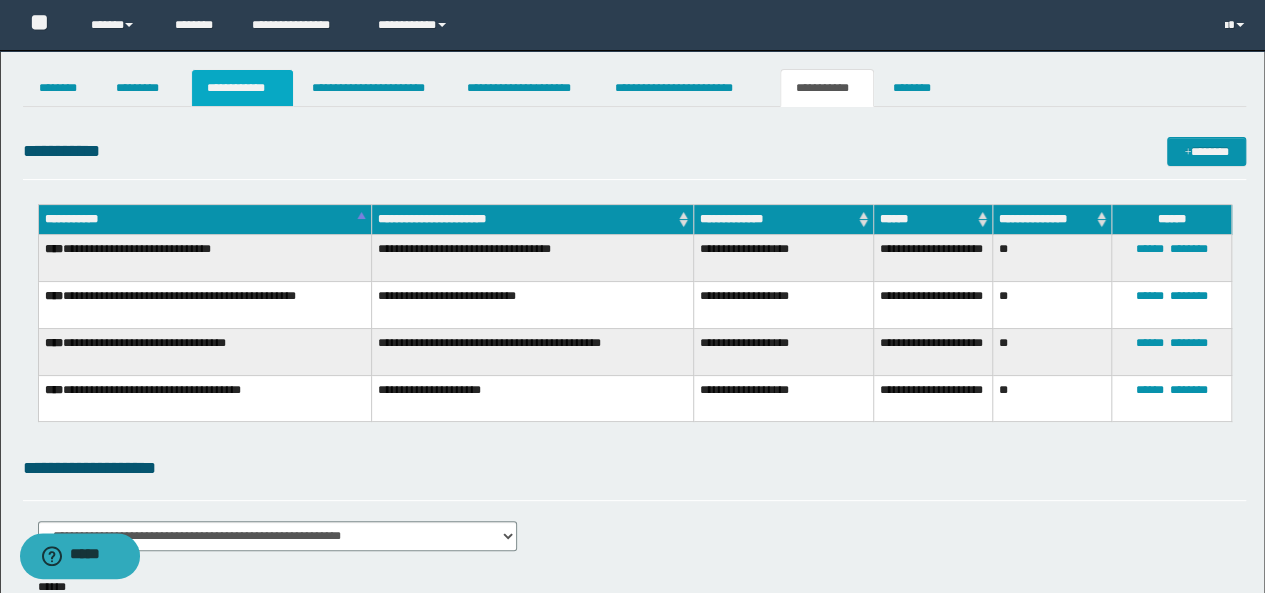click on "**********" at bounding box center (243, 88) 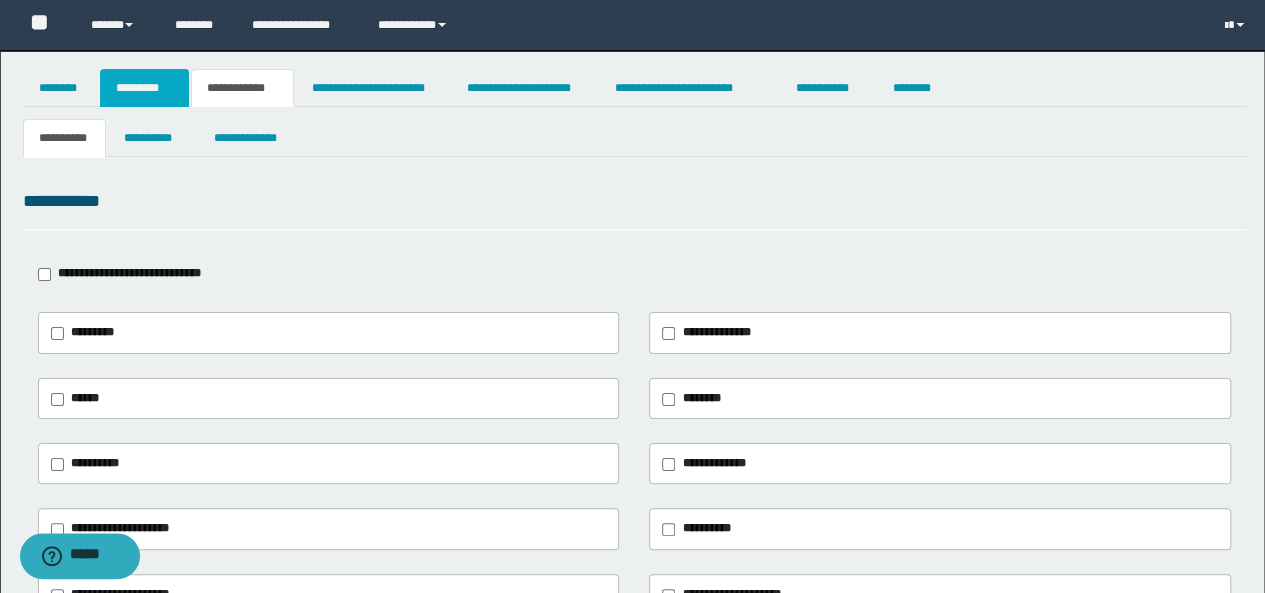 click on "*********" at bounding box center [144, 88] 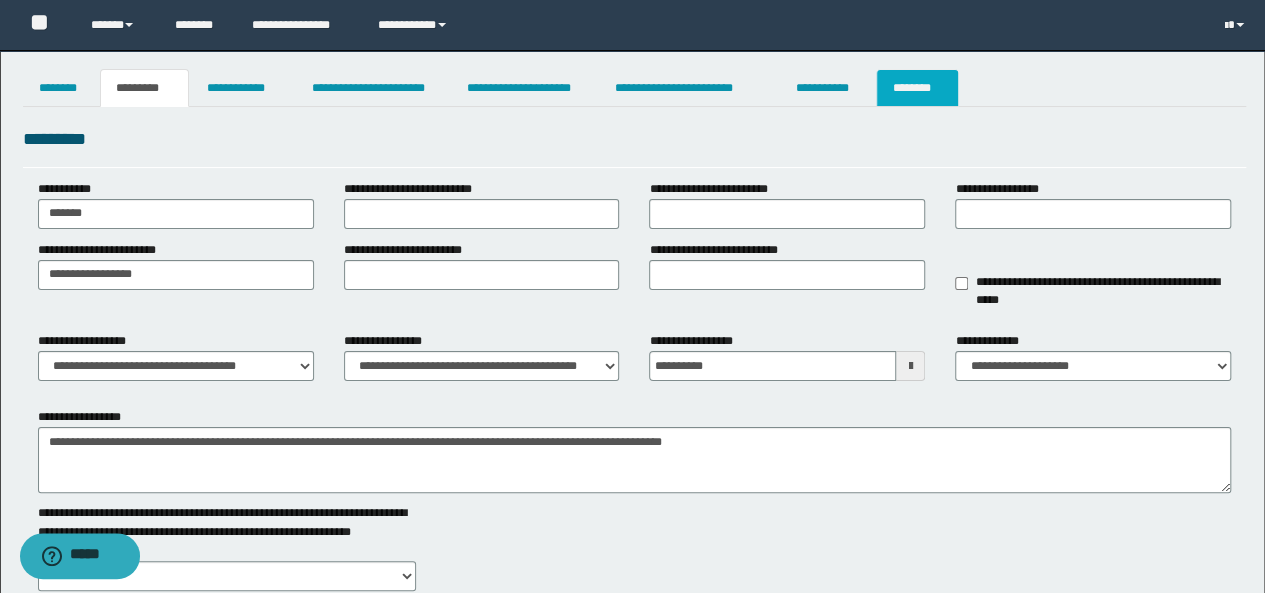 click on "********" at bounding box center (917, 88) 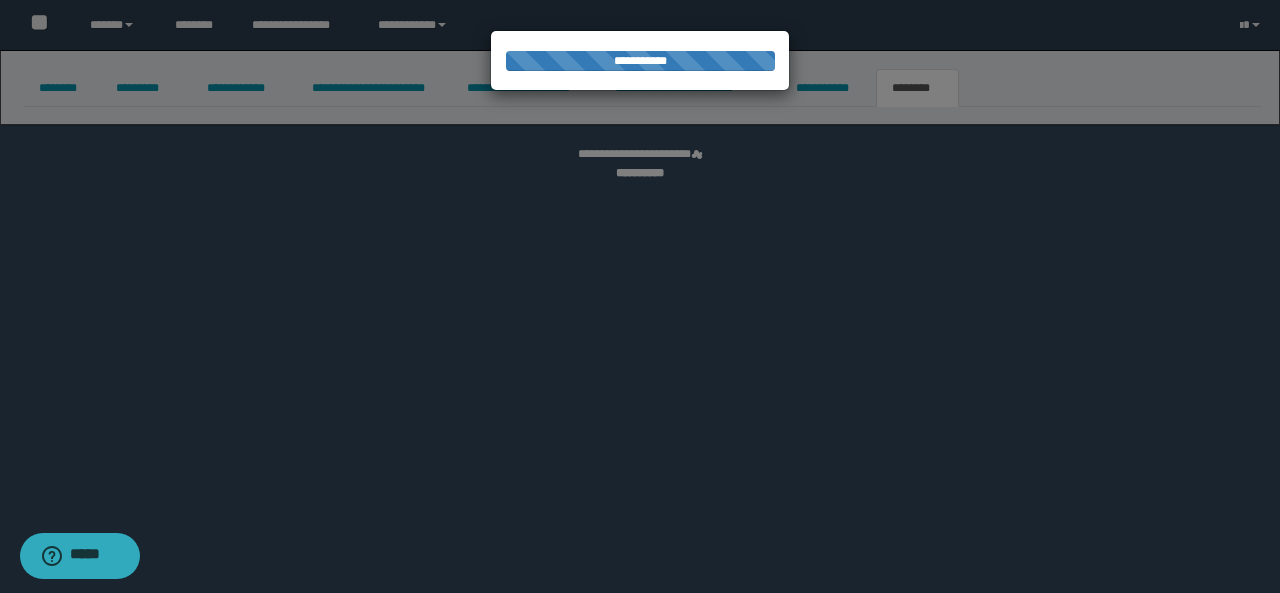 select on "****" 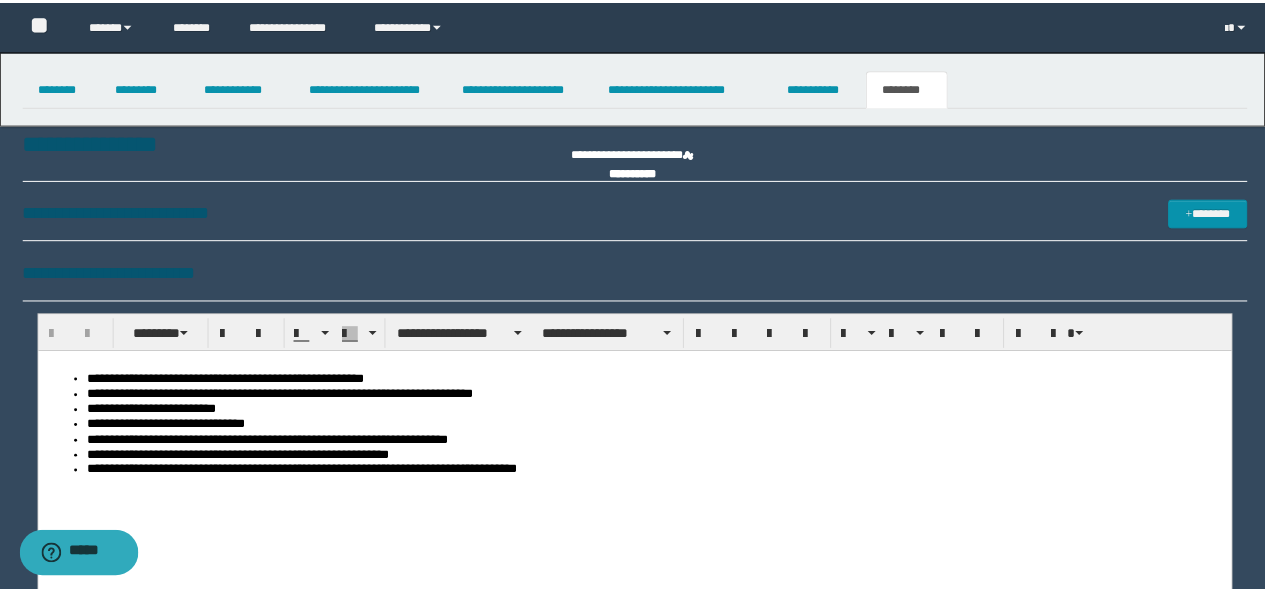 scroll, scrollTop: 0, scrollLeft: 0, axis: both 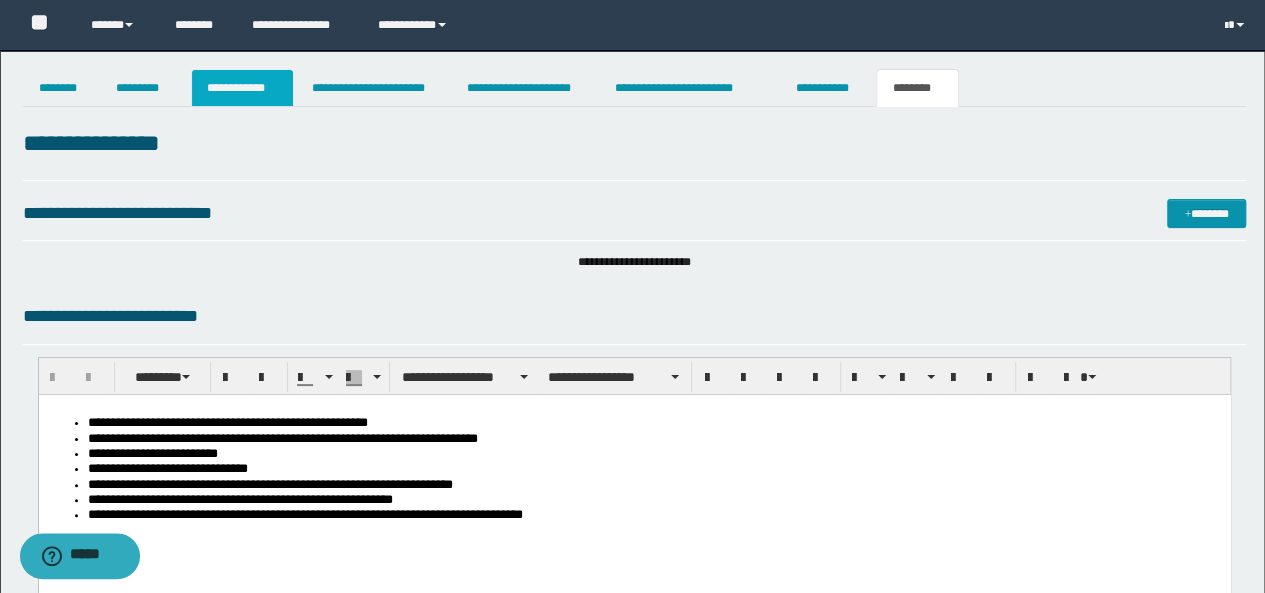 click on "**********" at bounding box center (243, 88) 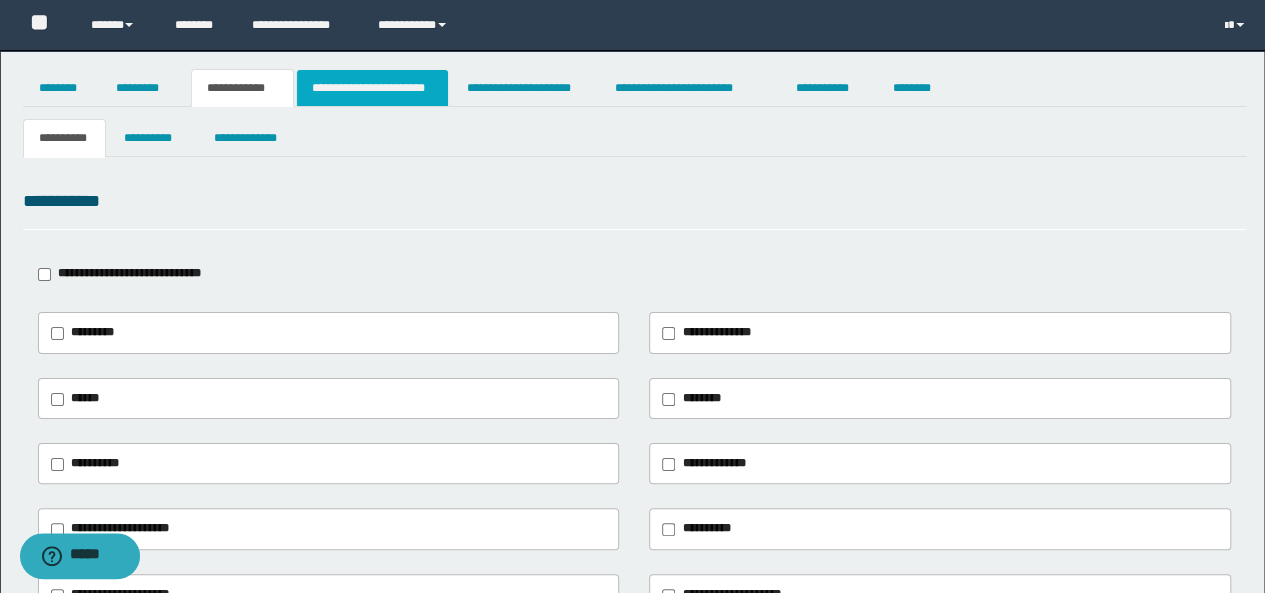 click on "**********" at bounding box center [372, 88] 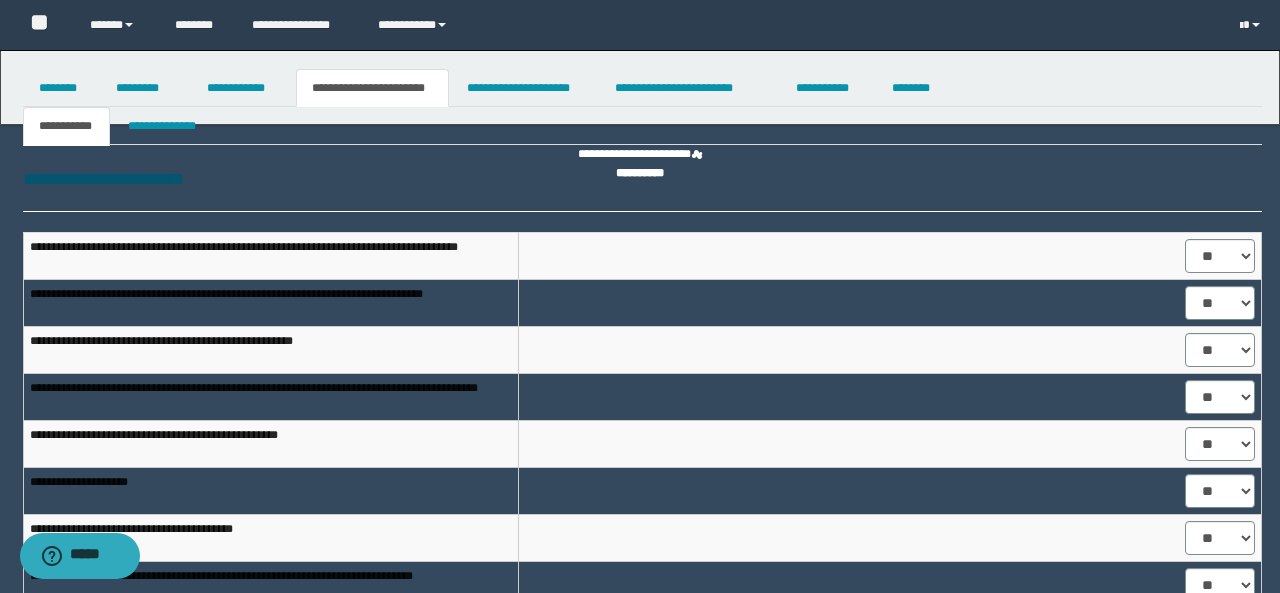 select on "****" 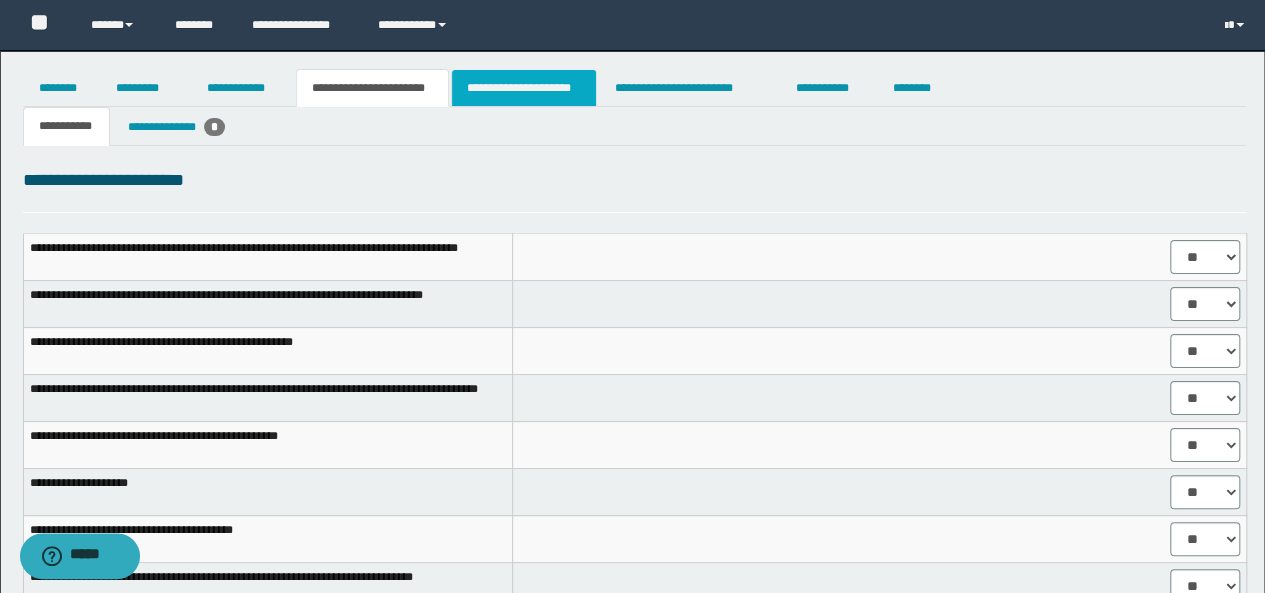 click on "**********" at bounding box center [524, 88] 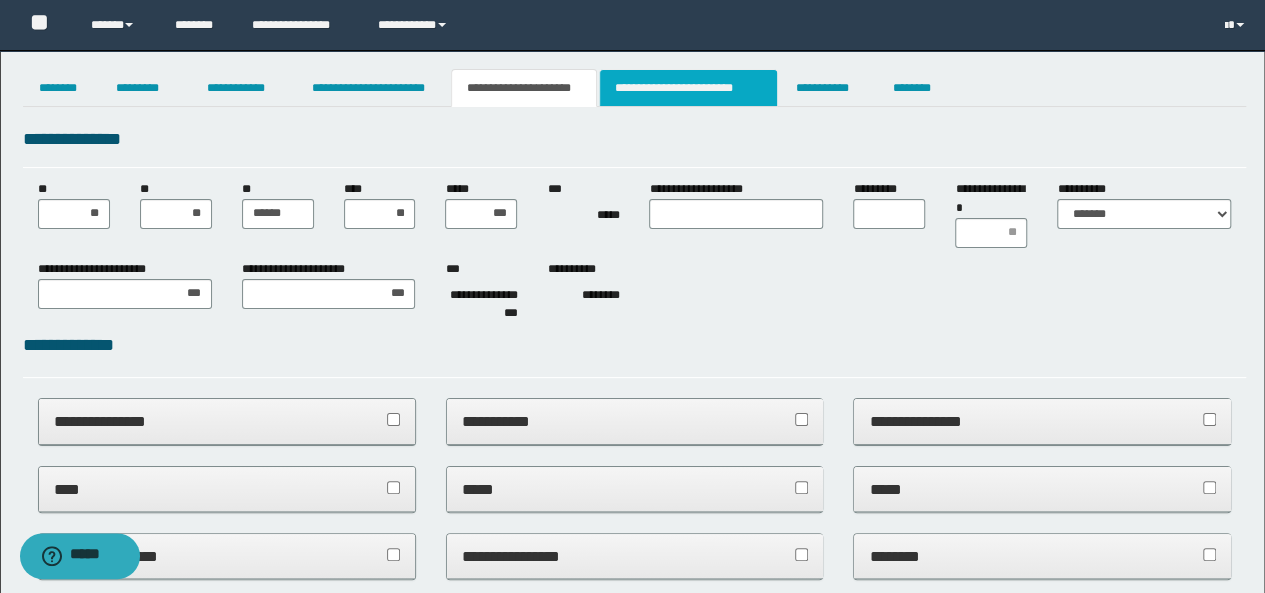 click on "**********" at bounding box center [688, 88] 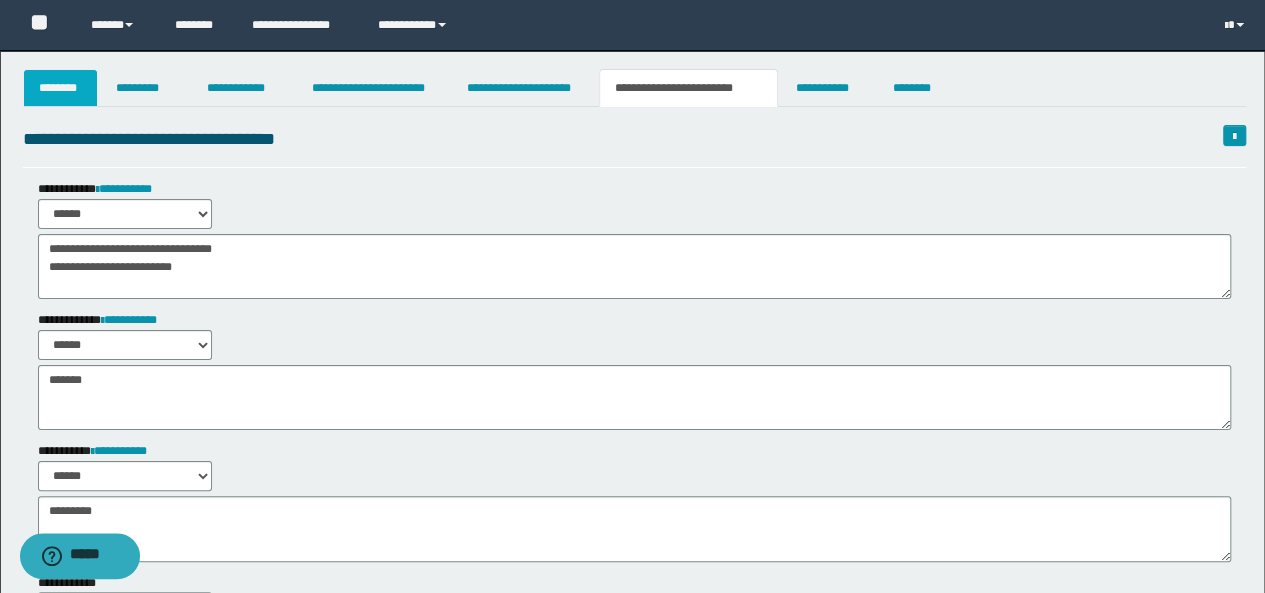 click on "********" at bounding box center (61, 88) 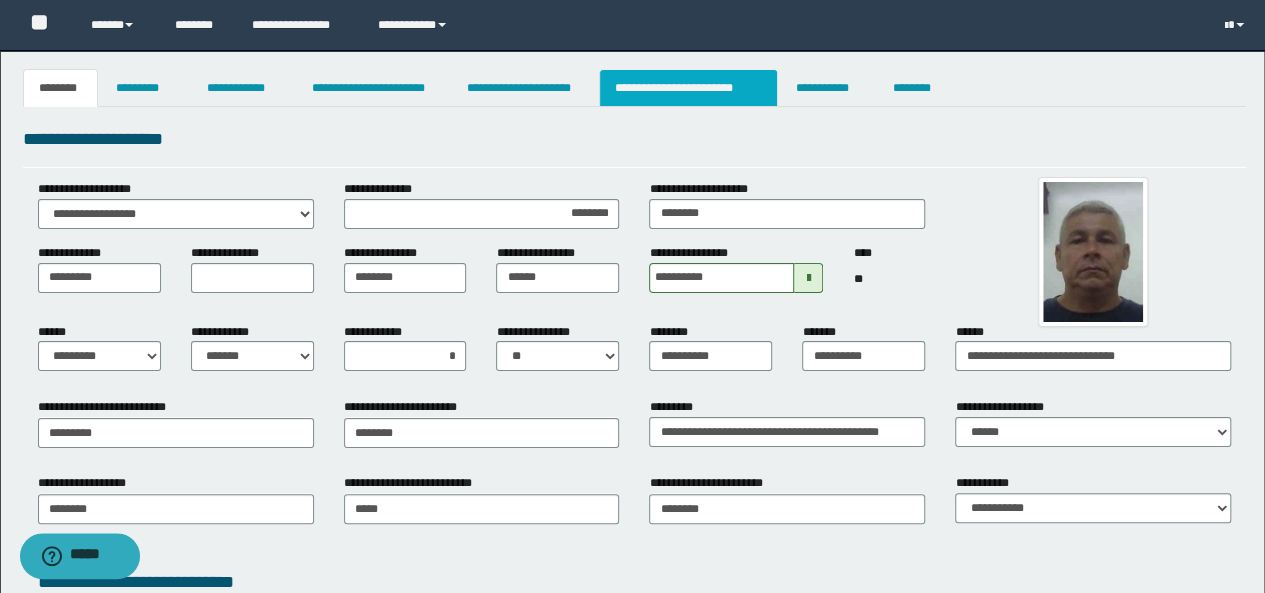 click on "**********" at bounding box center (688, 88) 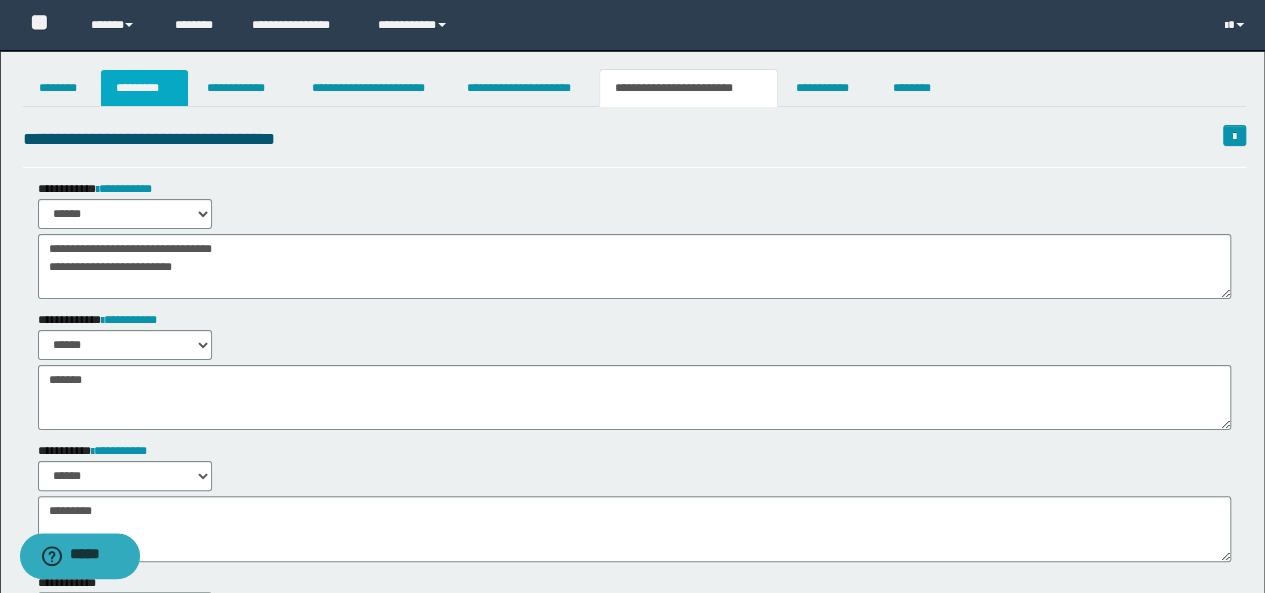 click on "*********" at bounding box center [144, 88] 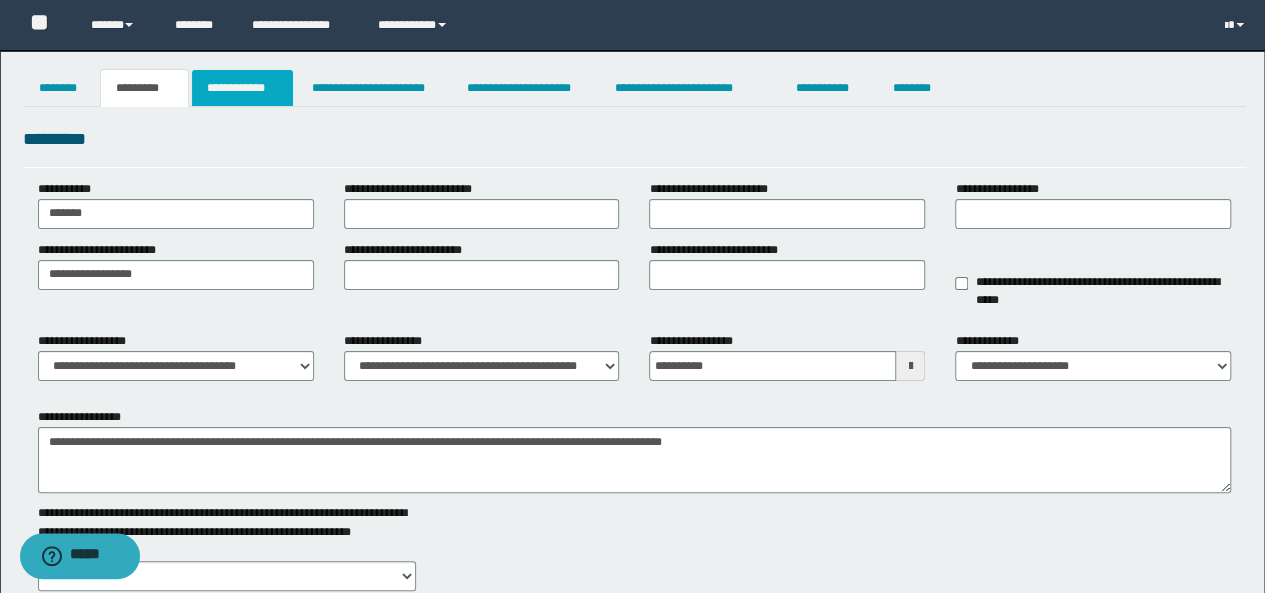 click on "**********" at bounding box center (243, 88) 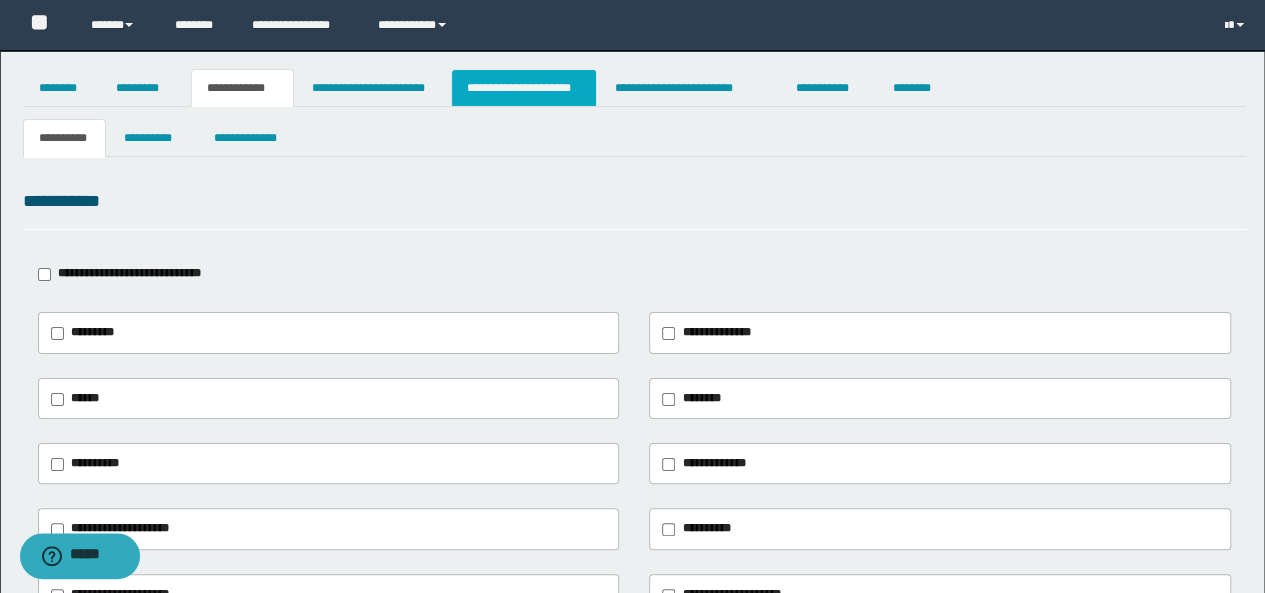 click on "**********" at bounding box center (524, 88) 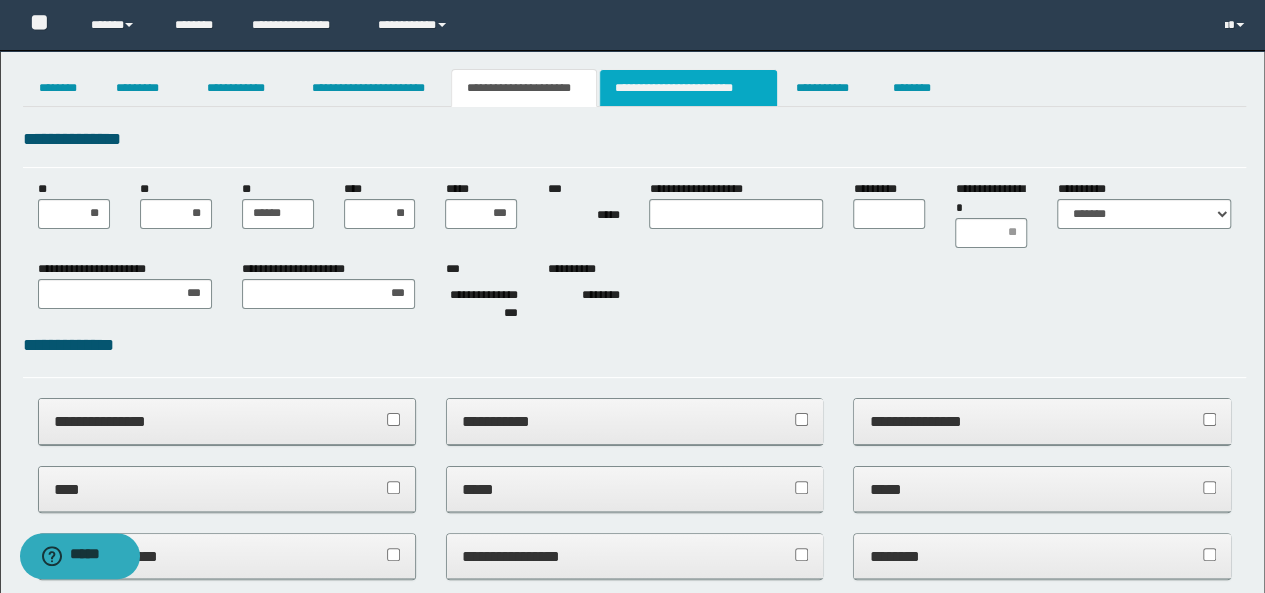 click on "**********" at bounding box center (688, 88) 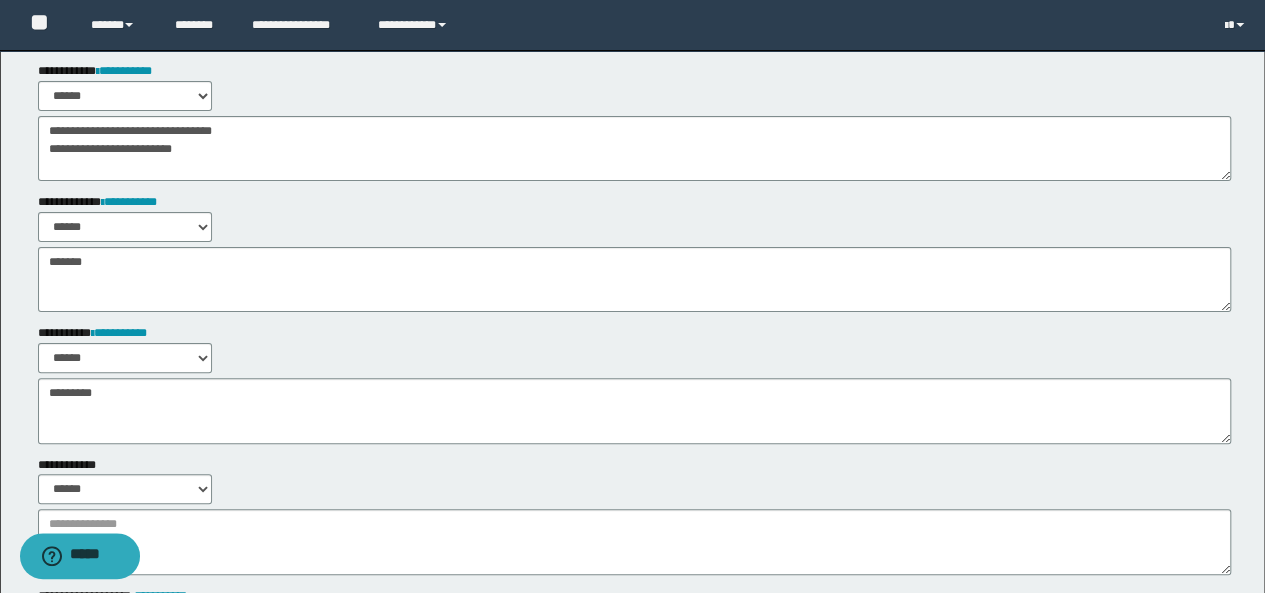 scroll, scrollTop: 0, scrollLeft: 0, axis: both 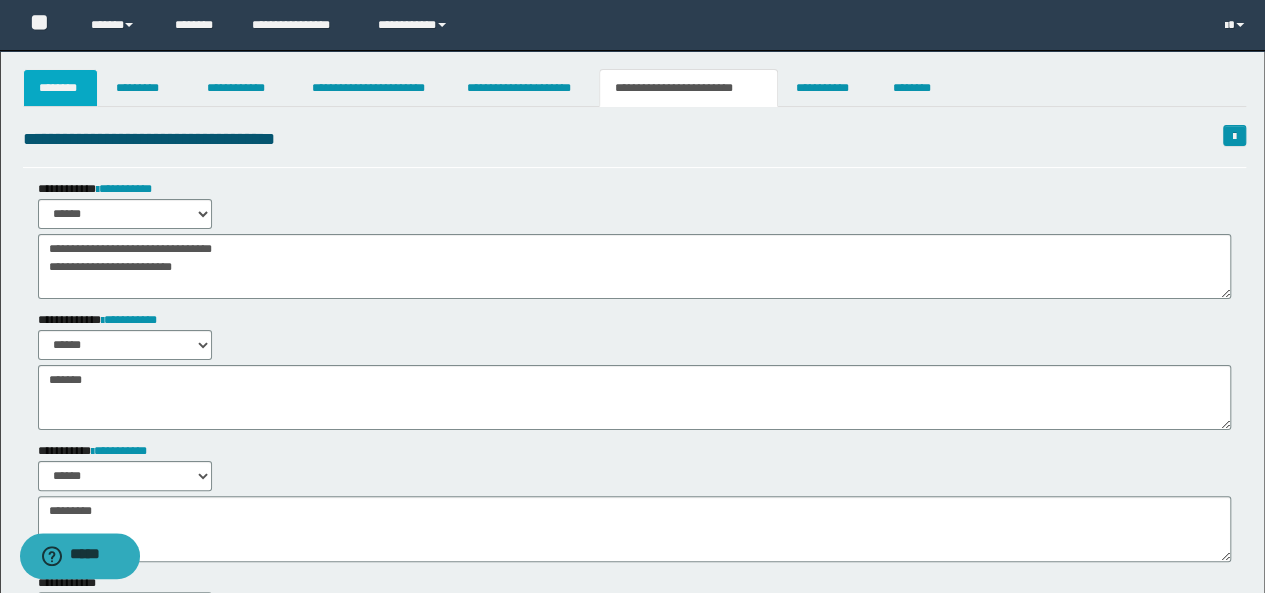 click on "********" at bounding box center [61, 88] 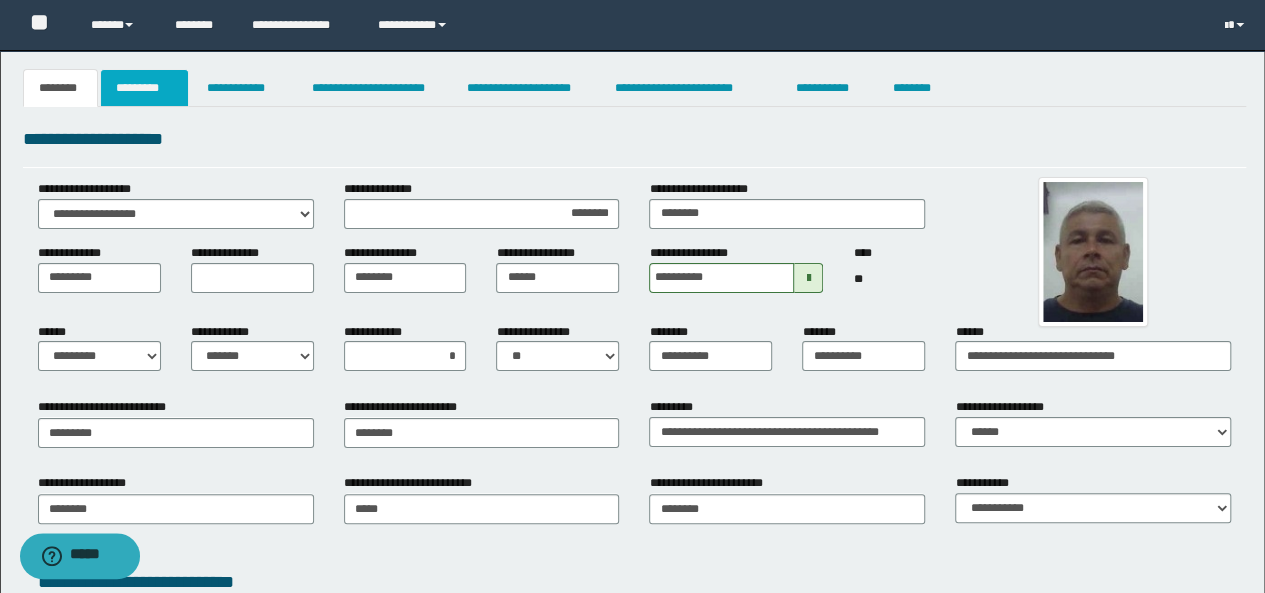 click on "*********" at bounding box center (144, 88) 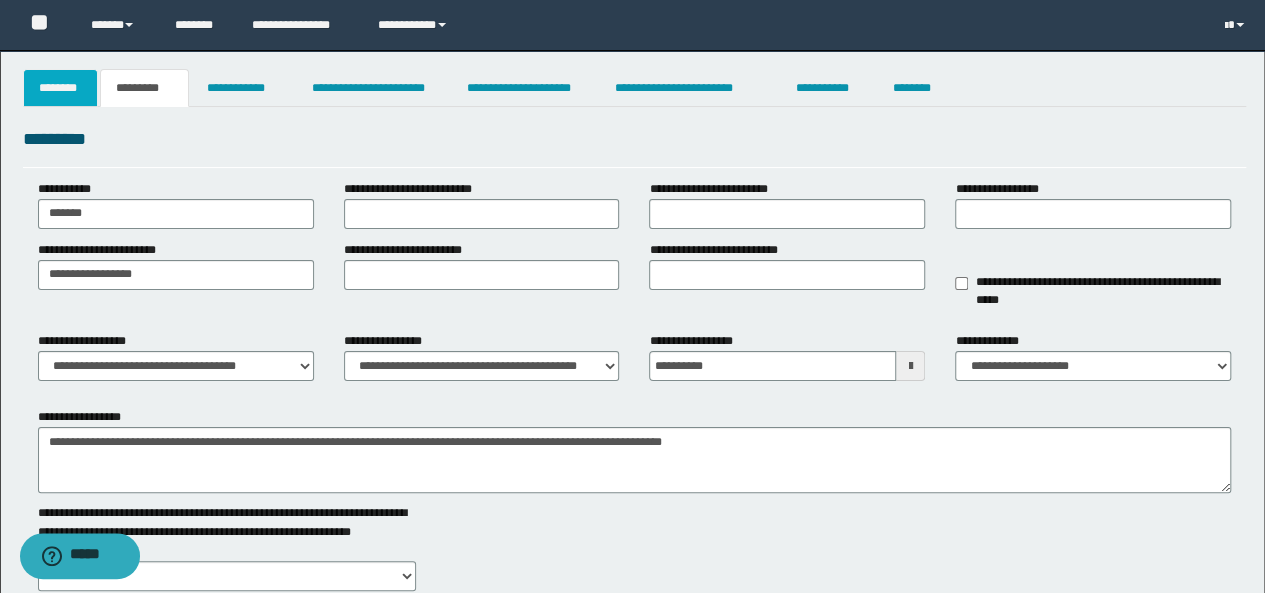 click on "********" at bounding box center [61, 88] 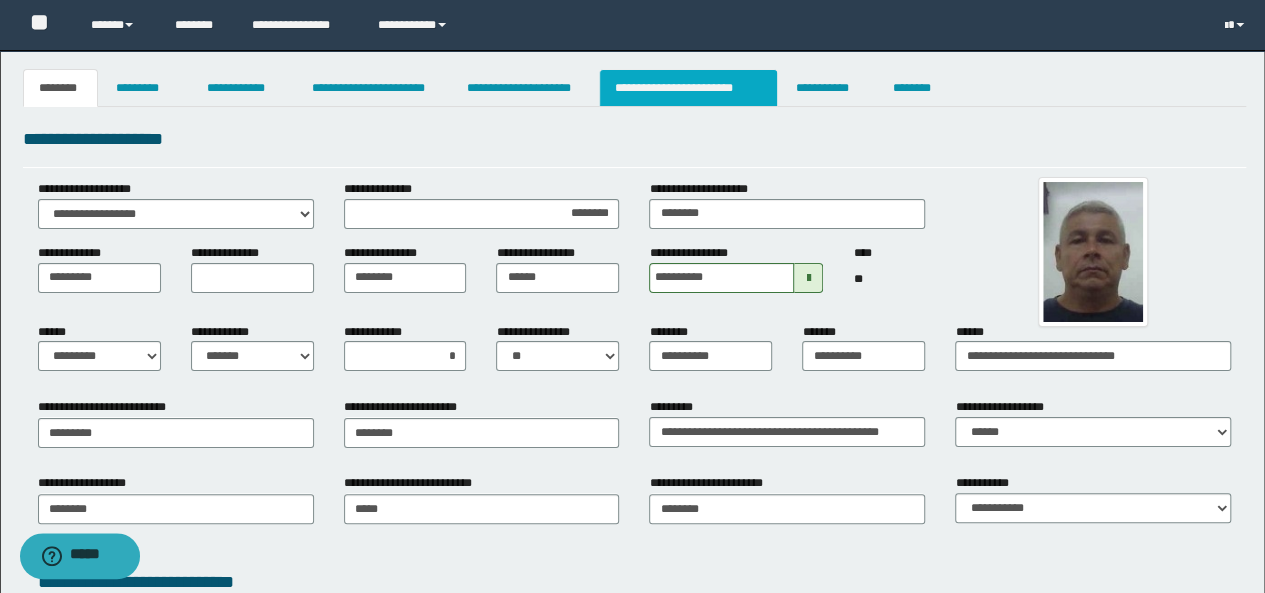 click on "**********" at bounding box center (688, 88) 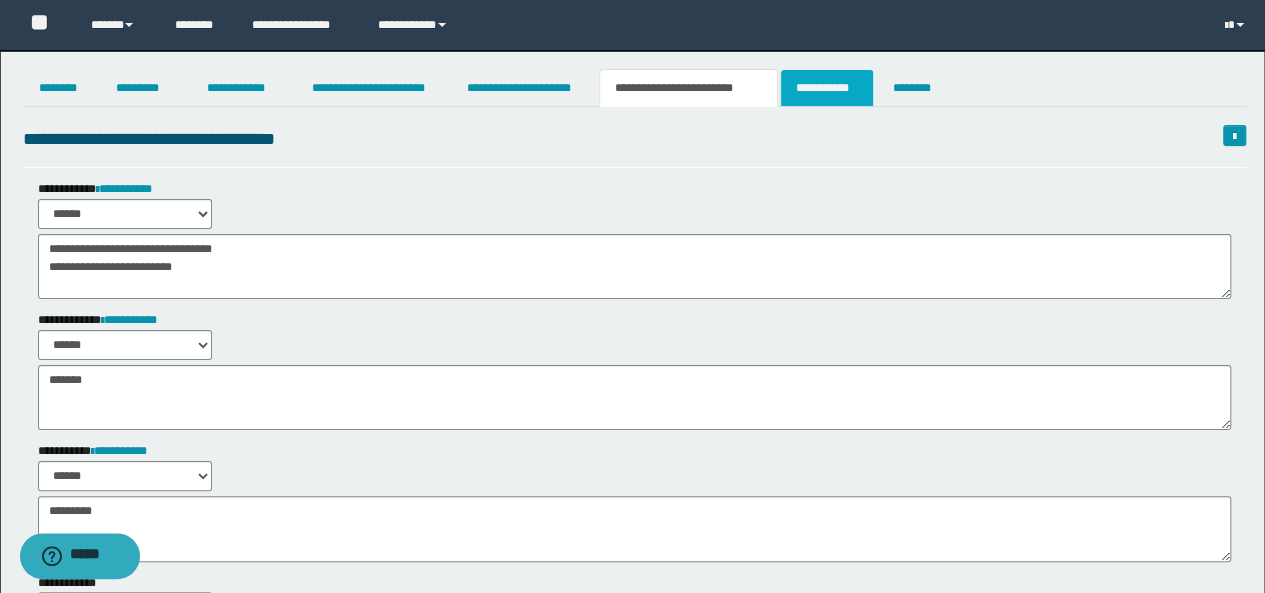click on "**********" at bounding box center [827, 88] 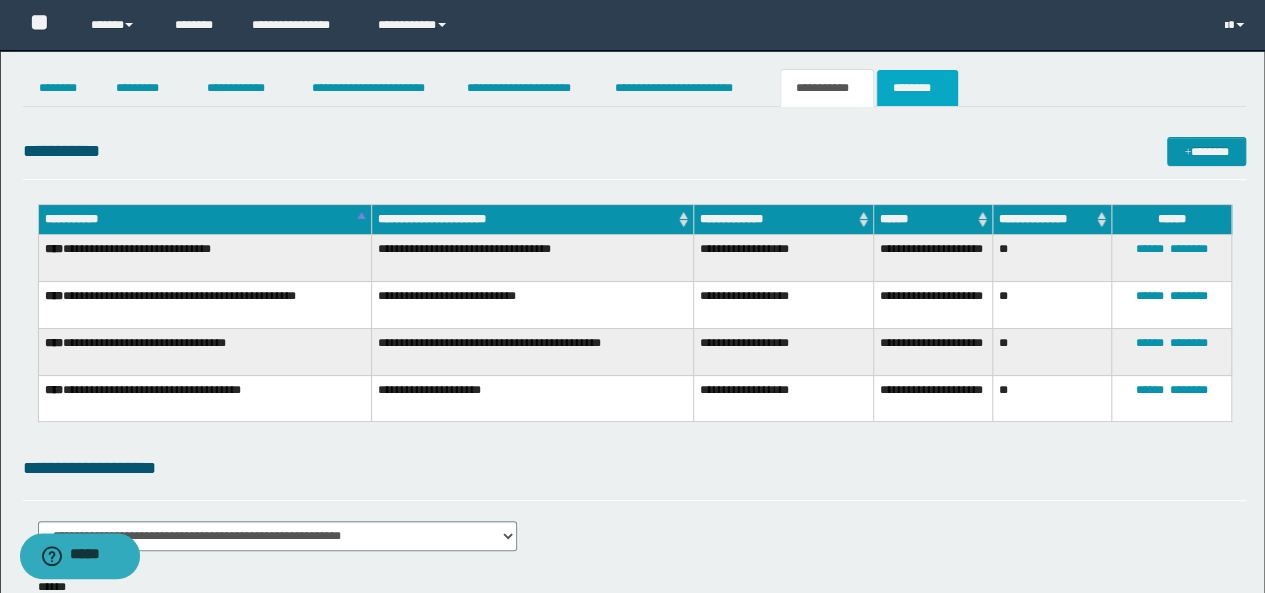 click on "********" at bounding box center (917, 88) 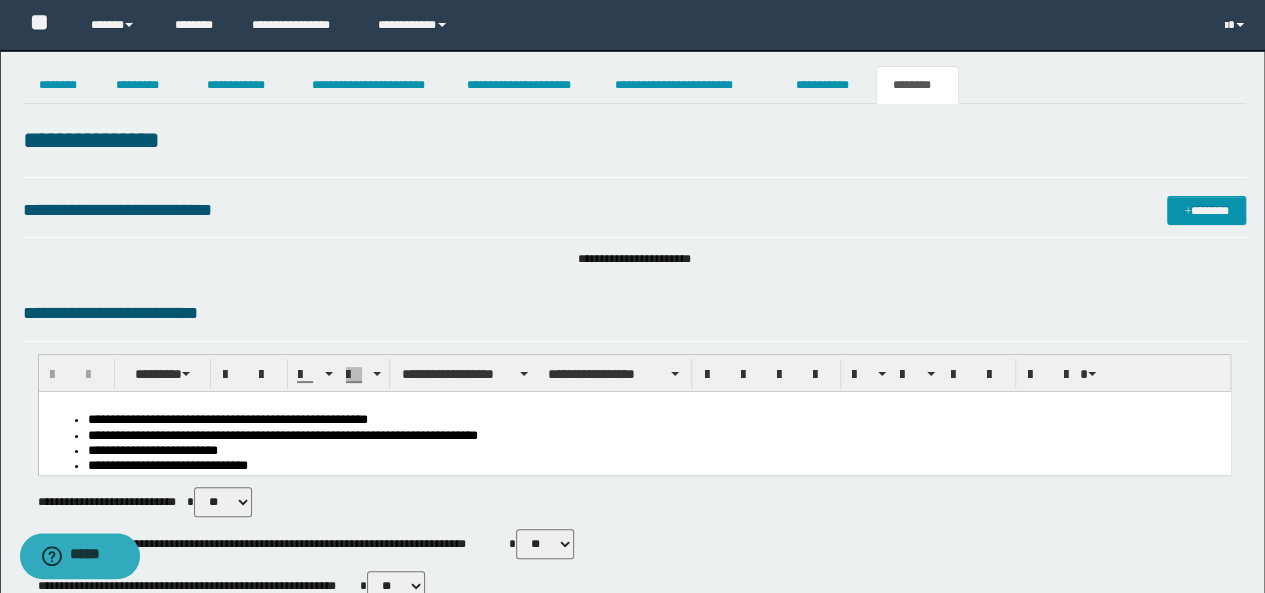 scroll, scrollTop: 0, scrollLeft: 0, axis: both 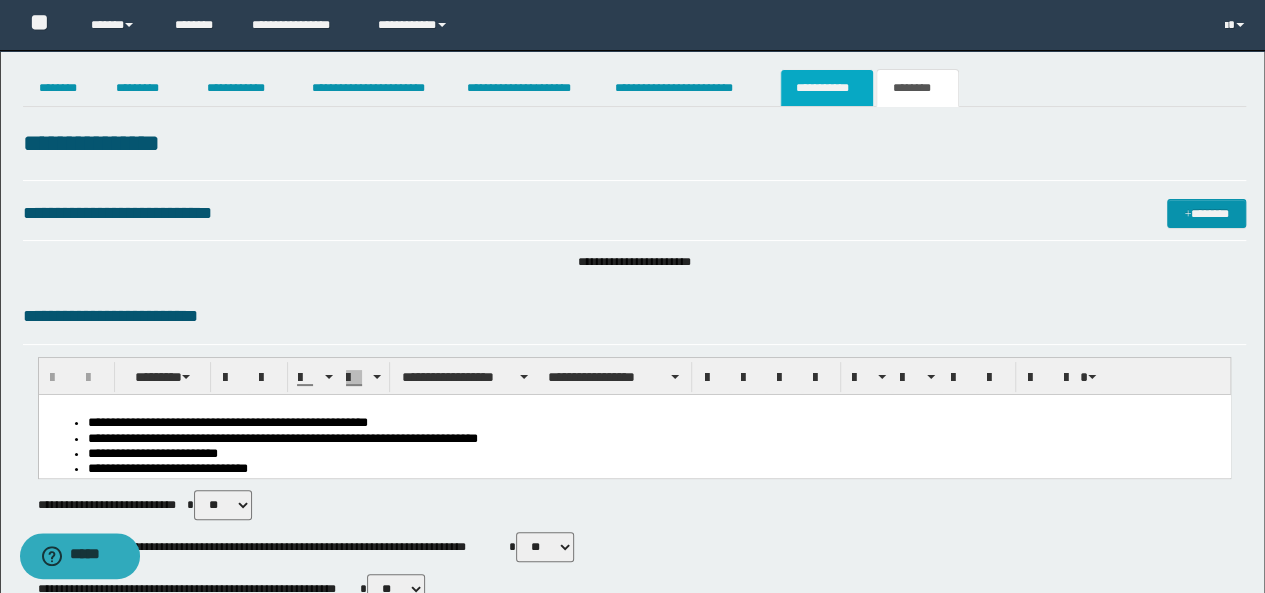 click on "**********" at bounding box center [827, 88] 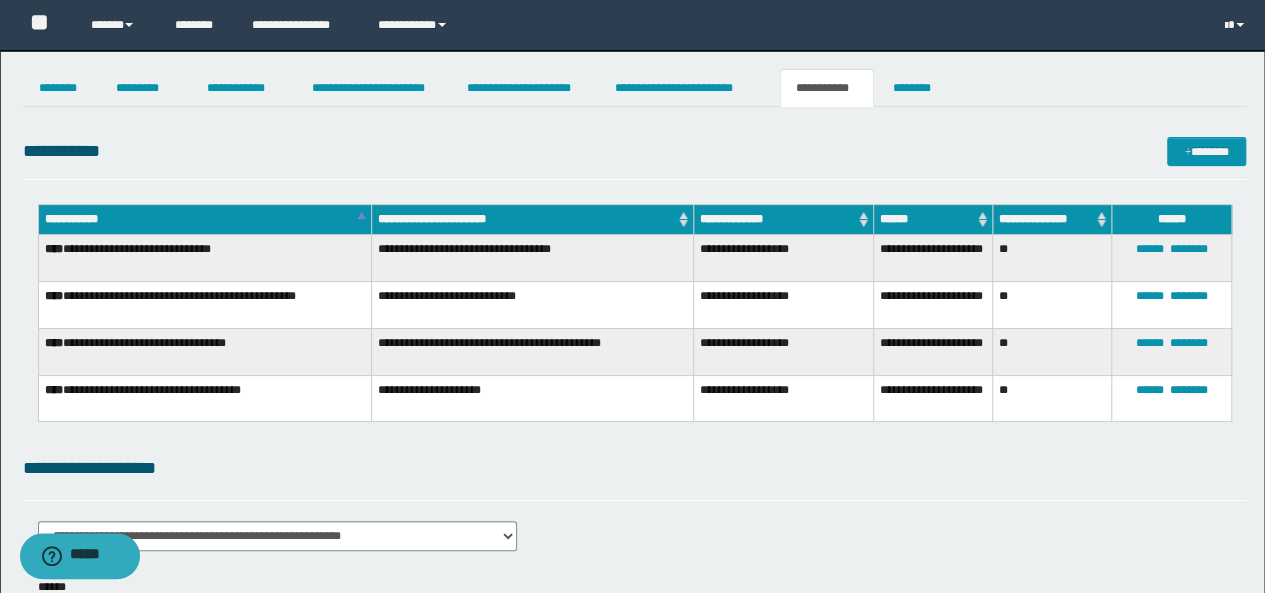 scroll, scrollTop: 300, scrollLeft: 0, axis: vertical 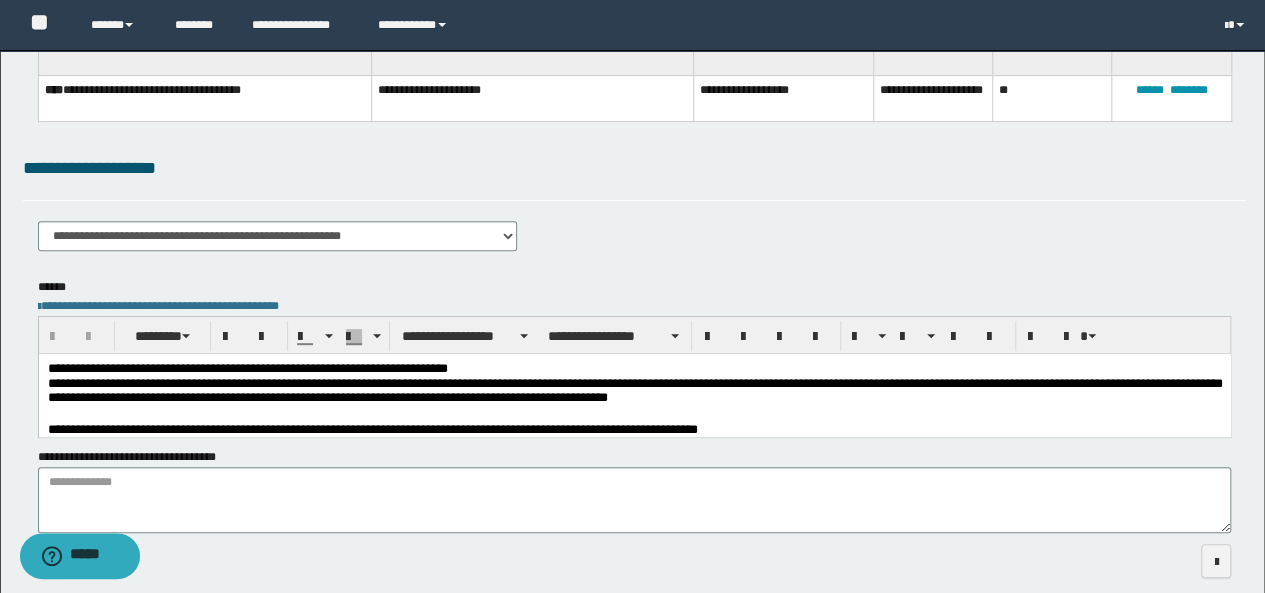 click on "**********" at bounding box center (634, 440) 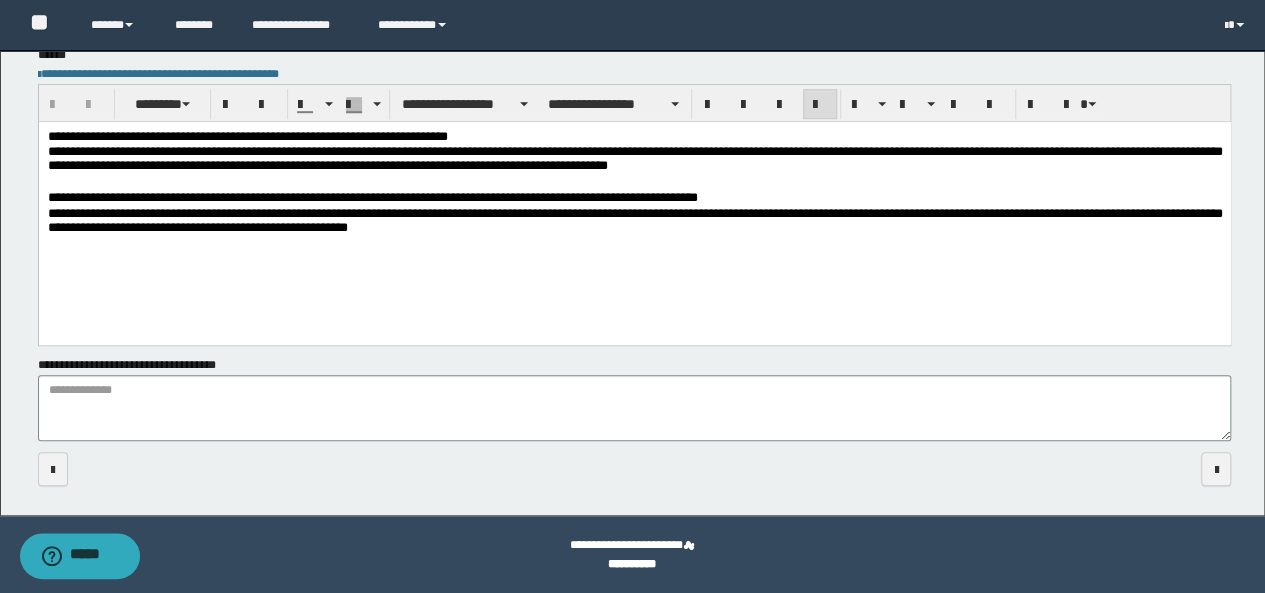 scroll, scrollTop: 532, scrollLeft: 0, axis: vertical 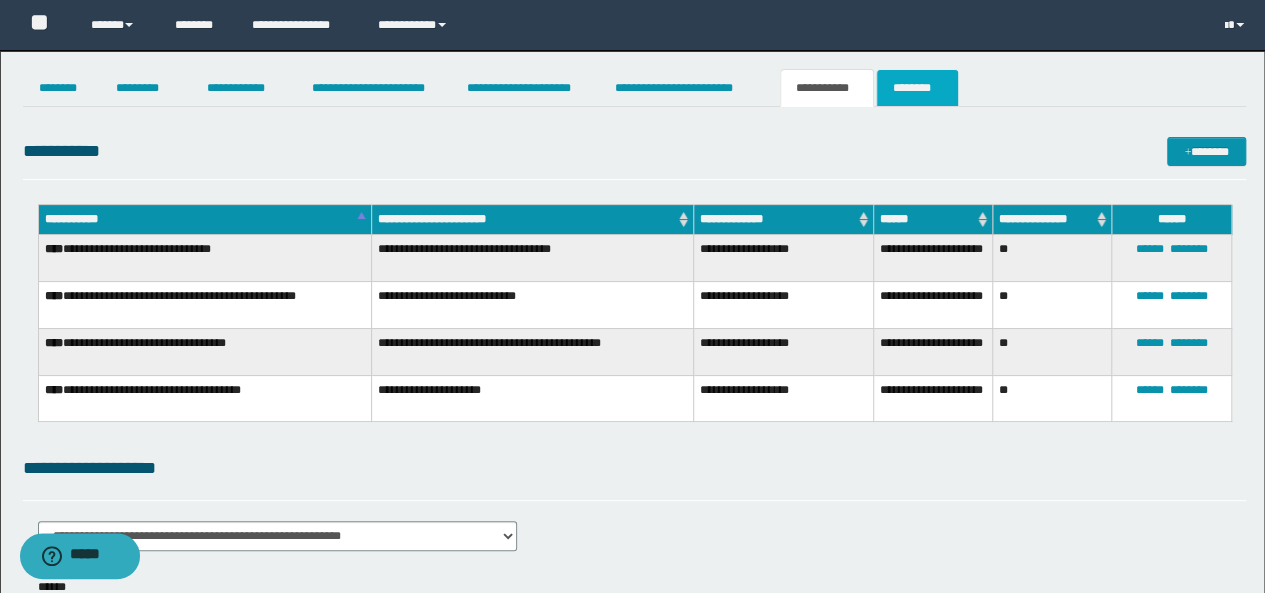 click on "********" at bounding box center [917, 88] 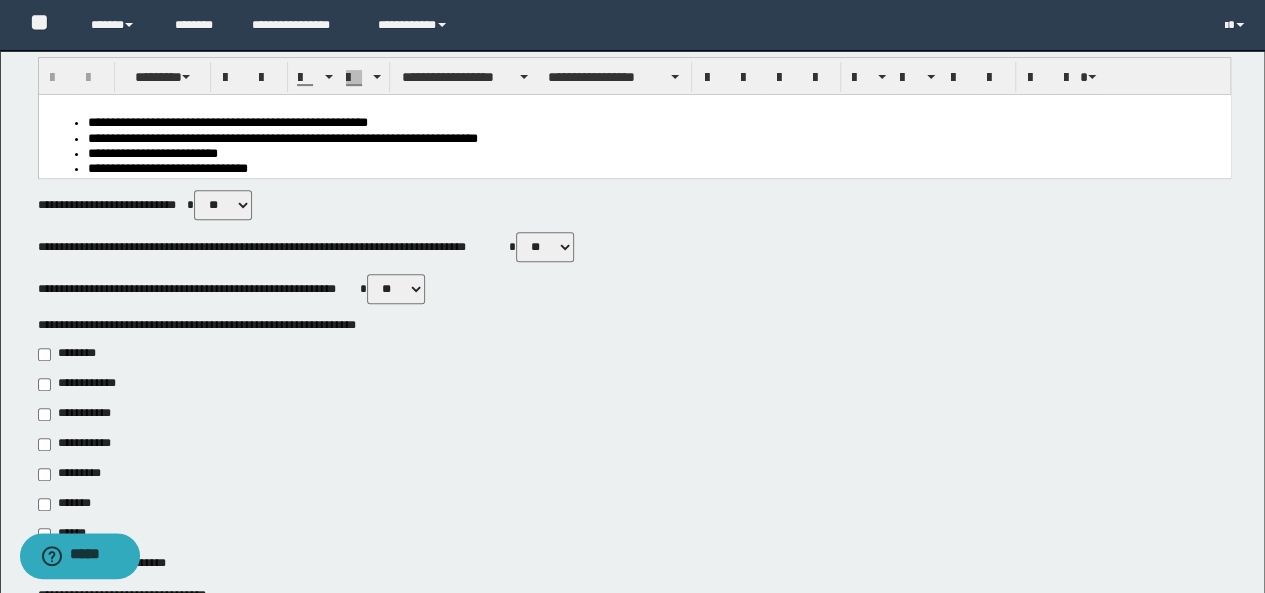 scroll, scrollTop: 0, scrollLeft: 0, axis: both 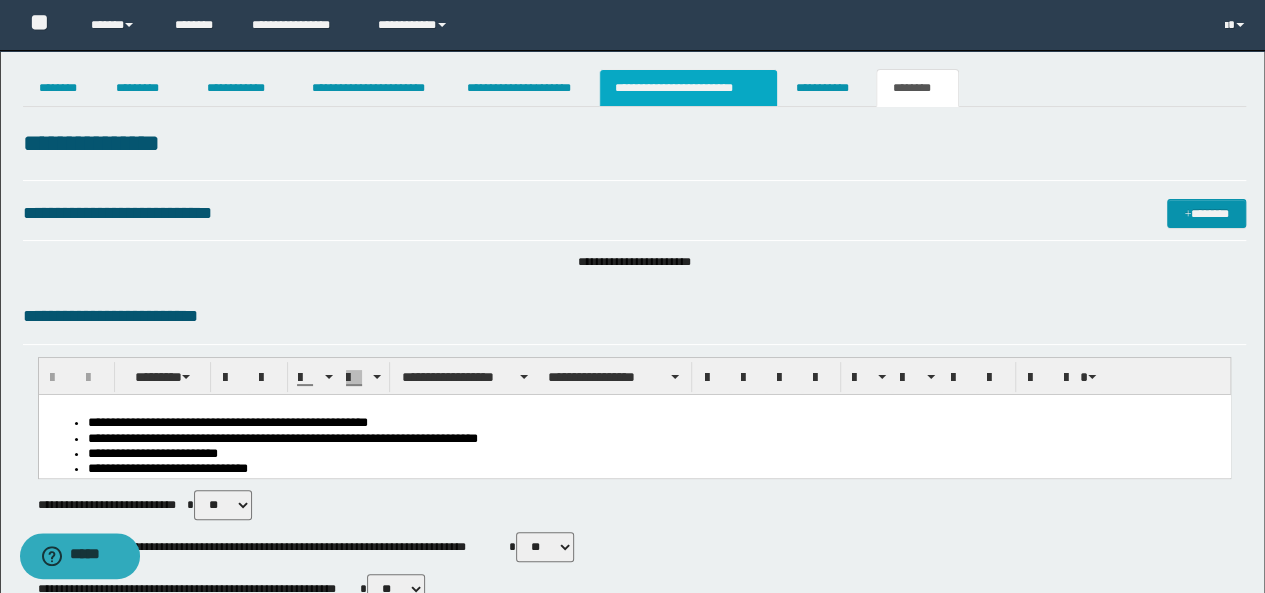 click on "**********" at bounding box center (688, 88) 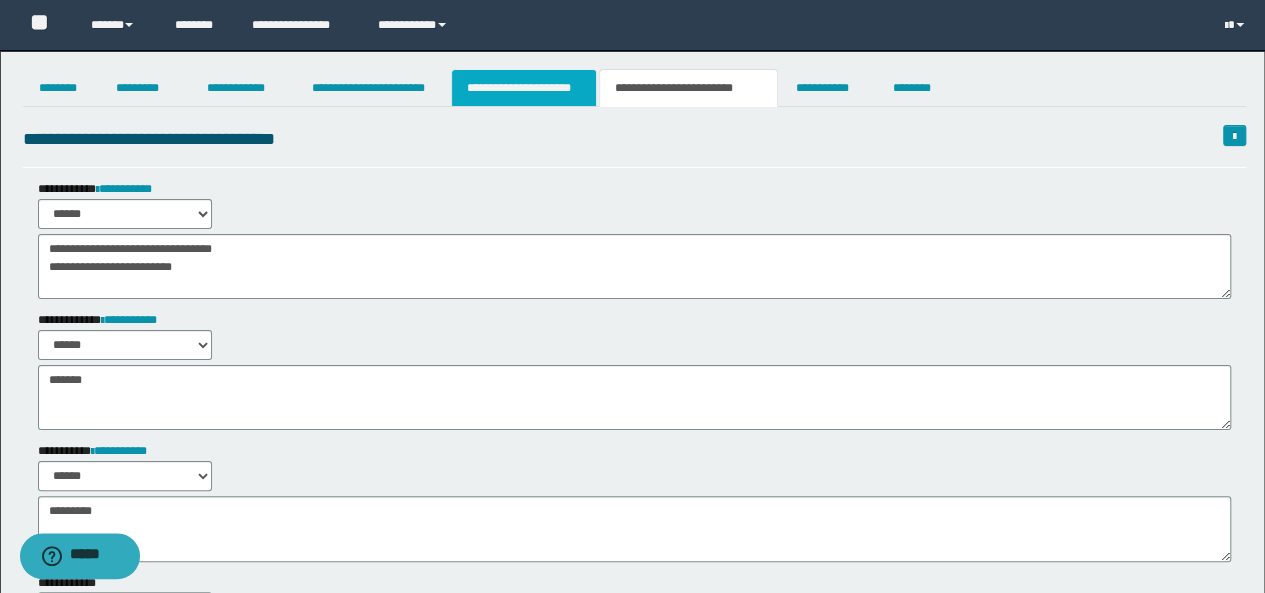 click on "**********" at bounding box center [524, 88] 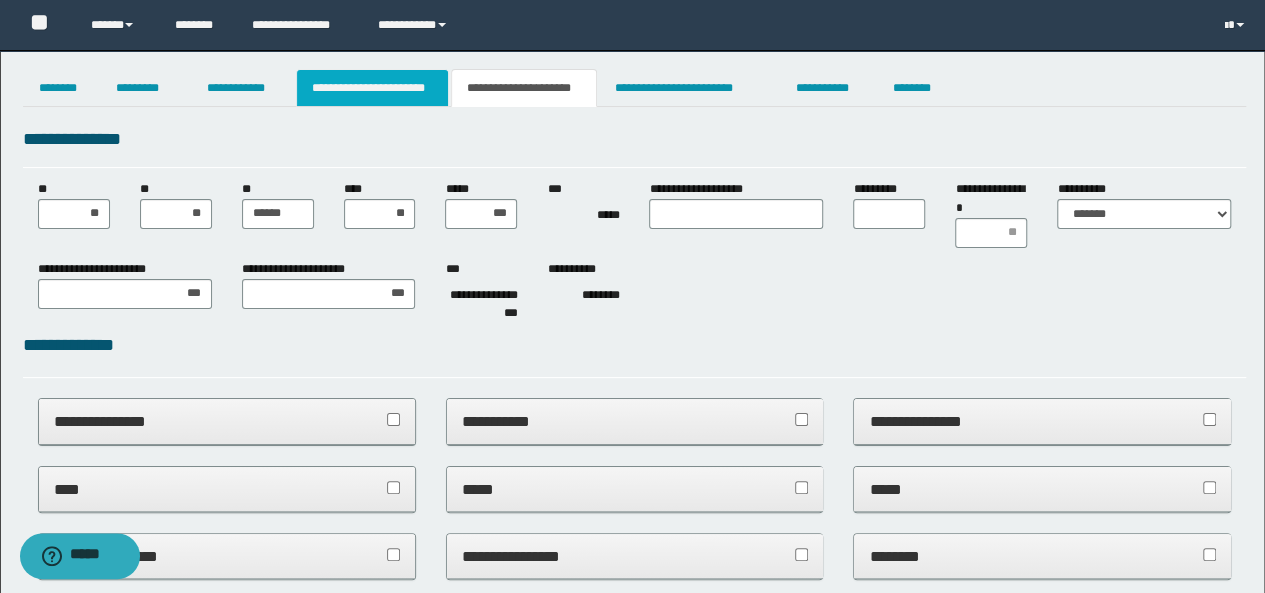 click on "**********" at bounding box center [372, 88] 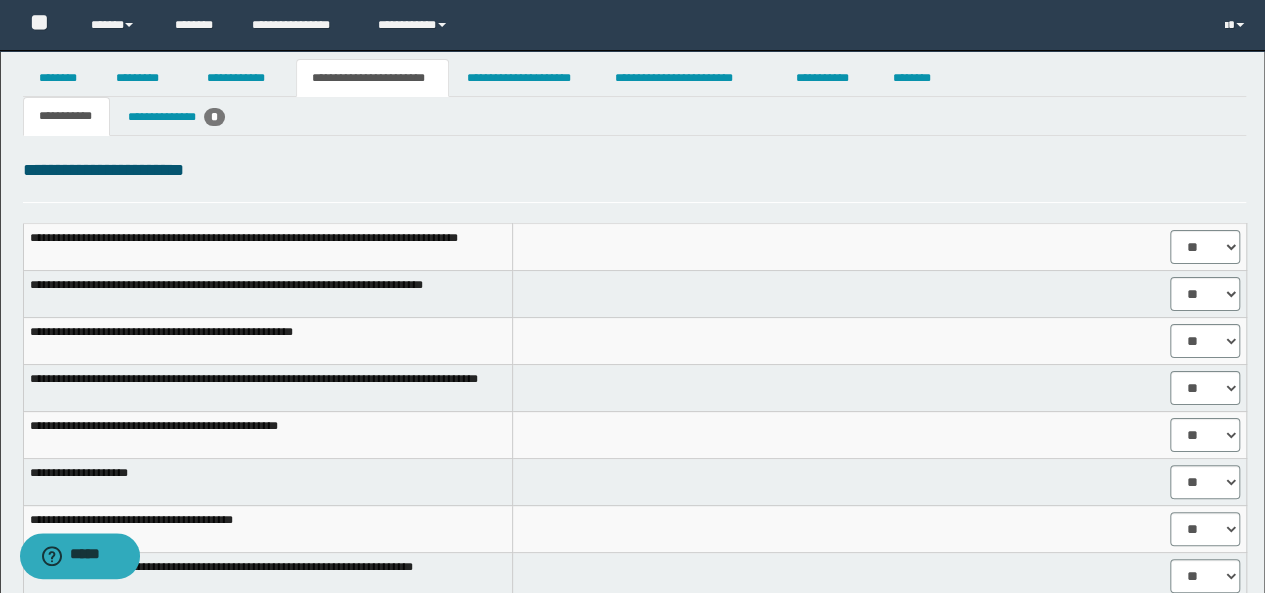 scroll, scrollTop: 0, scrollLeft: 0, axis: both 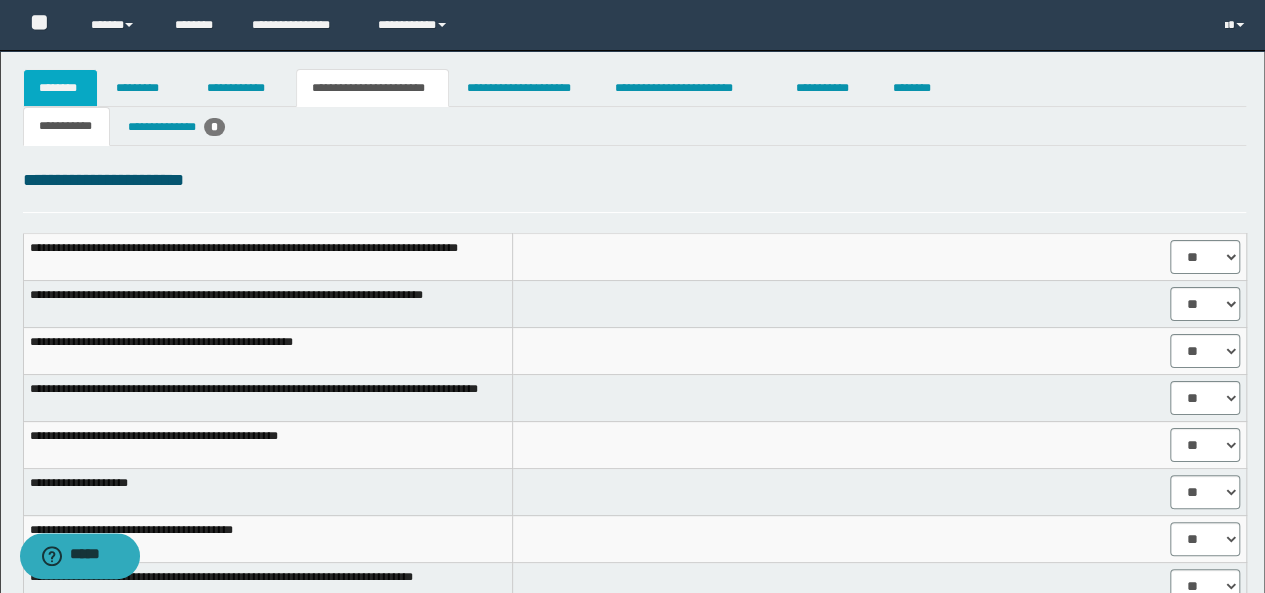 click on "********" at bounding box center (61, 88) 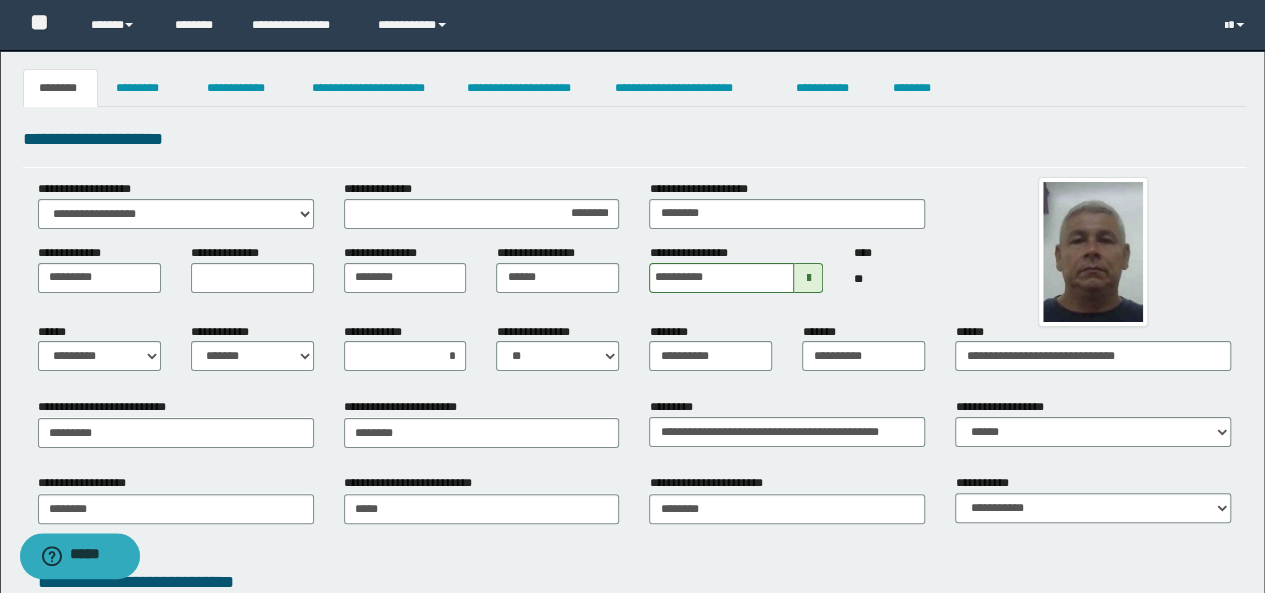 click on "**********" at bounding box center [632, 492] 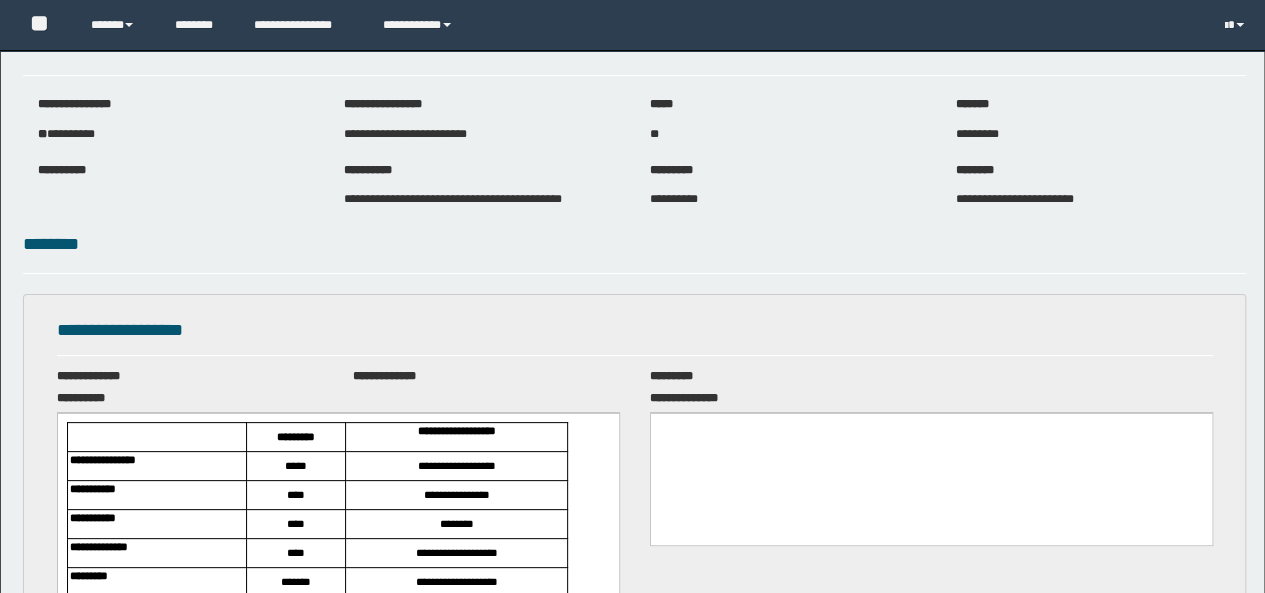 scroll, scrollTop: 0, scrollLeft: 0, axis: both 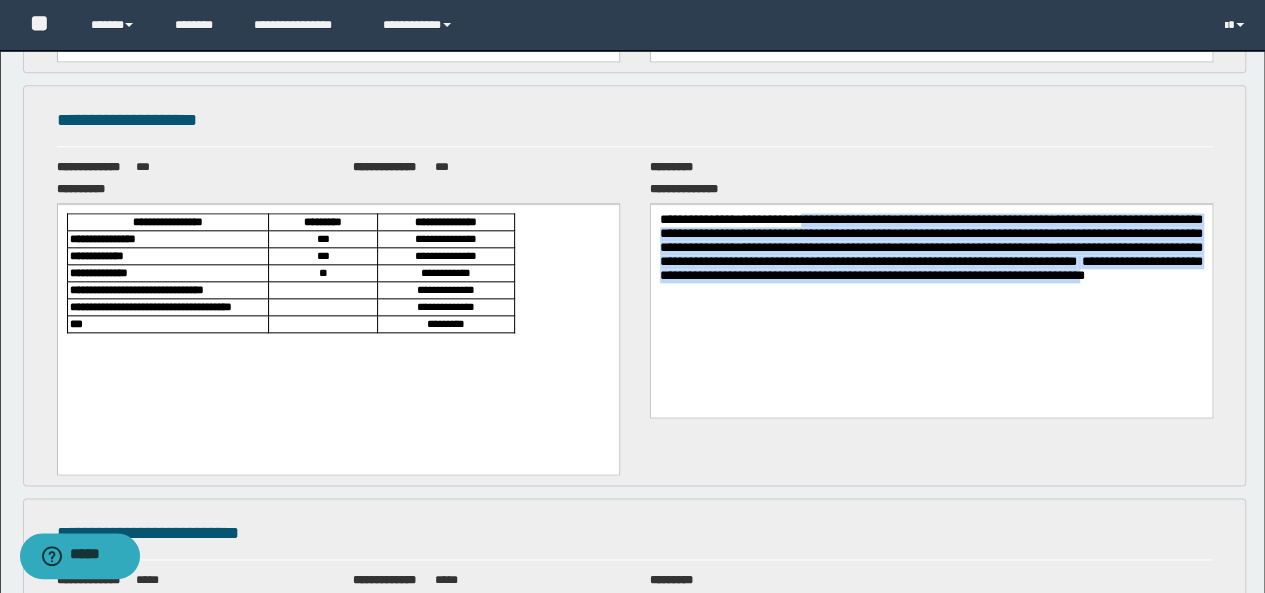 drag, startPoint x: 825, startPoint y: 216, endPoint x: 886, endPoint y: 305, distance: 107.8981 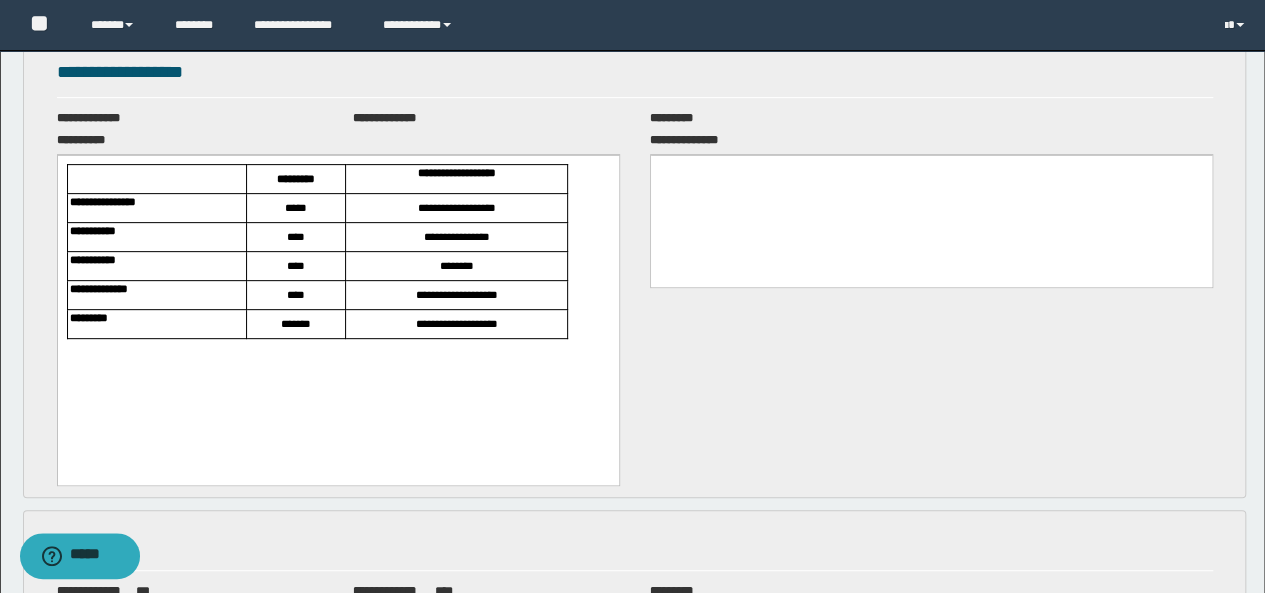 scroll, scrollTop: 0, scrollLeft: 0, axis: both 